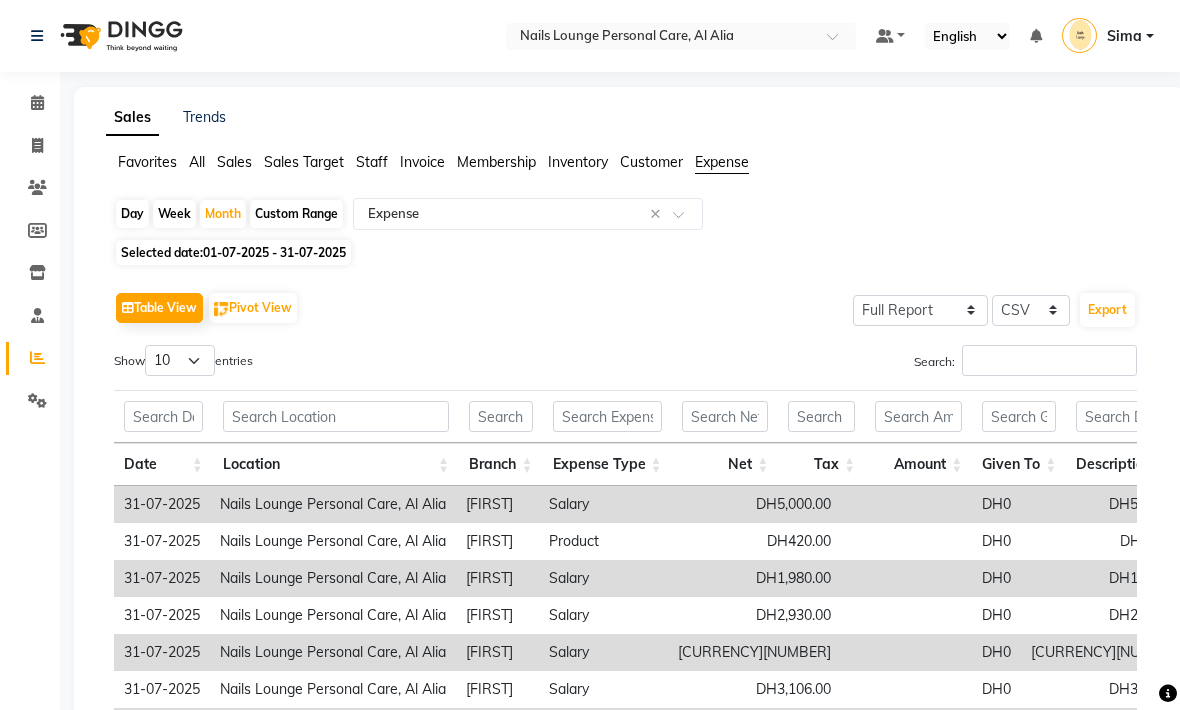 select on "full_report" 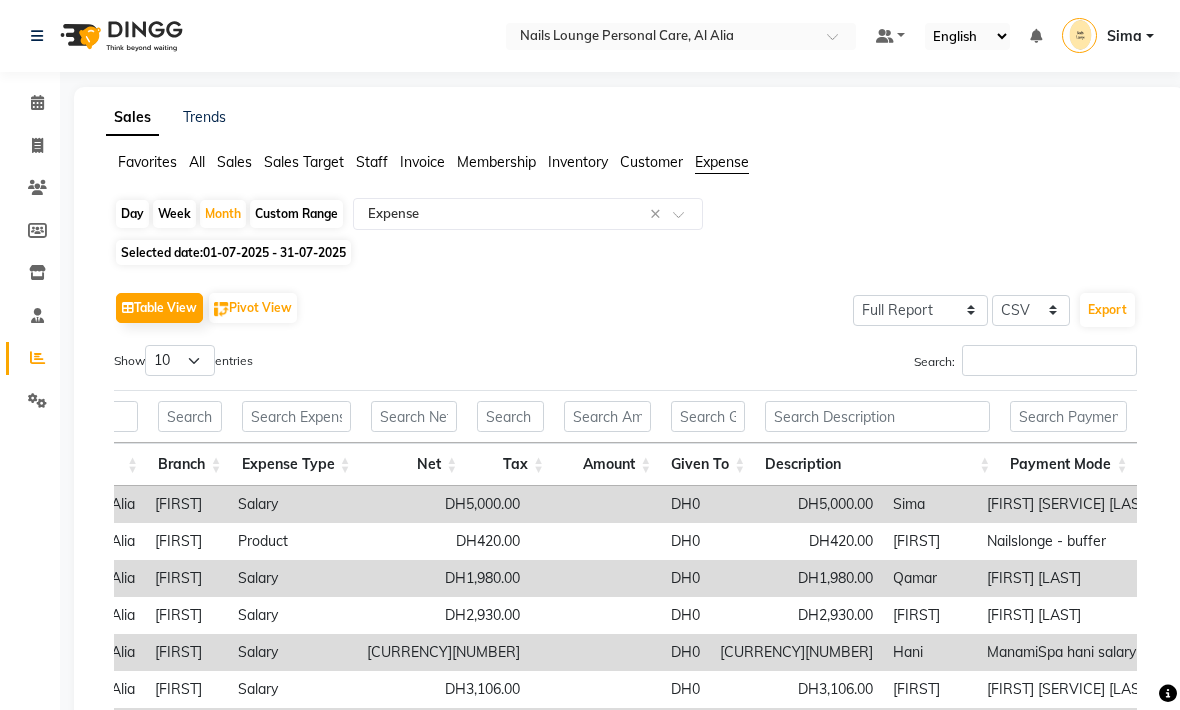 click on "All" 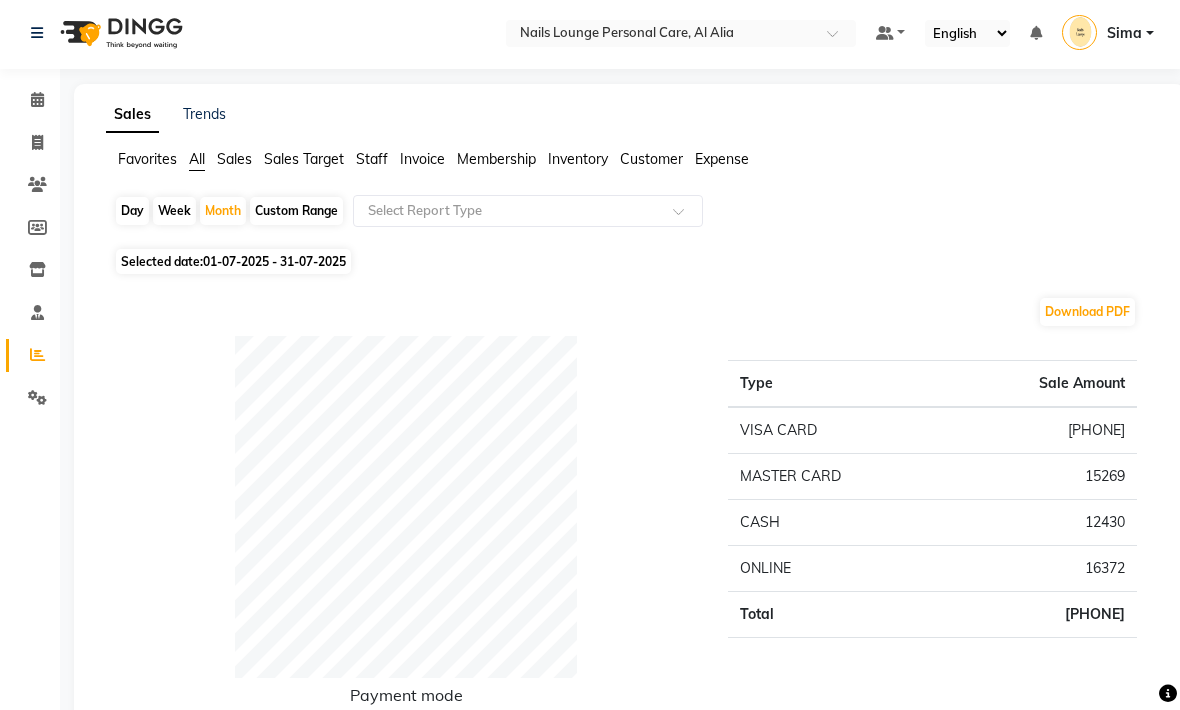 scroll, scrollTop: 0, scrollLeft: 0, axis: both 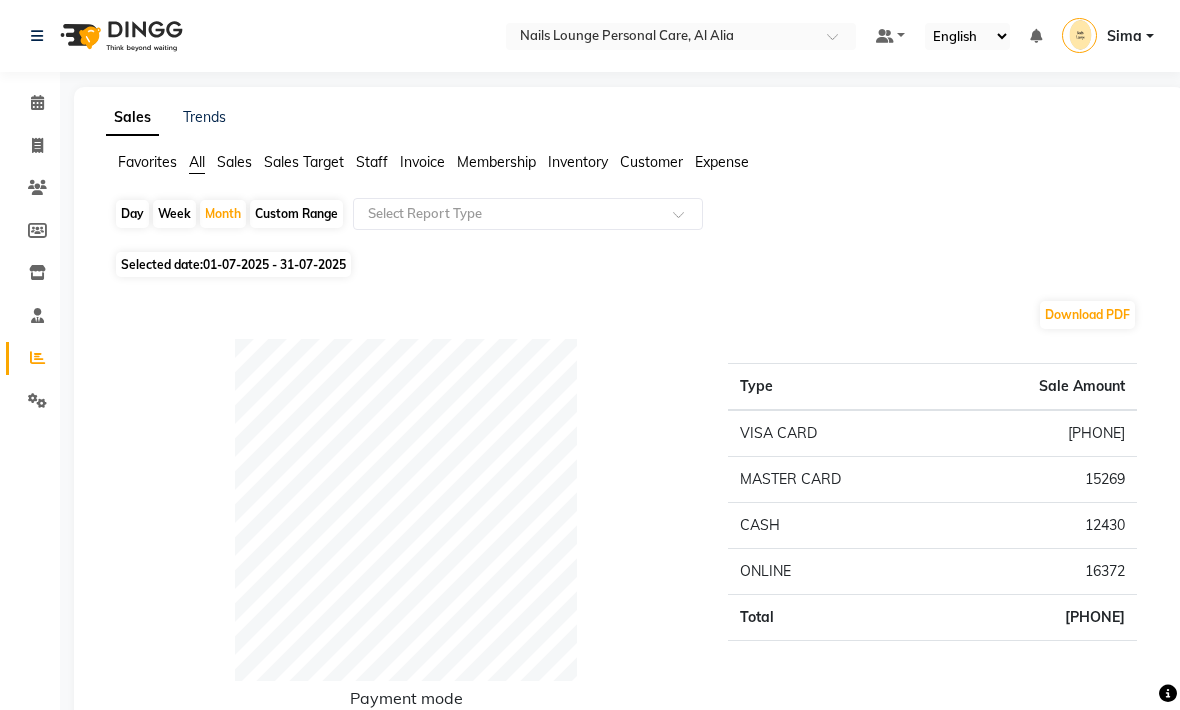 click on "Month" 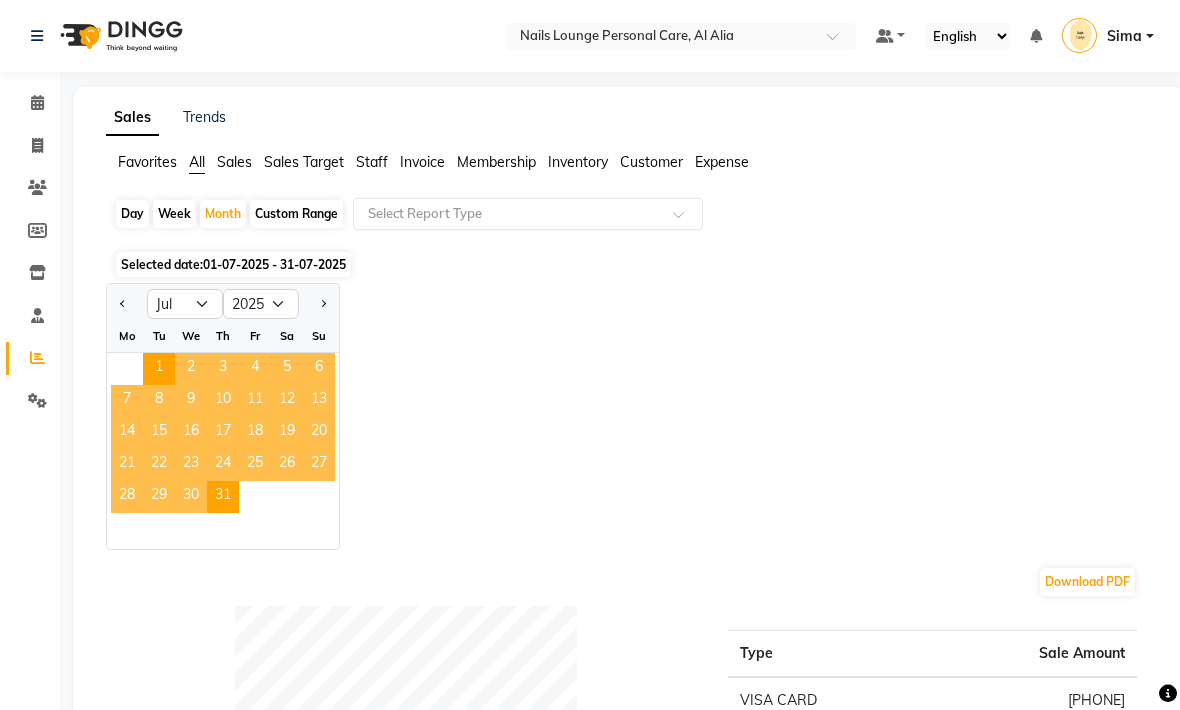 click on "Sales" 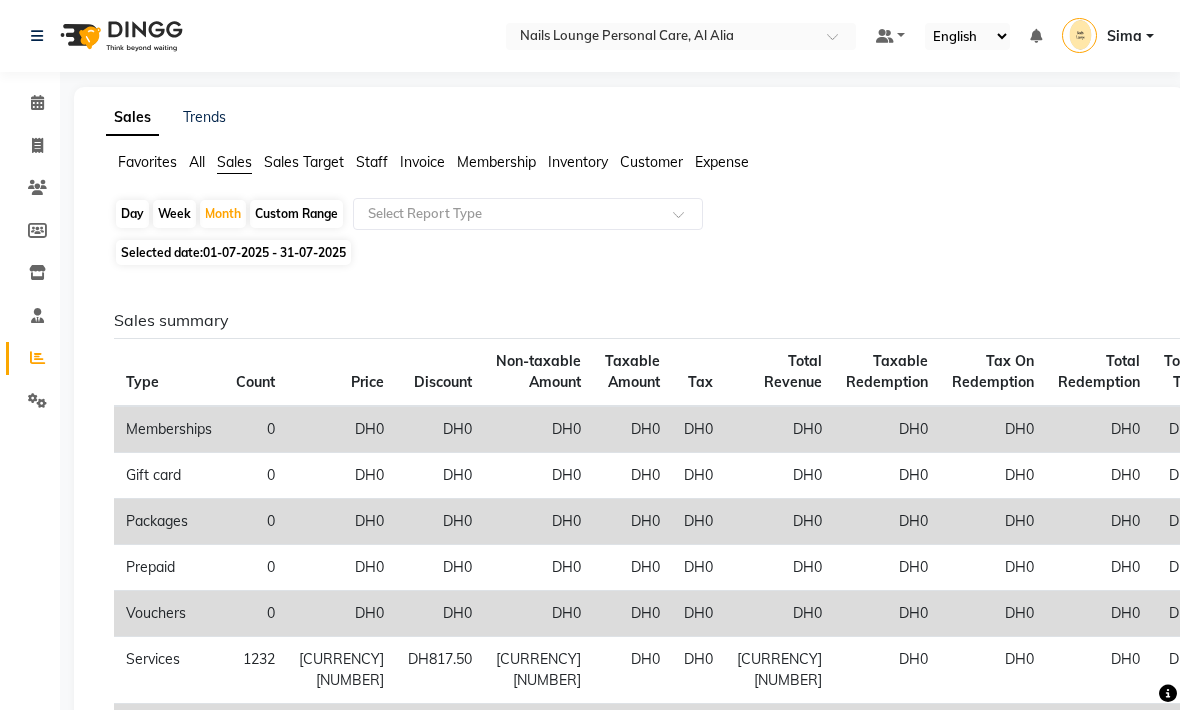 click 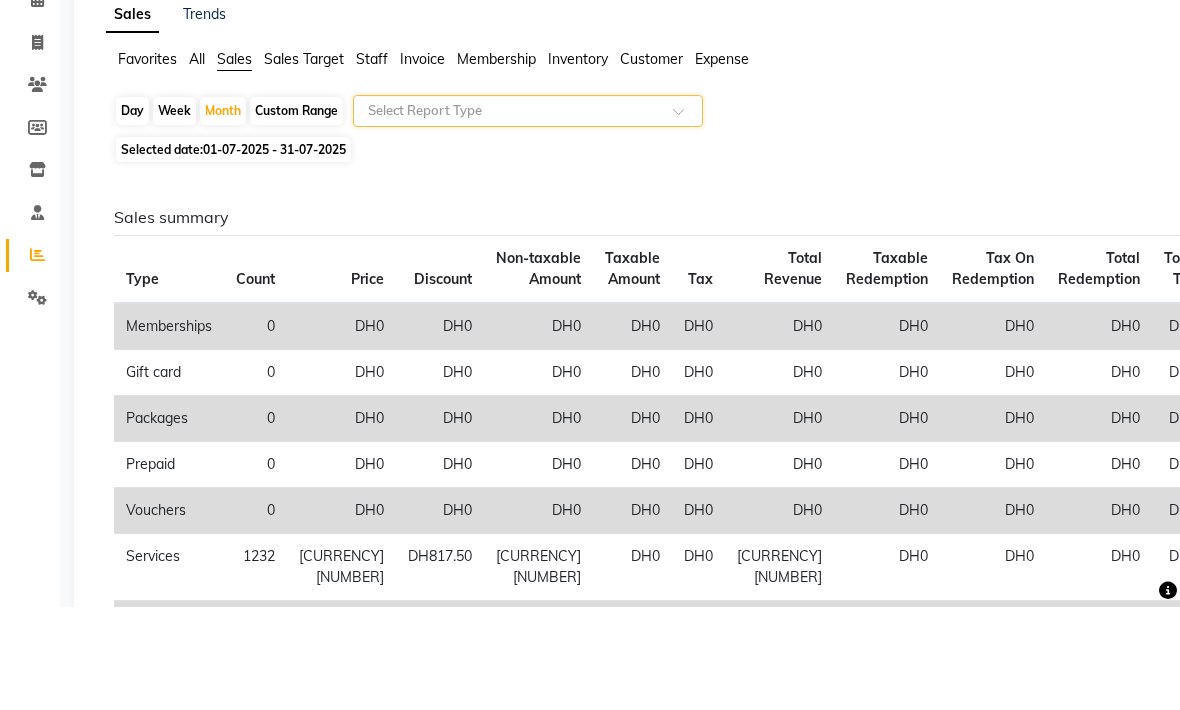 click 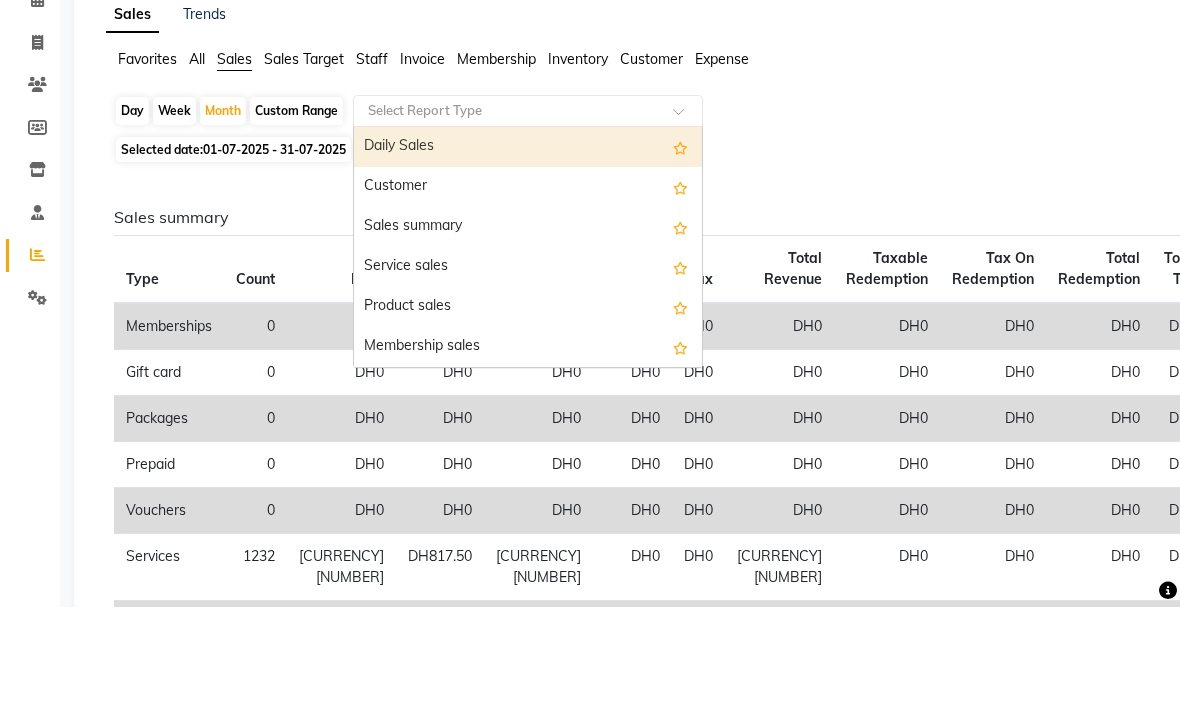 click on "Service sales" at bounding box center [528, 370] 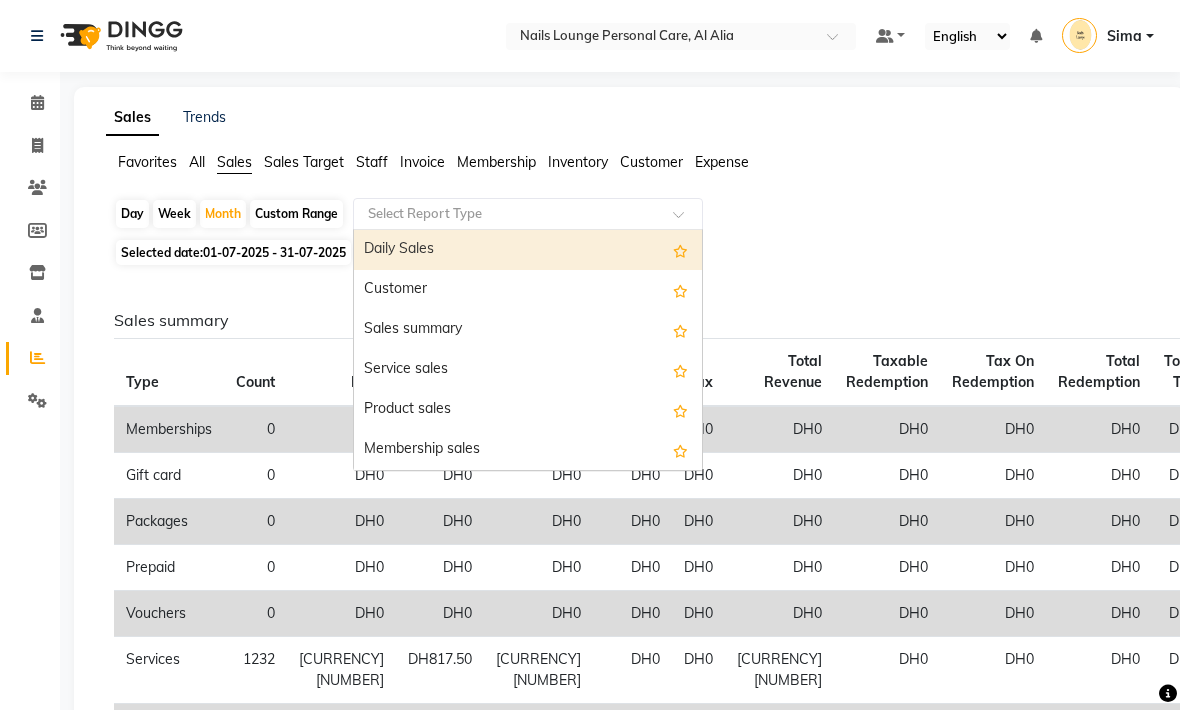 select on "full_report" 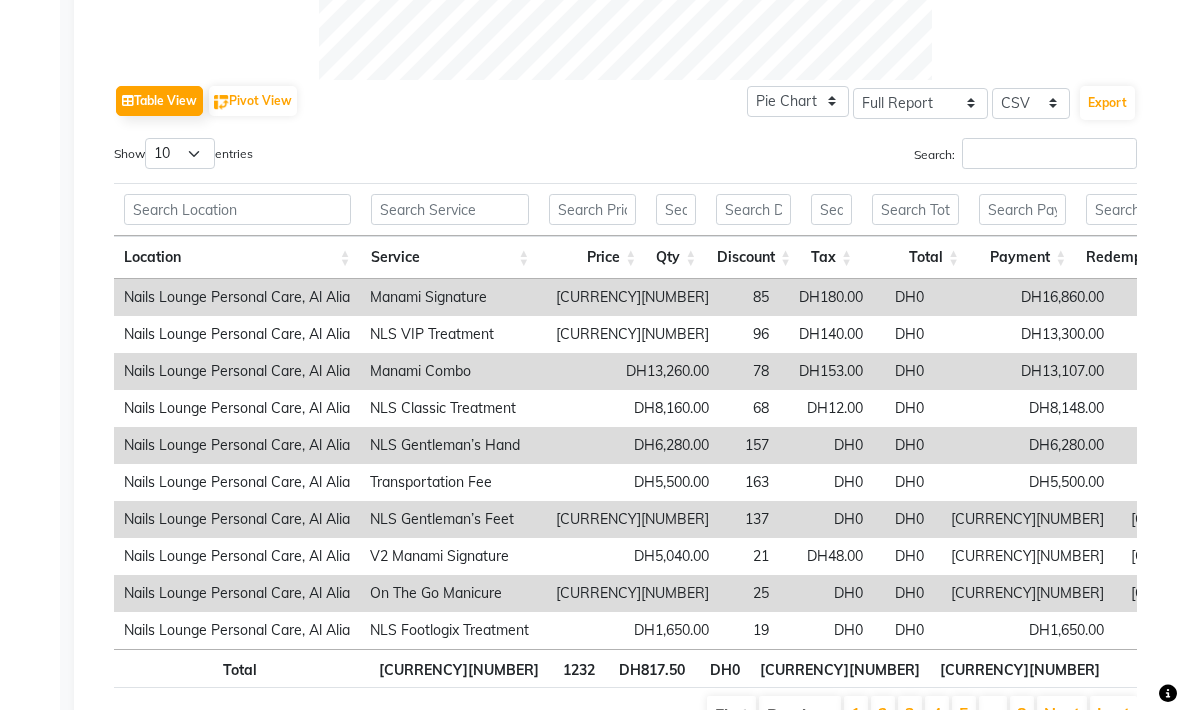 scroll, scrollTop: 869, scrollLeft: 0, axis: vertical 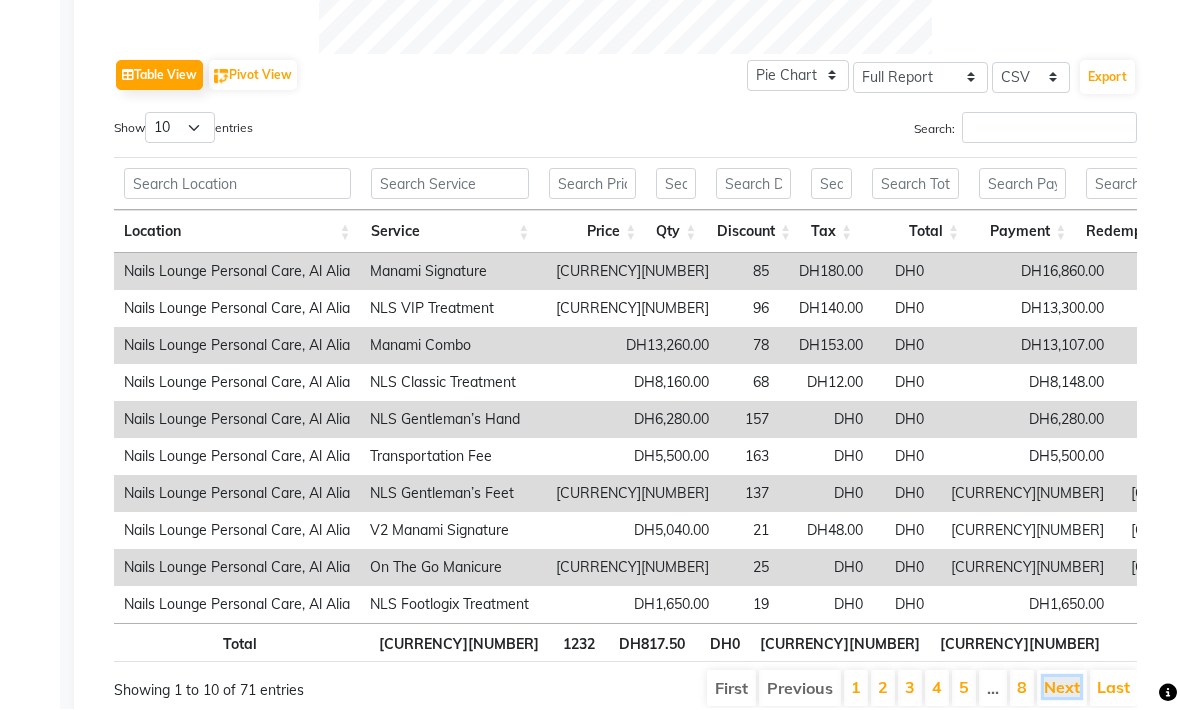 click on "Next" at bounding box center [1062, 688] 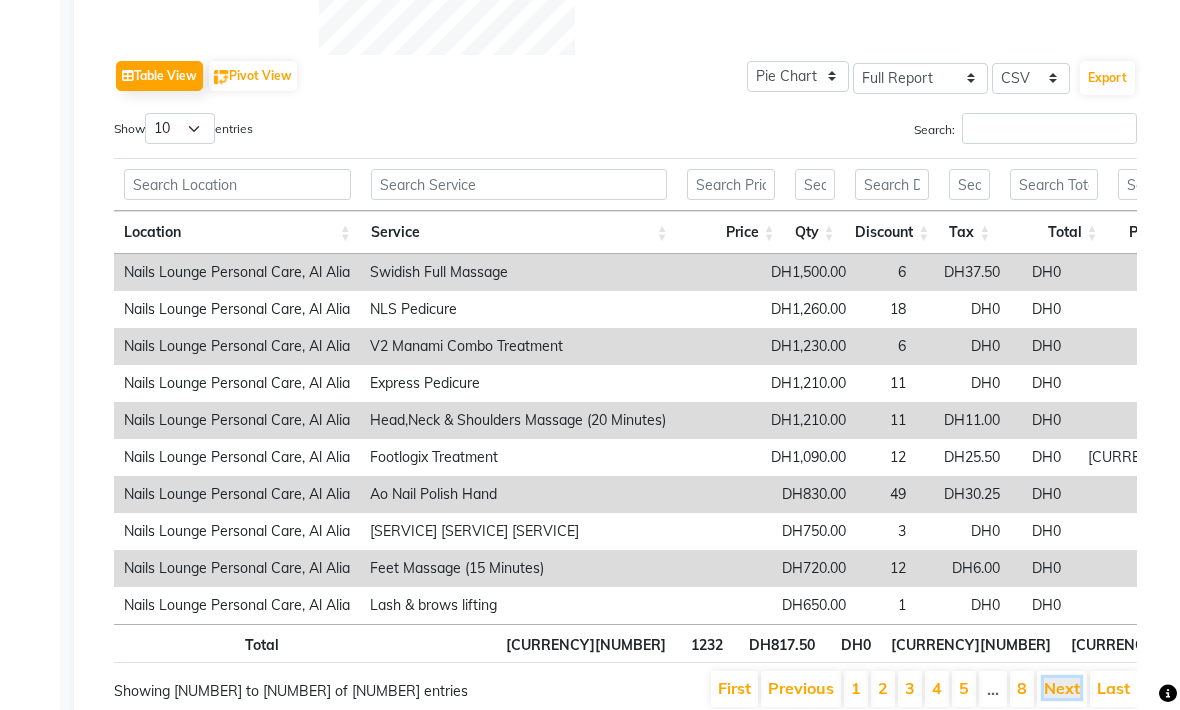 scroll, scrollTop: 512, scrollLeft: 0, axis: vertical 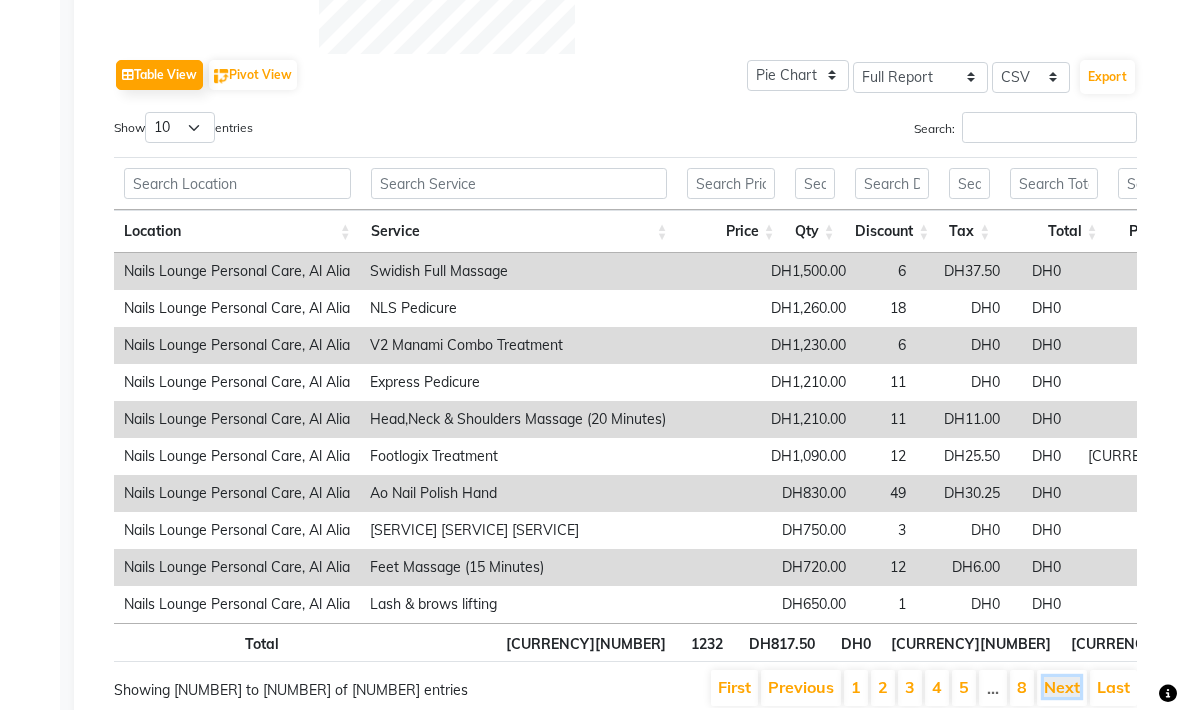 click on "Next" at bounding box center (1062, 688) 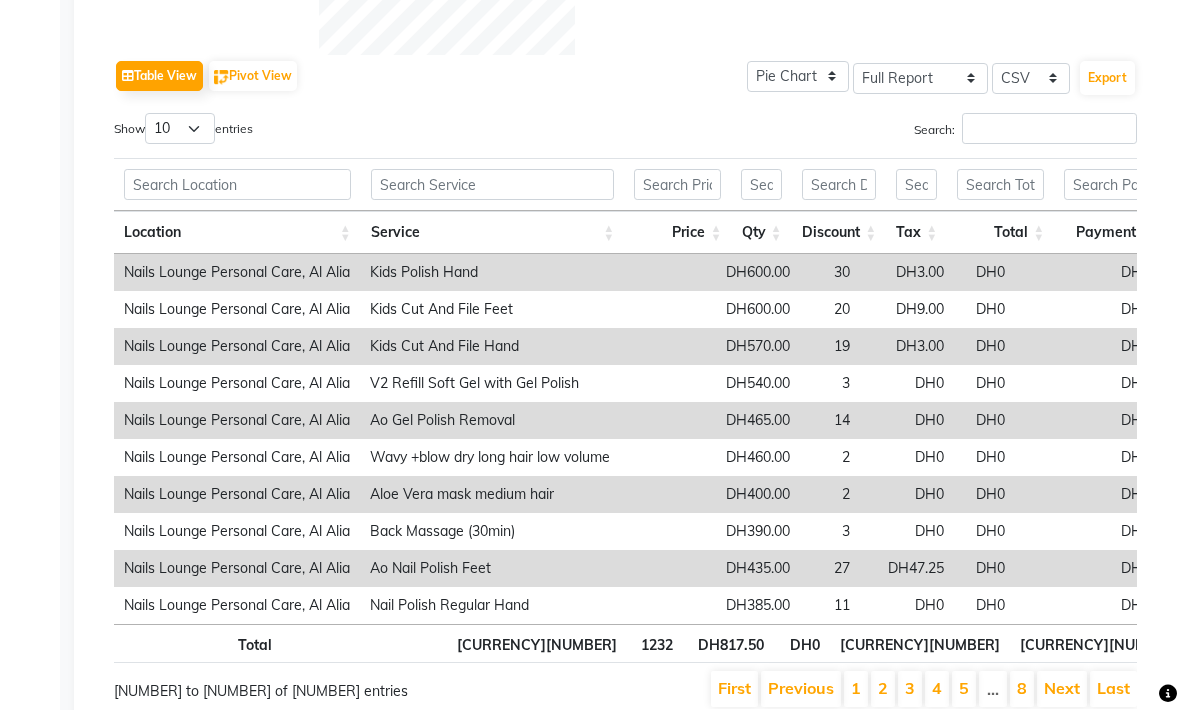 click on "Next" at bounding box center [1062, 688] 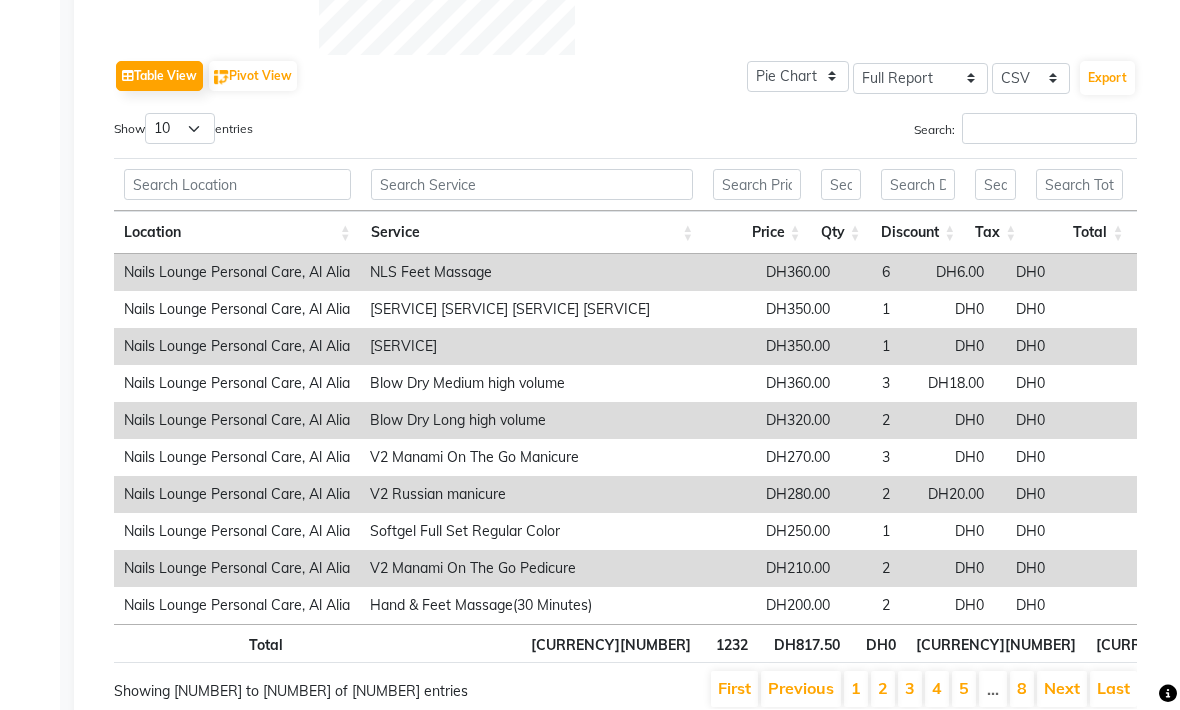 click on "Next" at bounding box center [1062, 688] 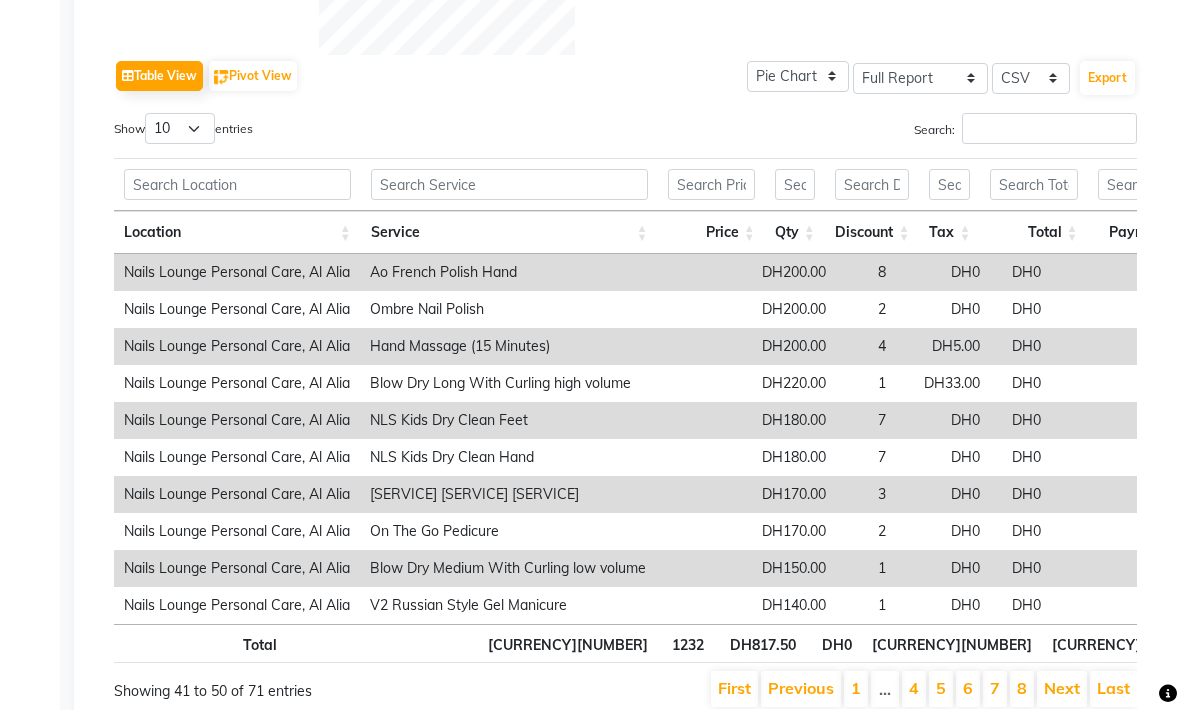 click on "Next" at bounding box center [1062, 688] 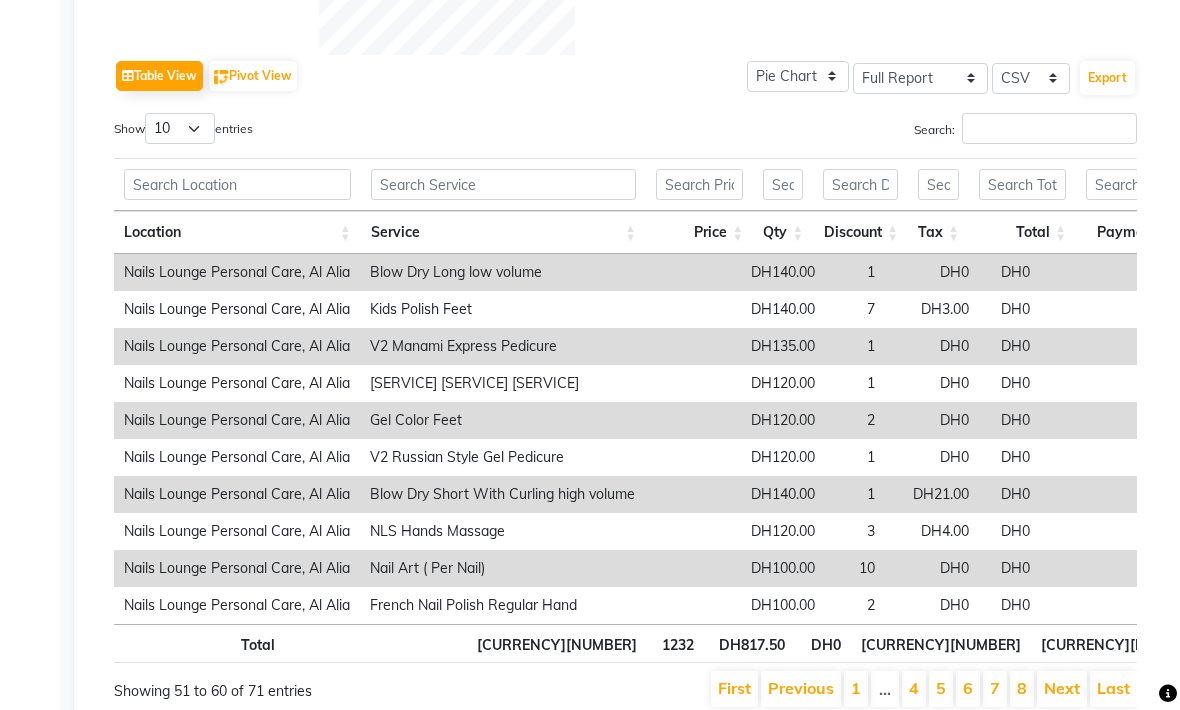 click on "Next" at bounding box center [1062, 688] 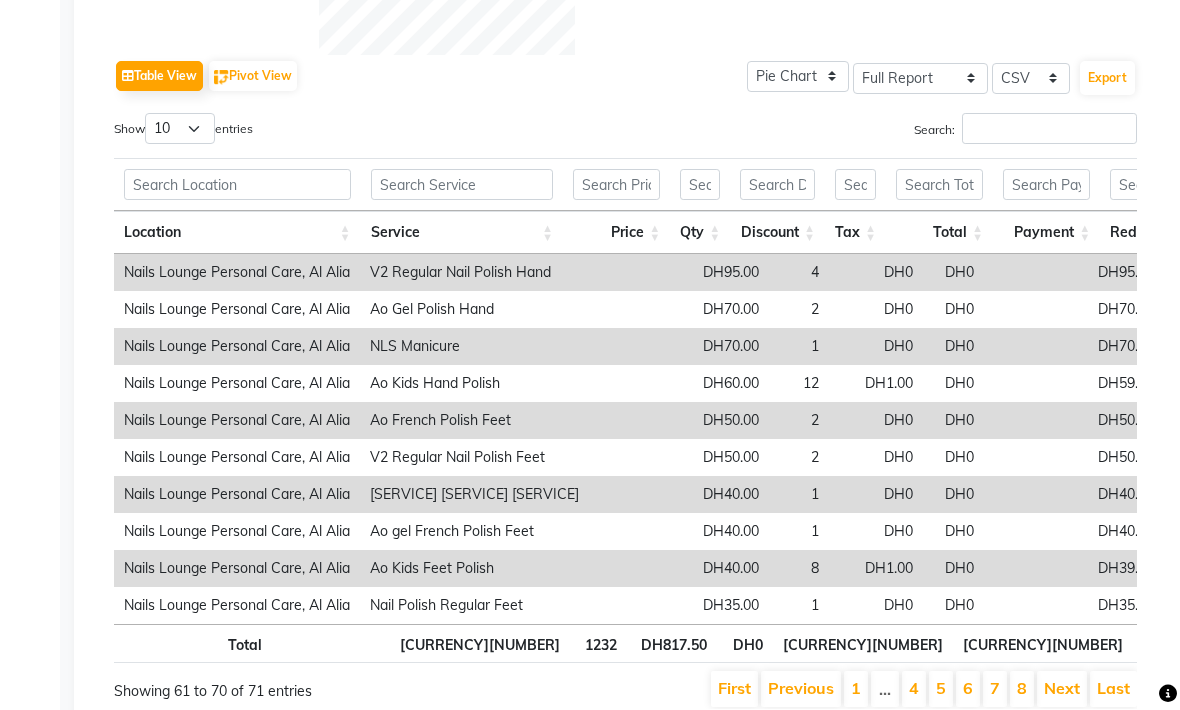 click on "Next" at bounding box center (1062, 688) 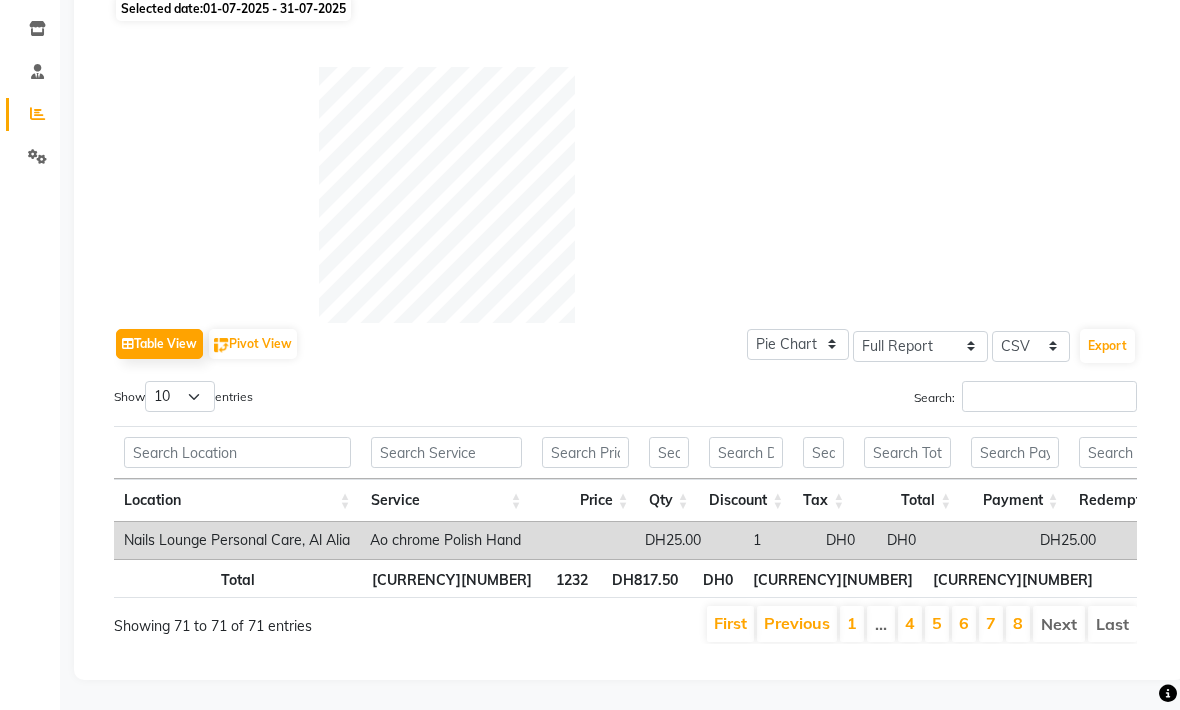 scroll, scrollTop: 179, scrollLeft: 0, axis: vertical 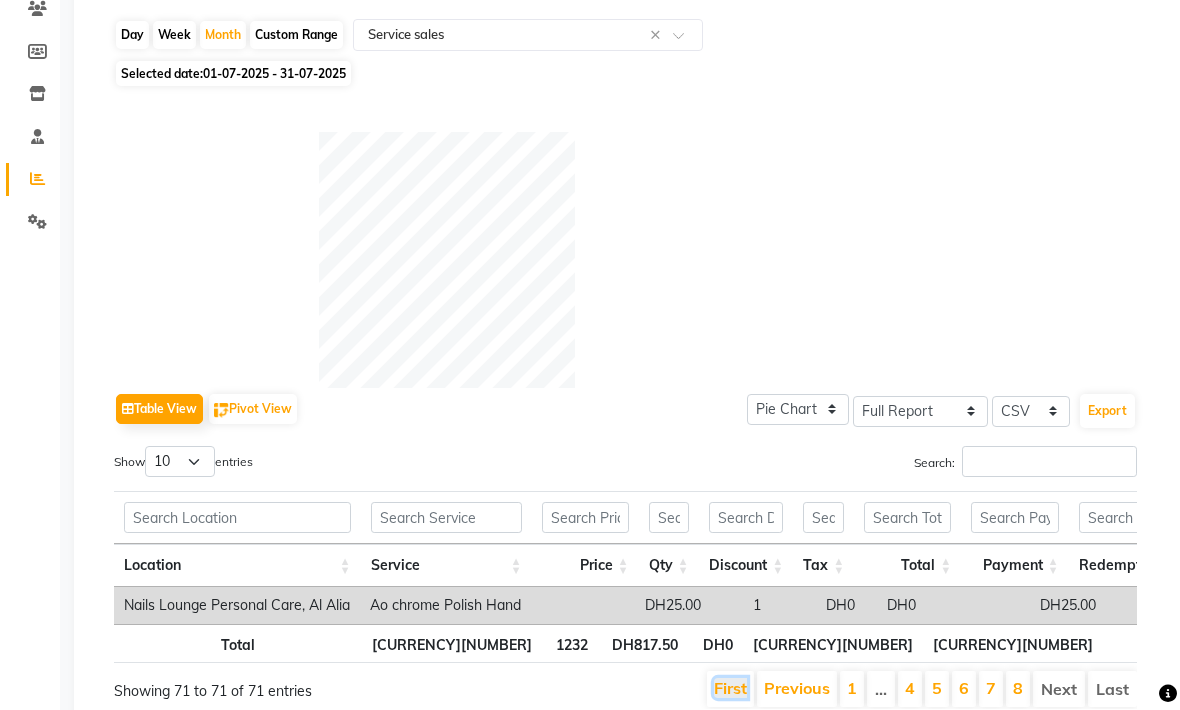 click on "First" at bounding box center [730, 688] 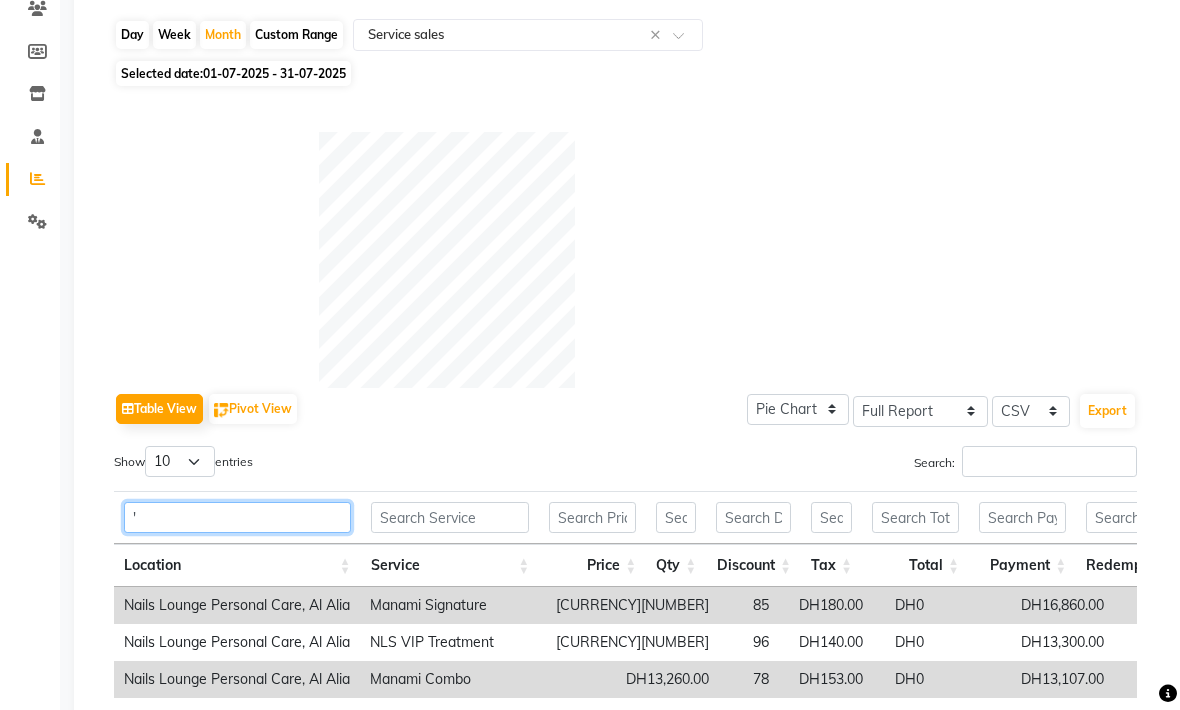type on "'" 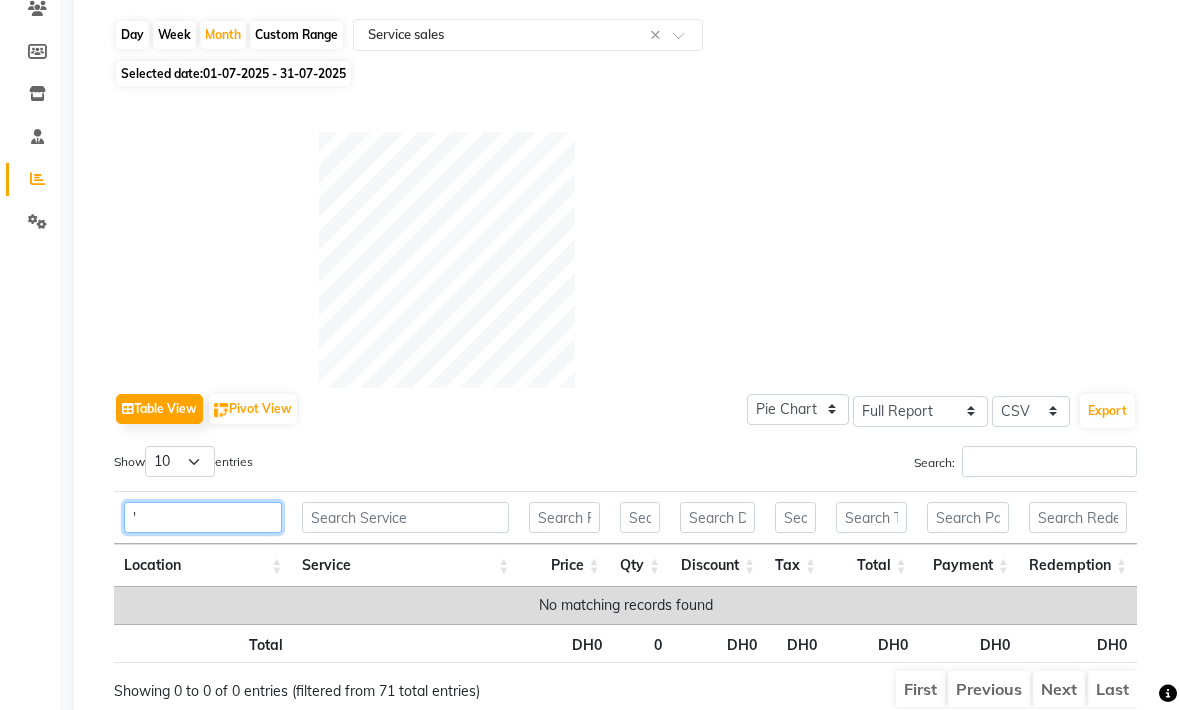click on "'" at bounding box center [203, 517] 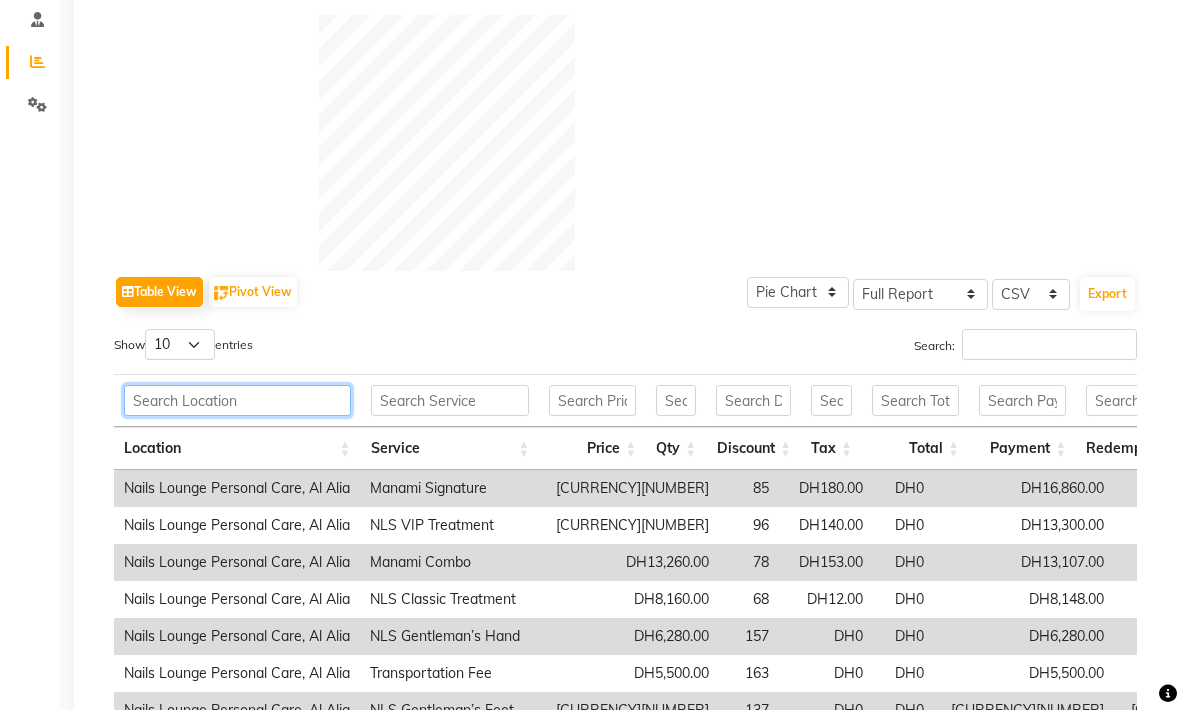 scroll, scrollTop: 264, scrollLeft: 0, axis: vertical 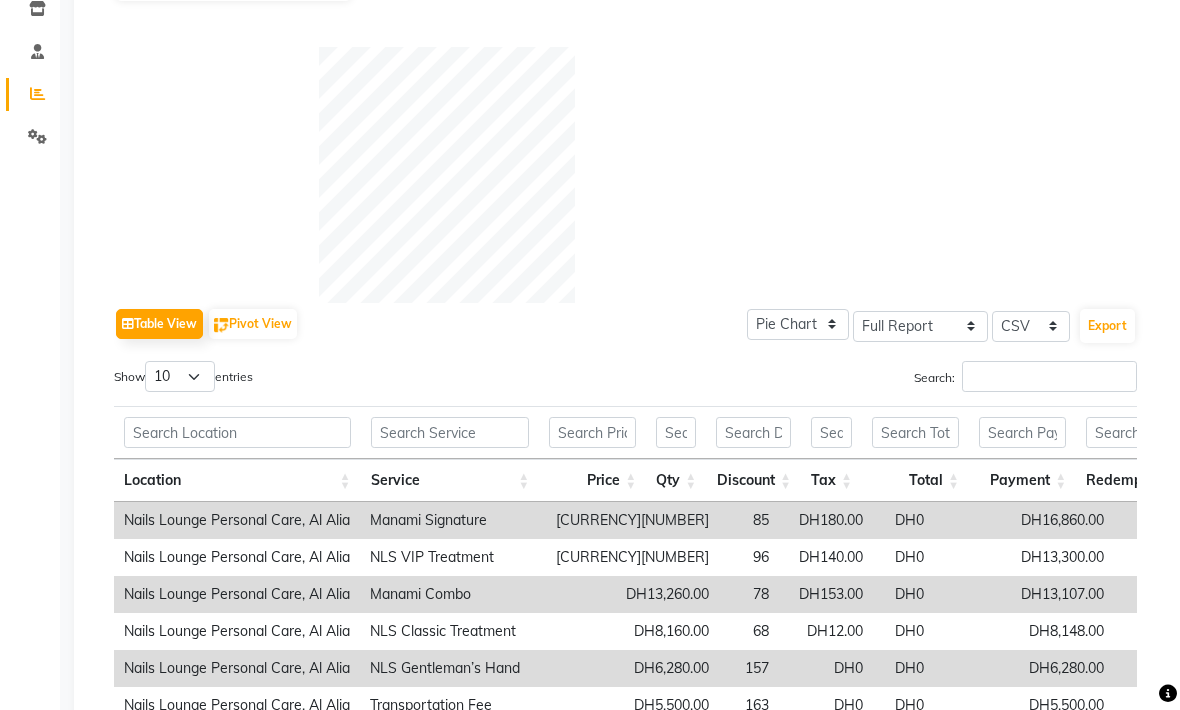 click on "Qty" at bounding box center [676, 480] 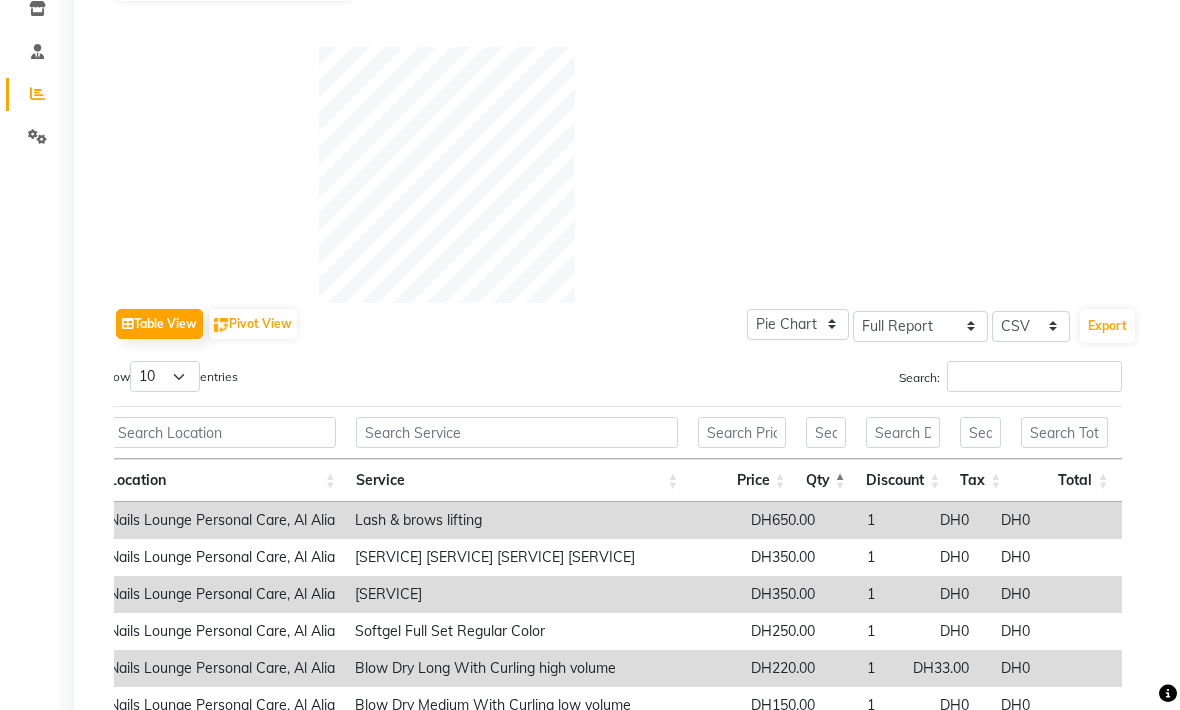 scroll, scrollTop: 0, scrollLeft: 15, axis: horizontal 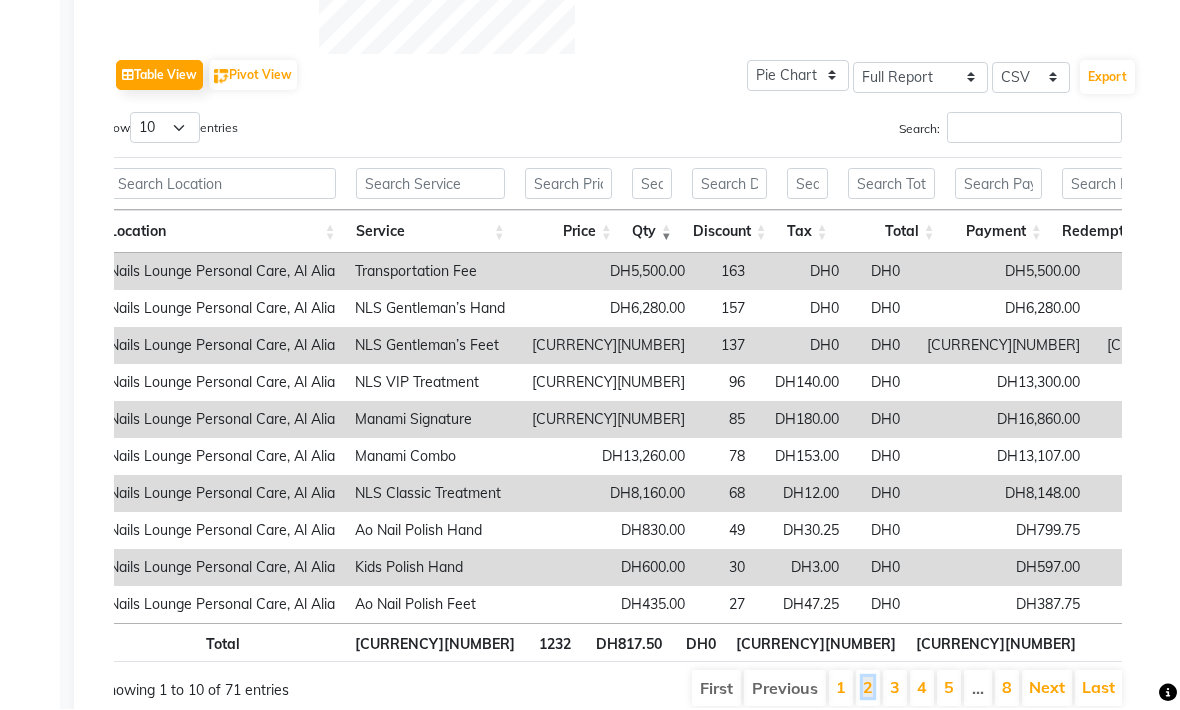 click on "2" at bounding box center [868, 688] 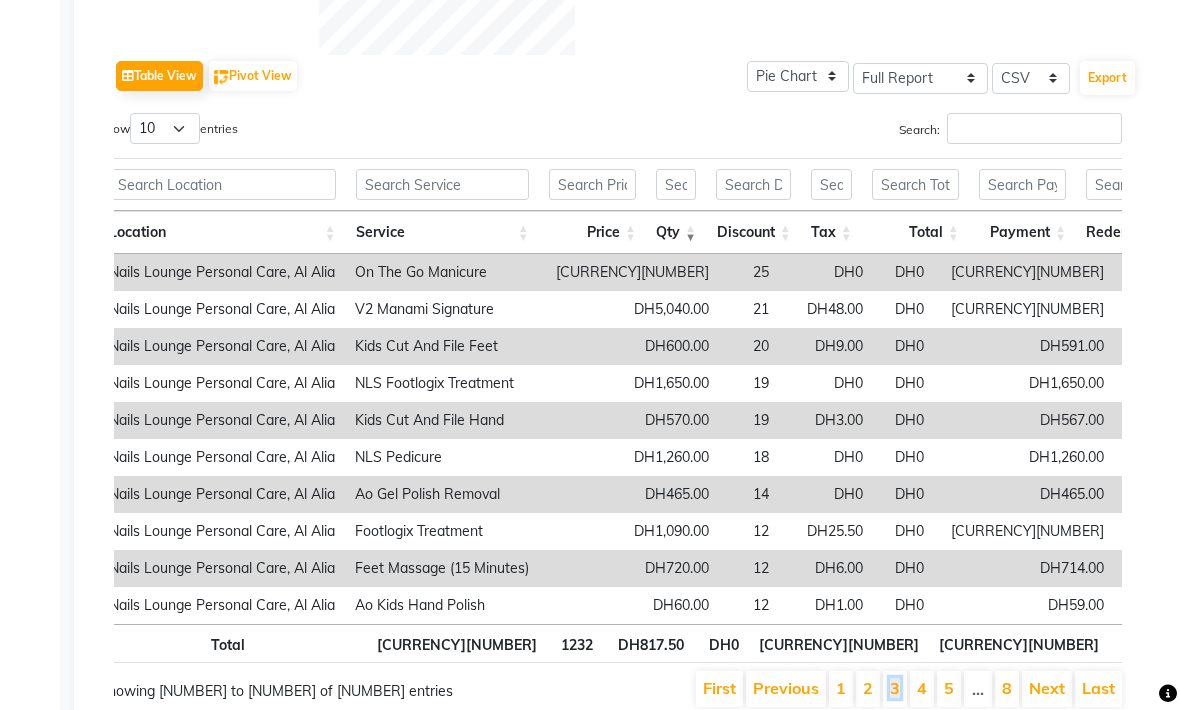 click on "3" at bounding box center [895, 688] 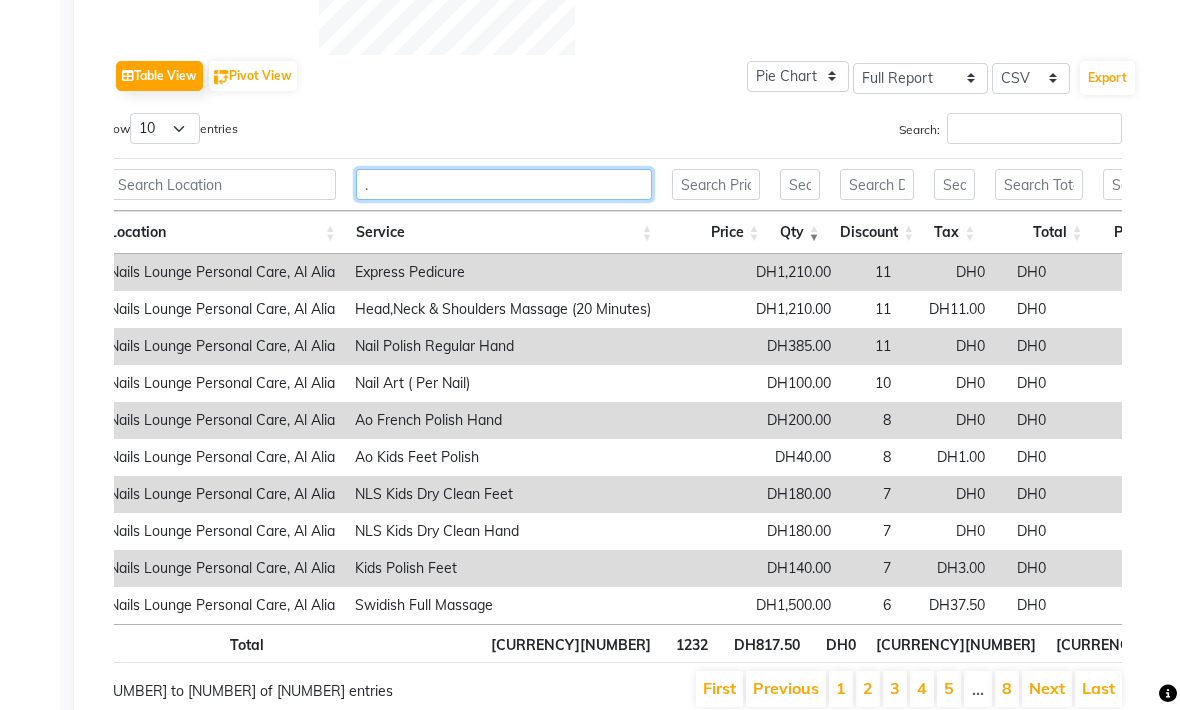 type on "." 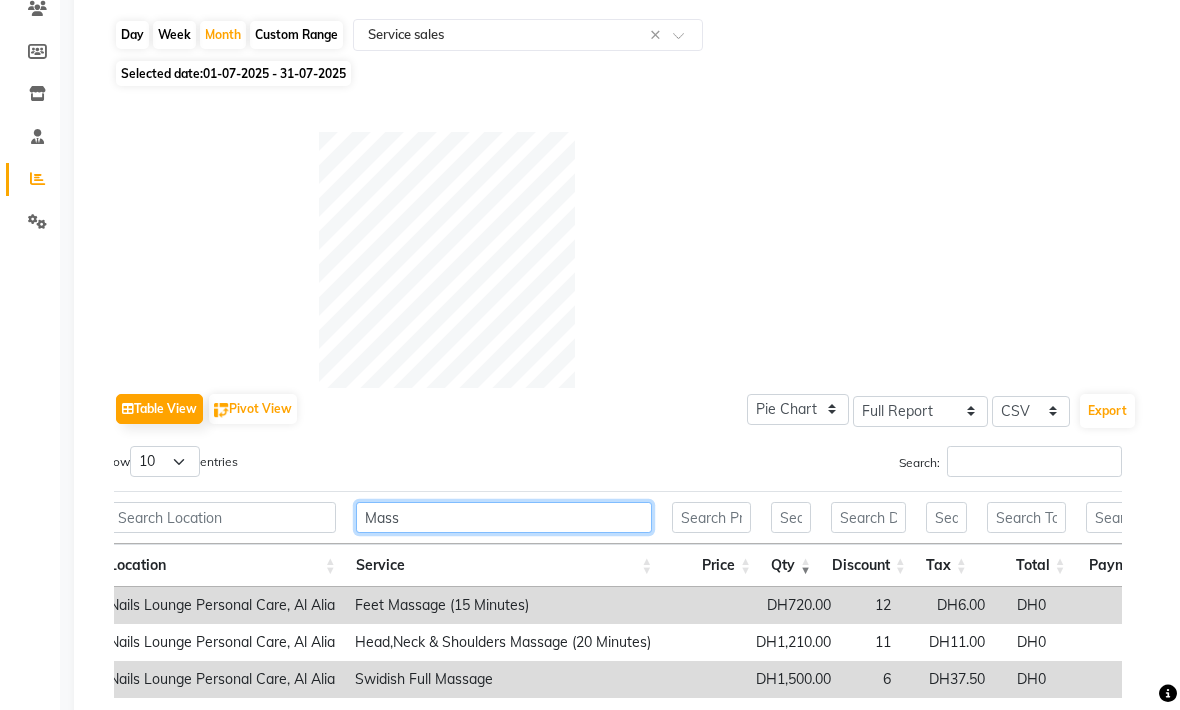 type on "Massa" 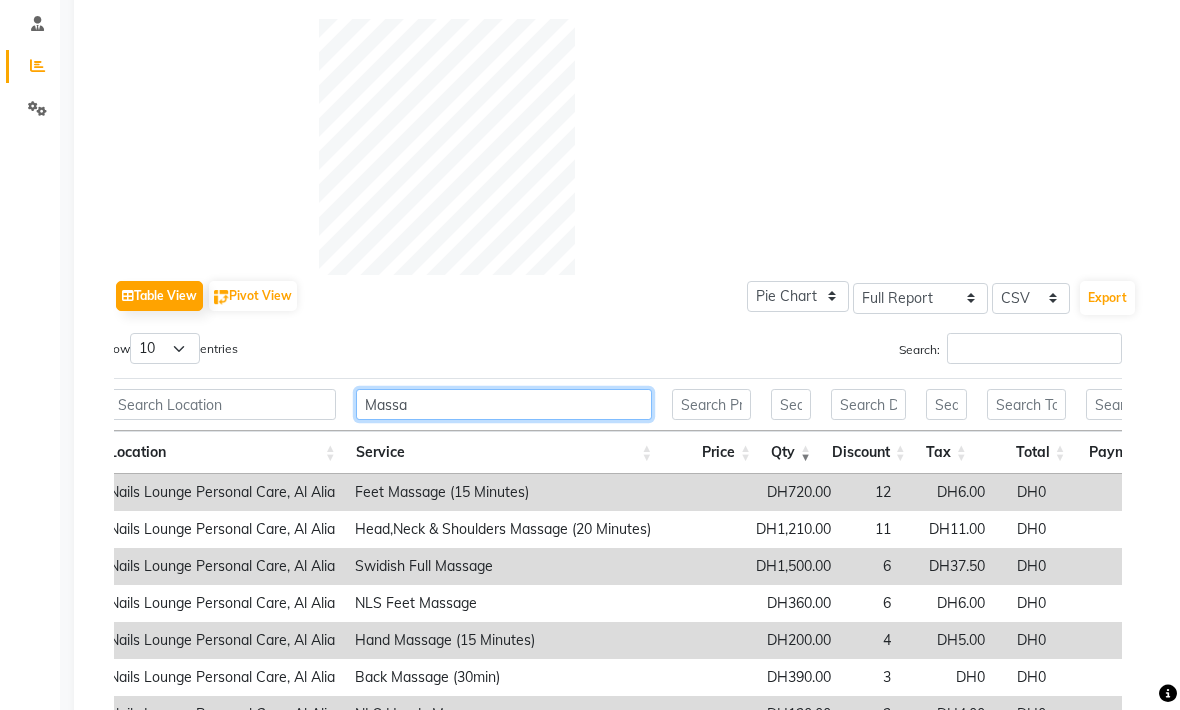 scroll, scrollTop: 0, scrollLeft: 0, axis: both 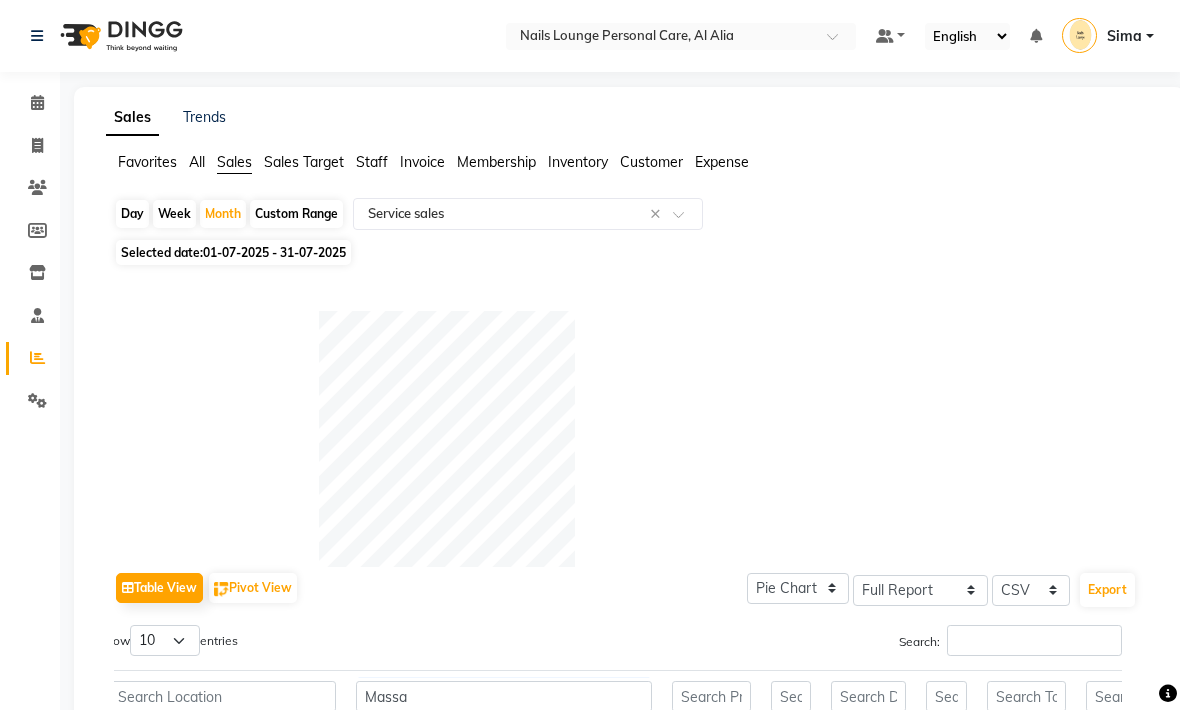 click on "All" 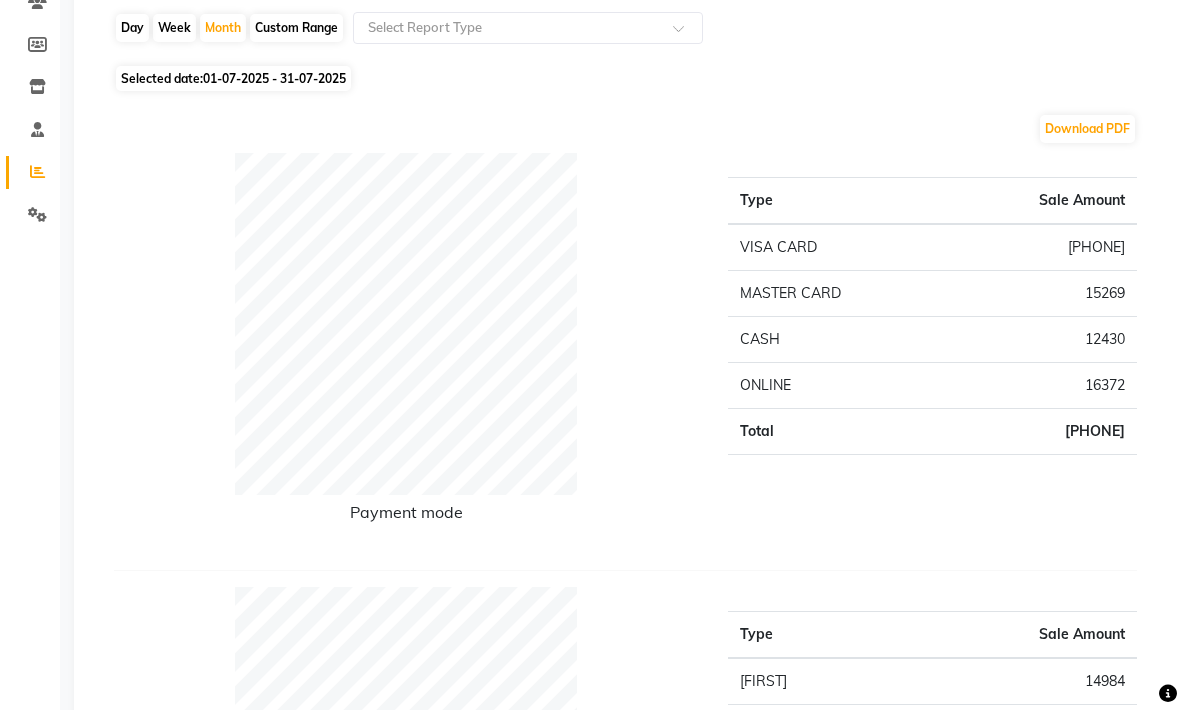 scroll, scrollTop: 0, scrollLeft: 0, axis: both 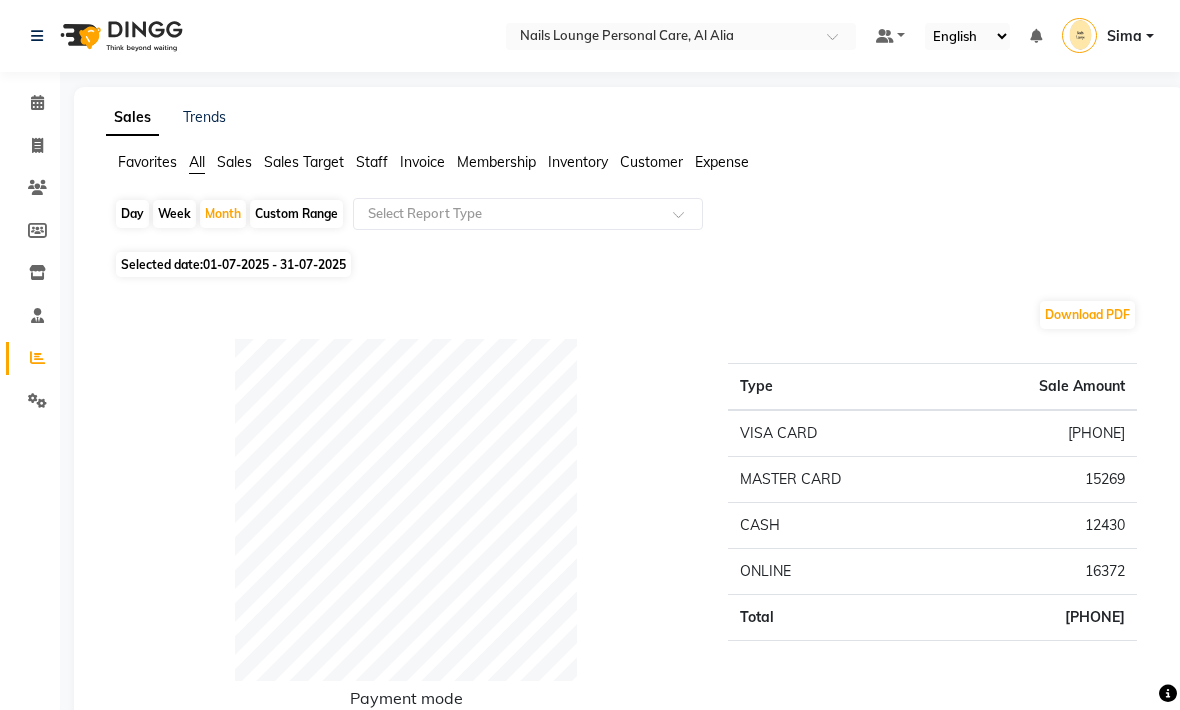 click on "Staff" 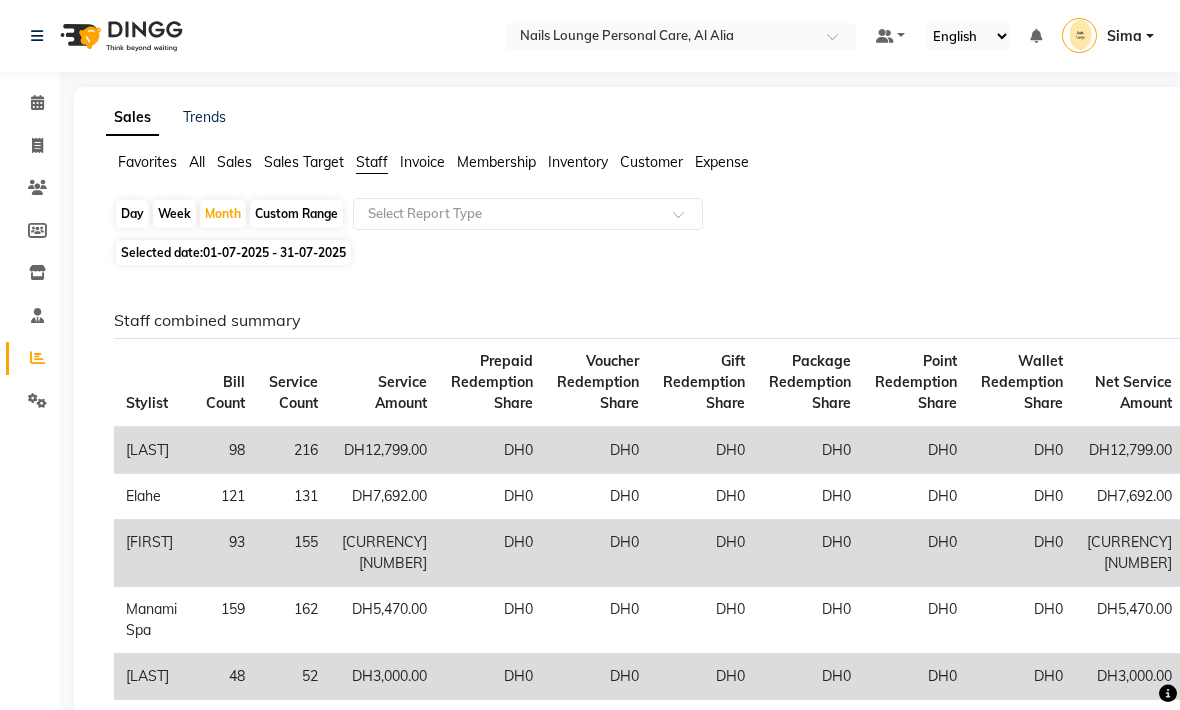 click on "Select Report Type" 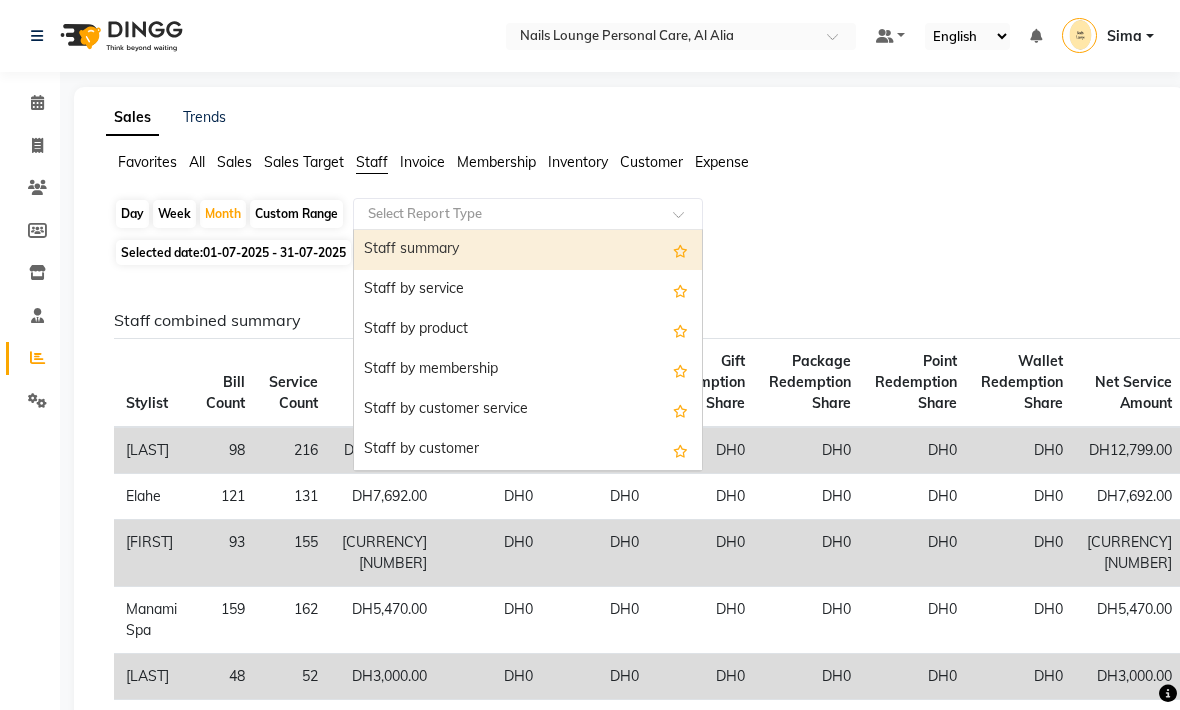 click on "Staff summary" at bounding box center [528, 250] 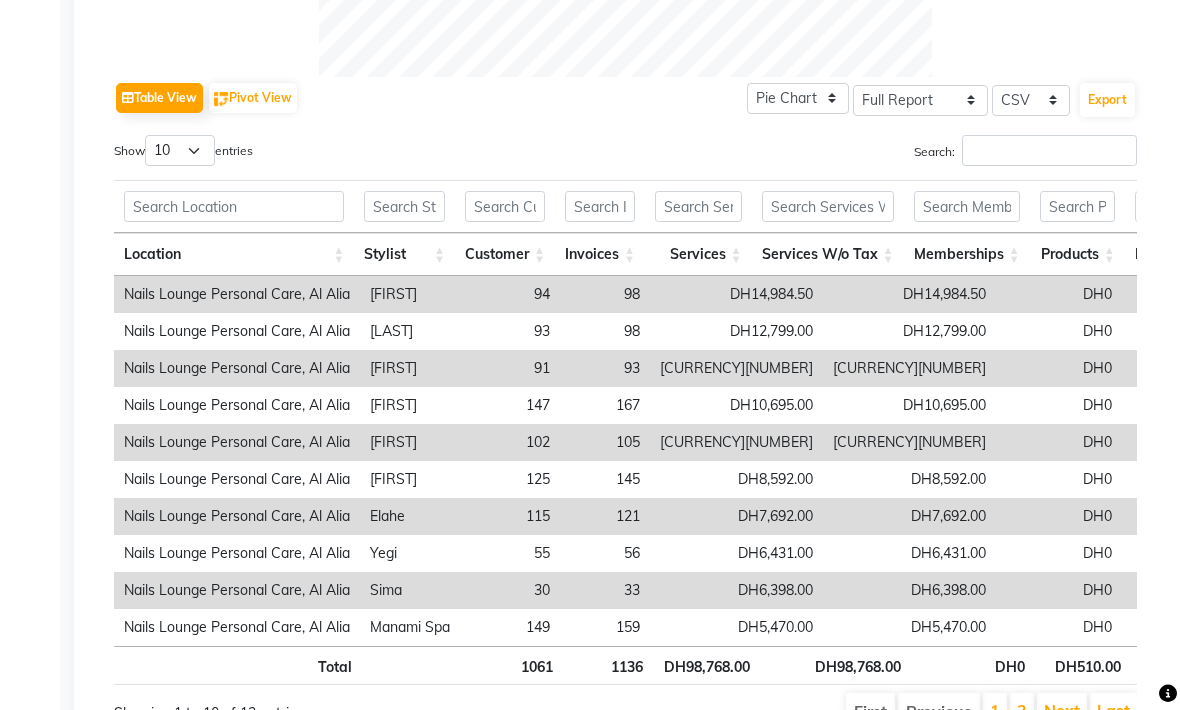 scroll, scrollTop: 869, scrollLeft: 0, axis: vertical 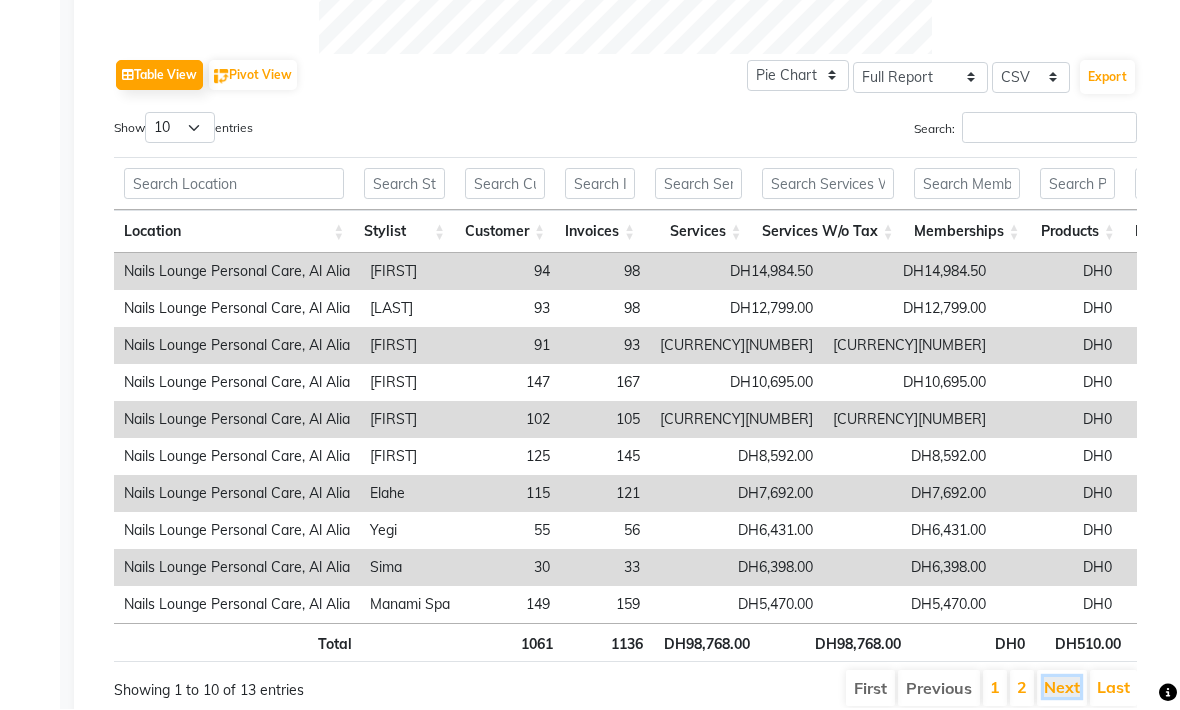 click on "Next" at bounding box center [1062, 688] 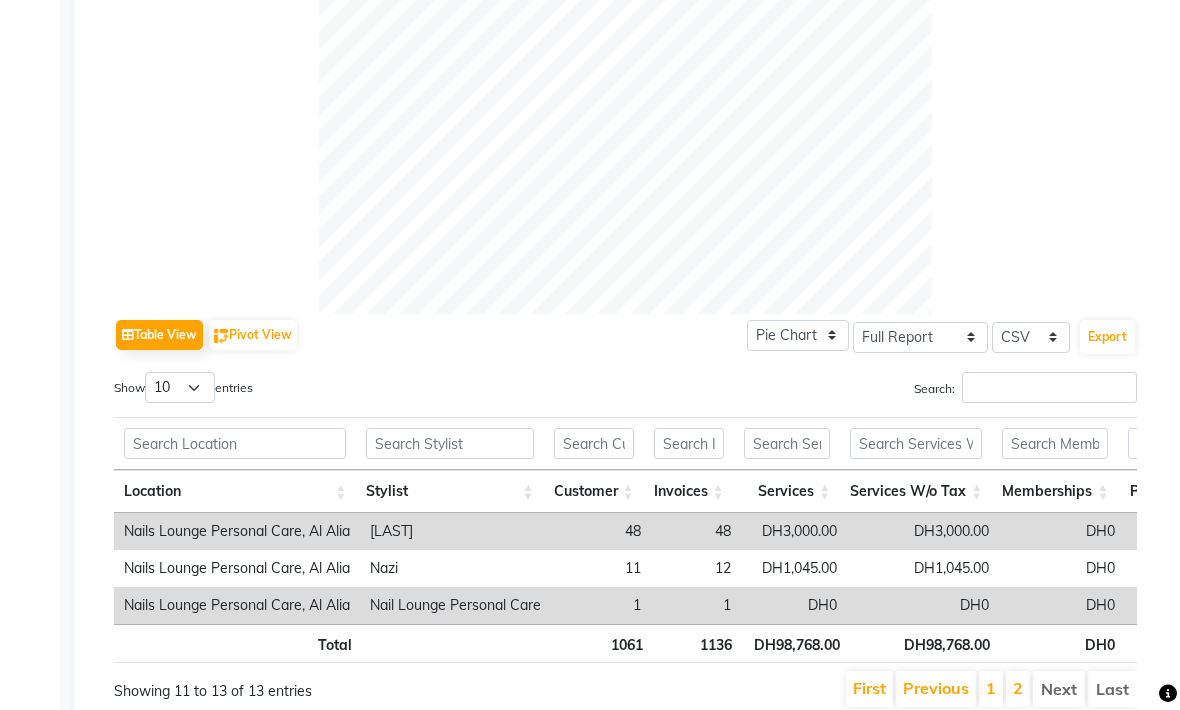 click on "Export" 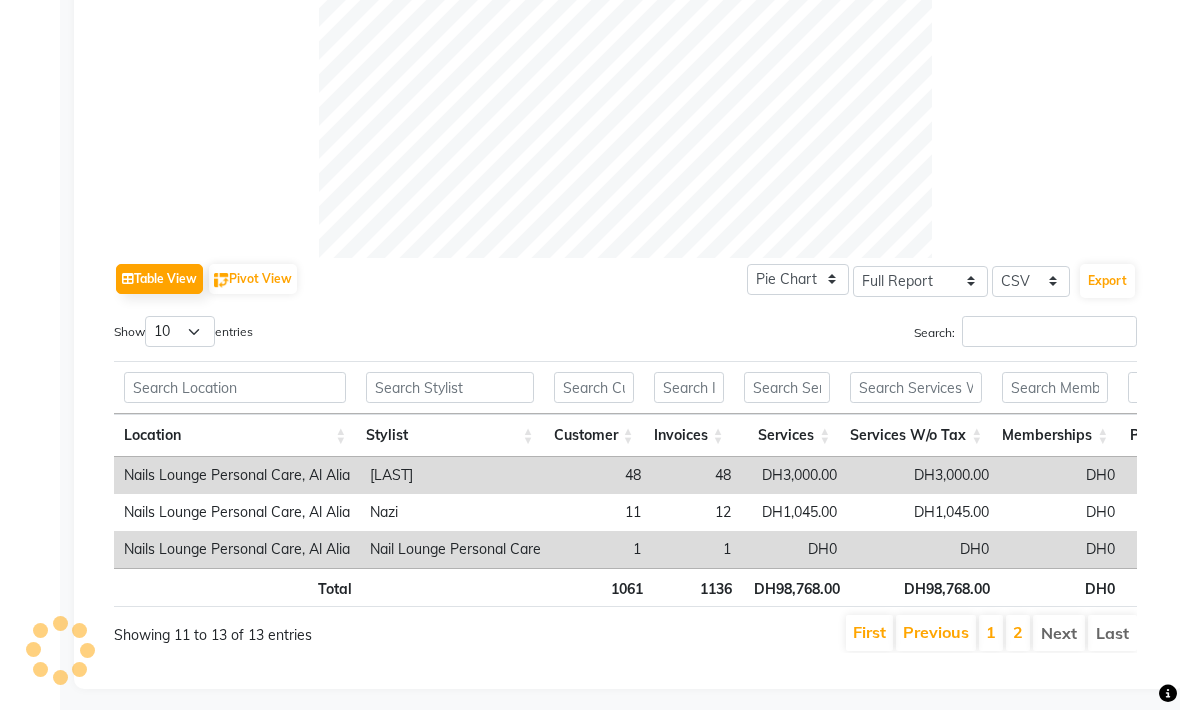 scroll, scrollTop: 676, scrollLeft: 0, axis: vertical 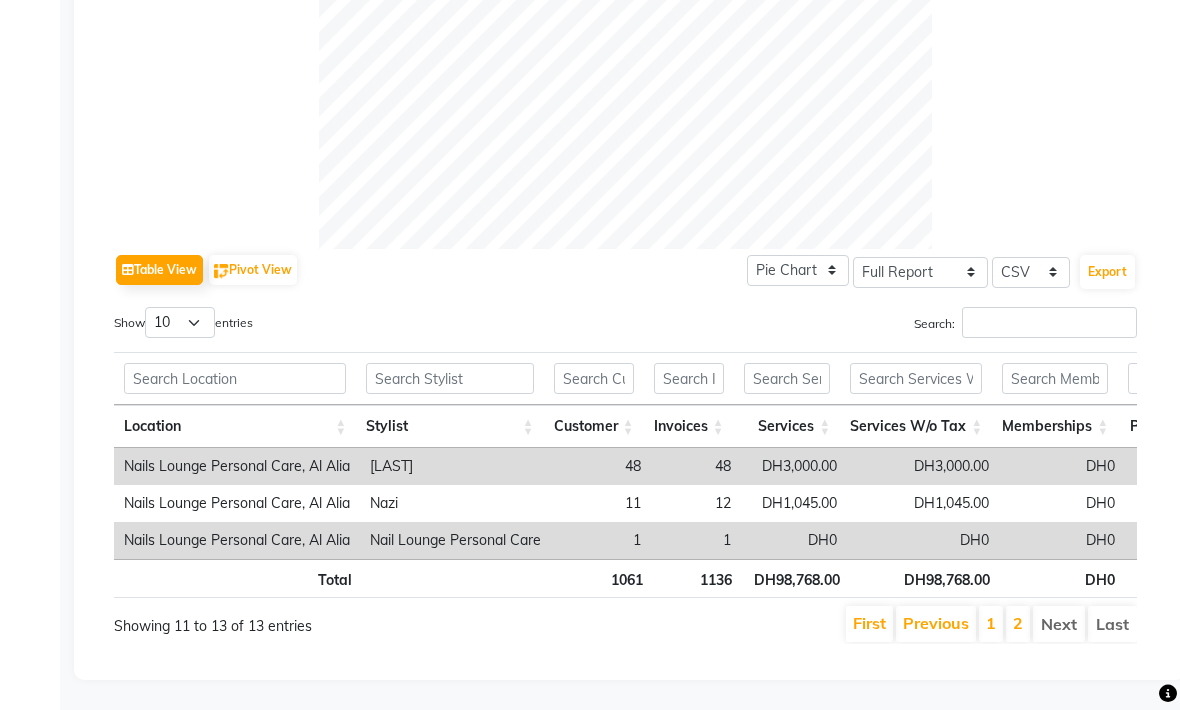 click on "Export" 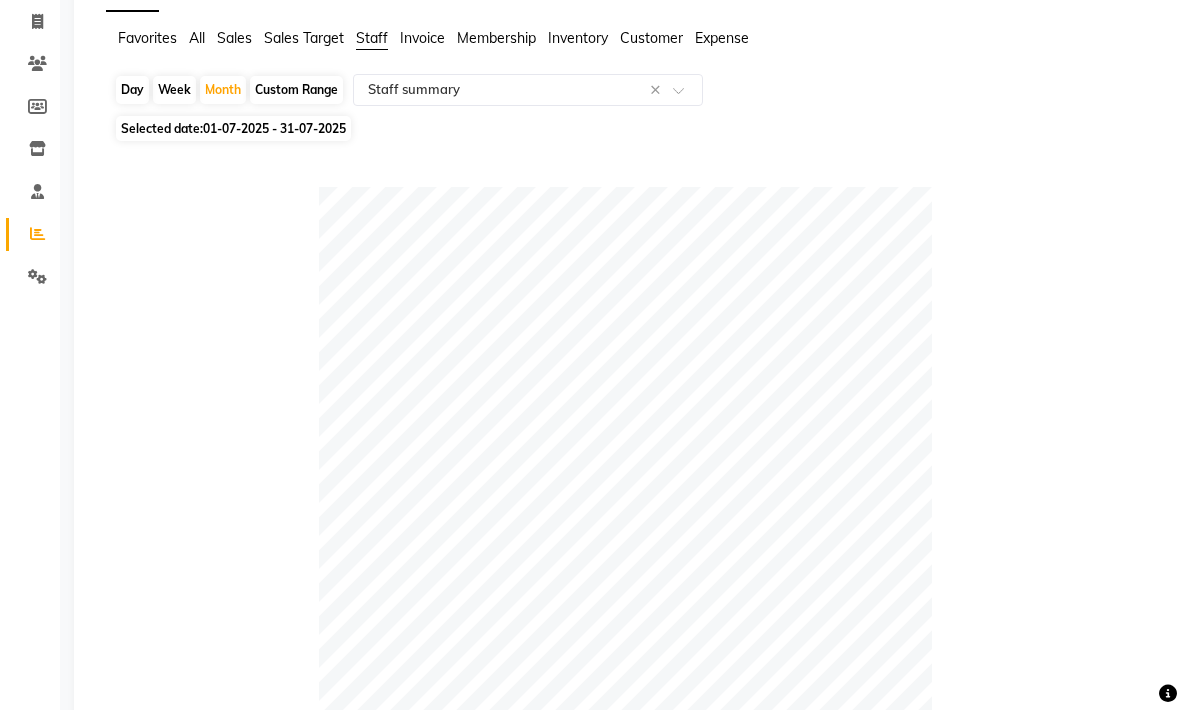 scroll, scrollTop: 0, scrollLeft: 0, axis: both 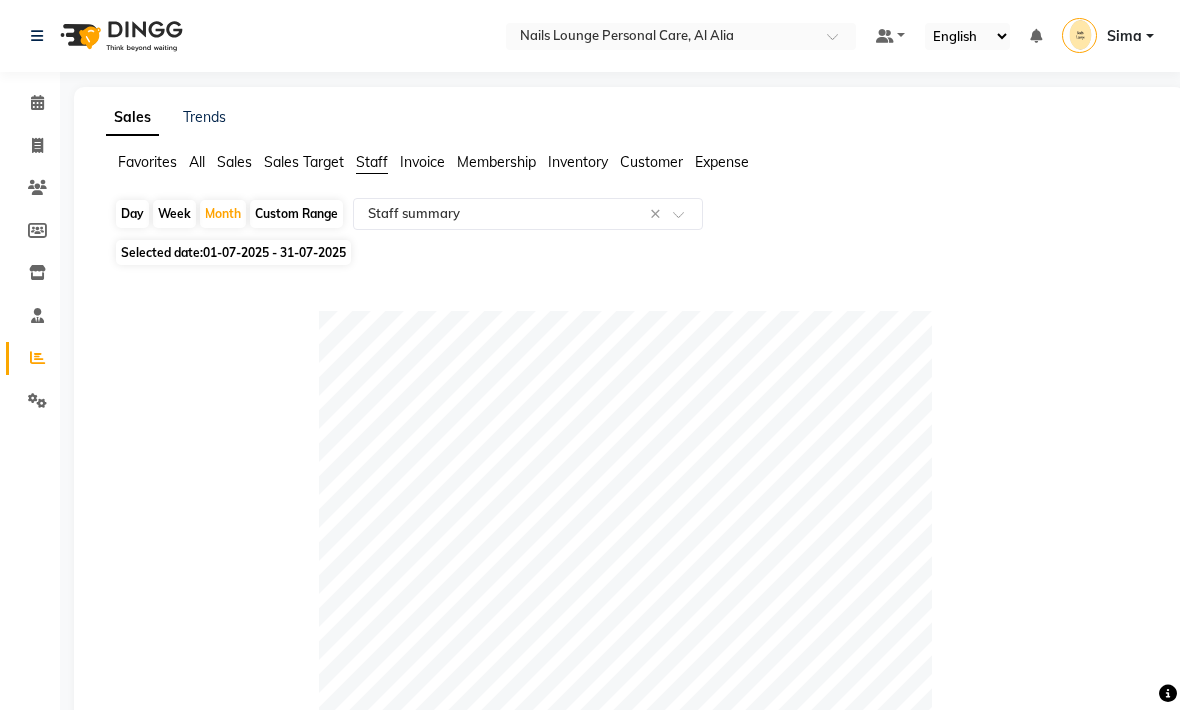 click on "All" 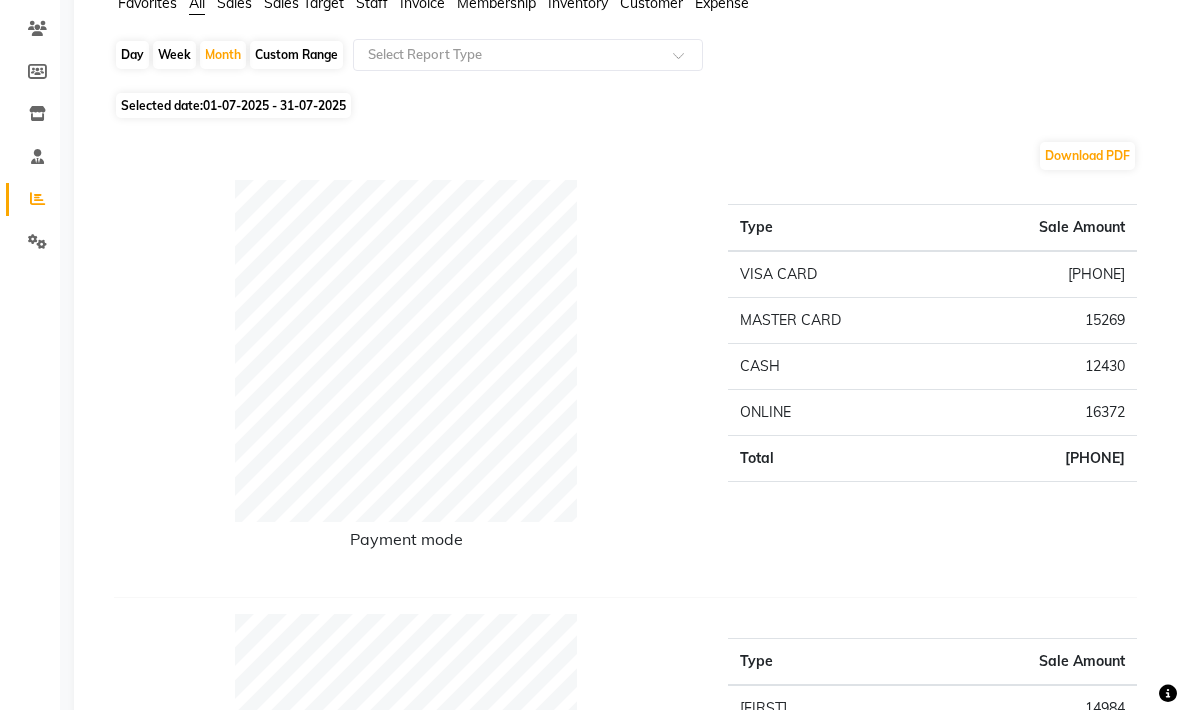 scroll, scrollTop: 0, scrollLeft: 0, axis: both 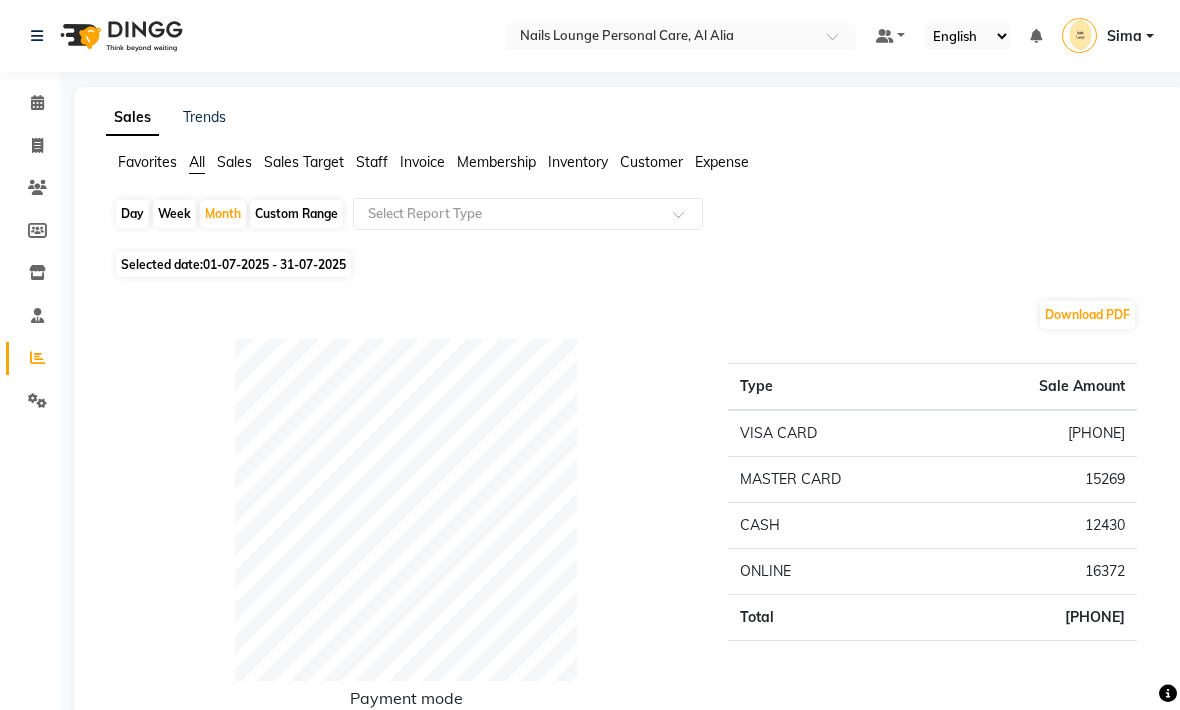 click 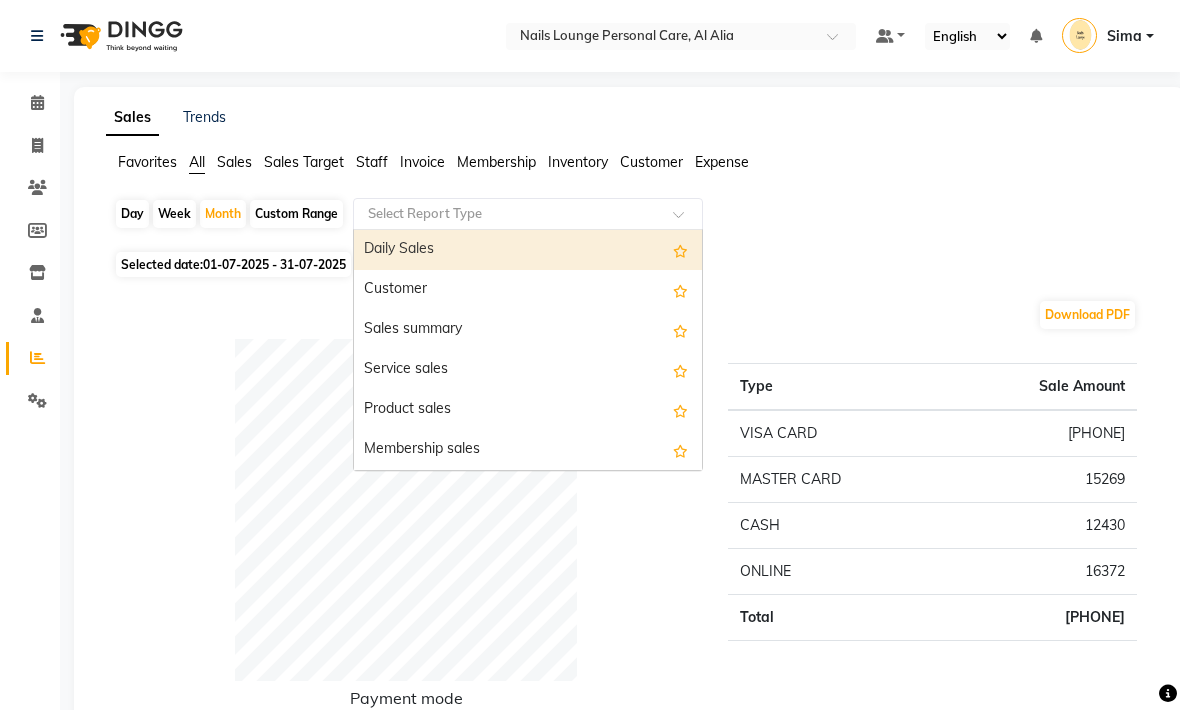 click on "Service sales" at bounding box center (528, 370) 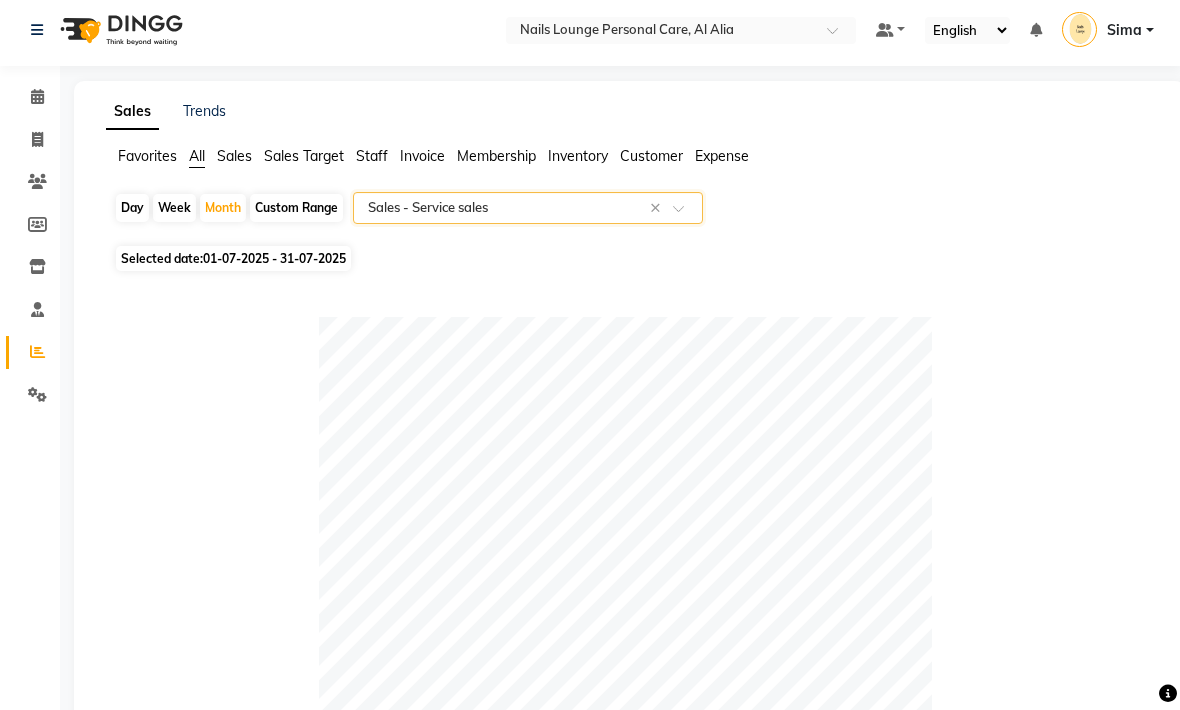 scroll, scrollTop: 0, scrollLeft: 0, axis: both 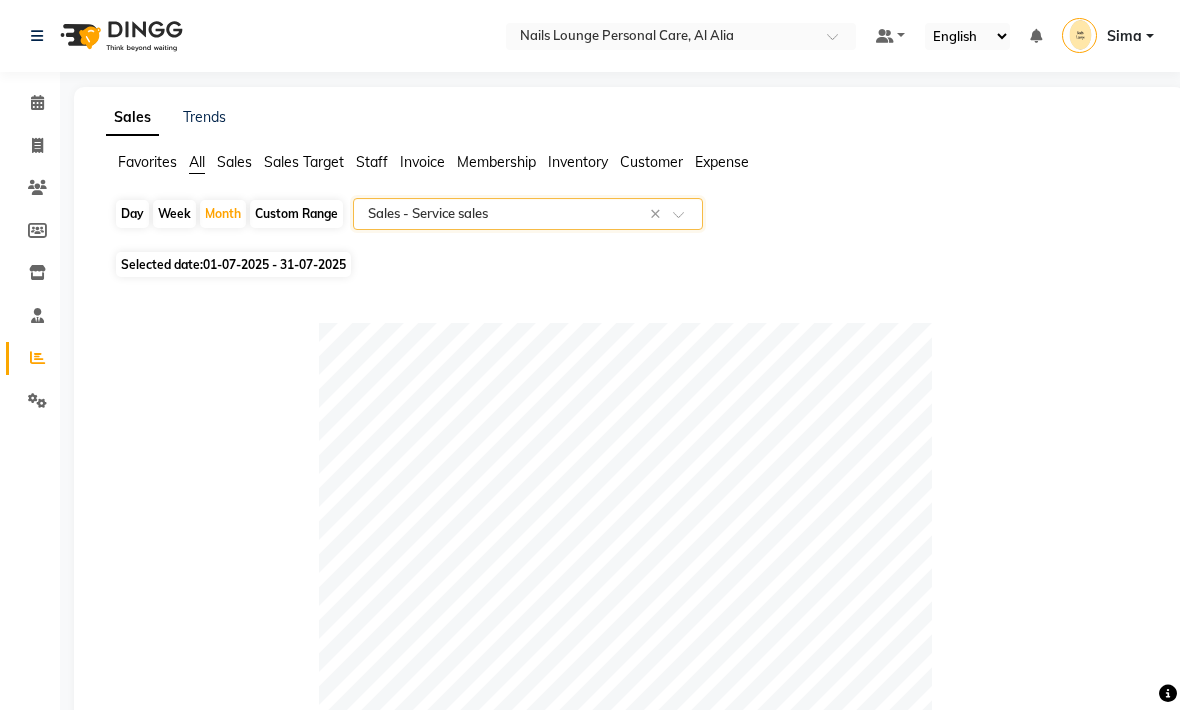 click 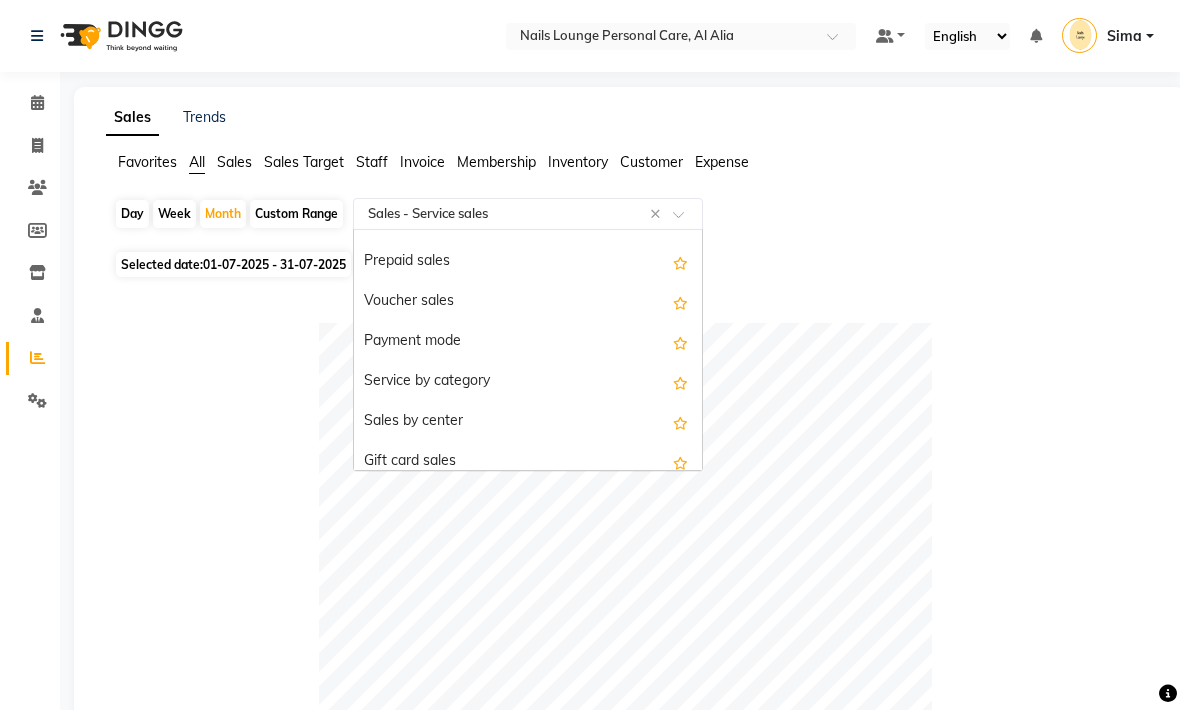 scroll, scrollTop: 274, scrollLeft: 0, axis: vertical 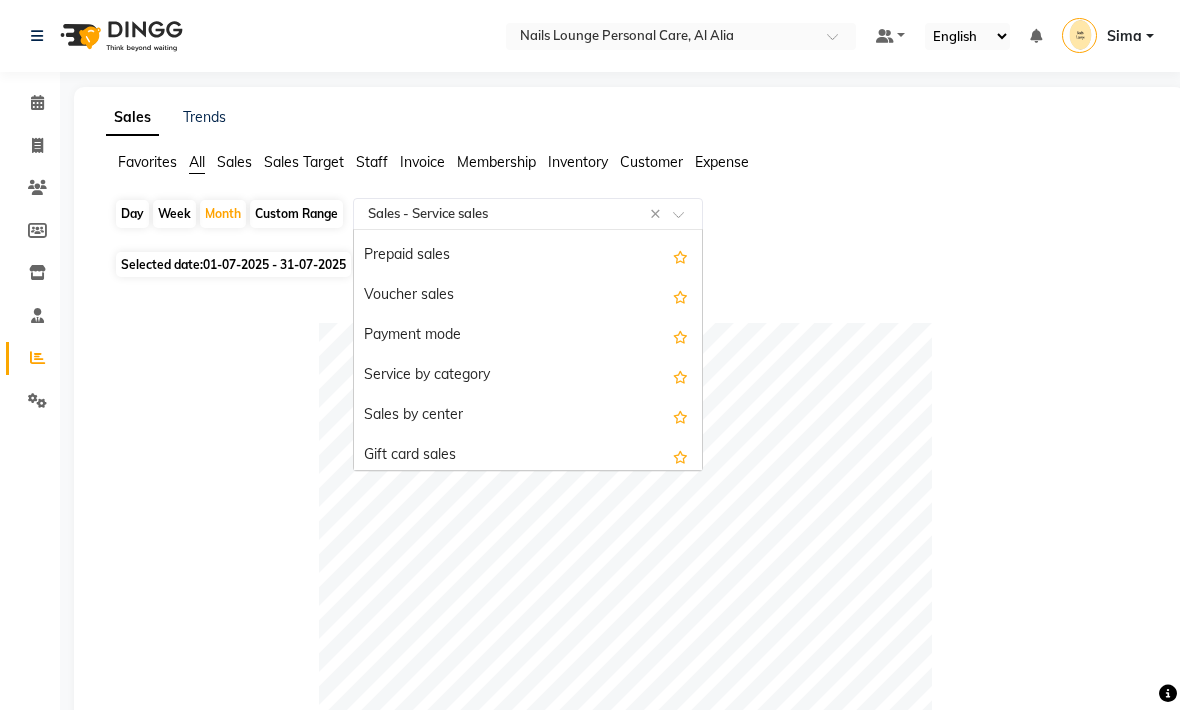 click on "Service by category" at bounding box center [528, 376] 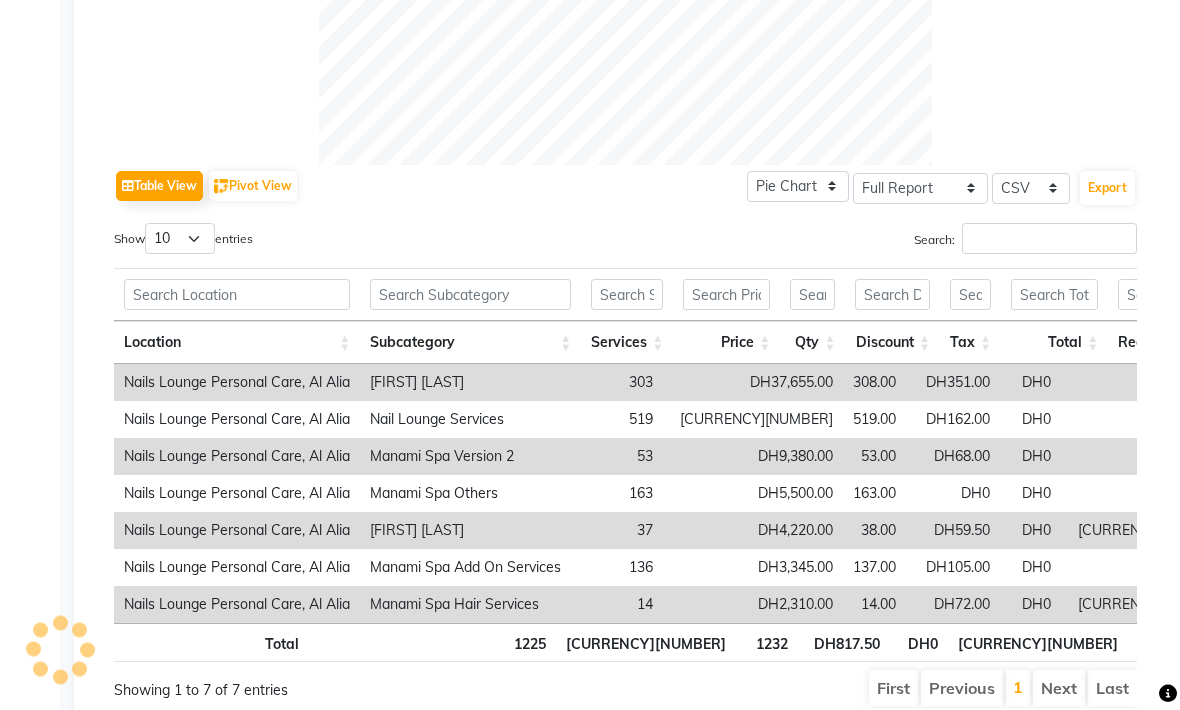 scroll, scrollTop: 770, scrollLeft: 0, axis: vertical 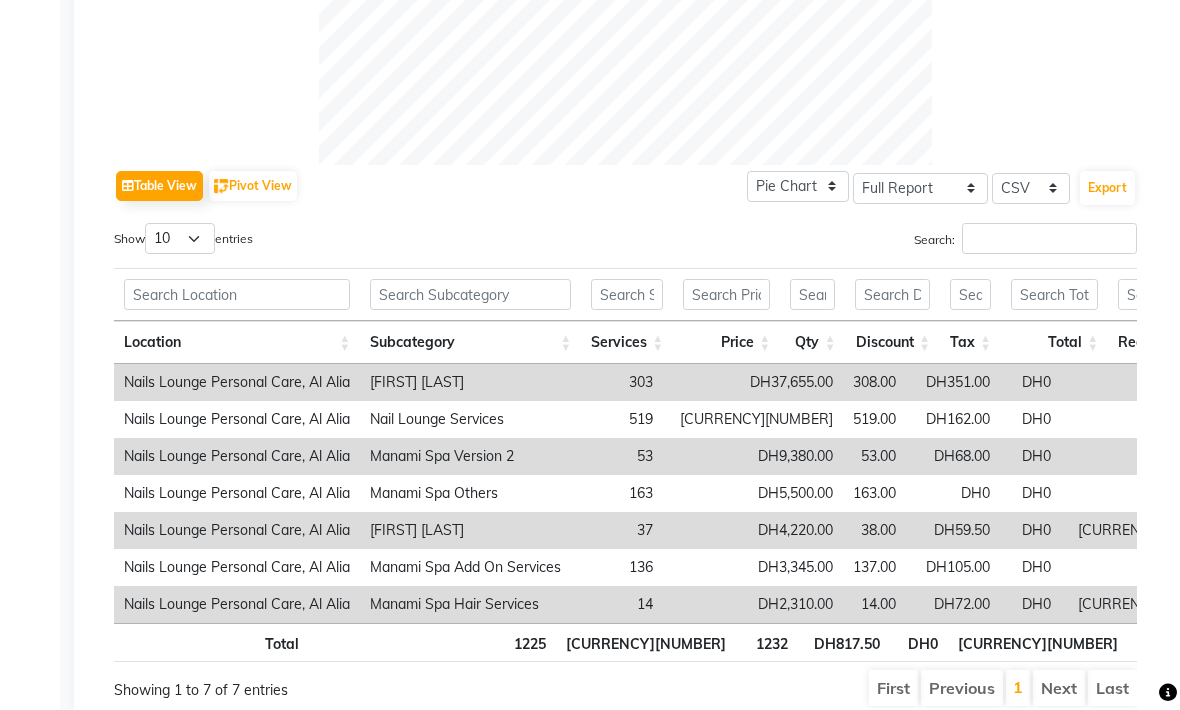 click on "Export" 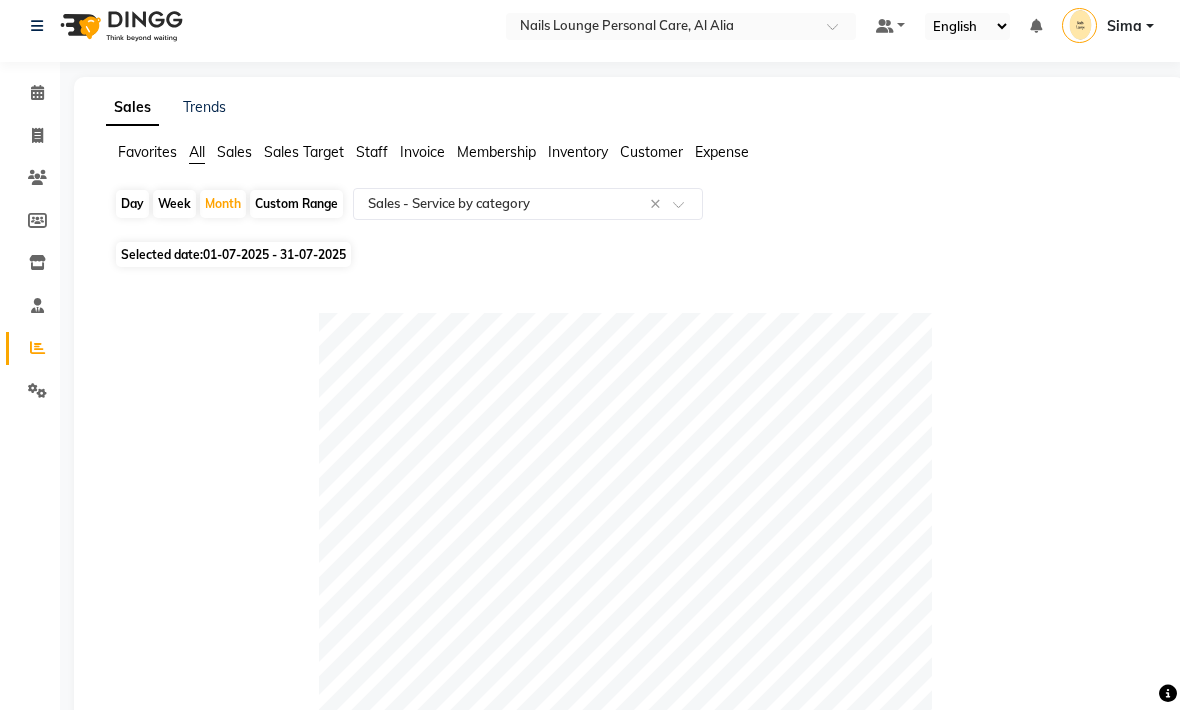 scroll, scrollTop: 0, scrollLeft: 0, axis: both 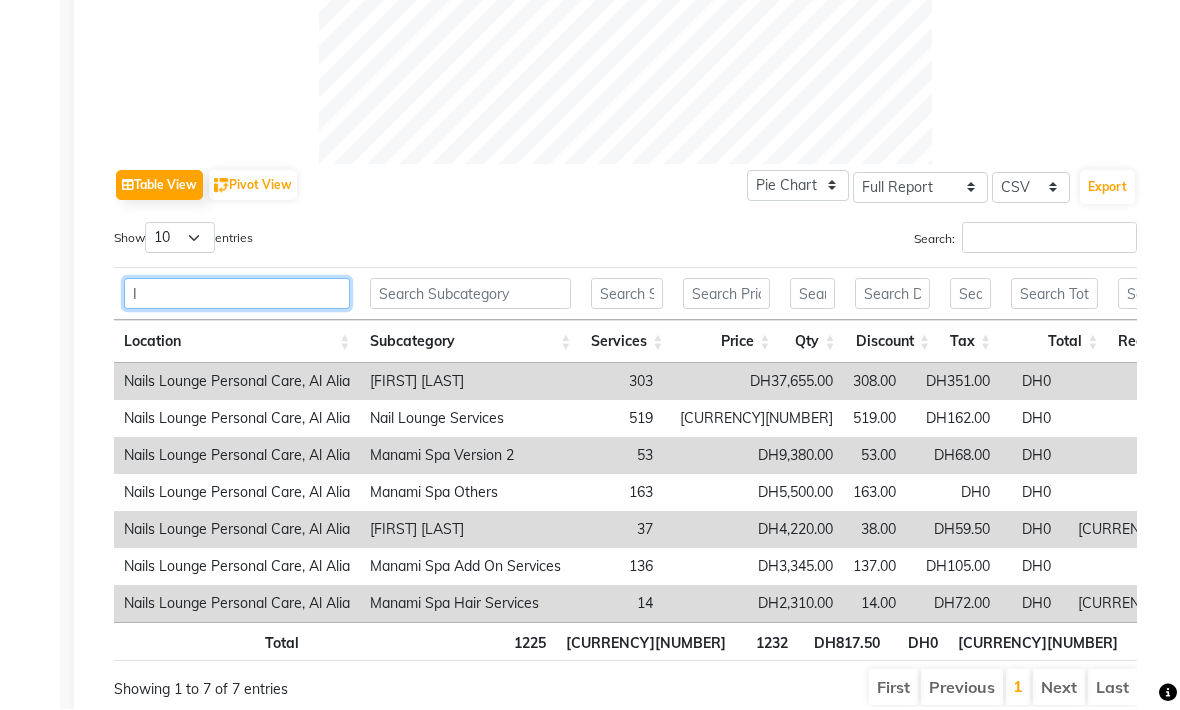 type on "I" 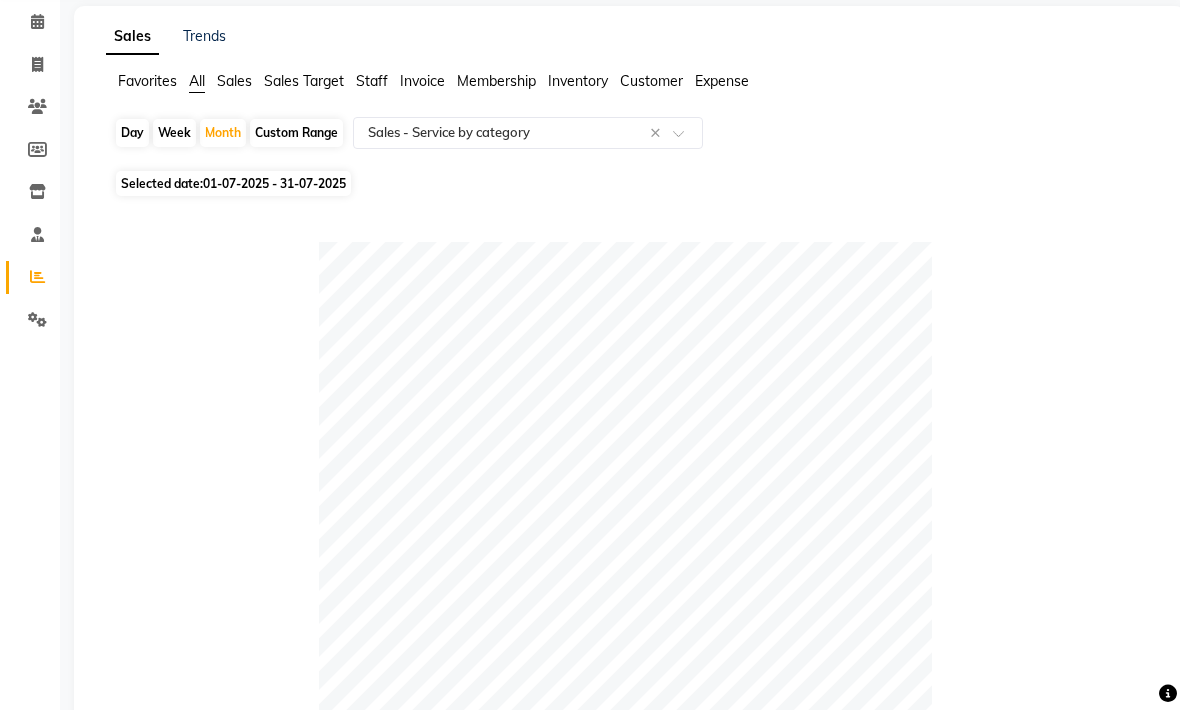 scroll, scrollTop: 0, scrollLeft: 0, axis: both 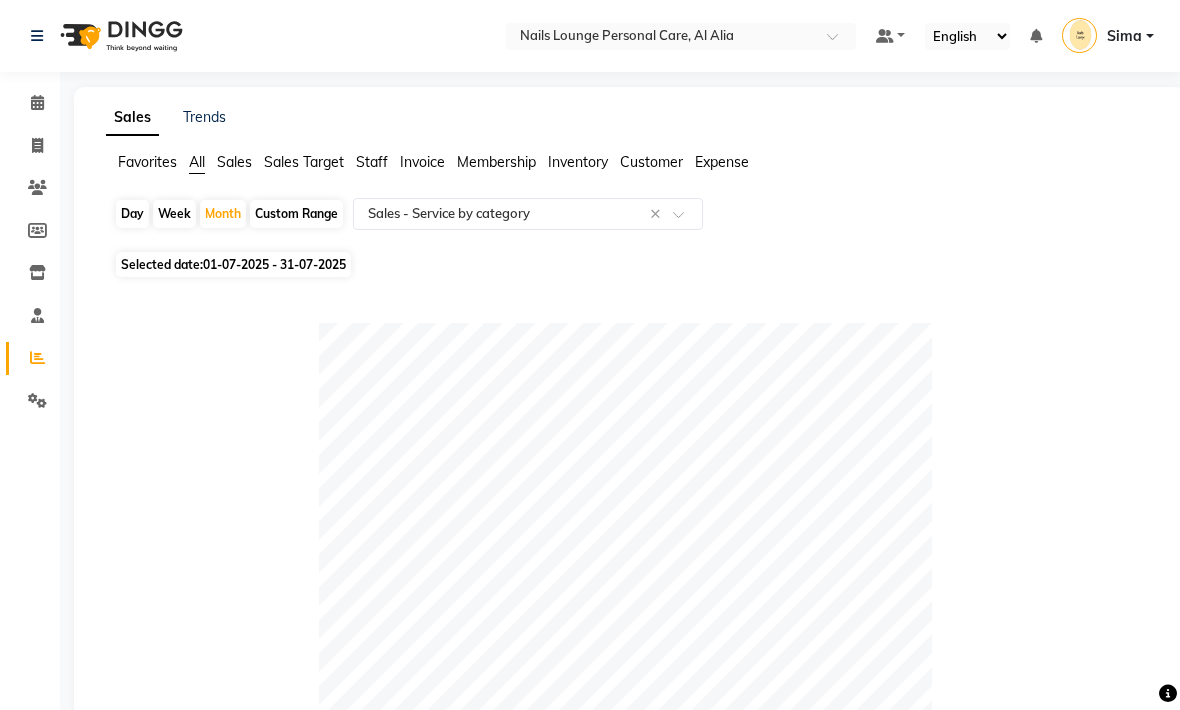 click on "All" 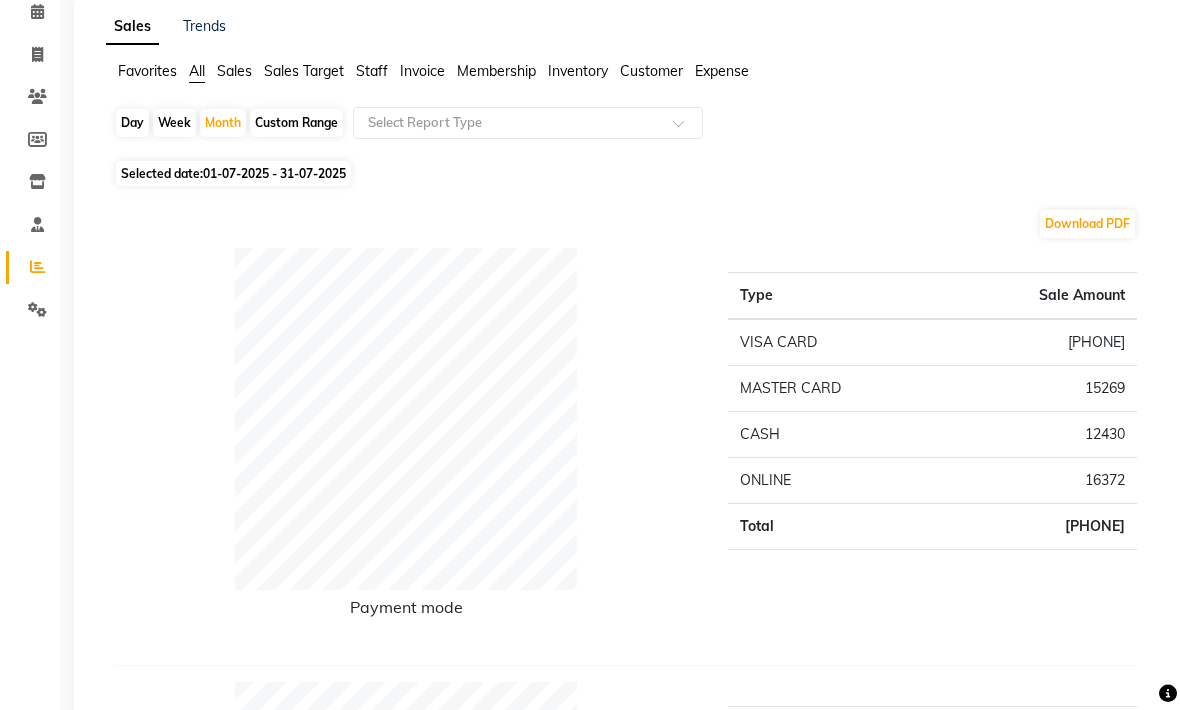 scroll, scrollTop: 0, scrollLeft: 0, axis: both 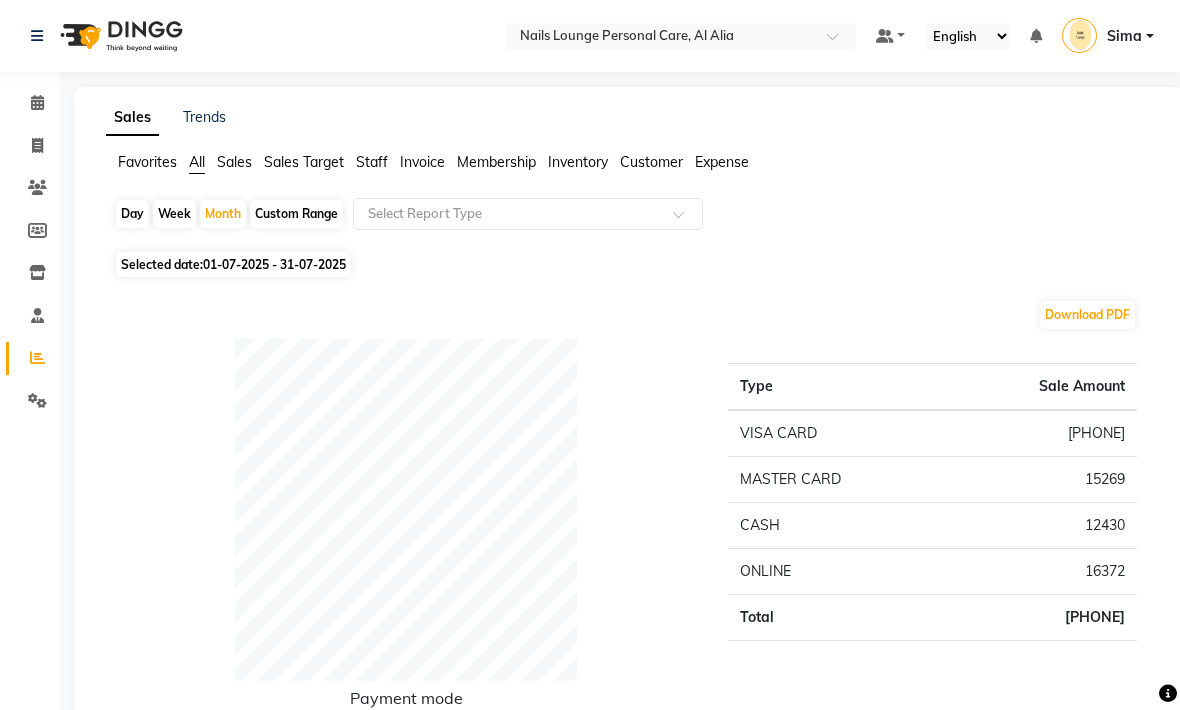 click 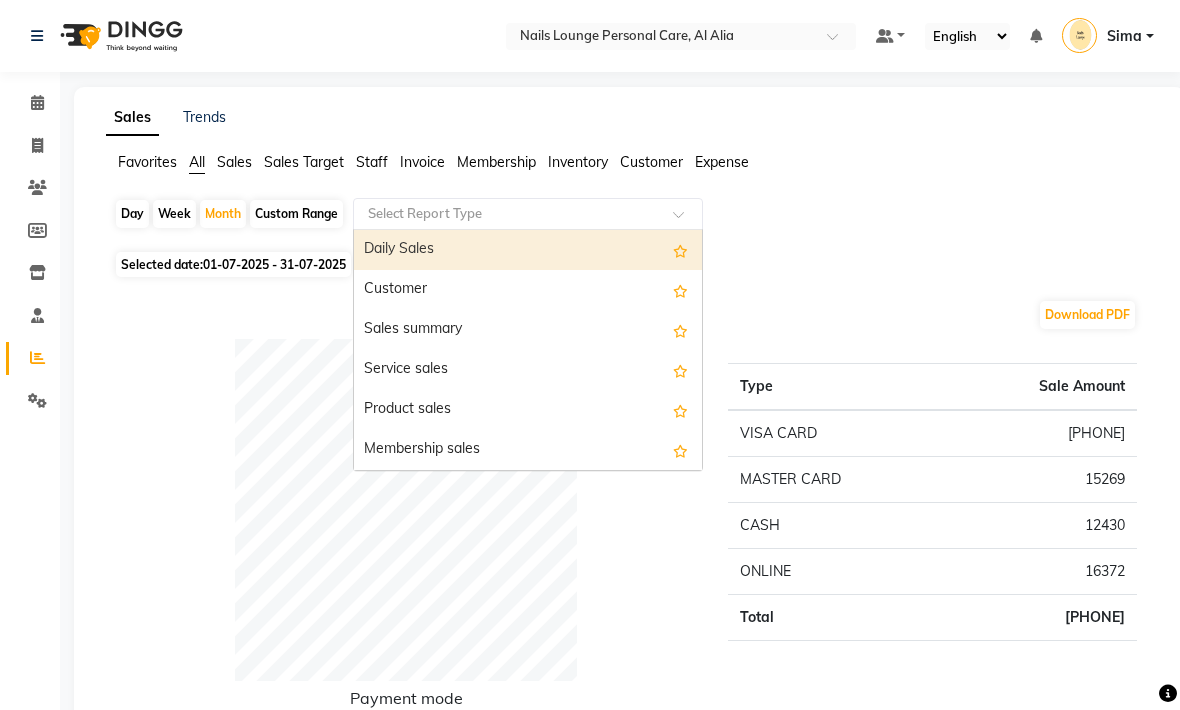 click on "Service sales" at bounding box center [528, 370] 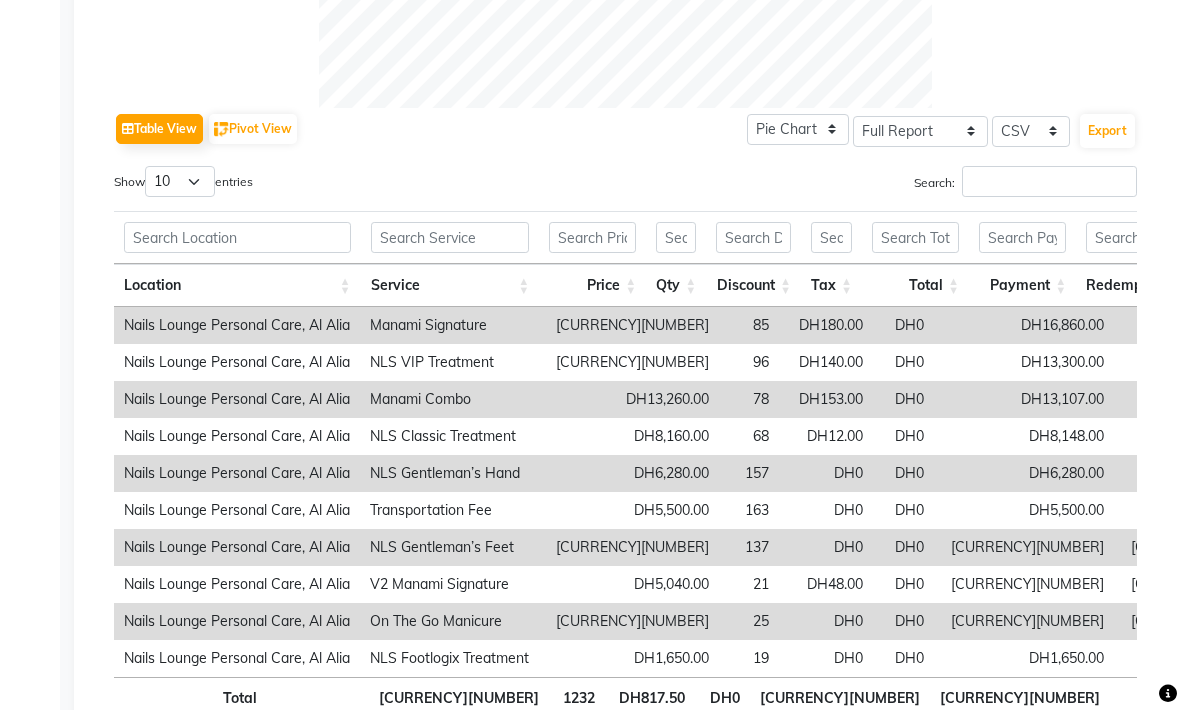 scroll, scrollTop: 826, scrollLeft: 0, axis: vertical 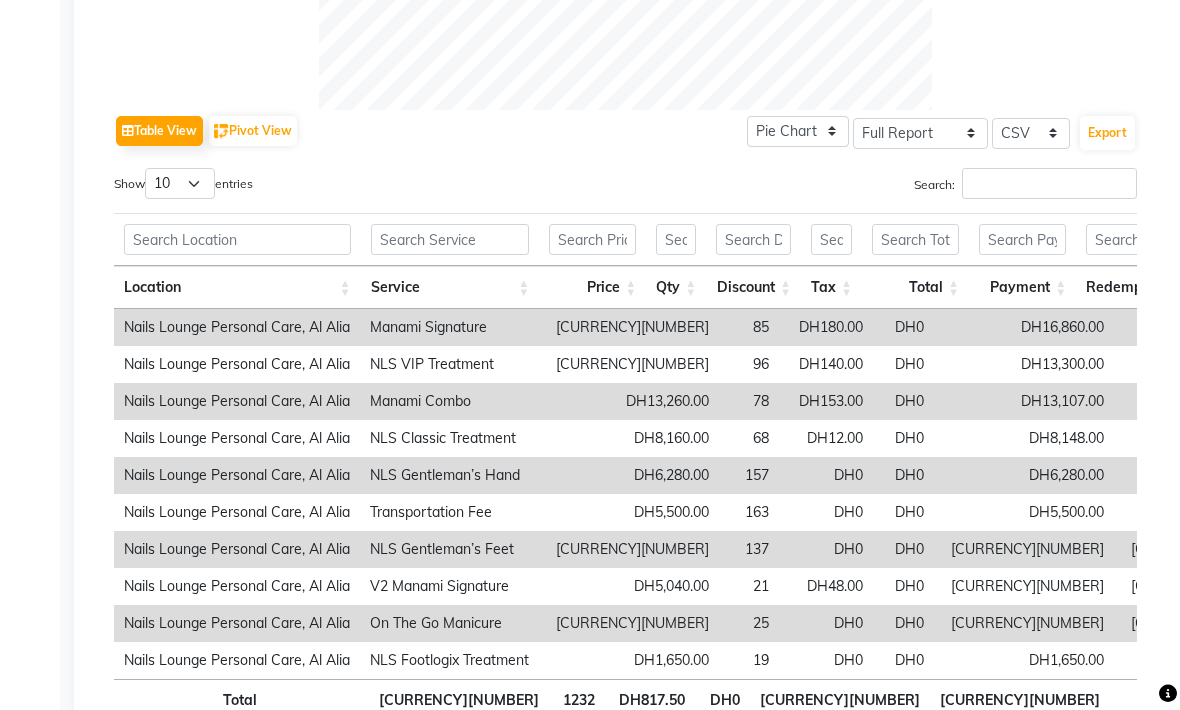click on "Qty" at bounding box center [676, 287] 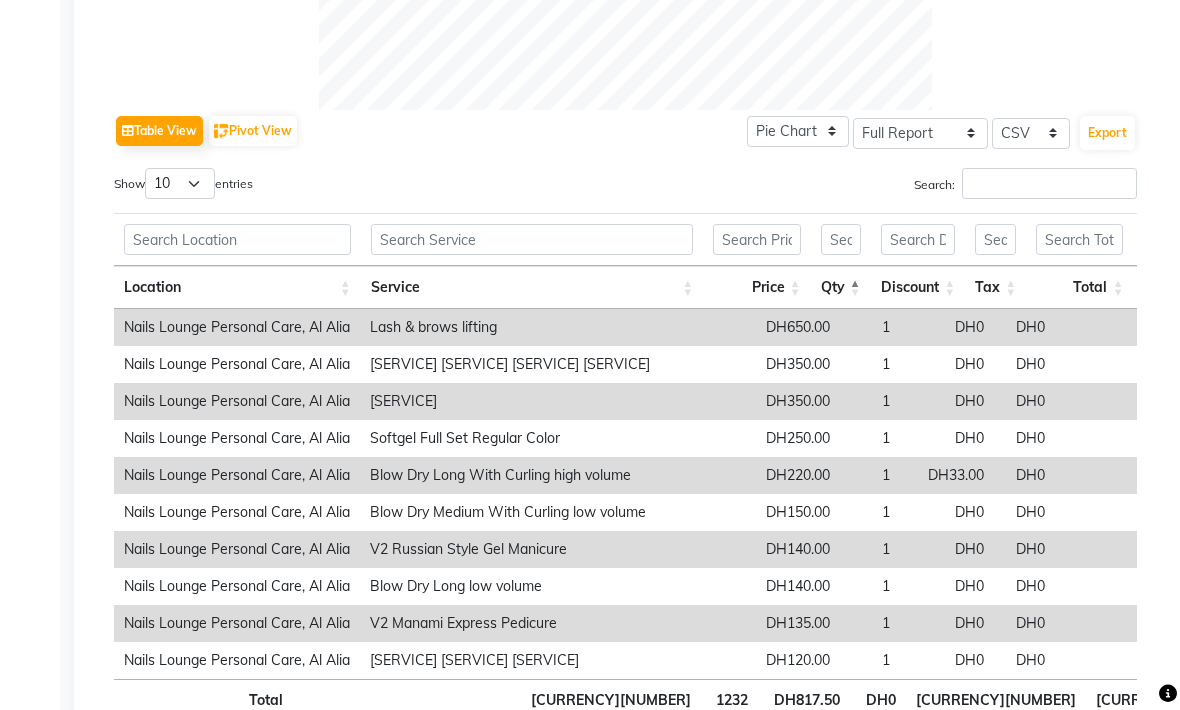 click on "Qty" at bounding box center [841, 287] 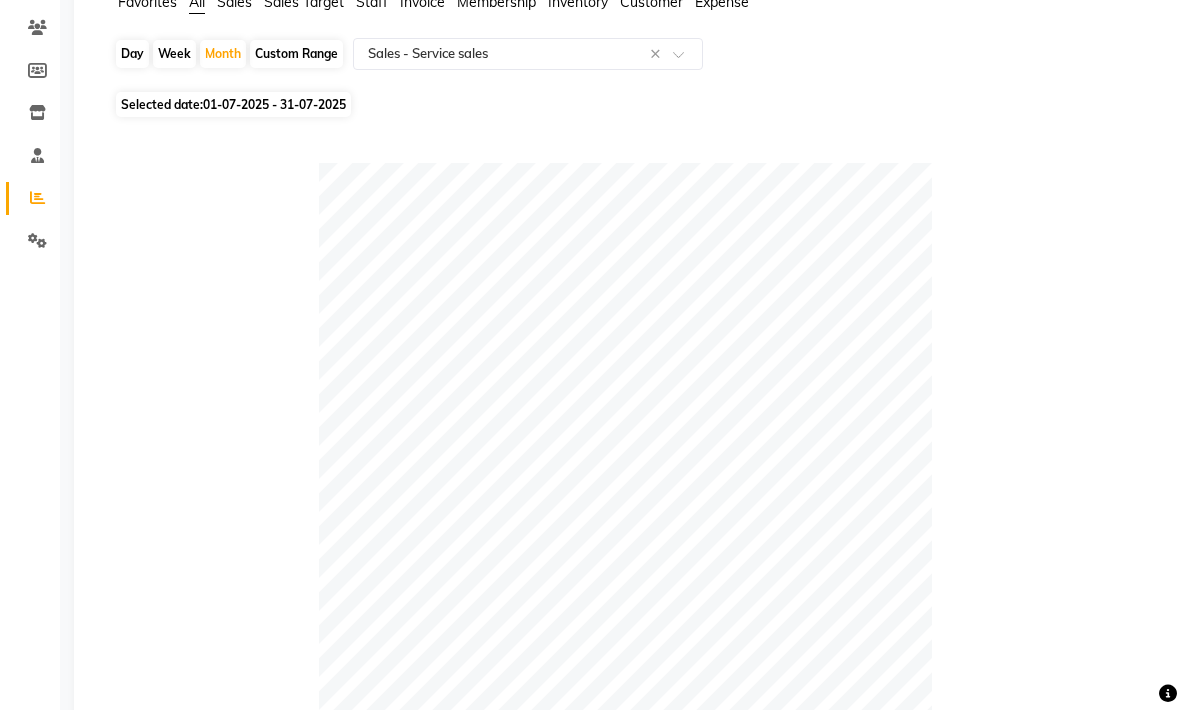 scroll, scrollTop: 0, scrollLeft: 0, axis: both 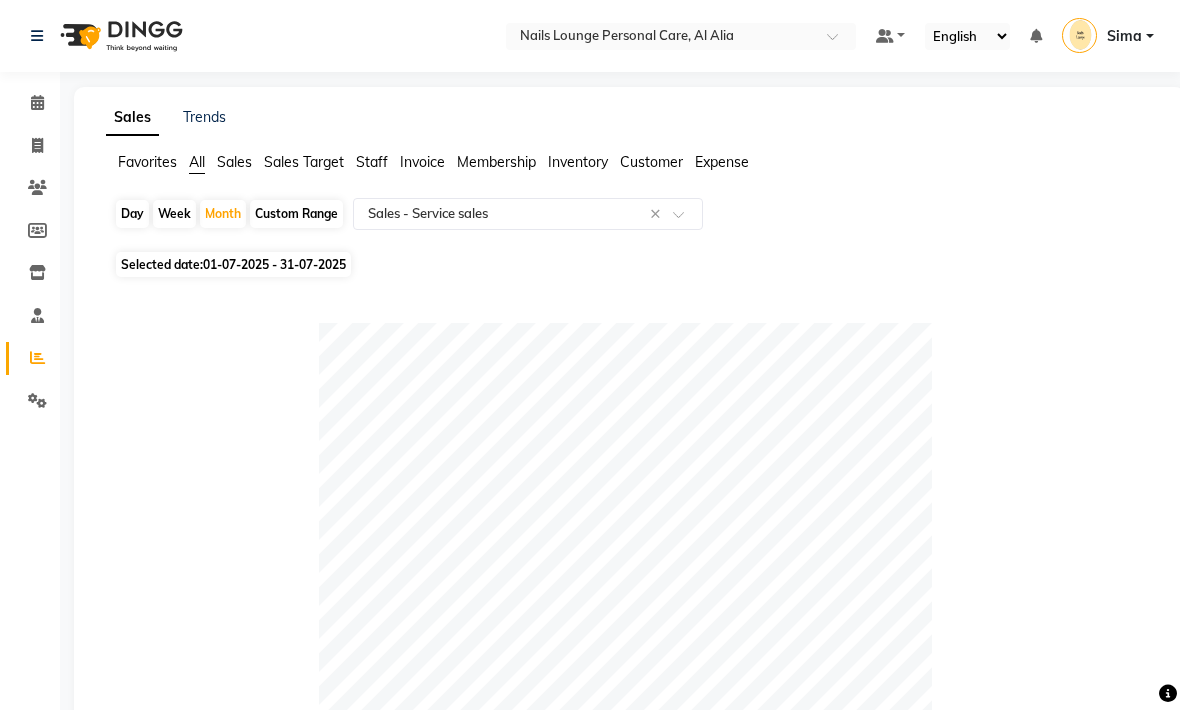 click on "Month" 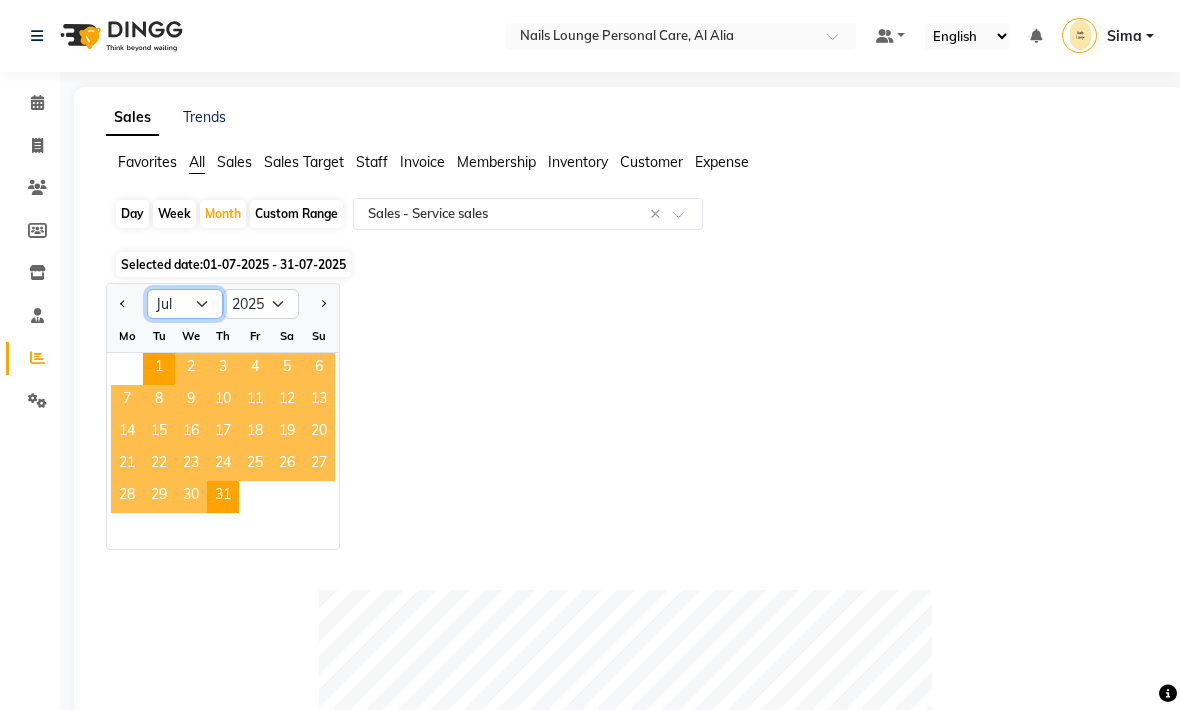 click on "Jan Feb Mar Apr May Jun Jul Aug Sep Oct Nov Dec" 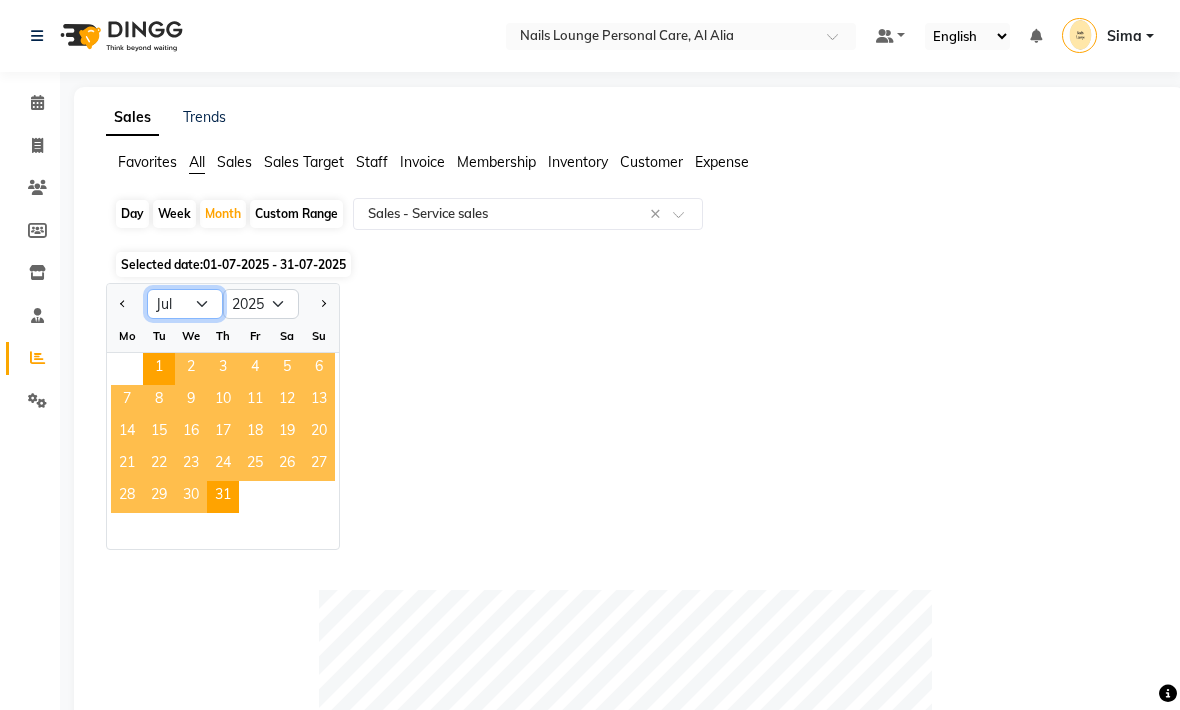 select on "6" 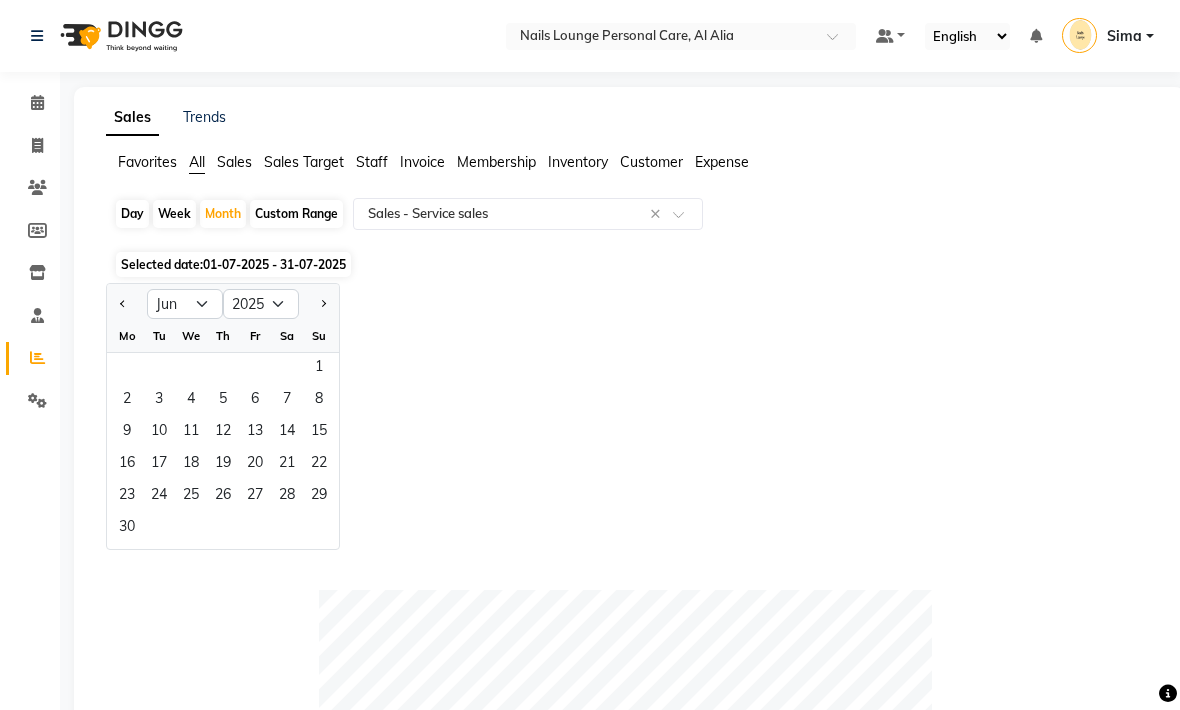 click on "1" 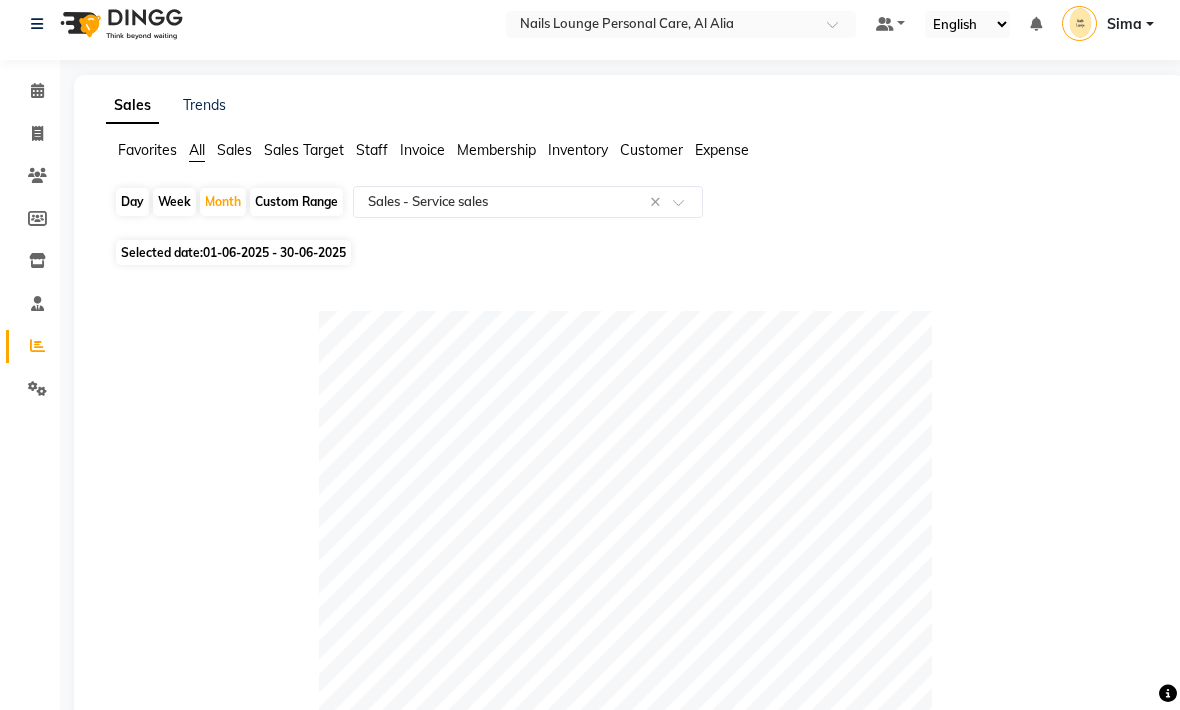 scroll, scrollTop: 0, scrollLeft: 0, axis: both 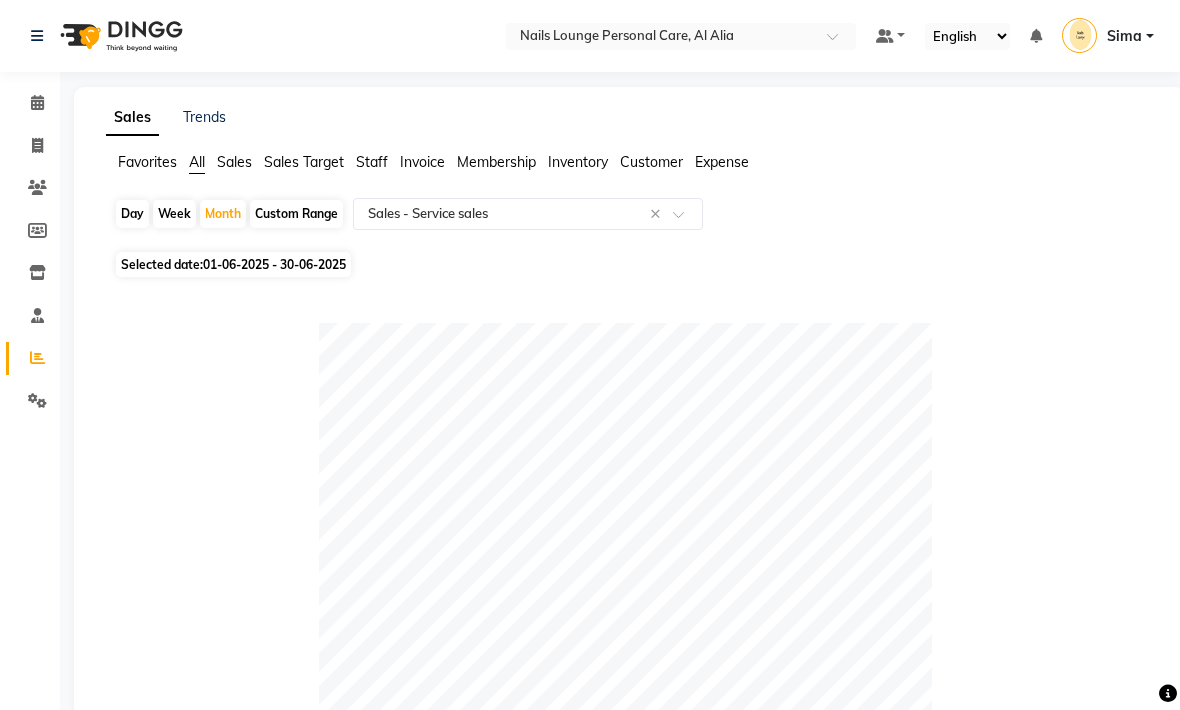 click on "All" 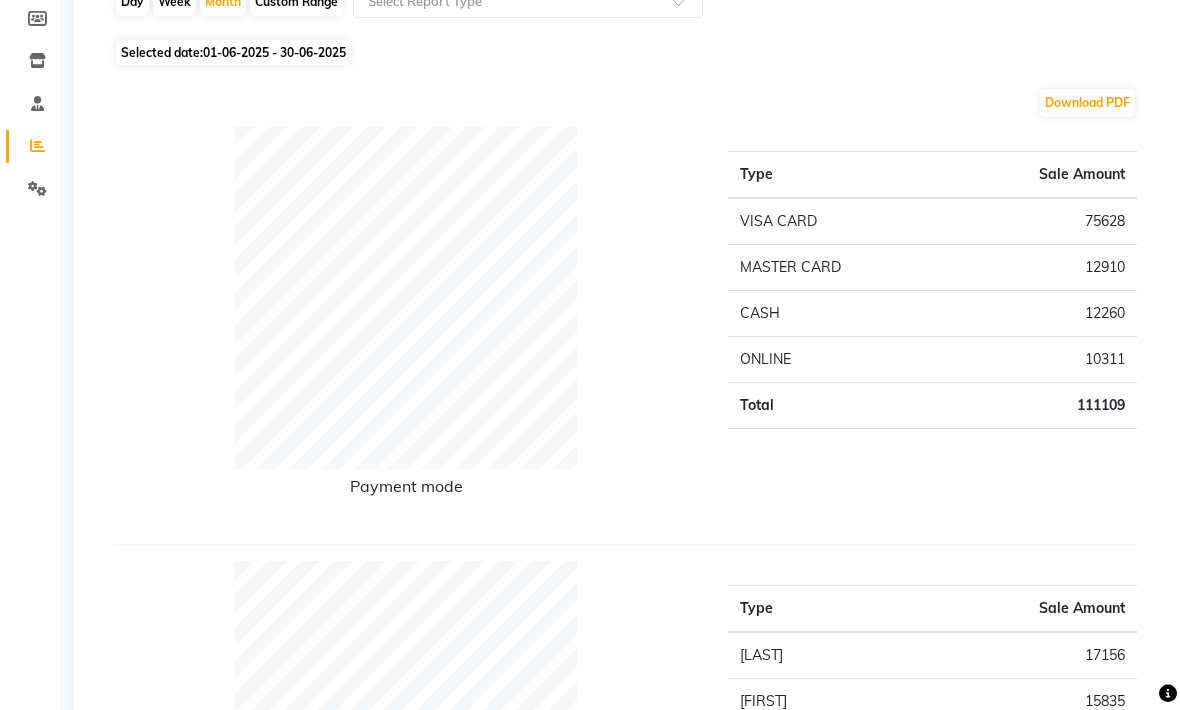 scroll, scrollTop: 0, scrollLeft: 0, axis: both 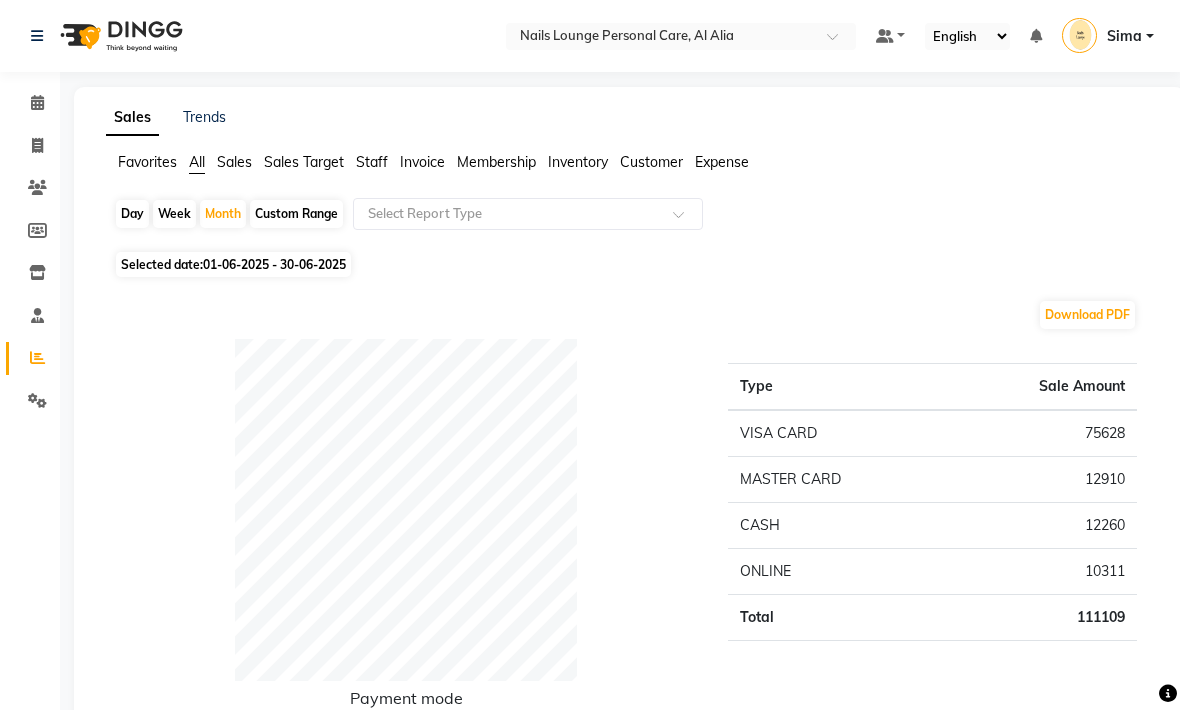 click 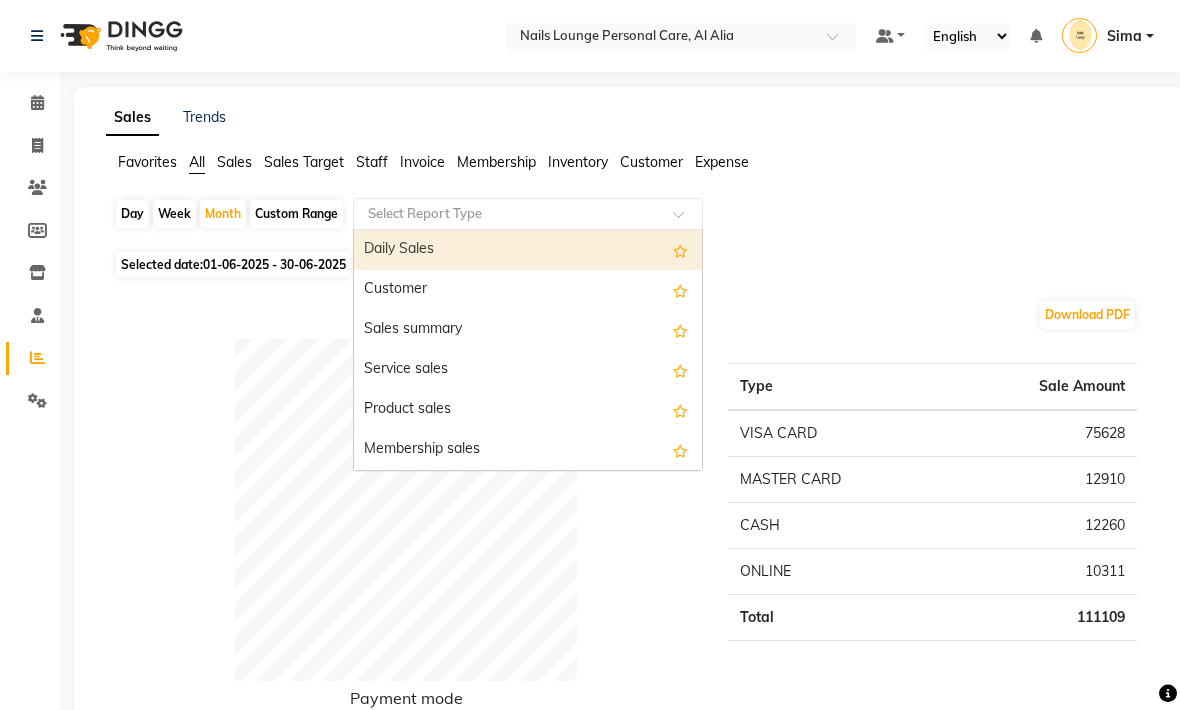 click on "Sales summary" at bounding box center (528, 330) 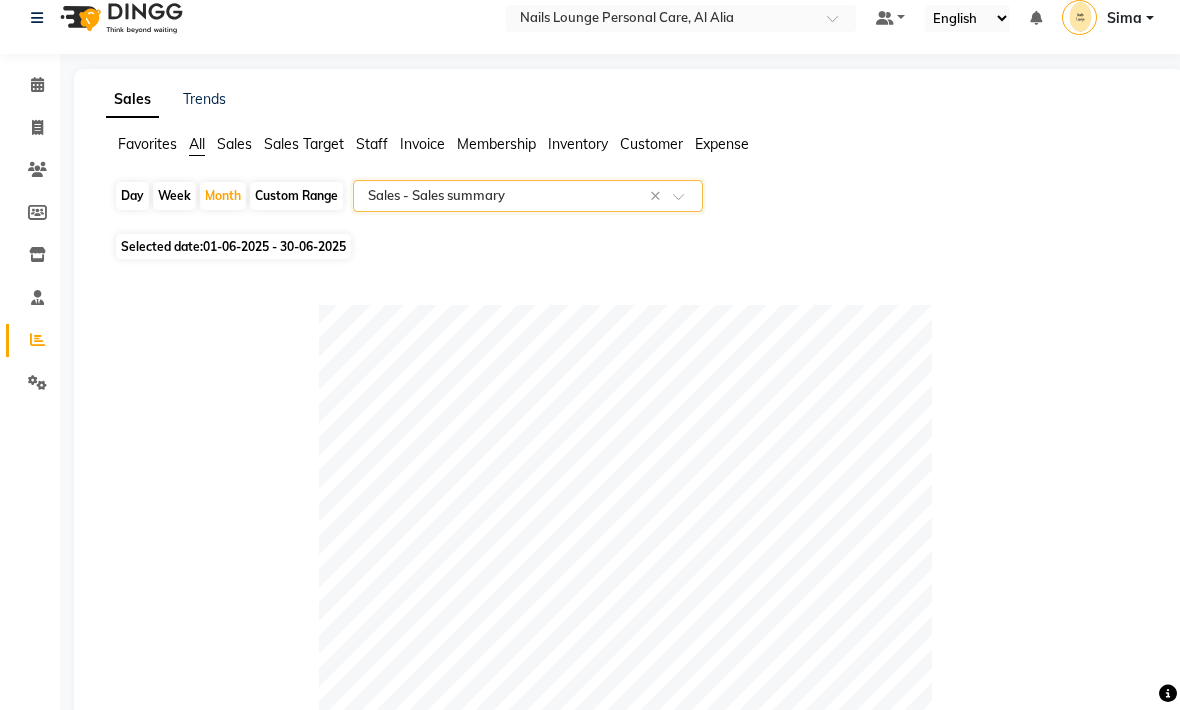 scroll, scrollTop: 0, scrollLeft: 0, axis: both 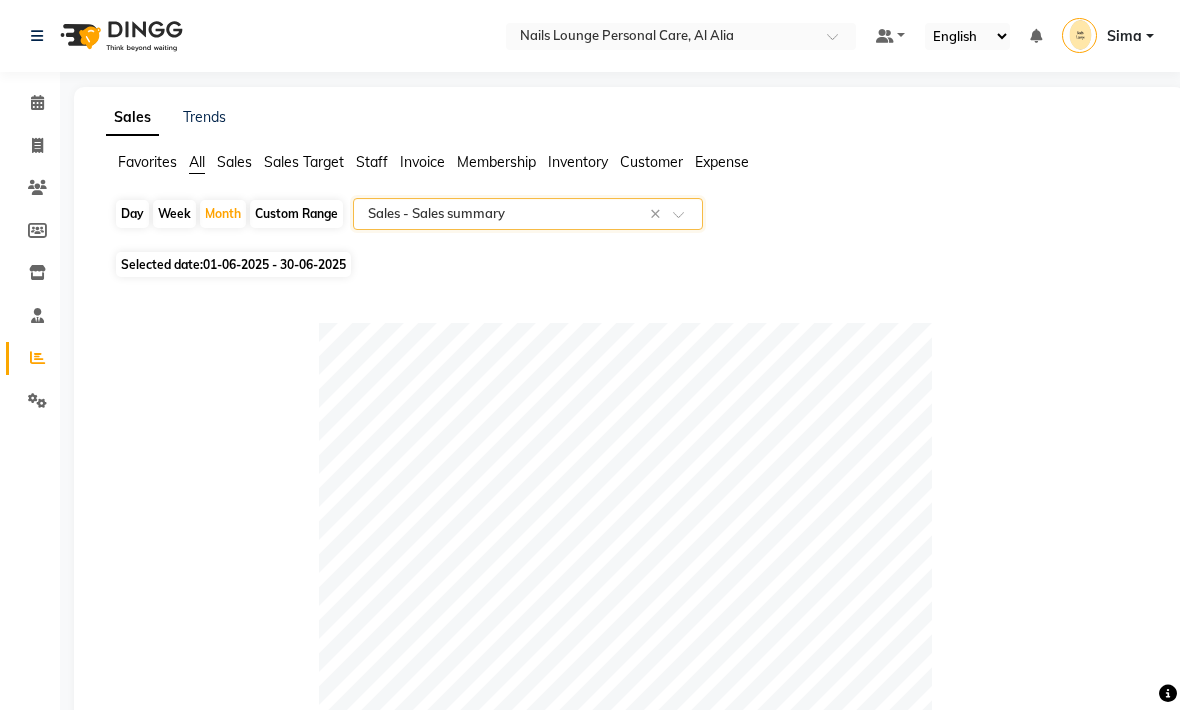 click 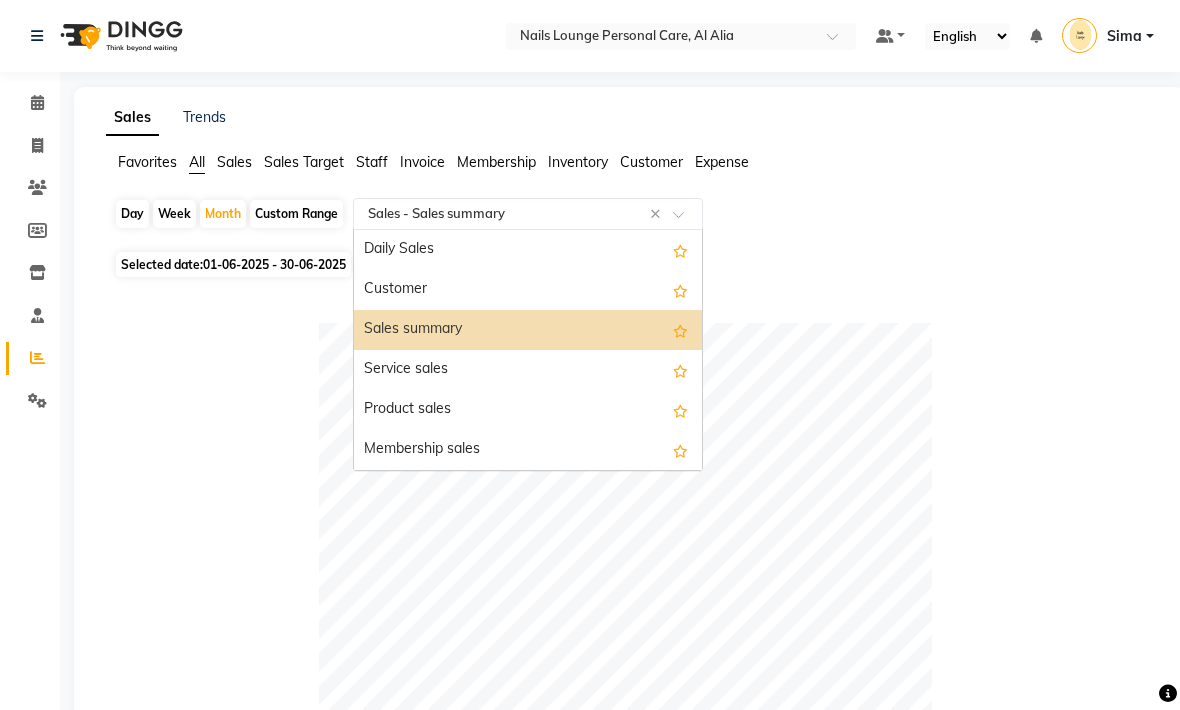 click on "Service sales" at bounding box center (528, 370) 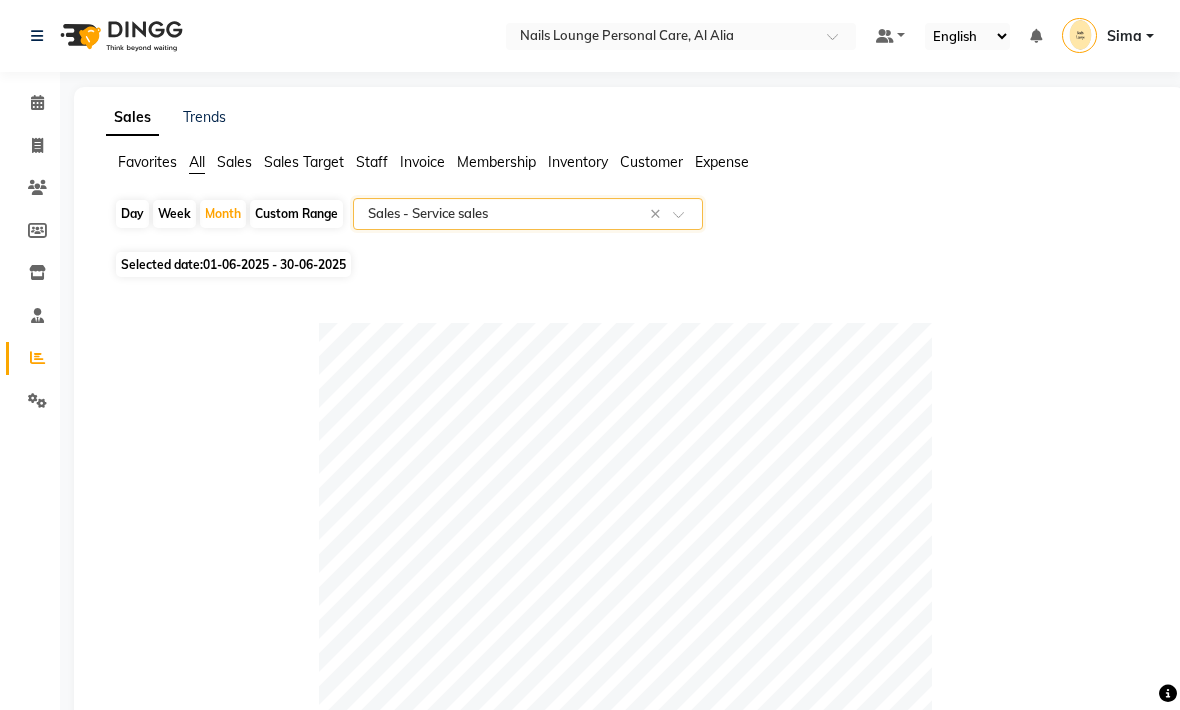 click 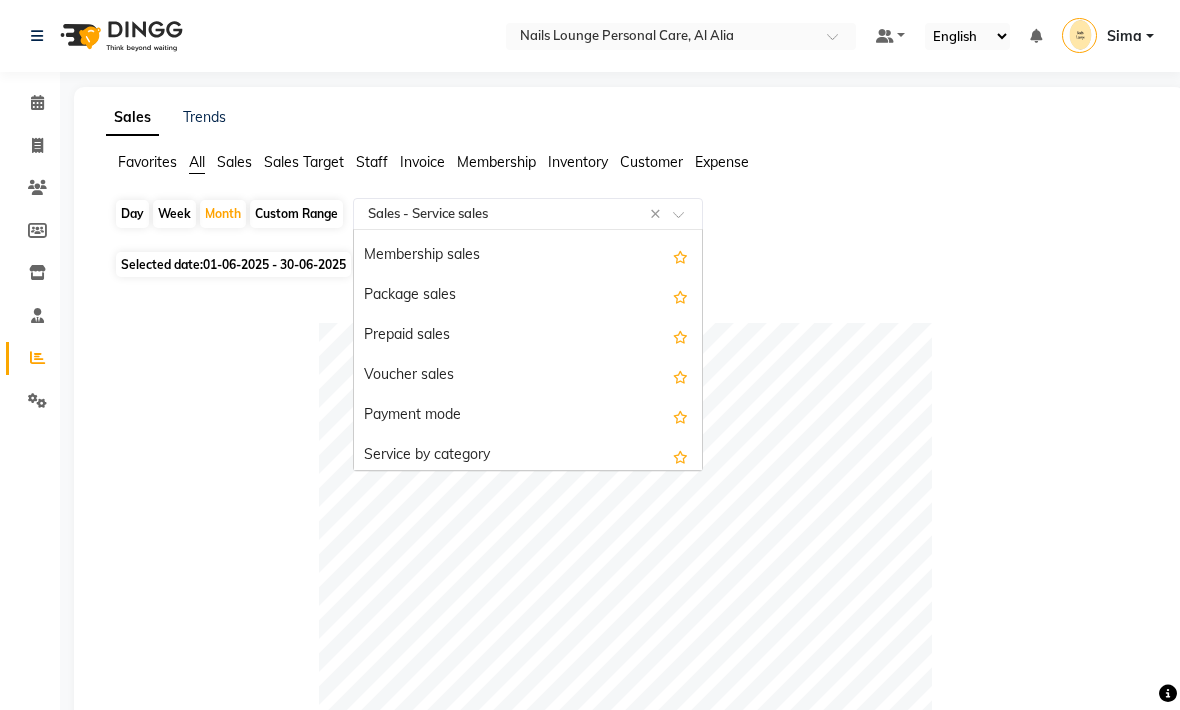 scroll, scrollTop: 209, scrollLeft: 0, axis: vertical 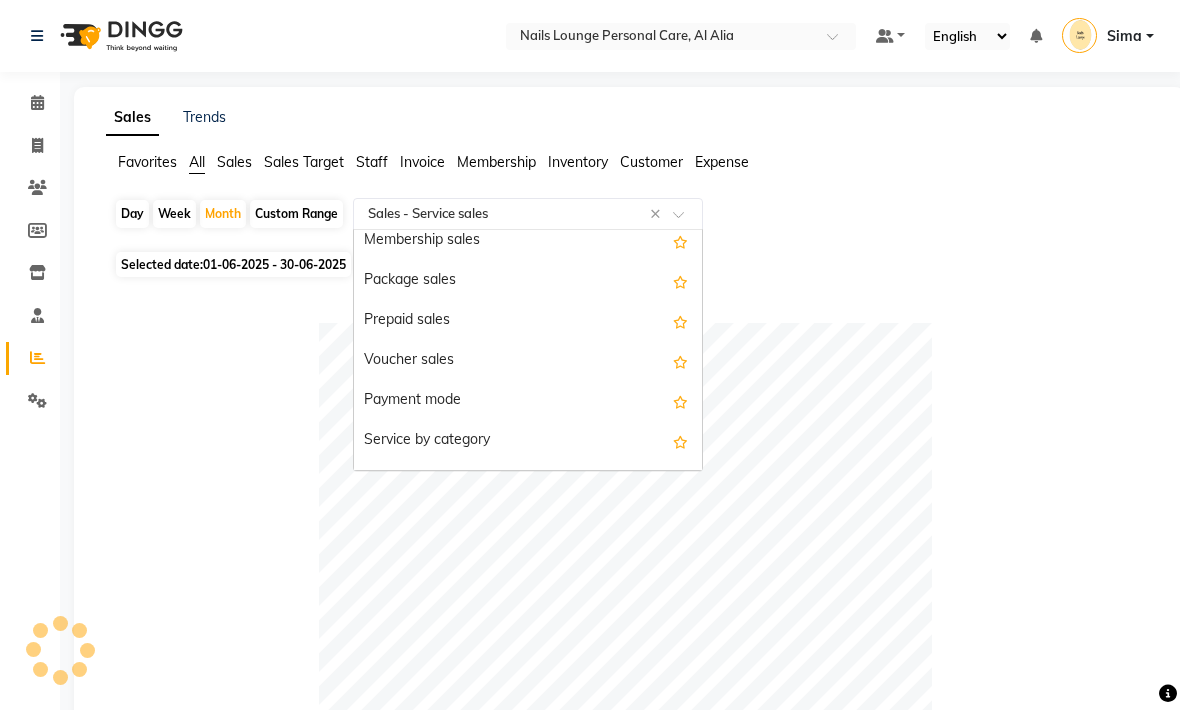 click on "Service by category" at bounding box center [528, 441] 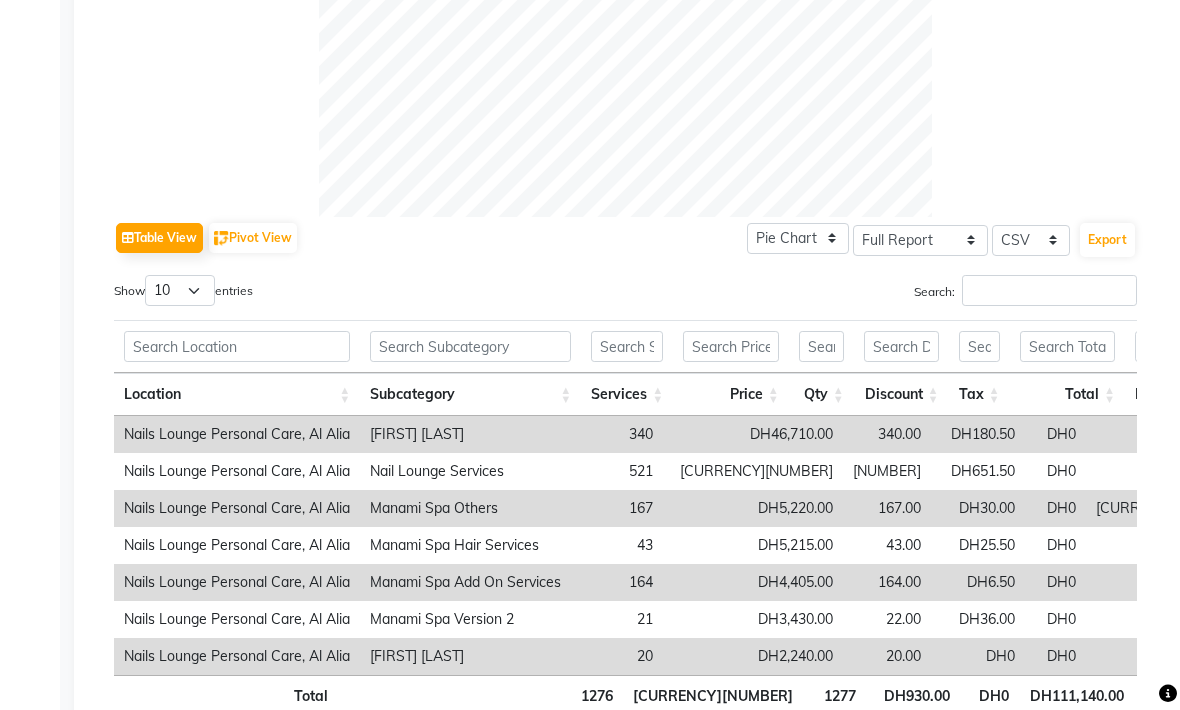 scroll, scrollTop: 770, scrollLeft: 0, axis: vertical 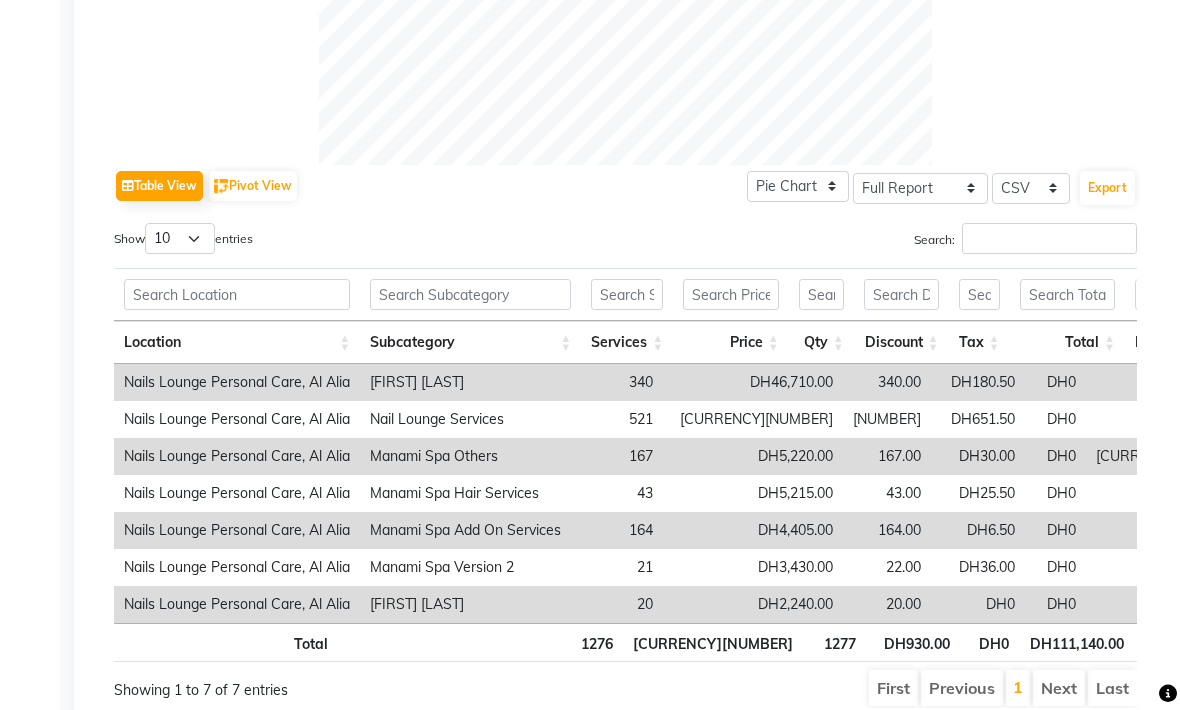 click on "Export" 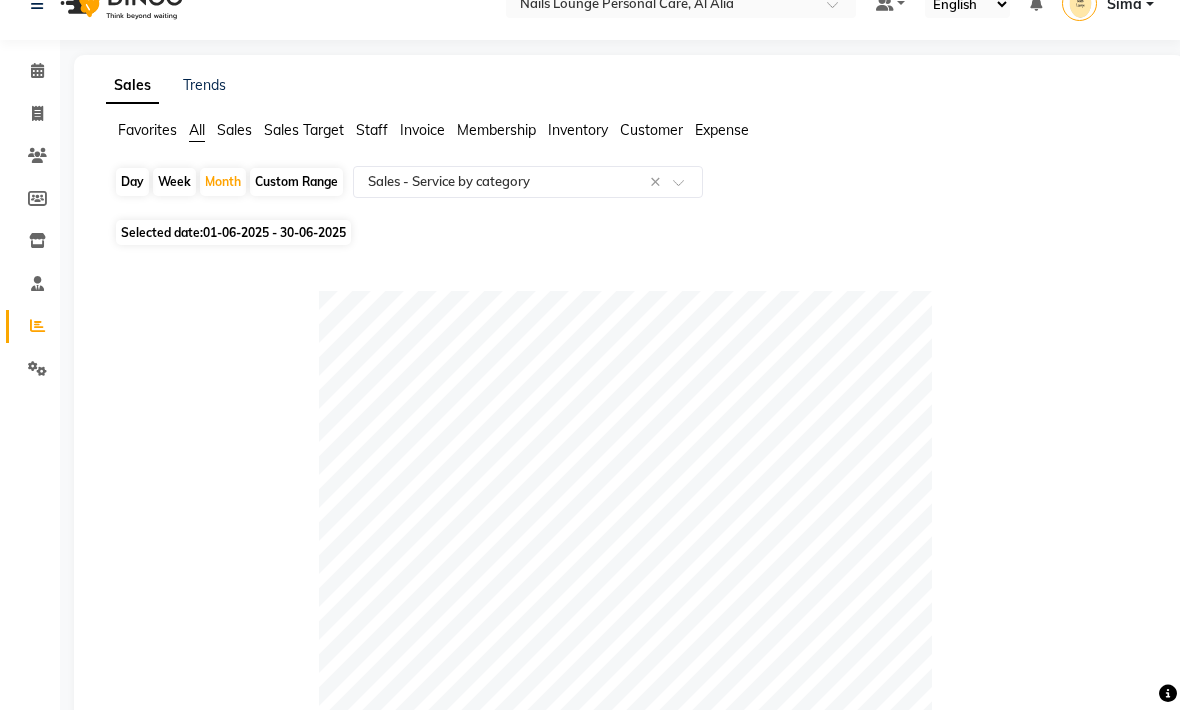 scroll, scrollTop: 0, scrollLeft: 0, axis: both 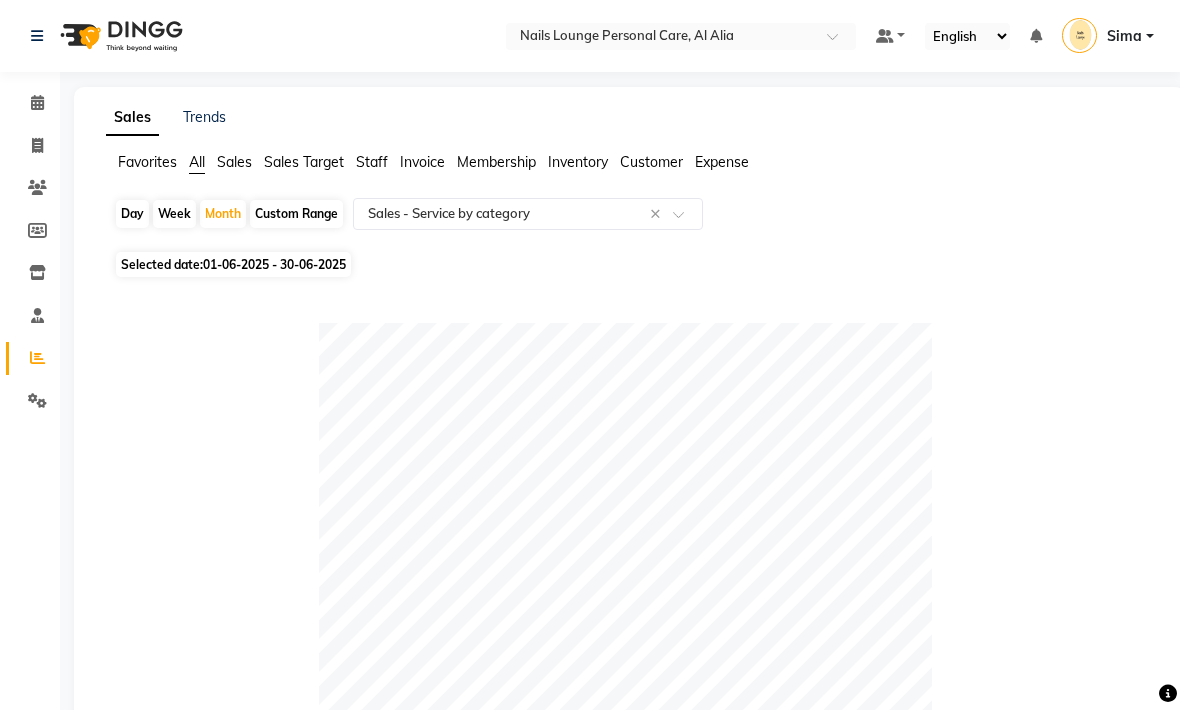 click 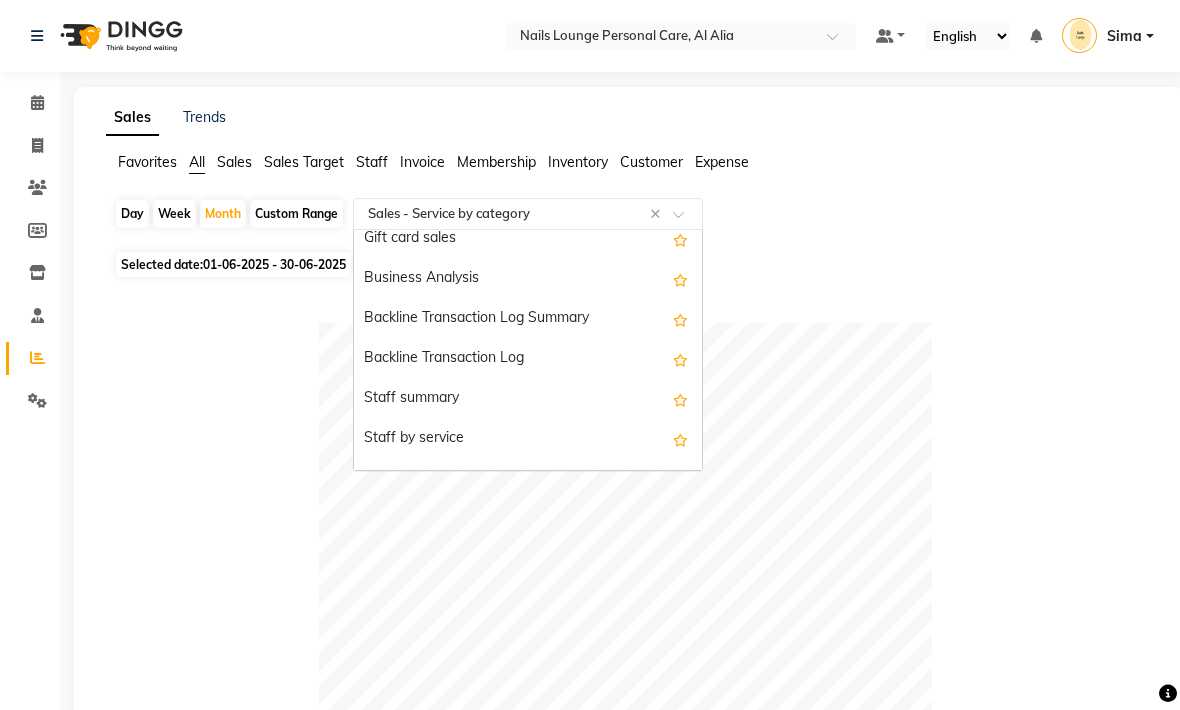 scroll, scrollTop: 493, scrollLeft: 0, axis: vertical 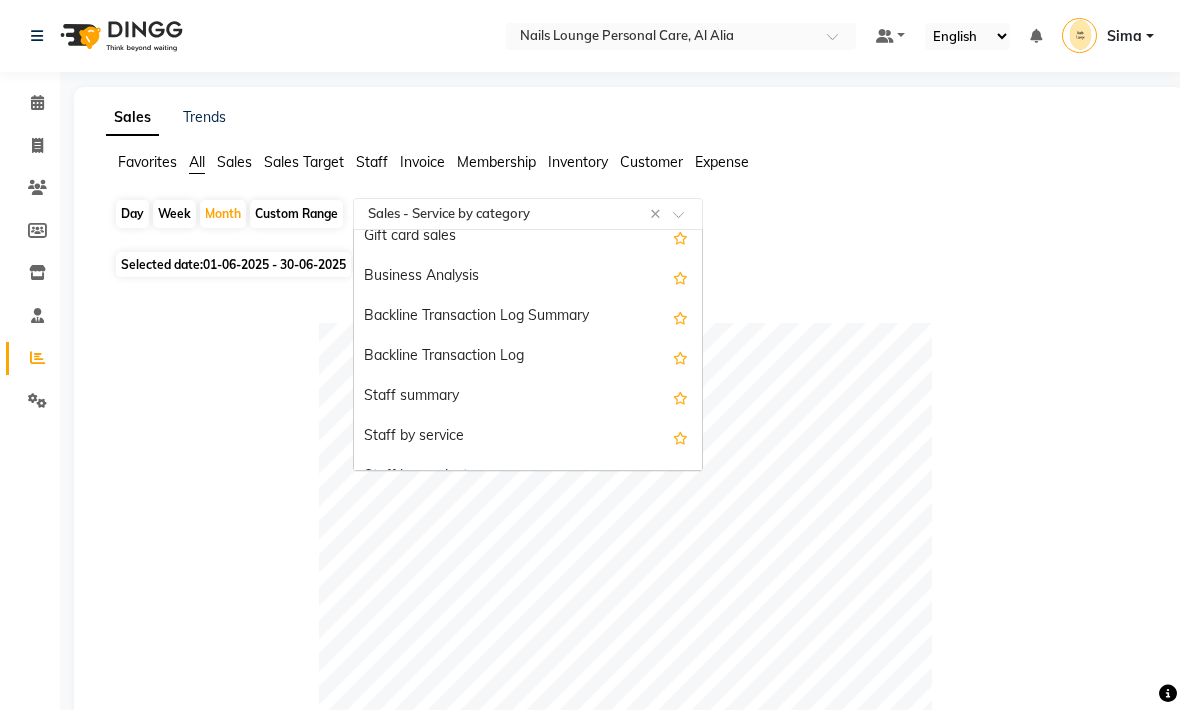 click on "Staff summary" at bounding box center [528, 397] 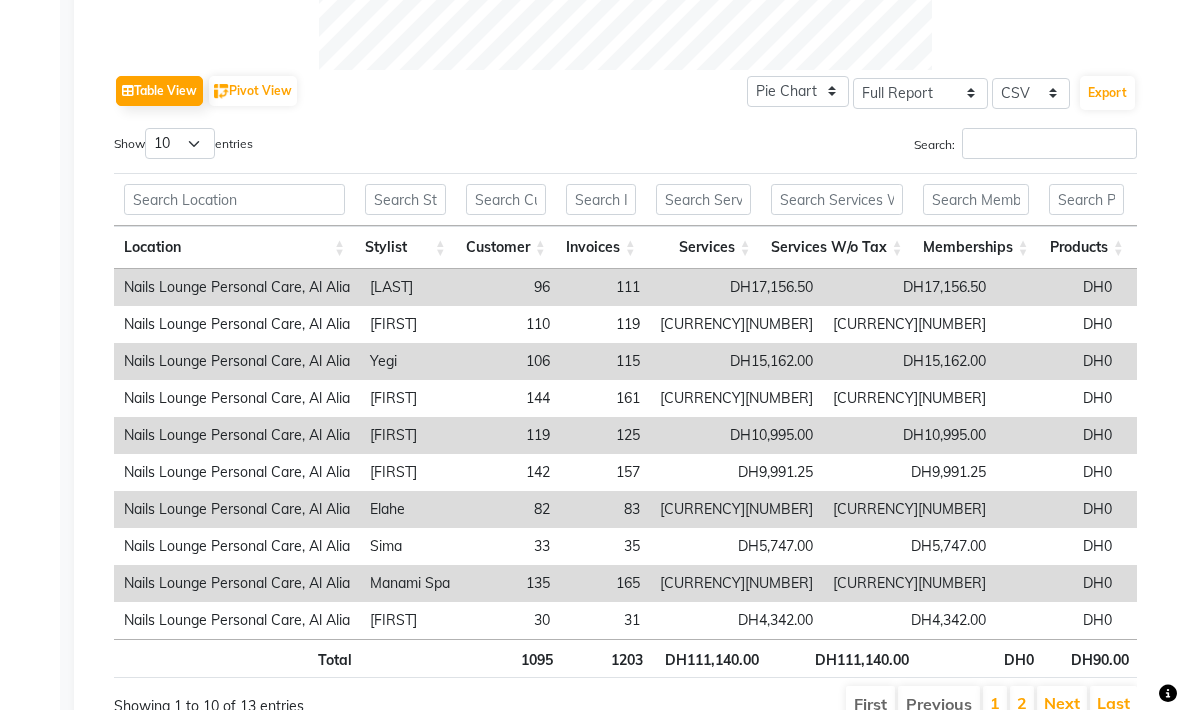 scroll, scrollTop: 881, scrollLeft: 0, axis: vertical 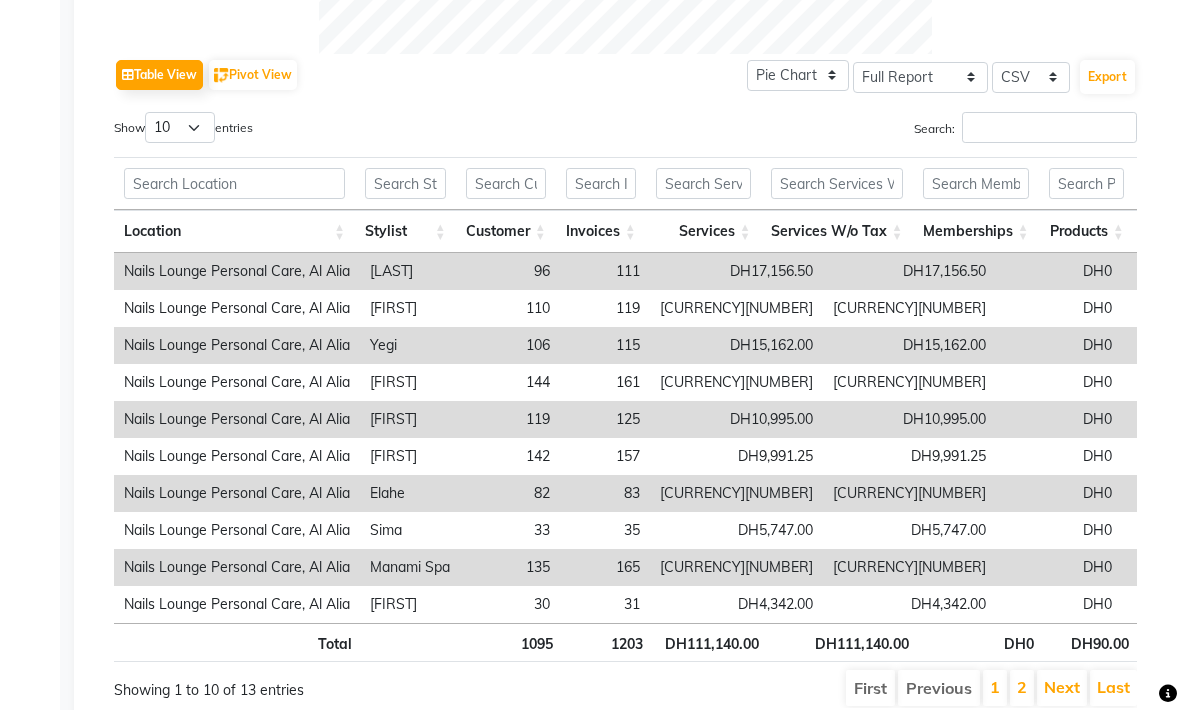 click on "Export" 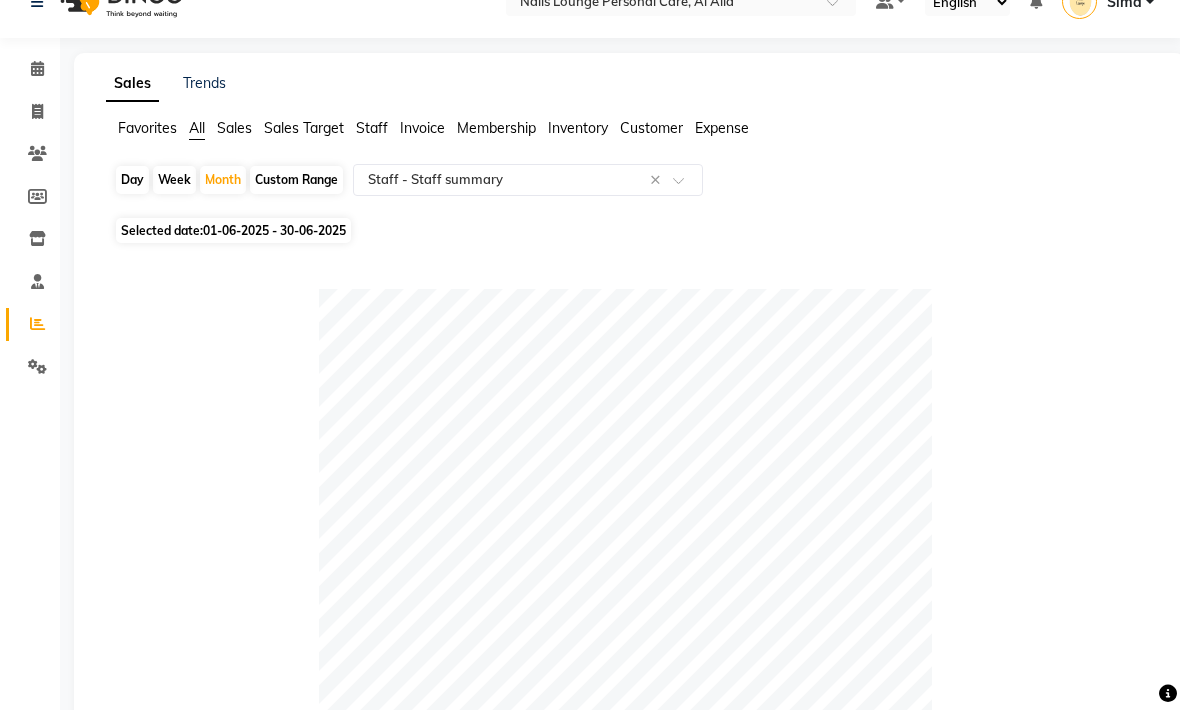 scroll, scrollTop: 0, scrollLeft: 0, axis: both 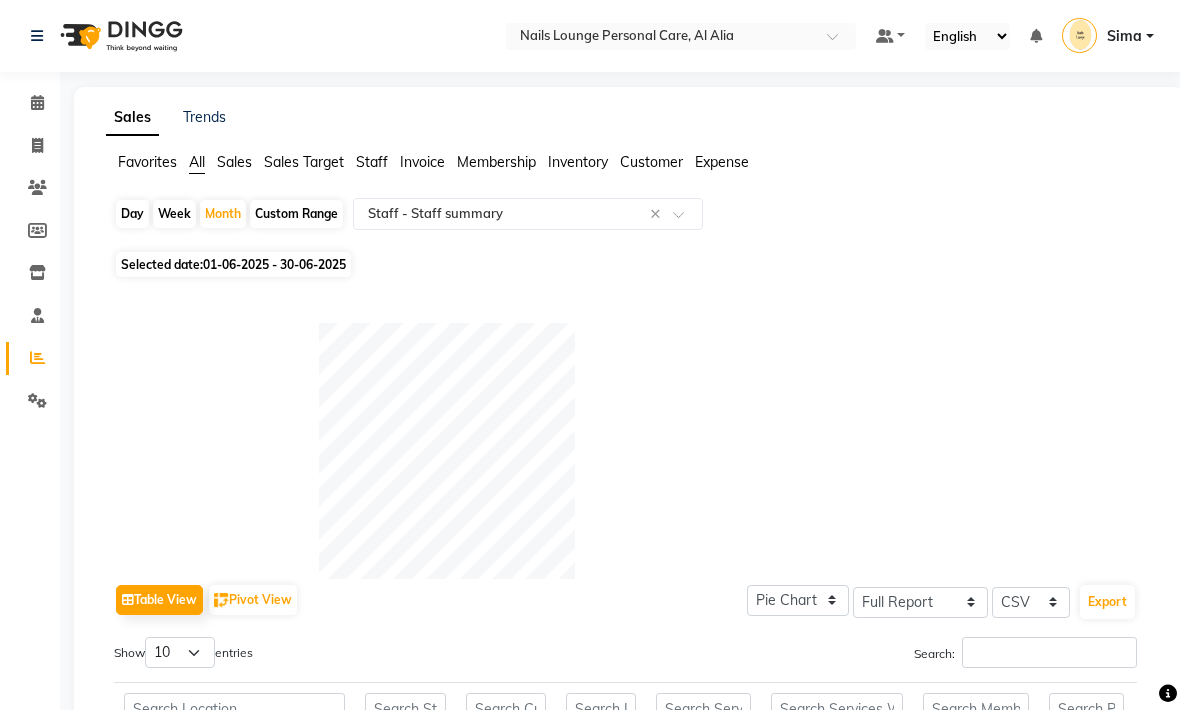 click 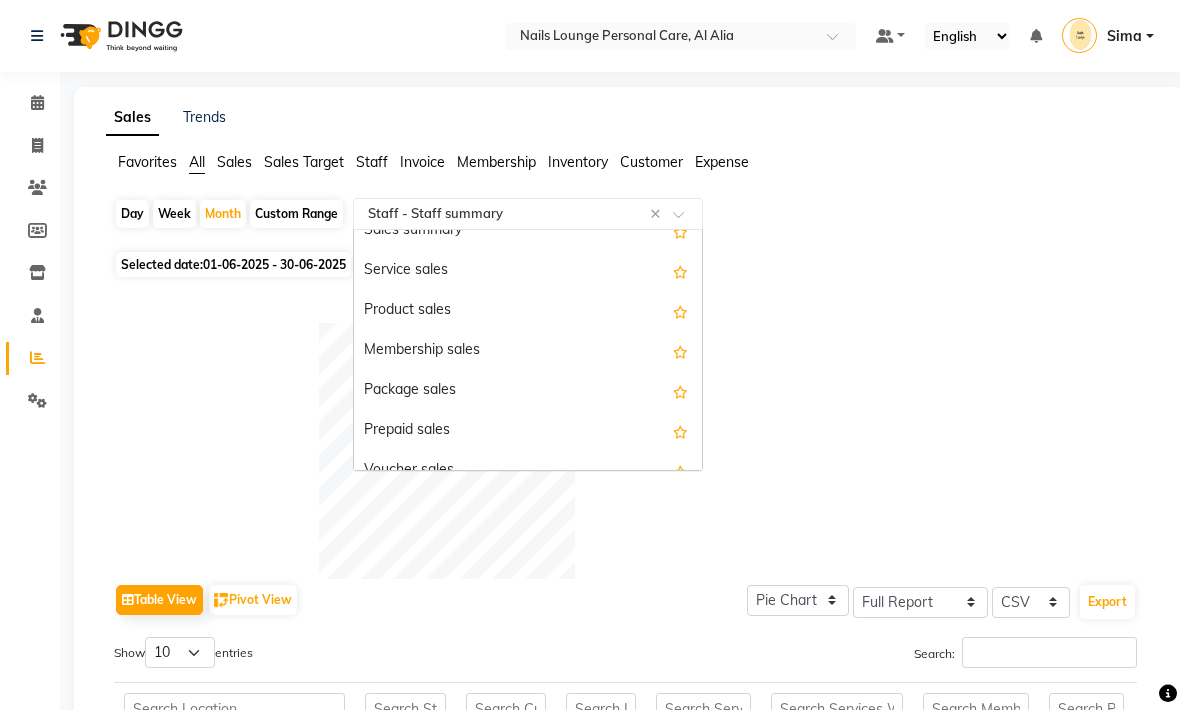 scroll, scrollTop: 108, scrollLeft: 0, axis: vertical 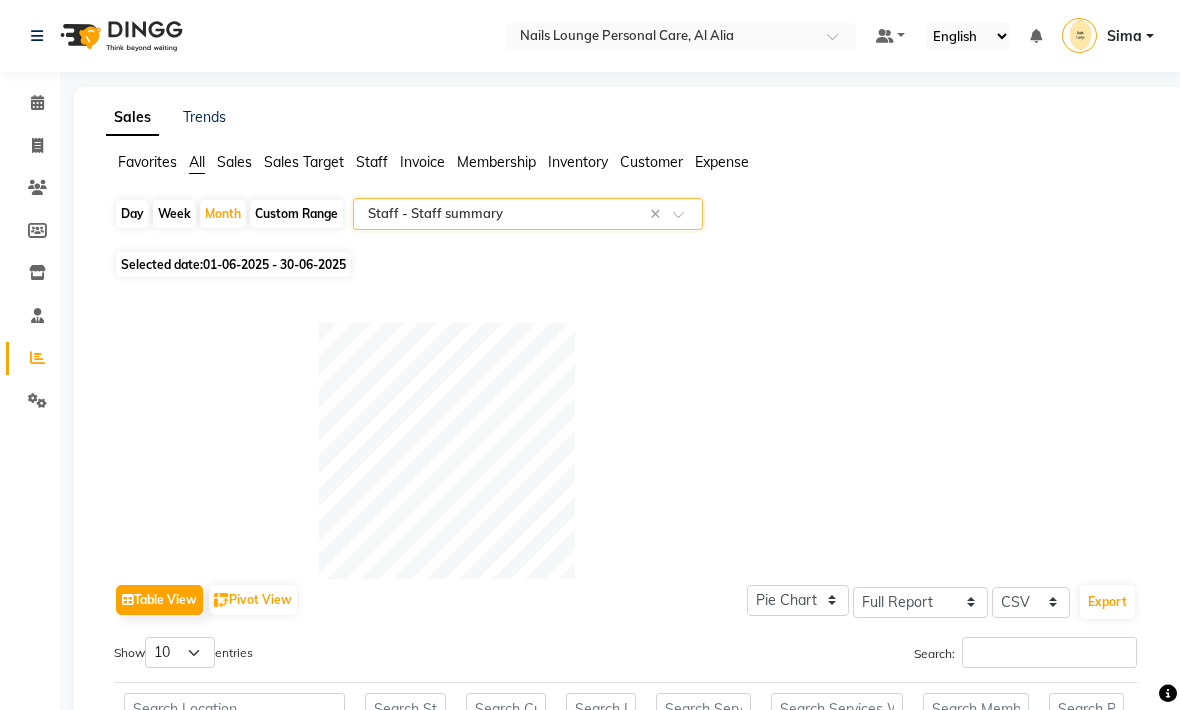 click on "Sales Target" 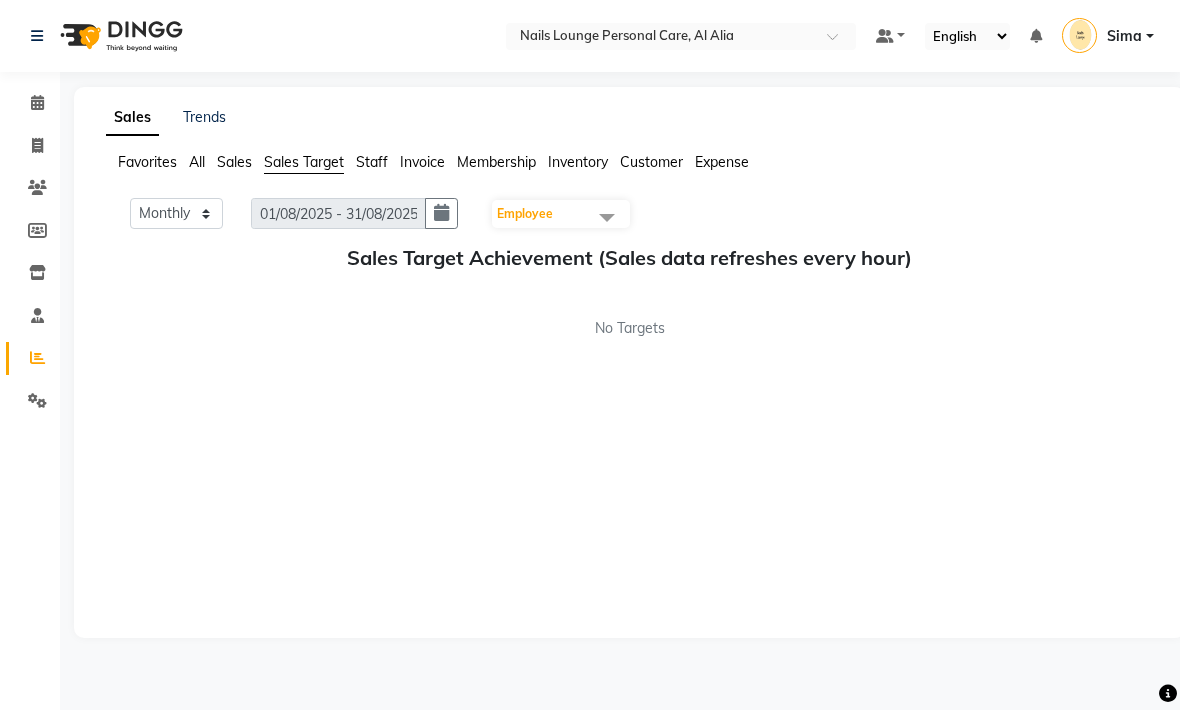 click on "Sales" 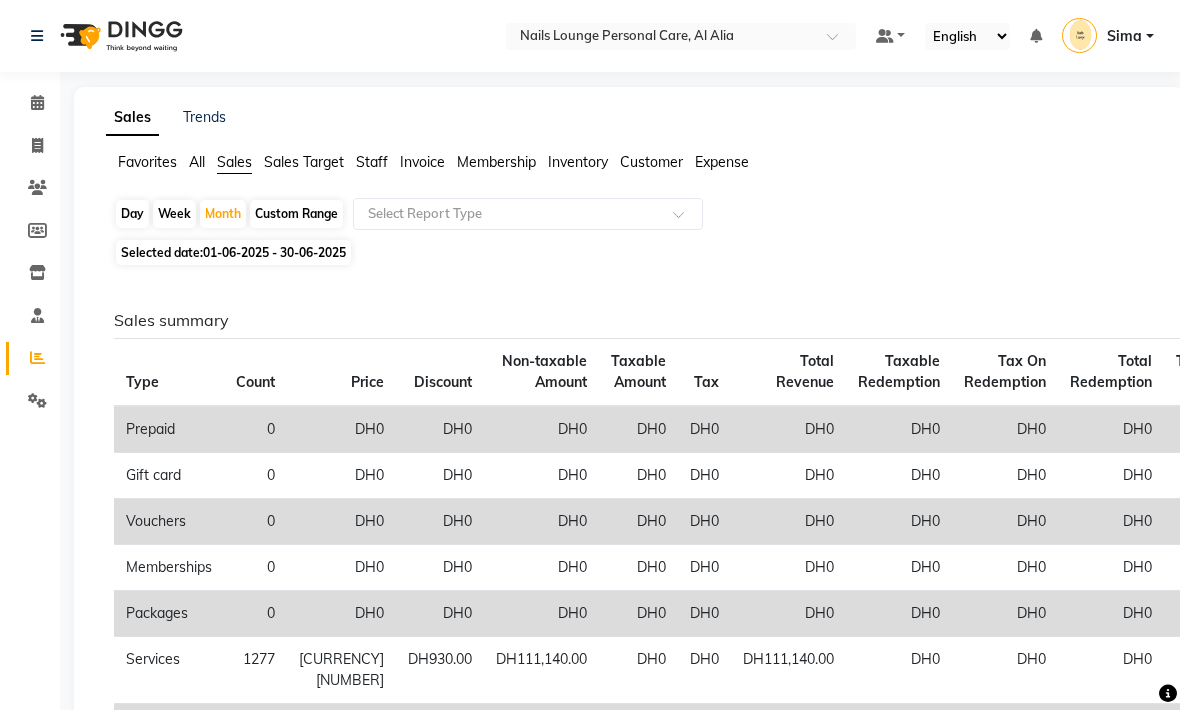 click 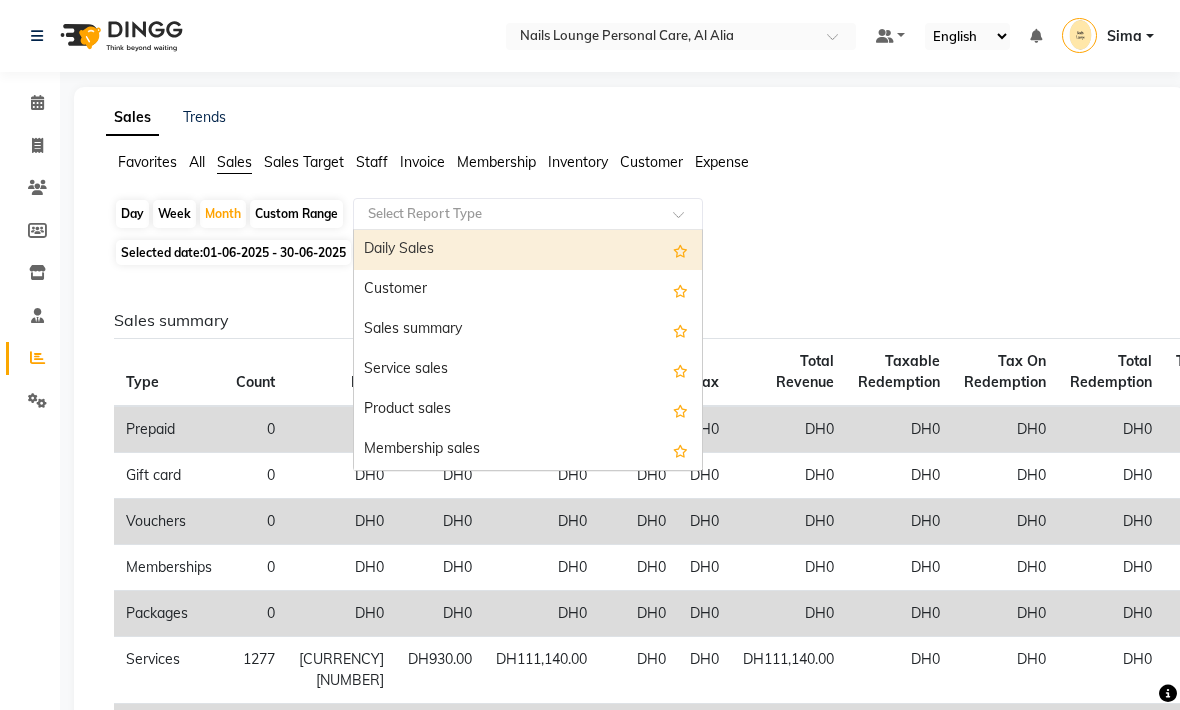 click on "Sales summary" at bounding box center [528, 330] 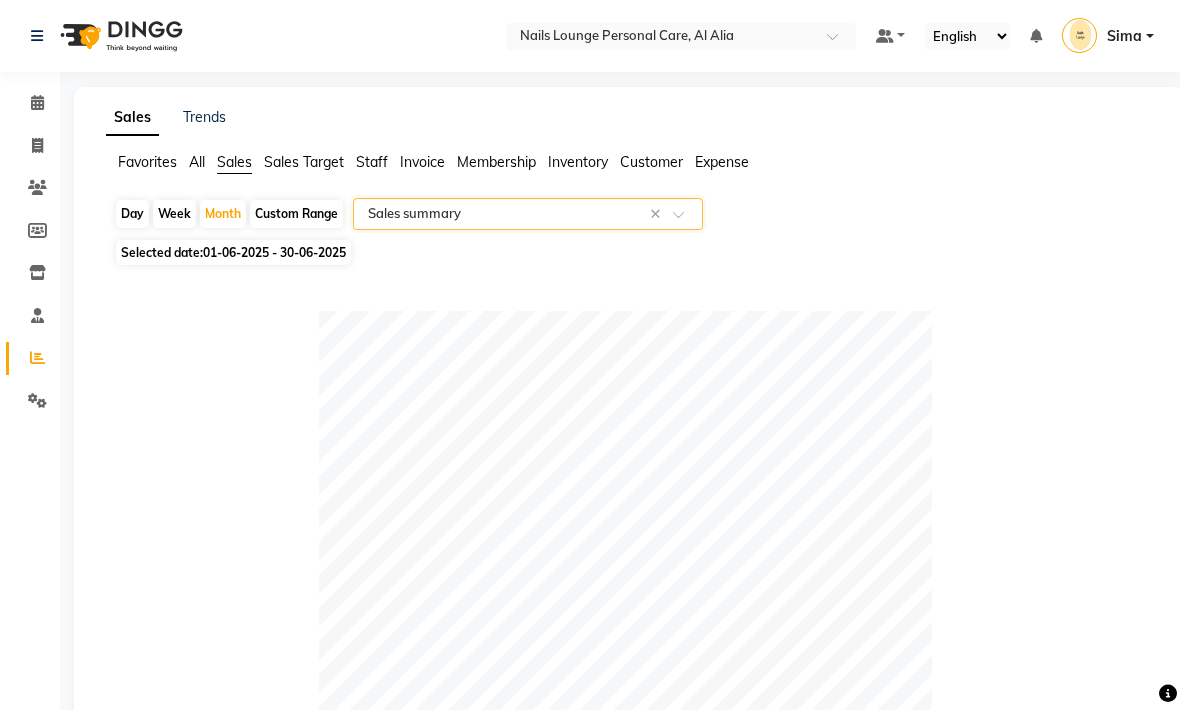 click 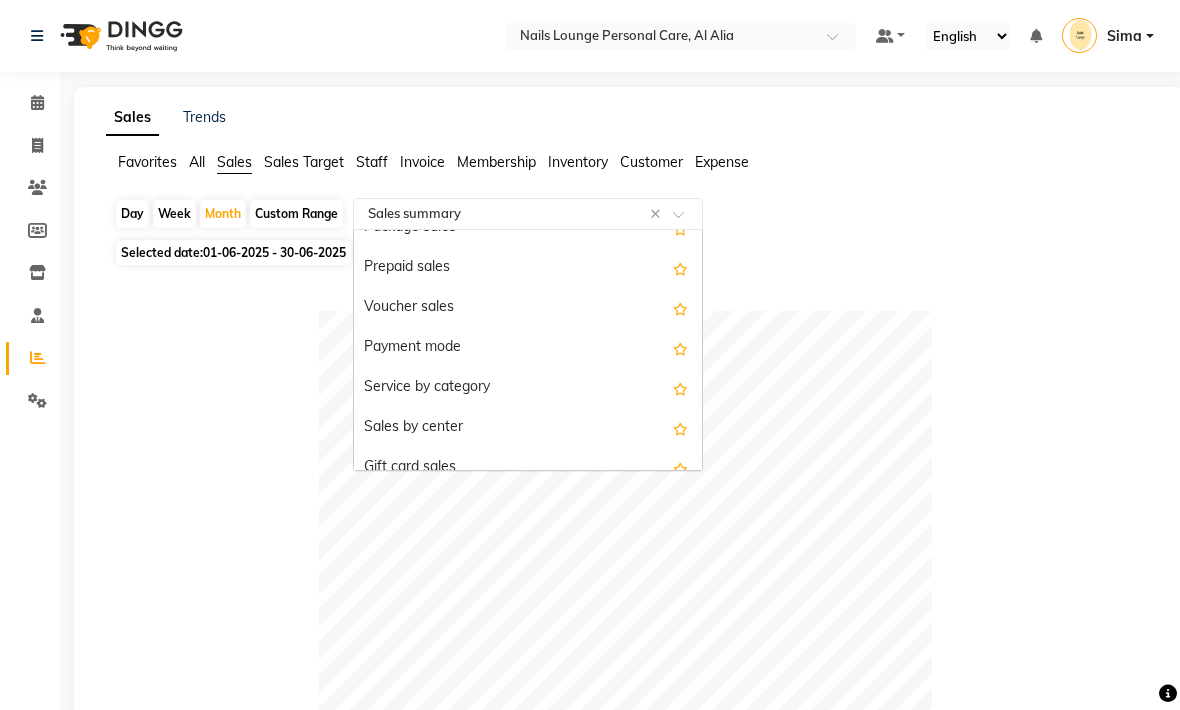 scroll, scrollTop: 266, scrollLeft: 0, axis: vertical 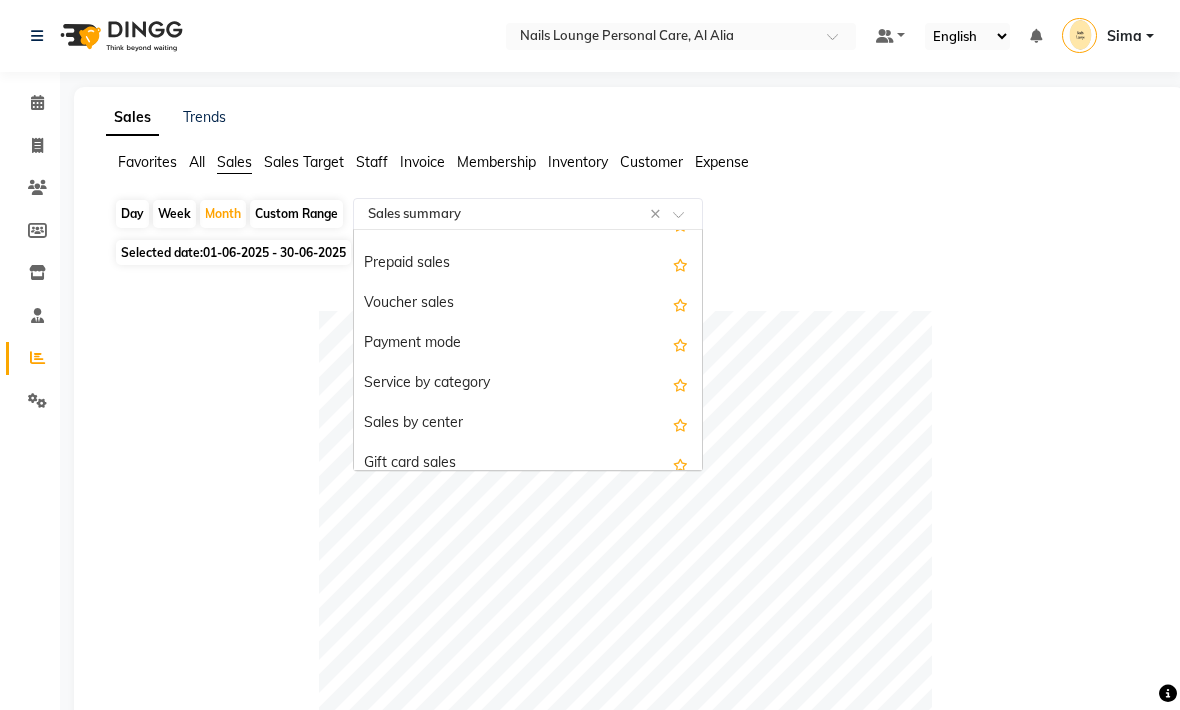 click on "Service by category" at bounding box center (528, 384) 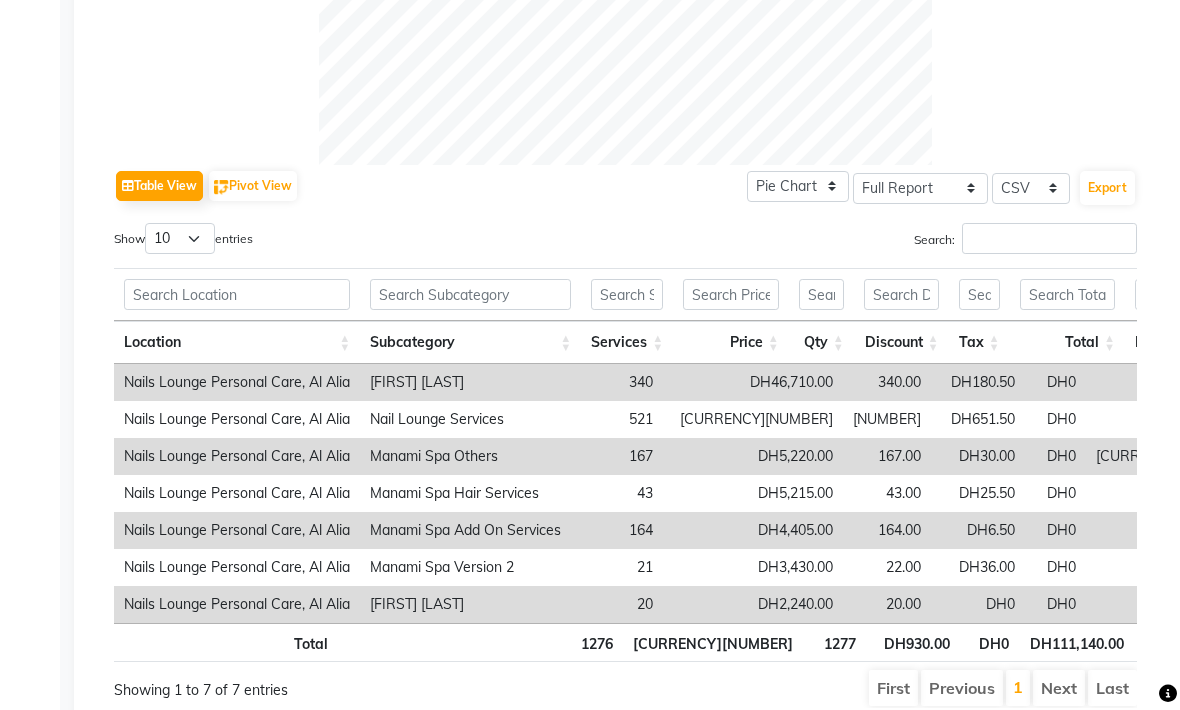 scroll, scrollTop: 758, scrollLeft: 0, axis: vertical 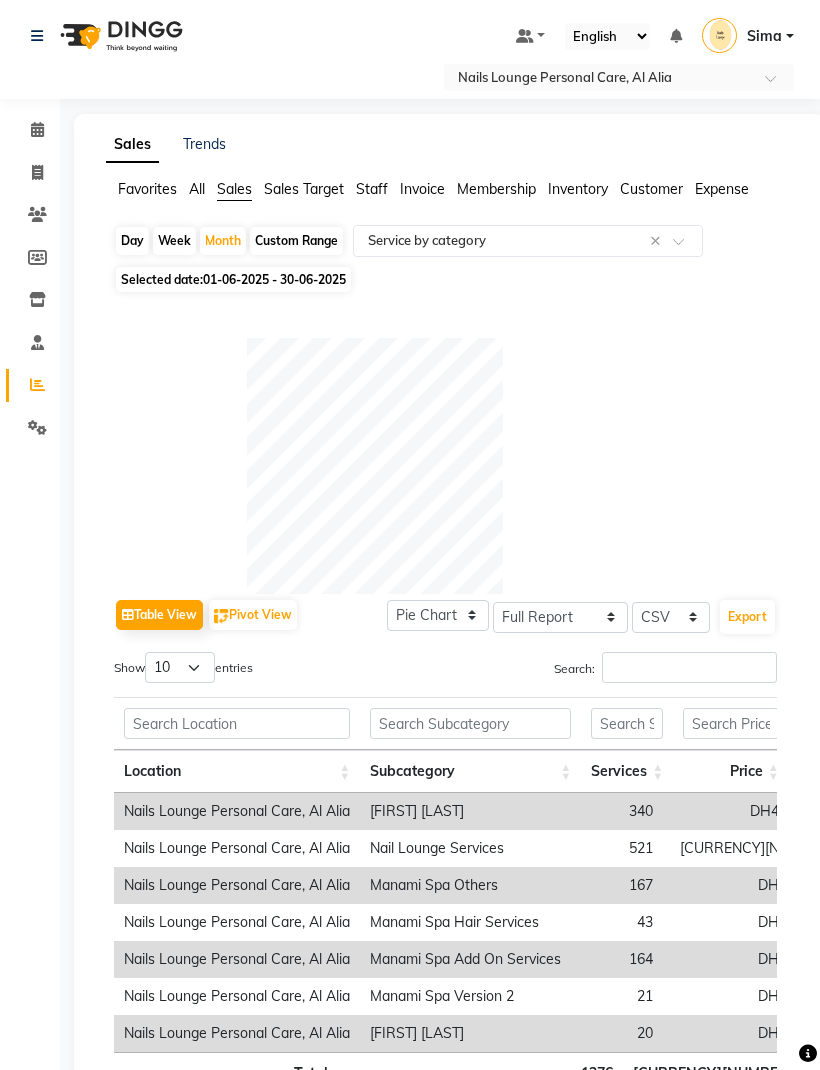 click 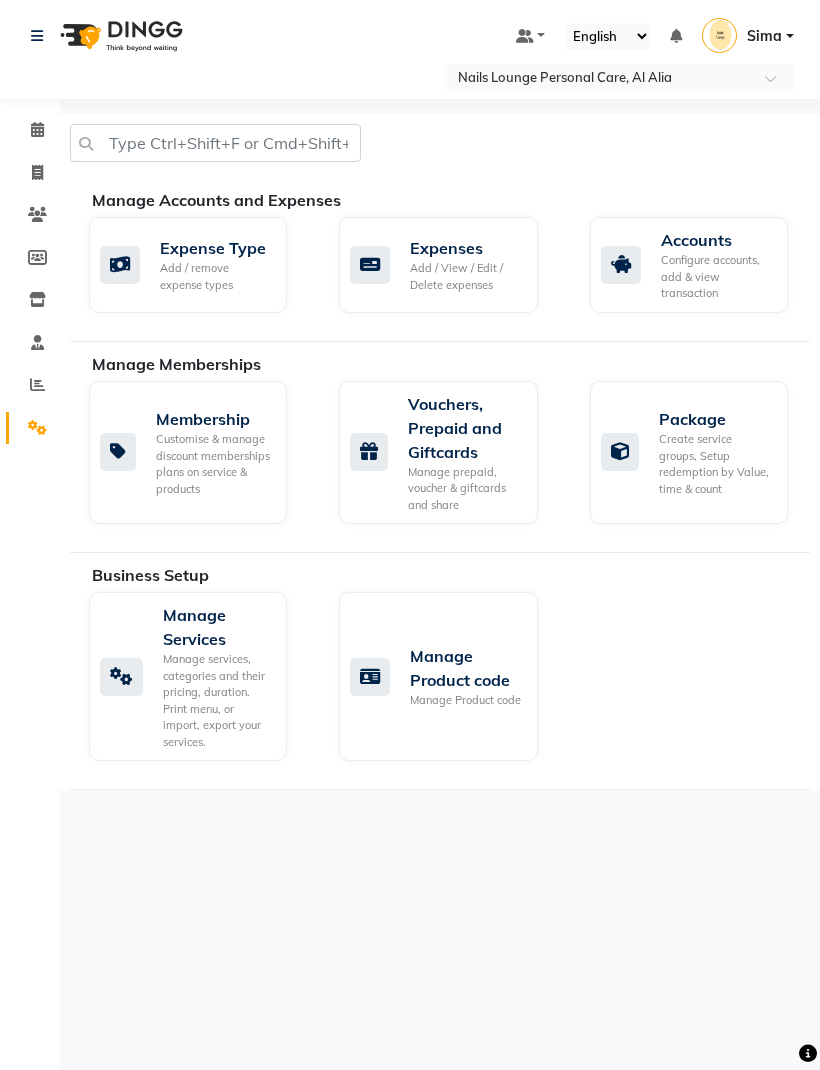 click on "Manage Product code" 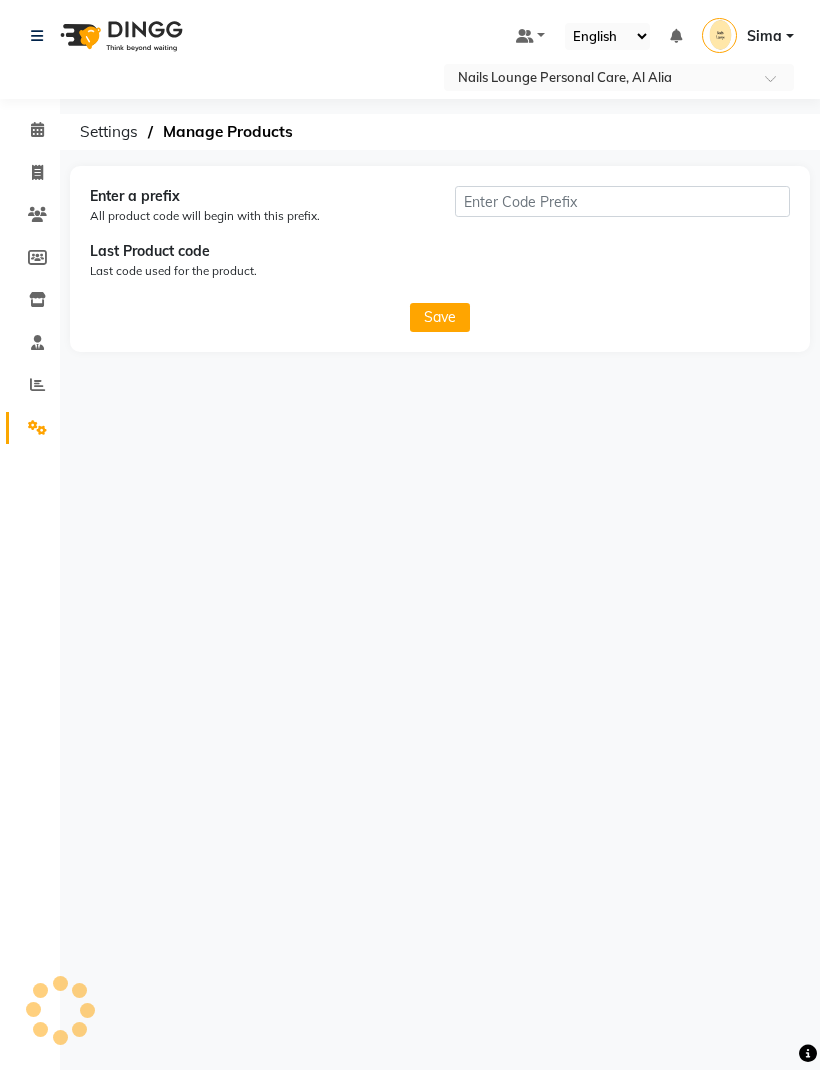 type on "10006" 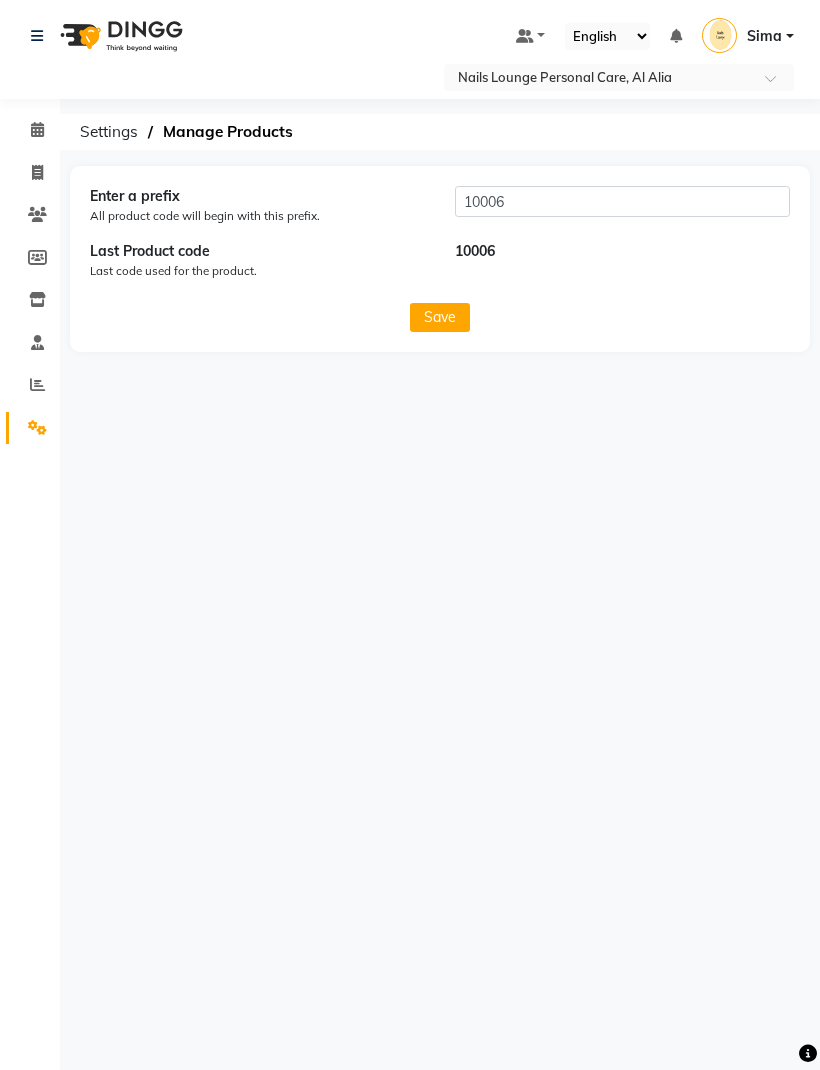 click 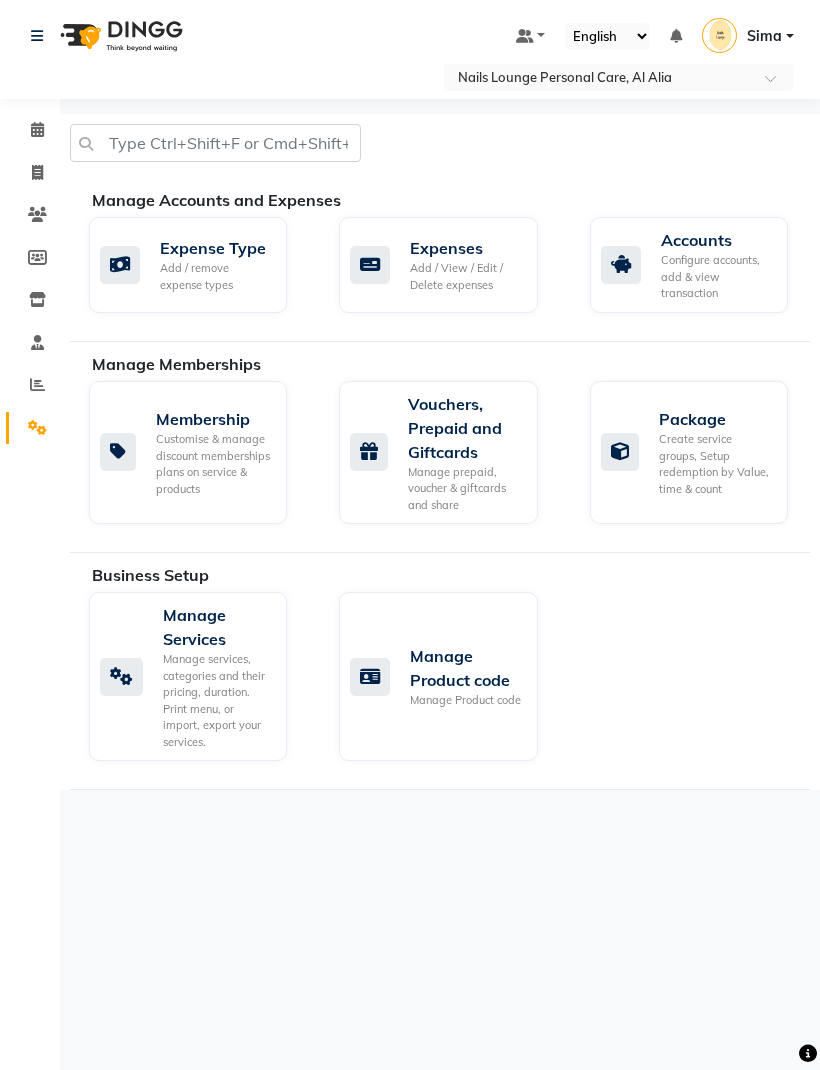 click on "Manage services, categories and their pricing, duration. Print menu, or import, export your services." 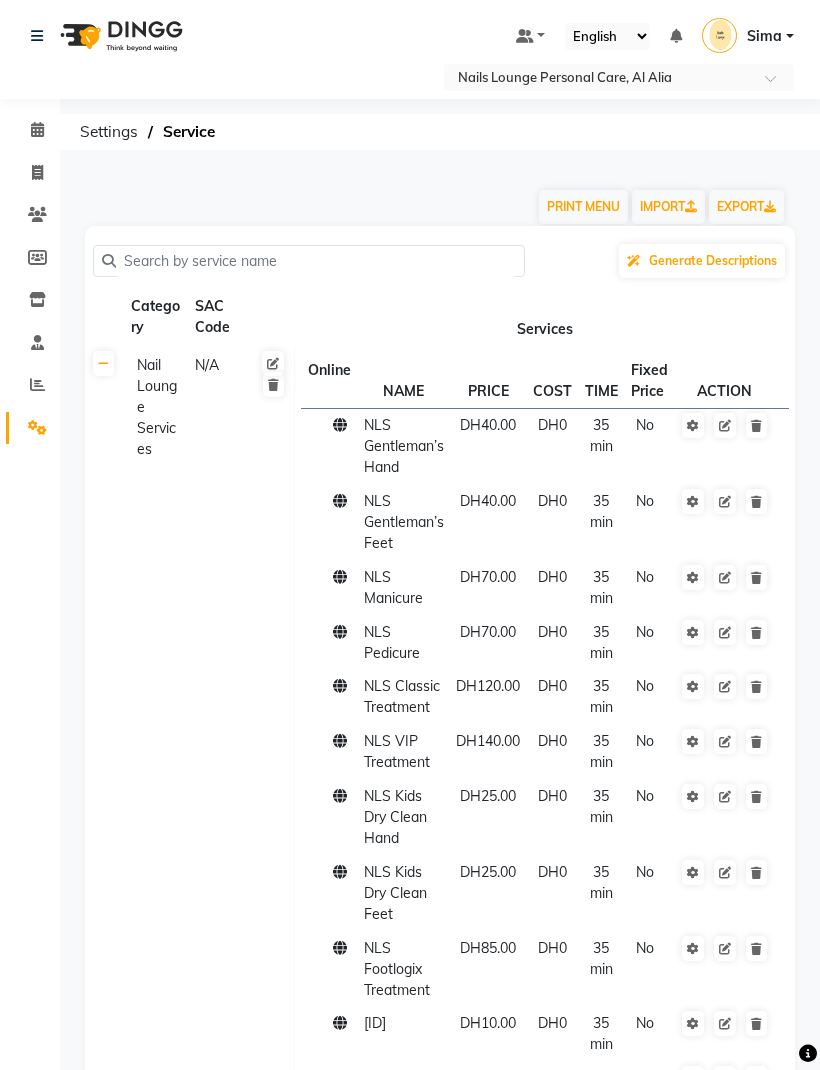 click 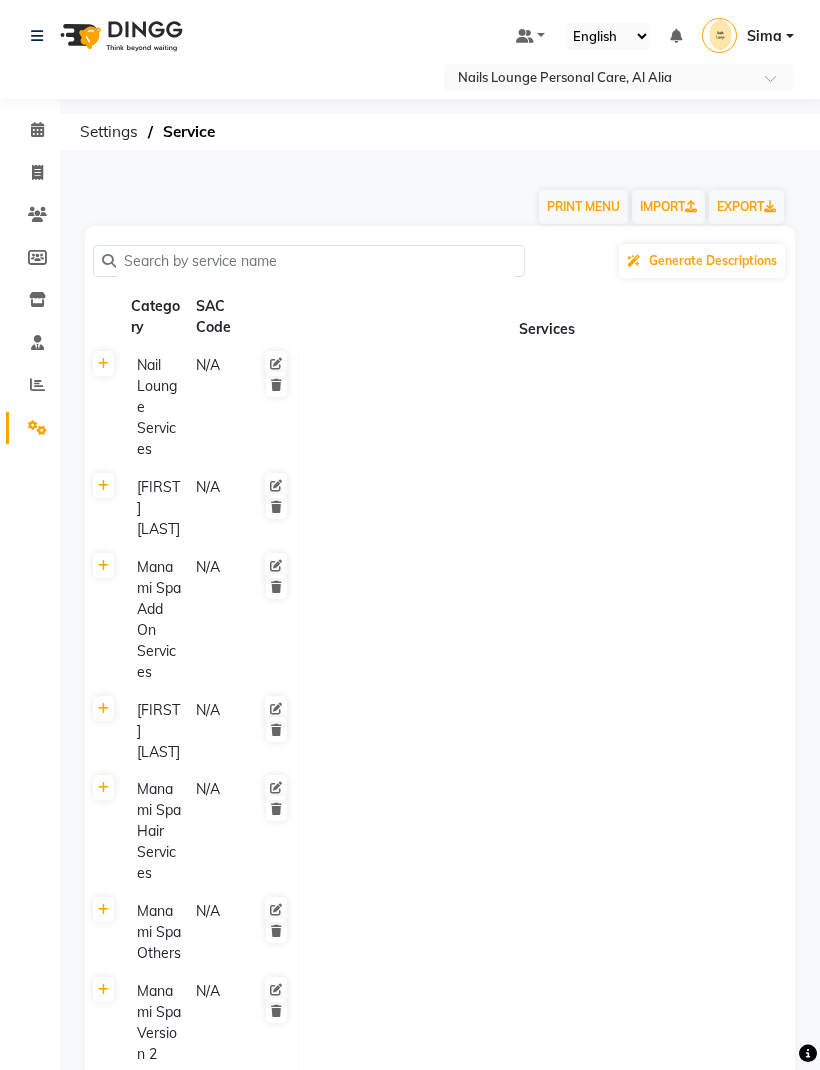 click 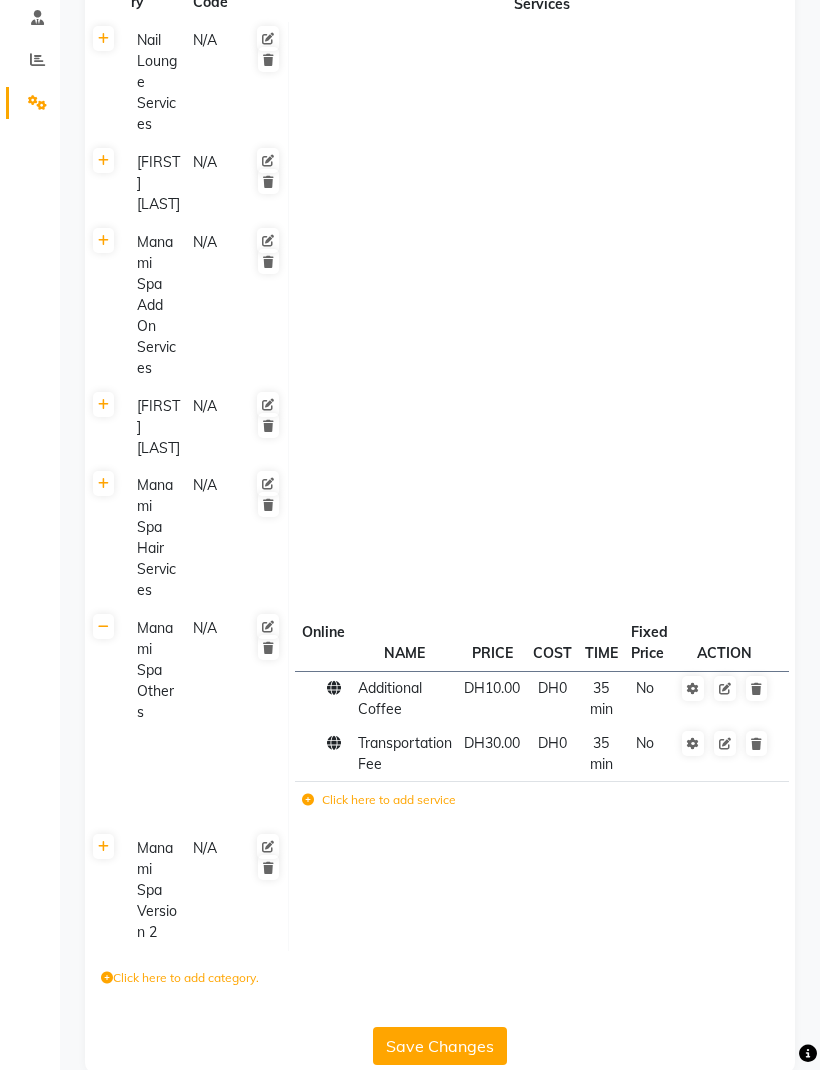 scroll, scrollTop: 325, scrollLeft: 0, axis: vertical 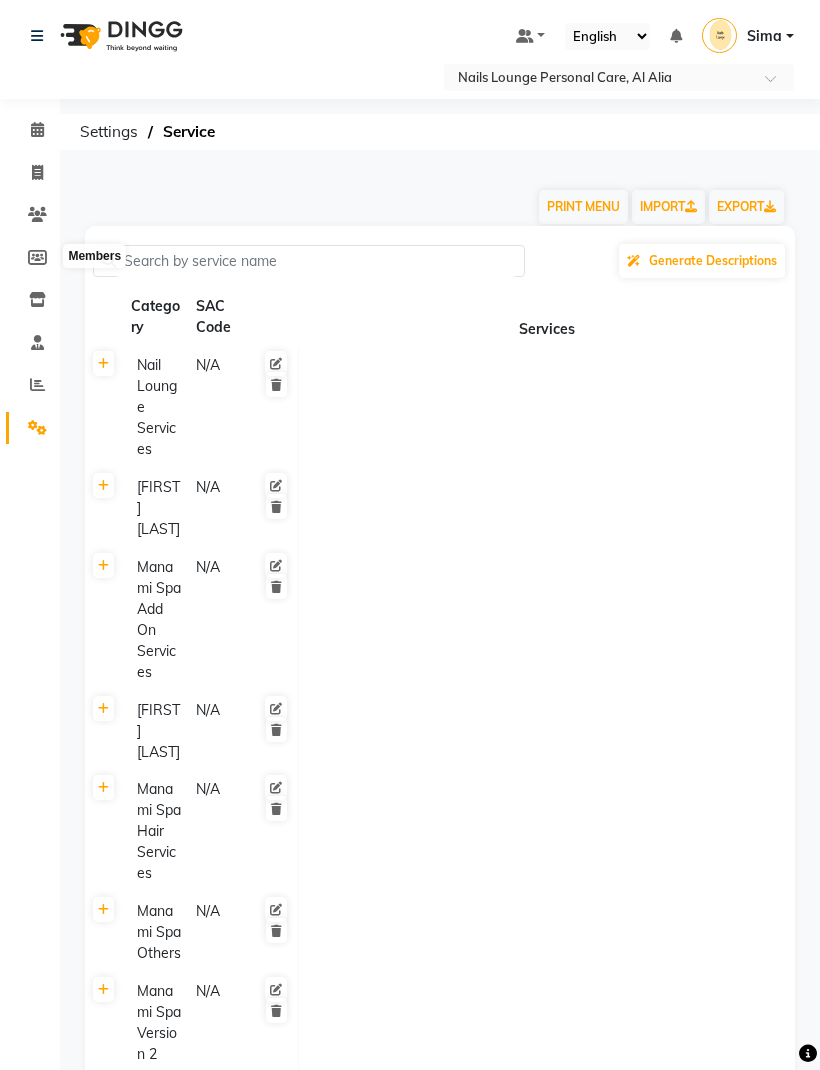 click 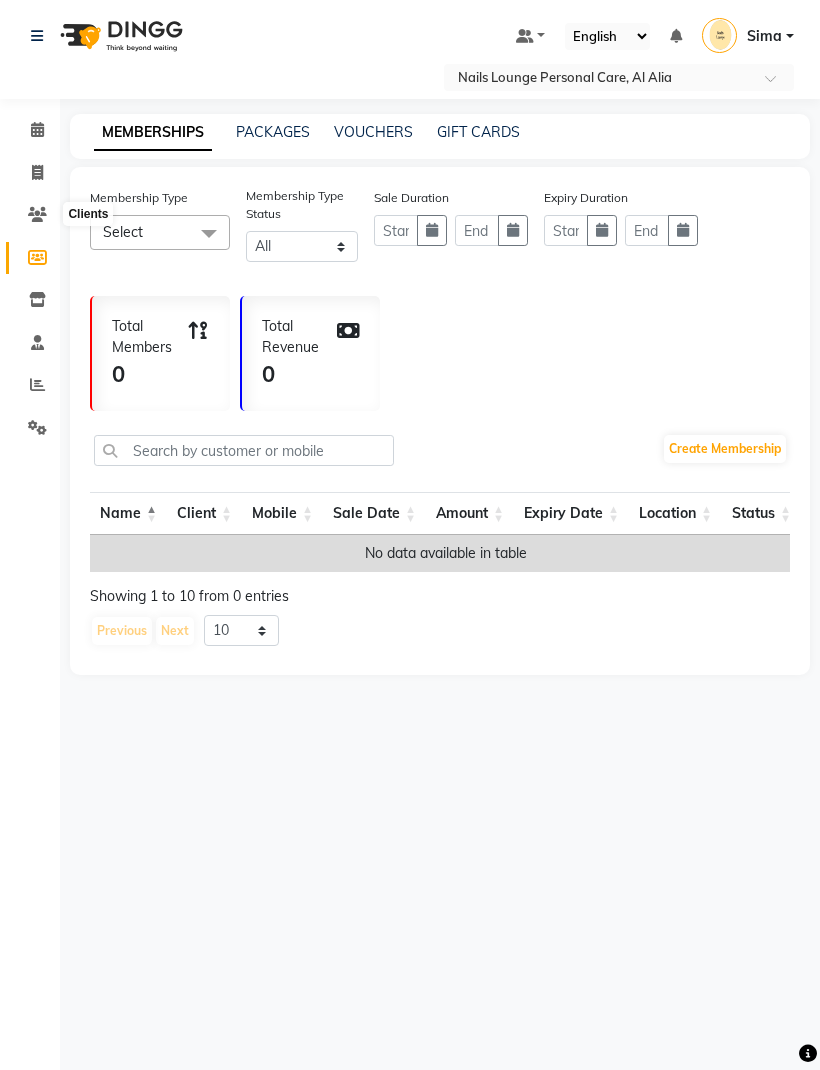 click 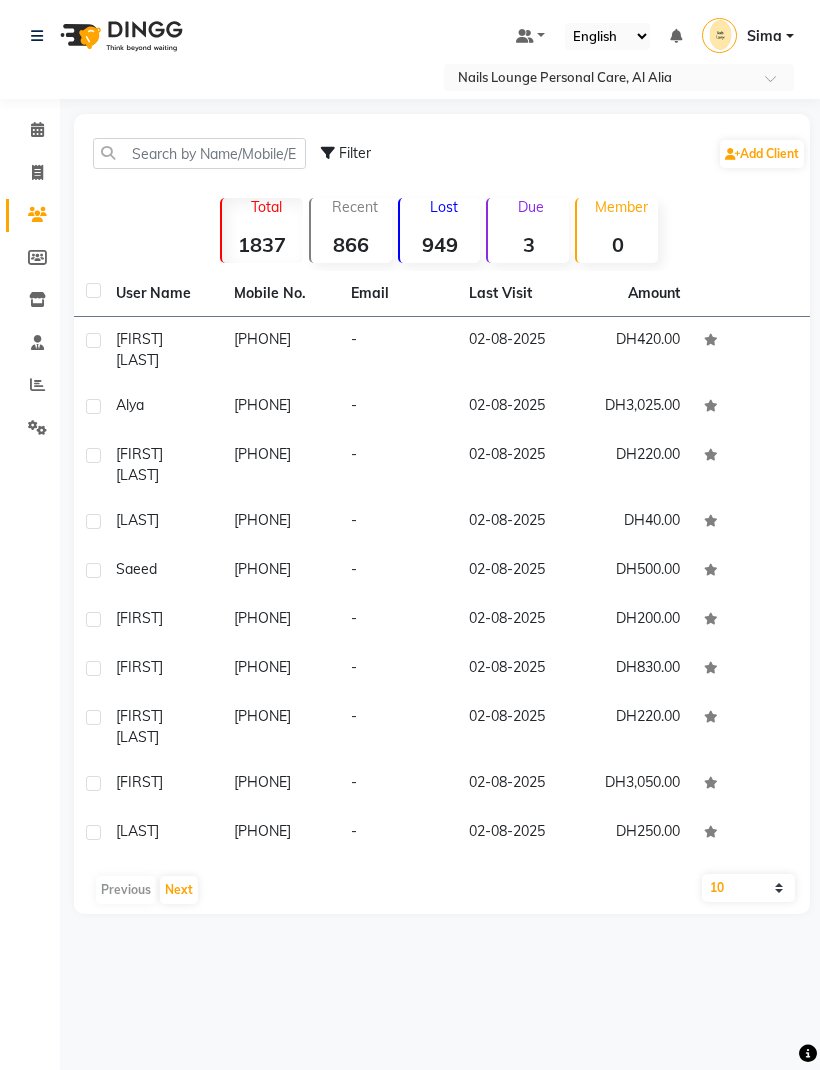 click on "949" 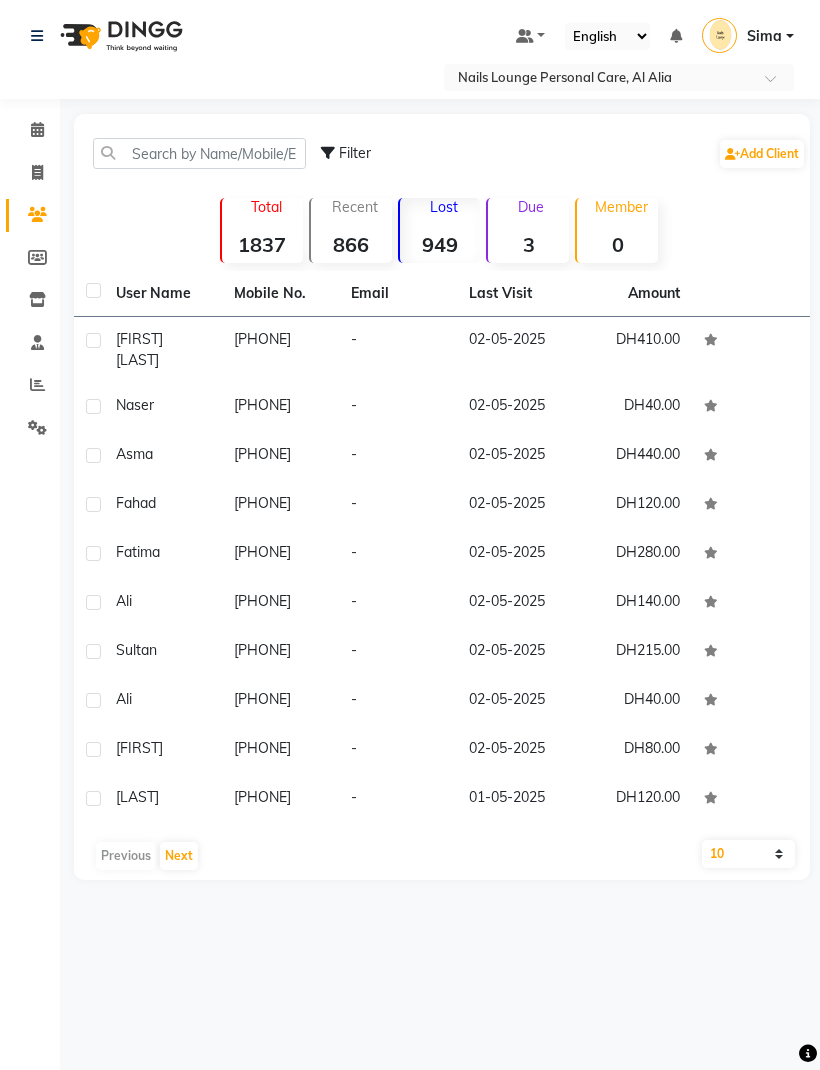 click on "Next" 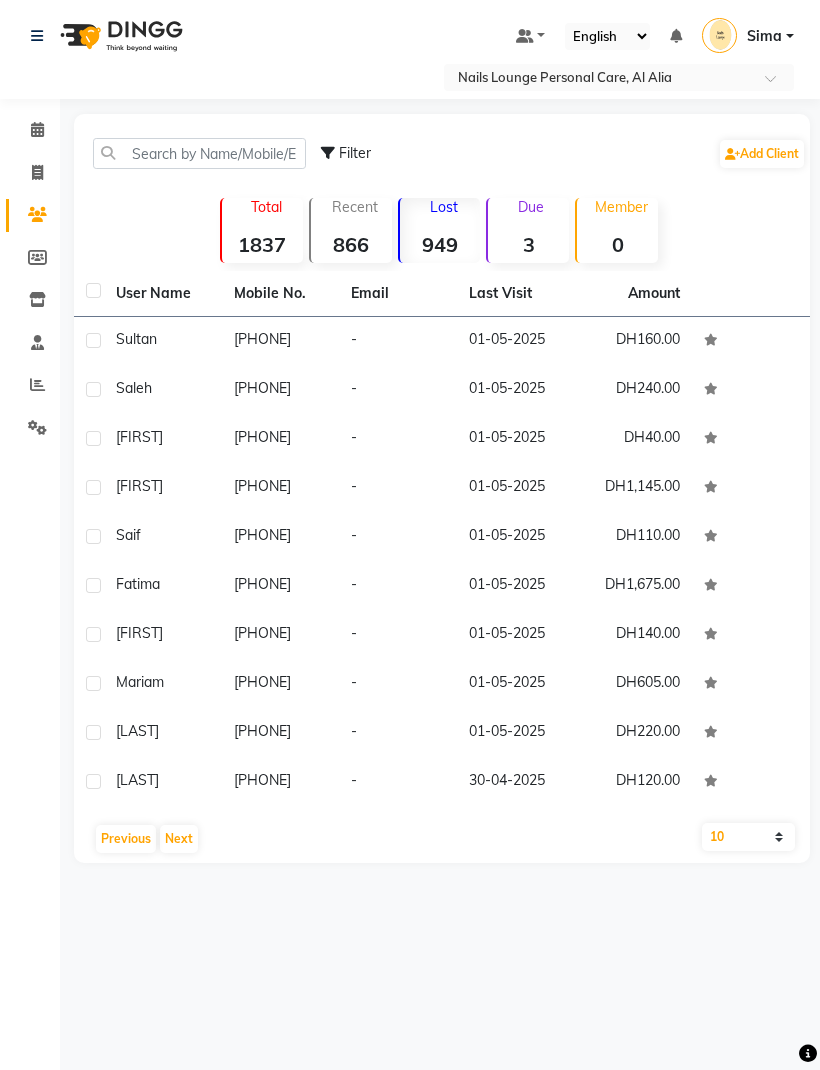 click on "Next" 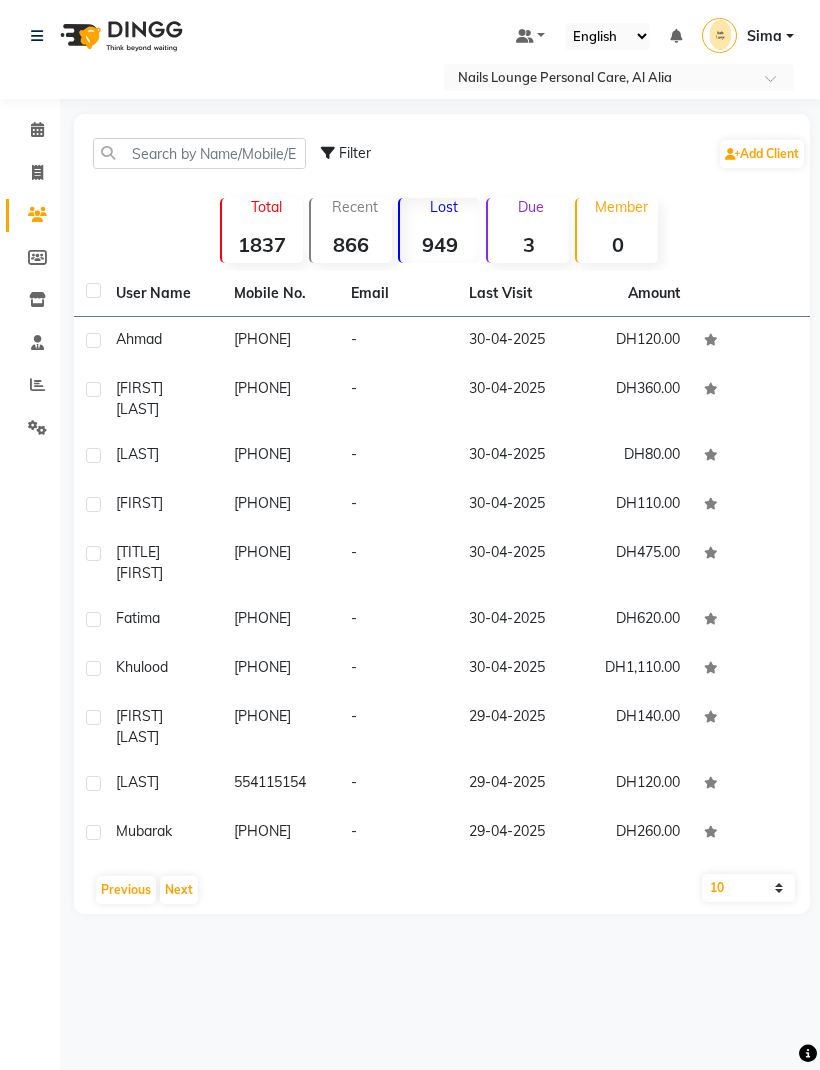 click on "Next" 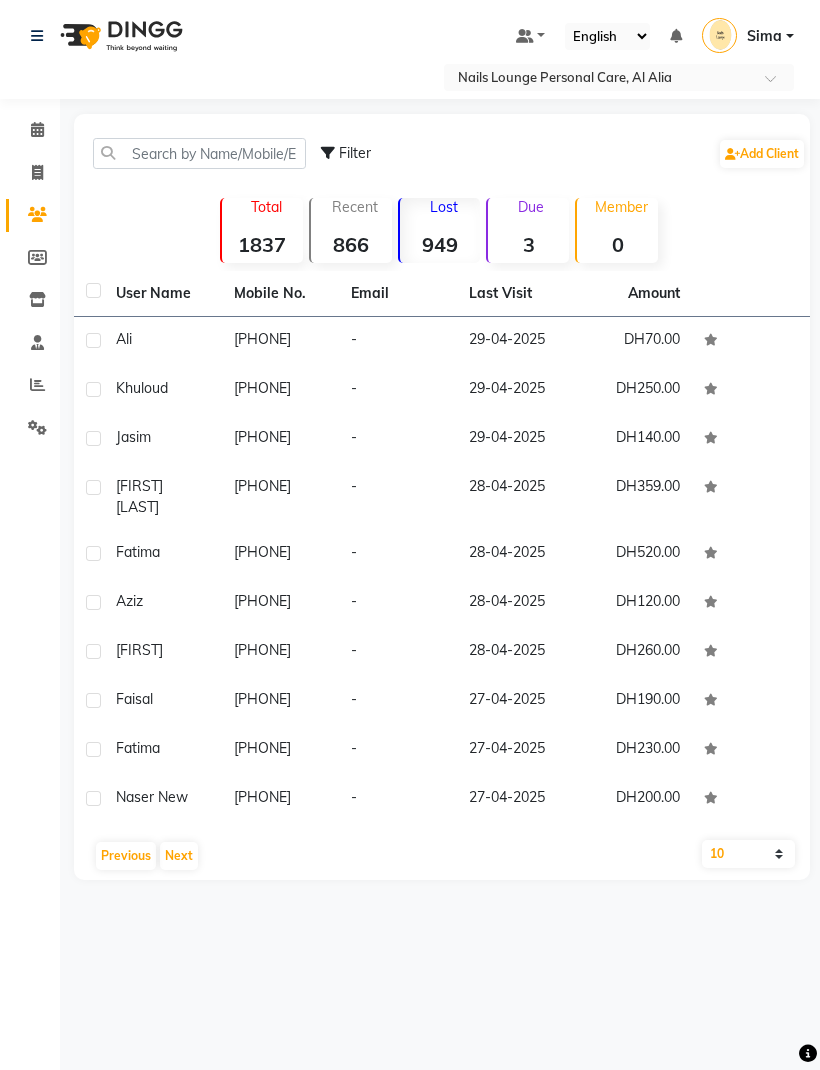 click on "Next" 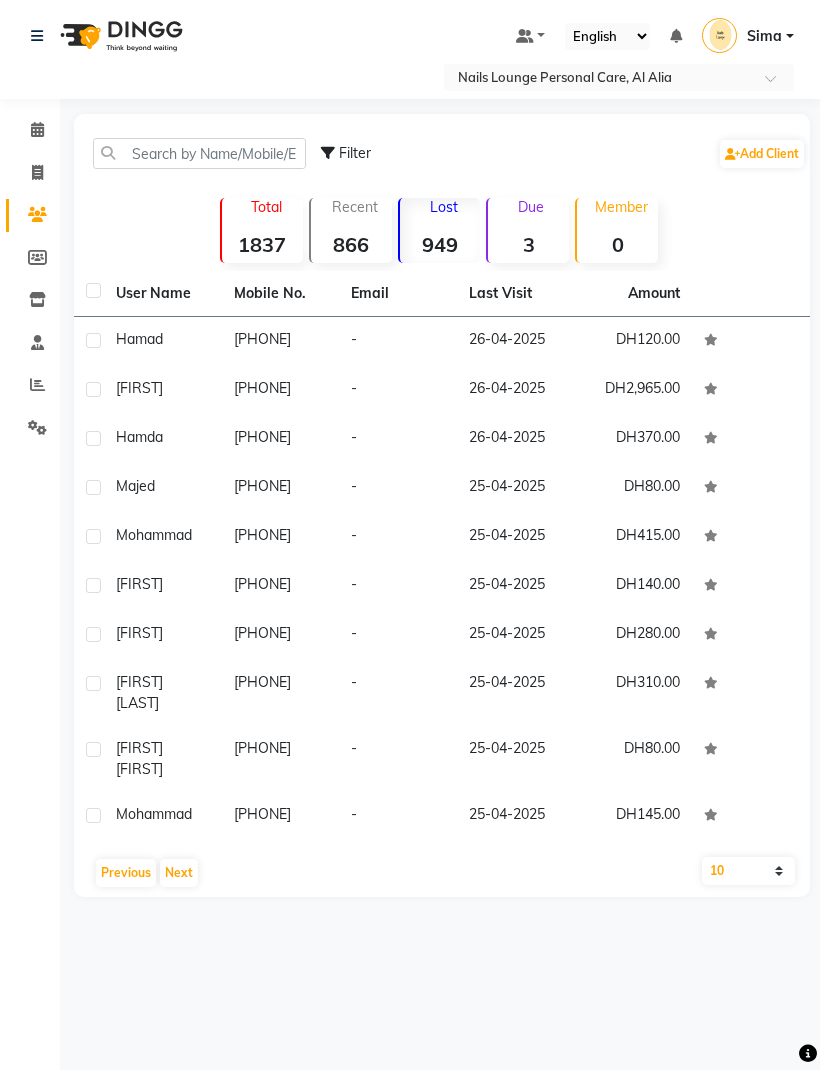 click on "10   50   100" 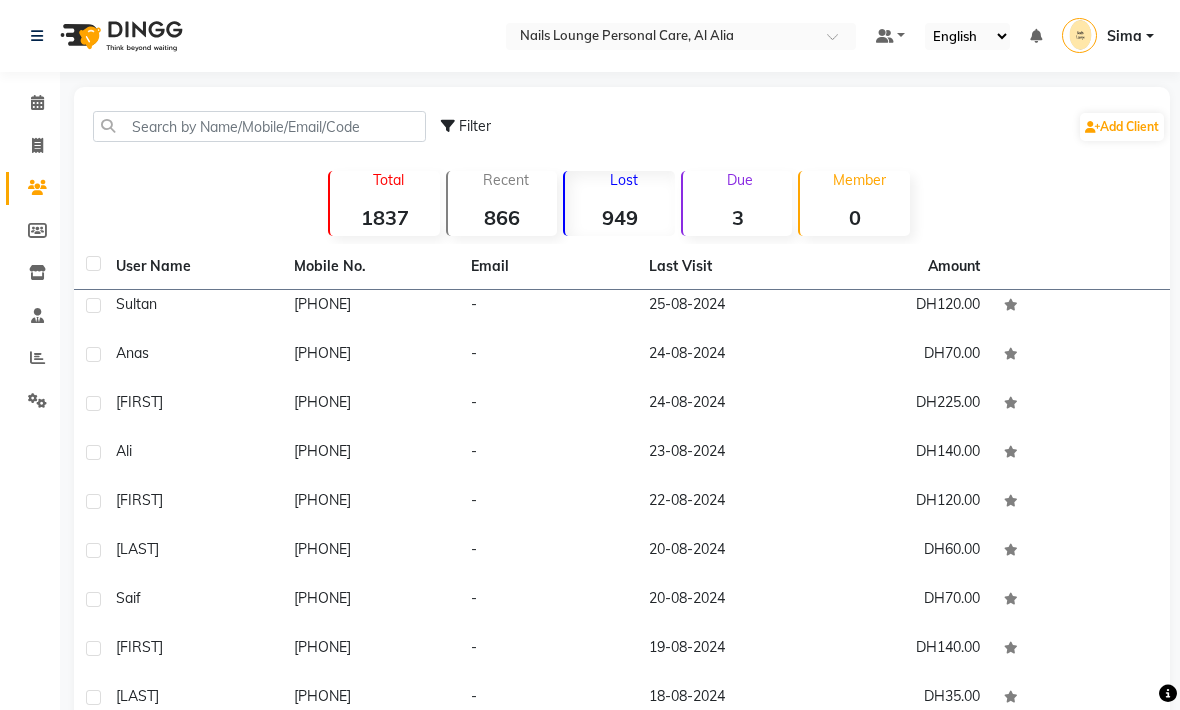 scroll, scrollTop: 4124, scrollLeft: 0, axis: vertical 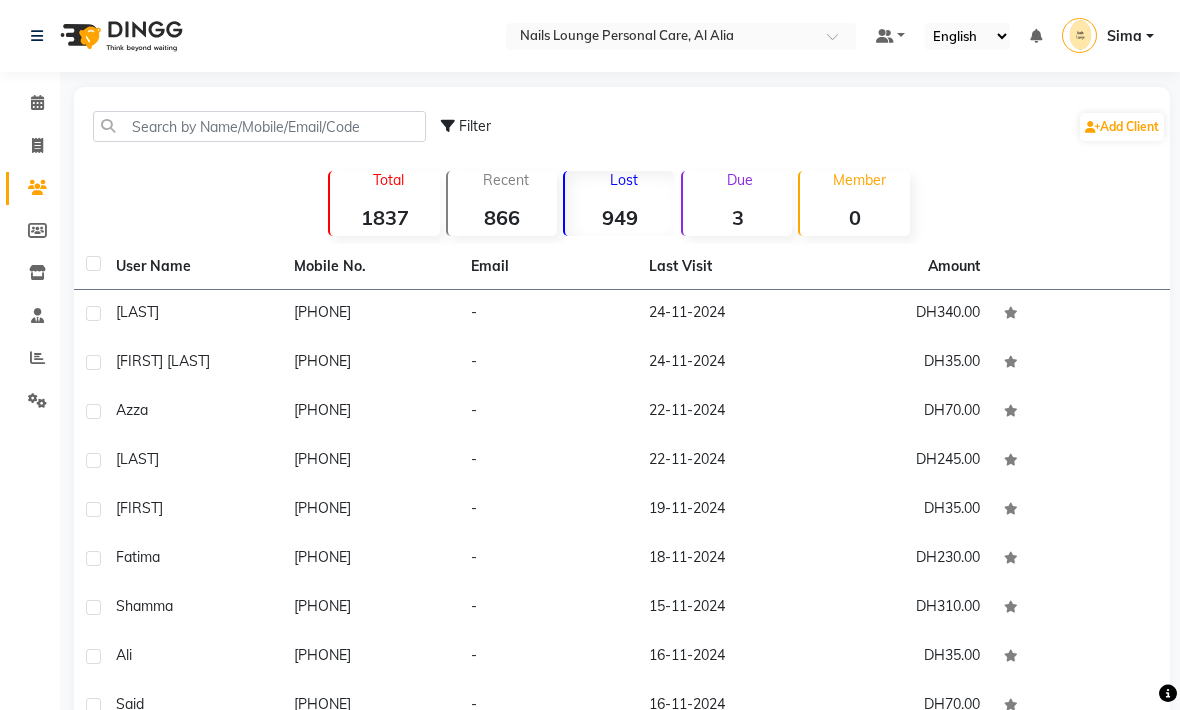 click 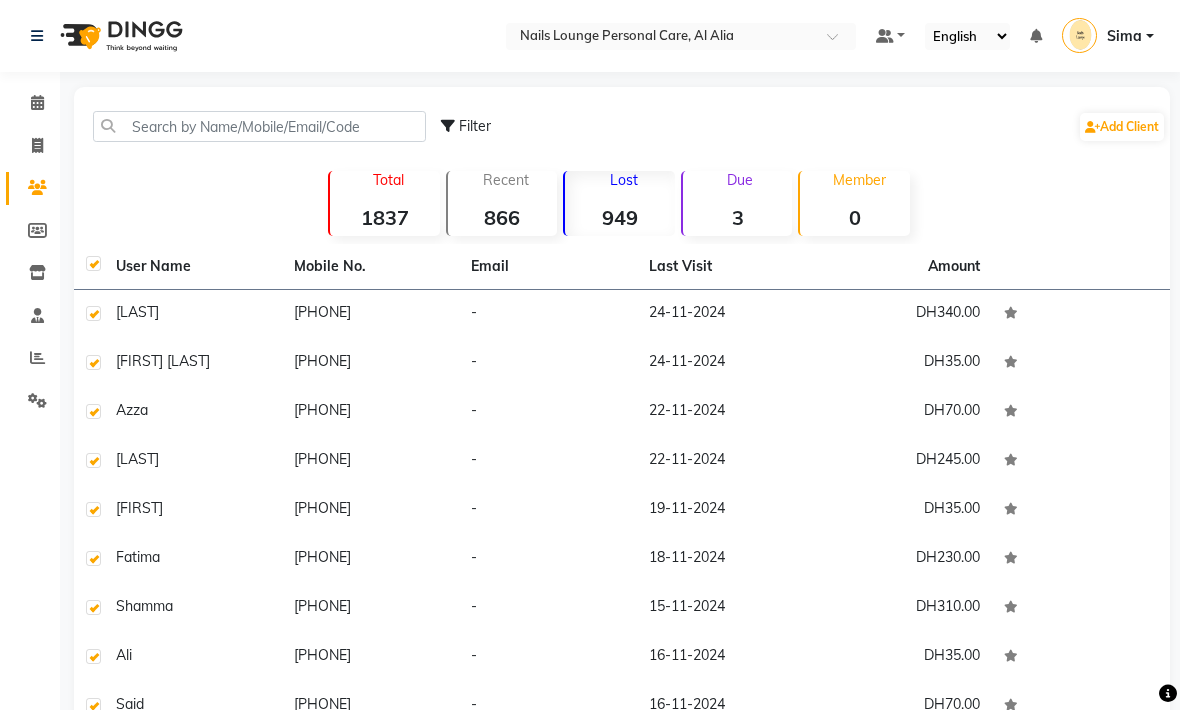 checkbox on "true" 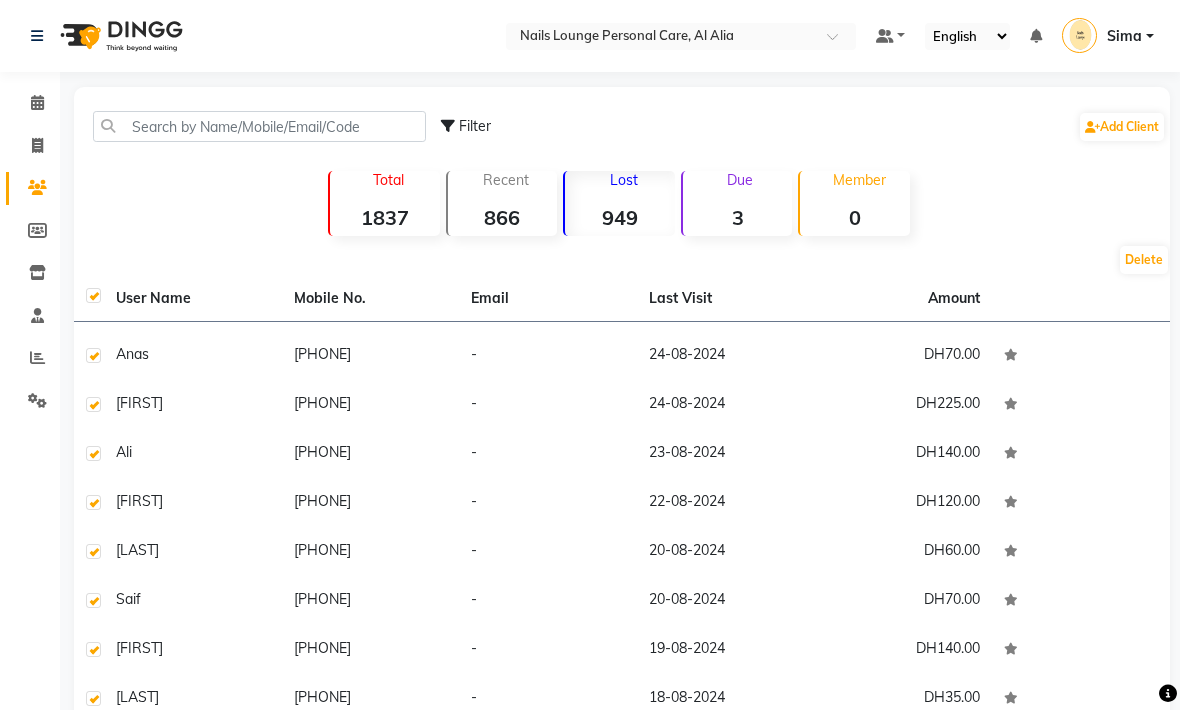 scroll, scrollTop: 4124, scrollLeft: 0, axis: vertical 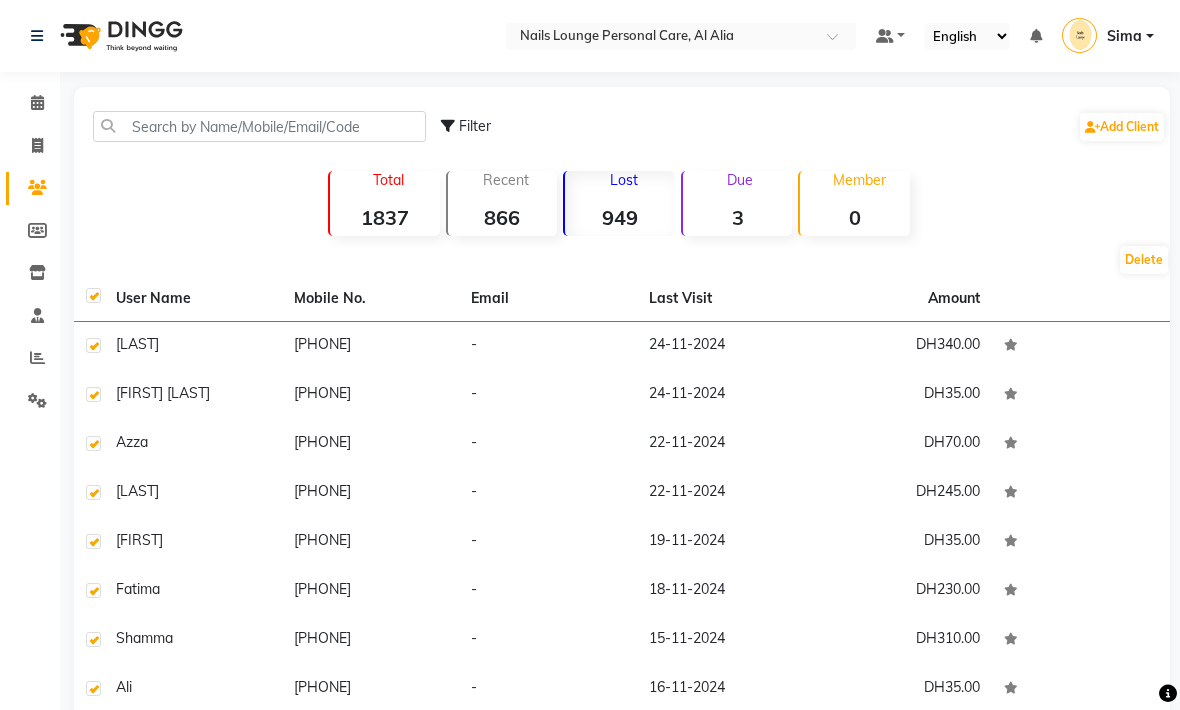 click on "Filter" 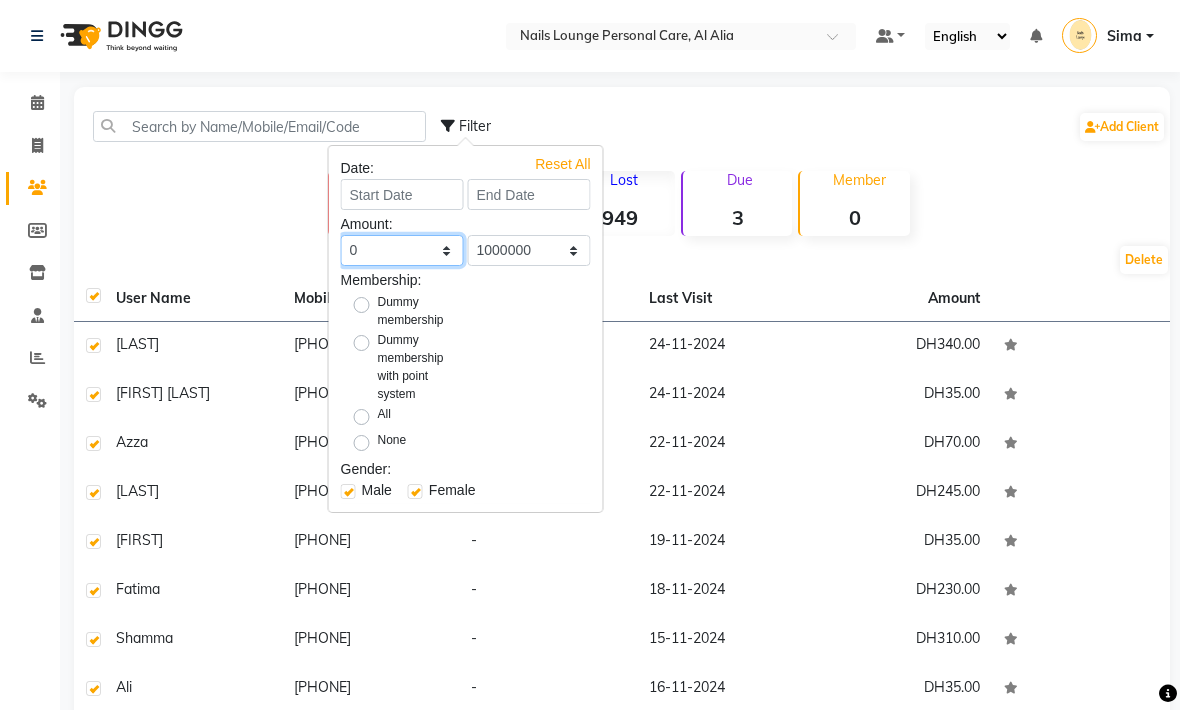 click on "0   500   1000   1500   2000   3000   4000   5000   10000   100000   1000000" at bounding box center (402, 250) 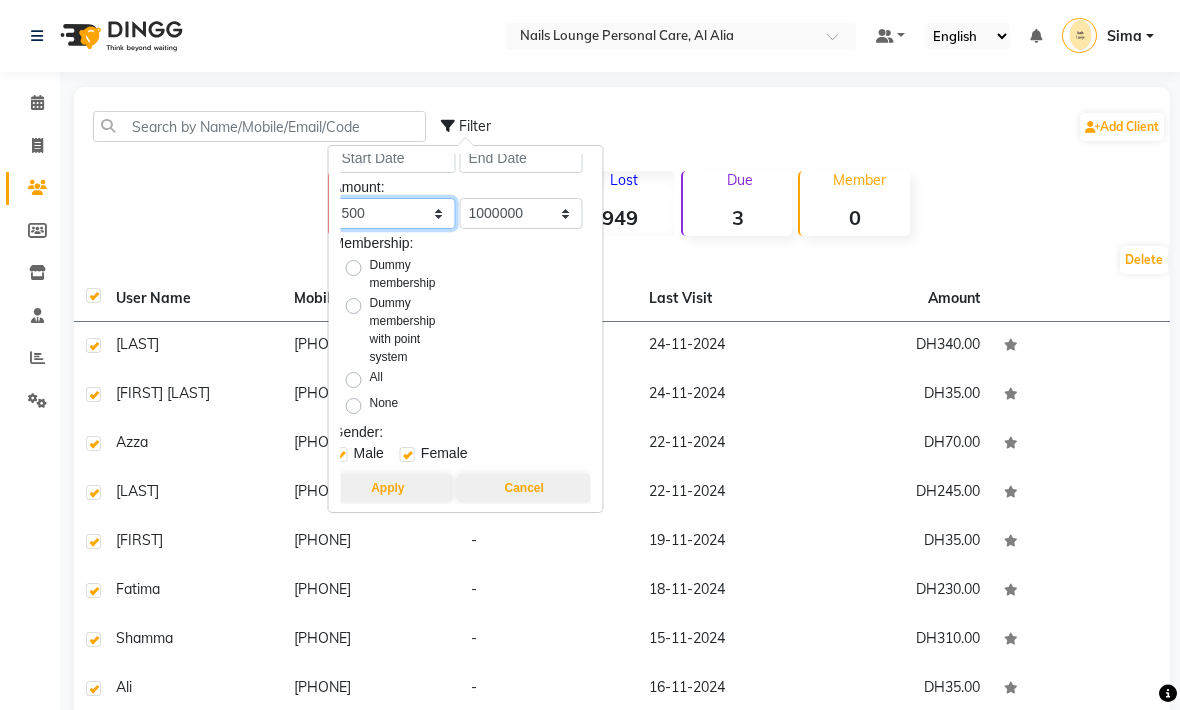 scroll, scrollTop: 37, scrollLeft: 7, axis: both 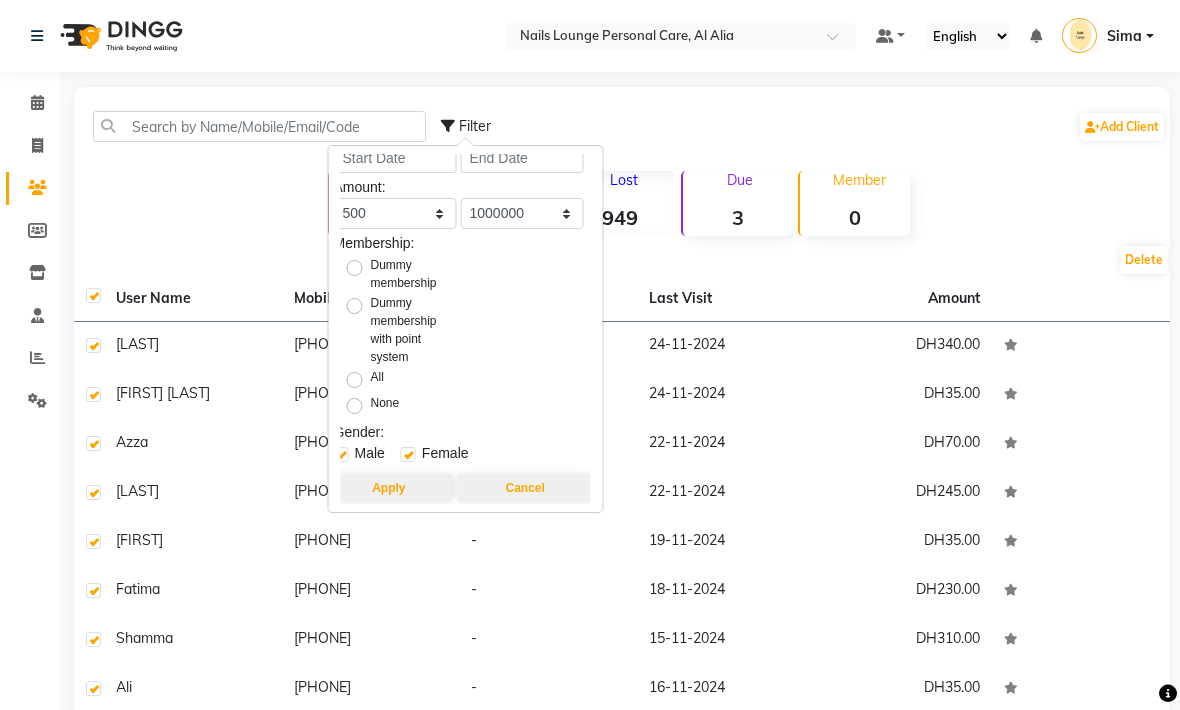 click on "All" at bounding box center [377, 380] 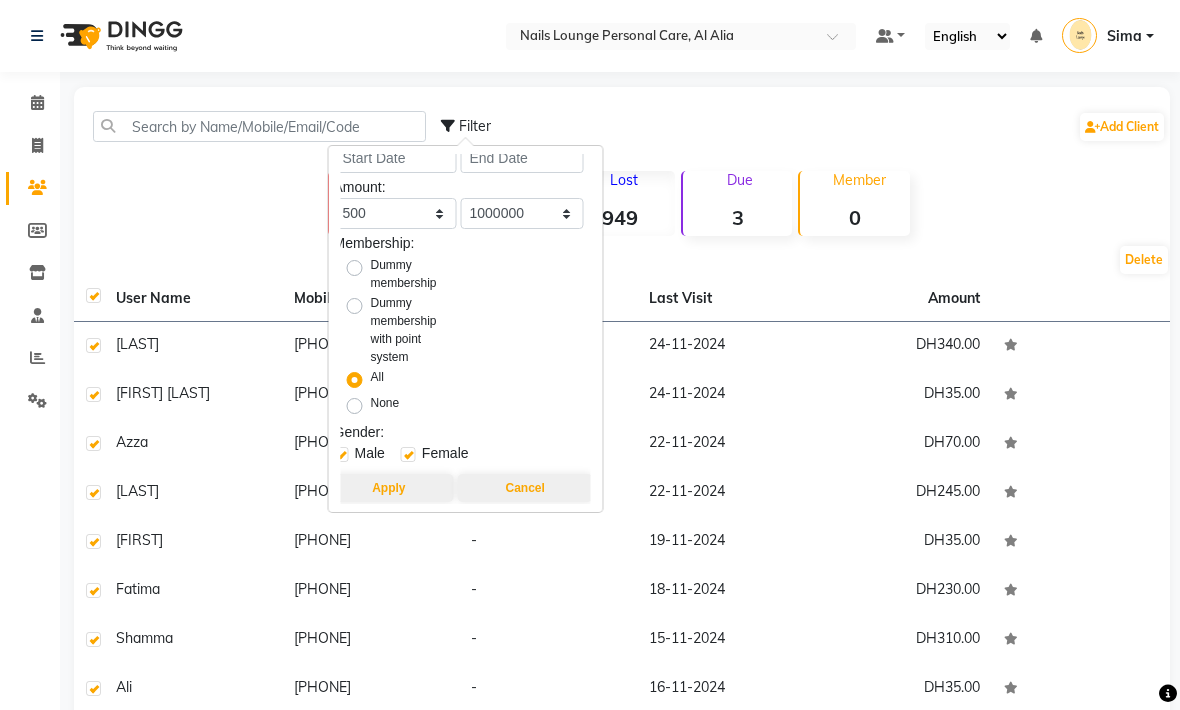 click on "Apply" at bounding box center [388, 488] 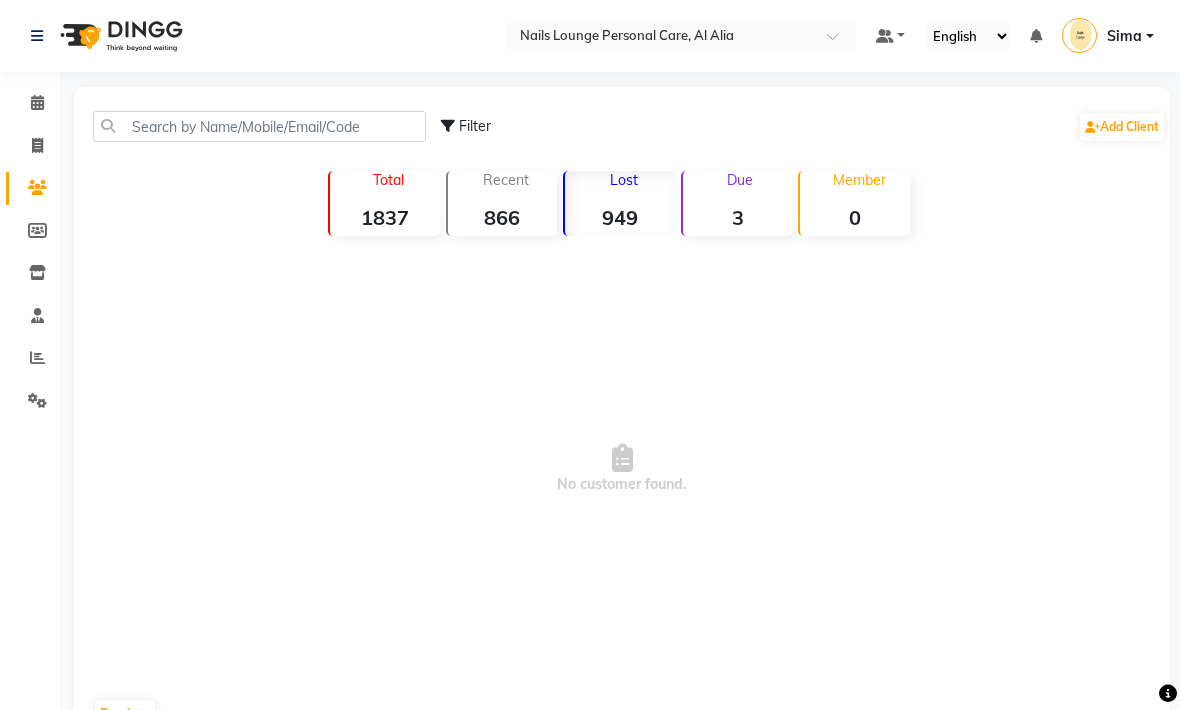 click on "Filter" 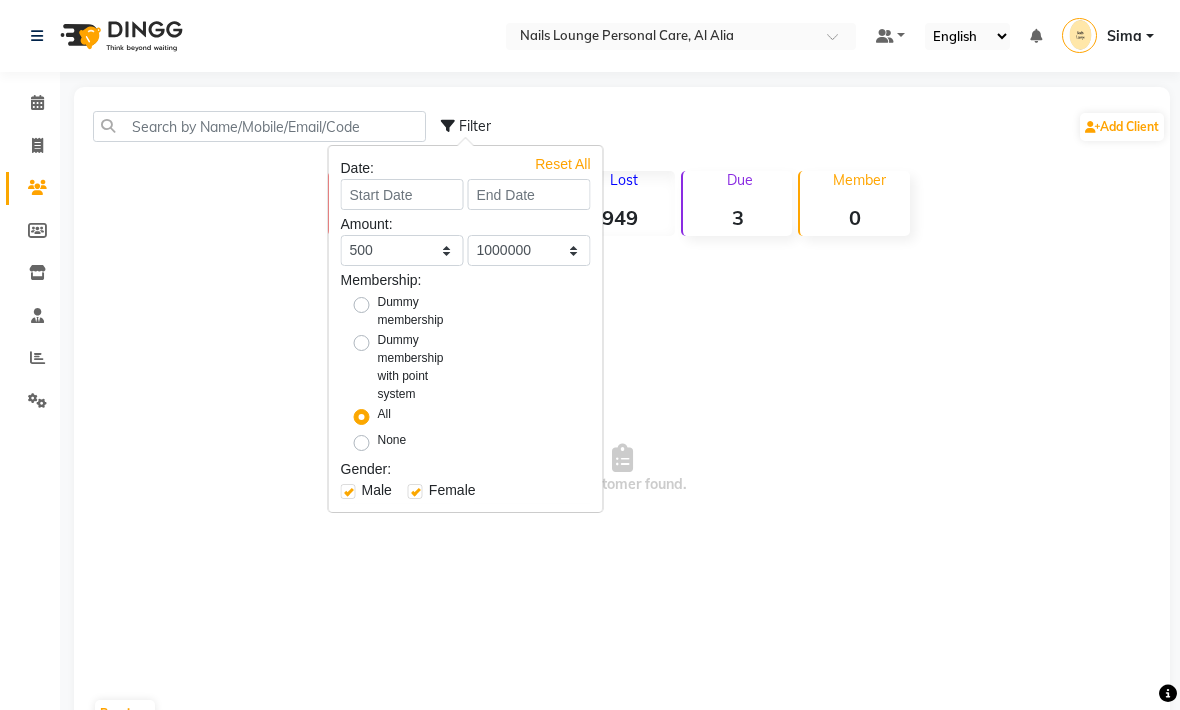 click on "All" at bounding box center (384, 417) 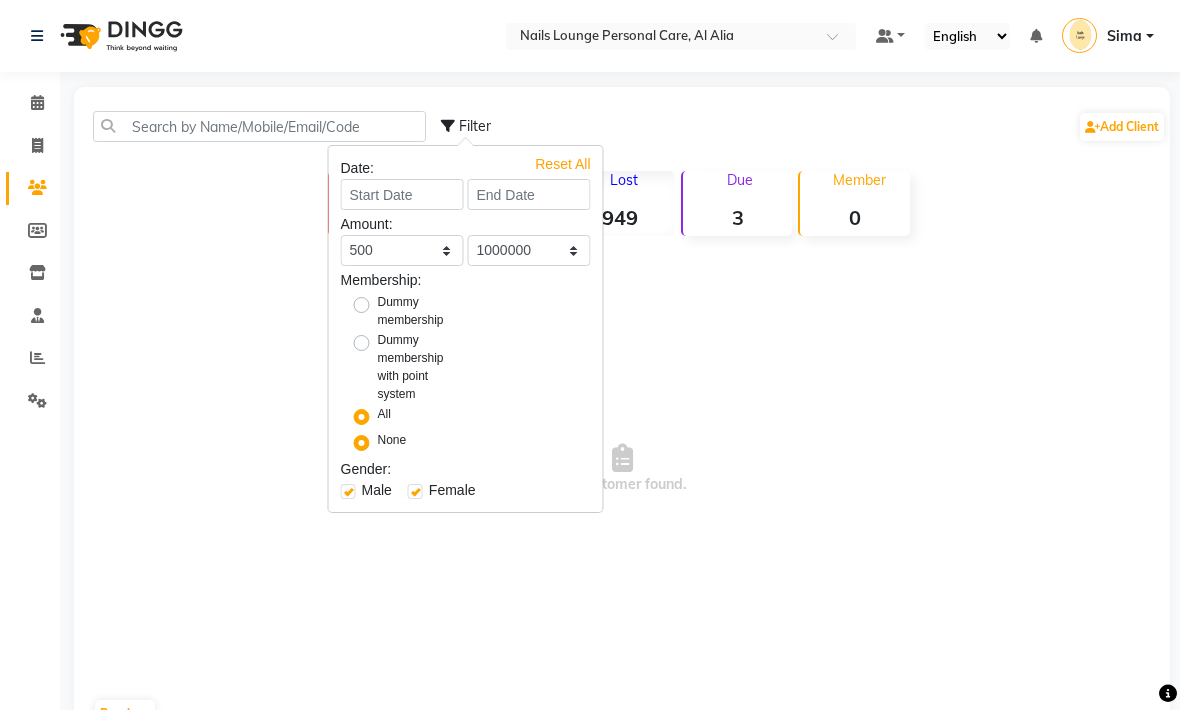 radio on "false" 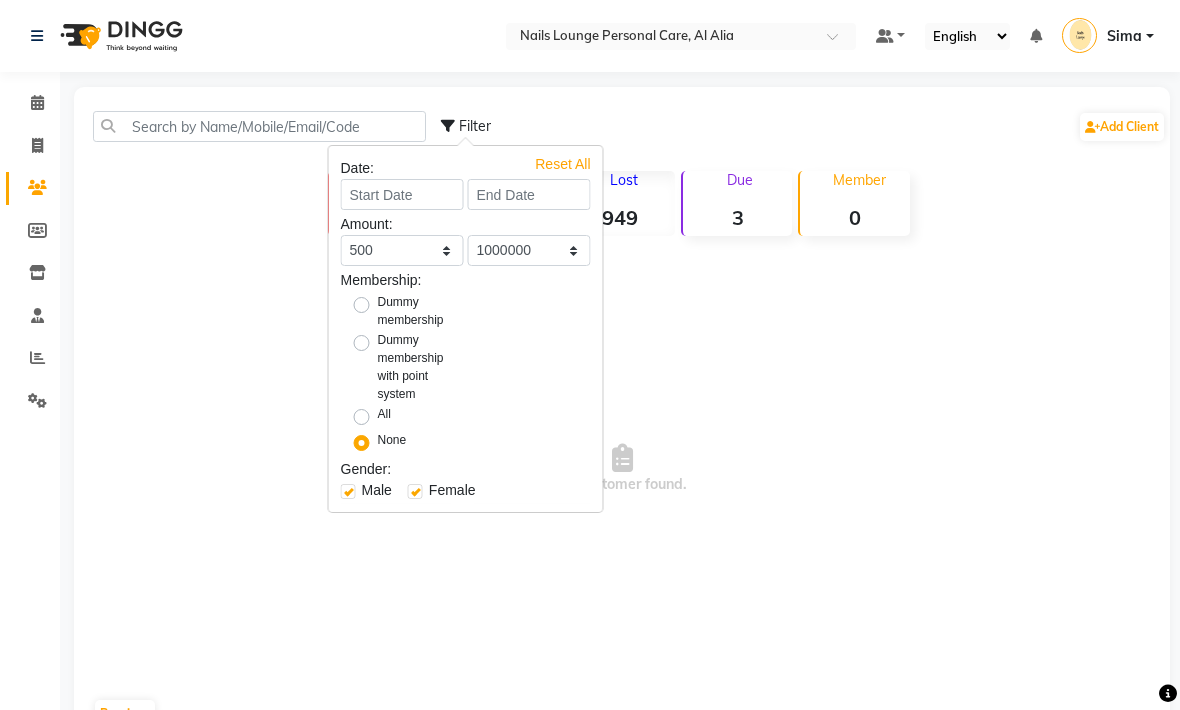 click on "Dummy membership" at bounding box center (414, 311) 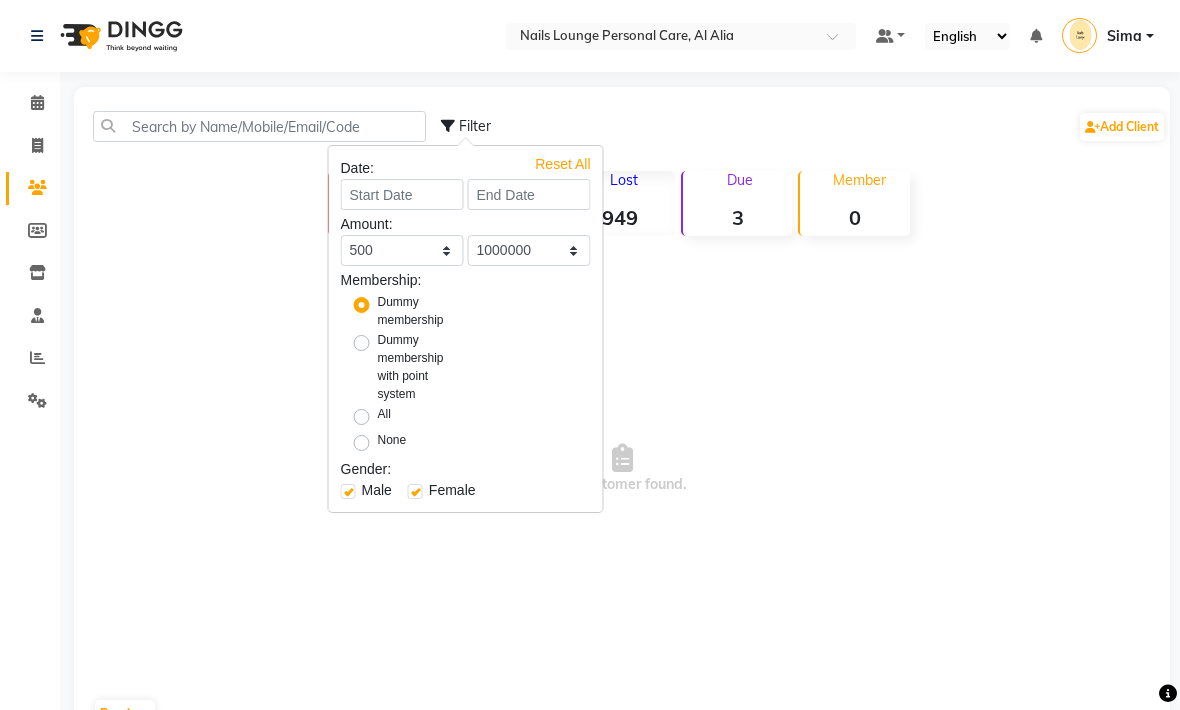 click on "None" at bounding box center (392, 443) 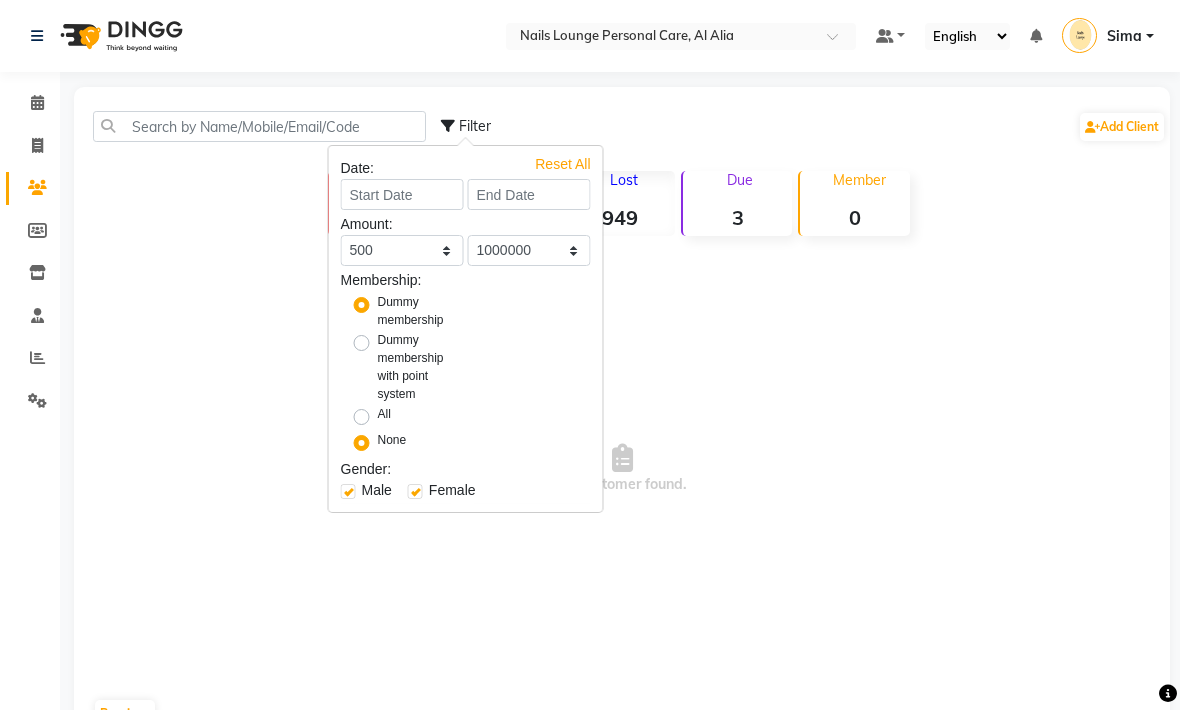 radio on "false" 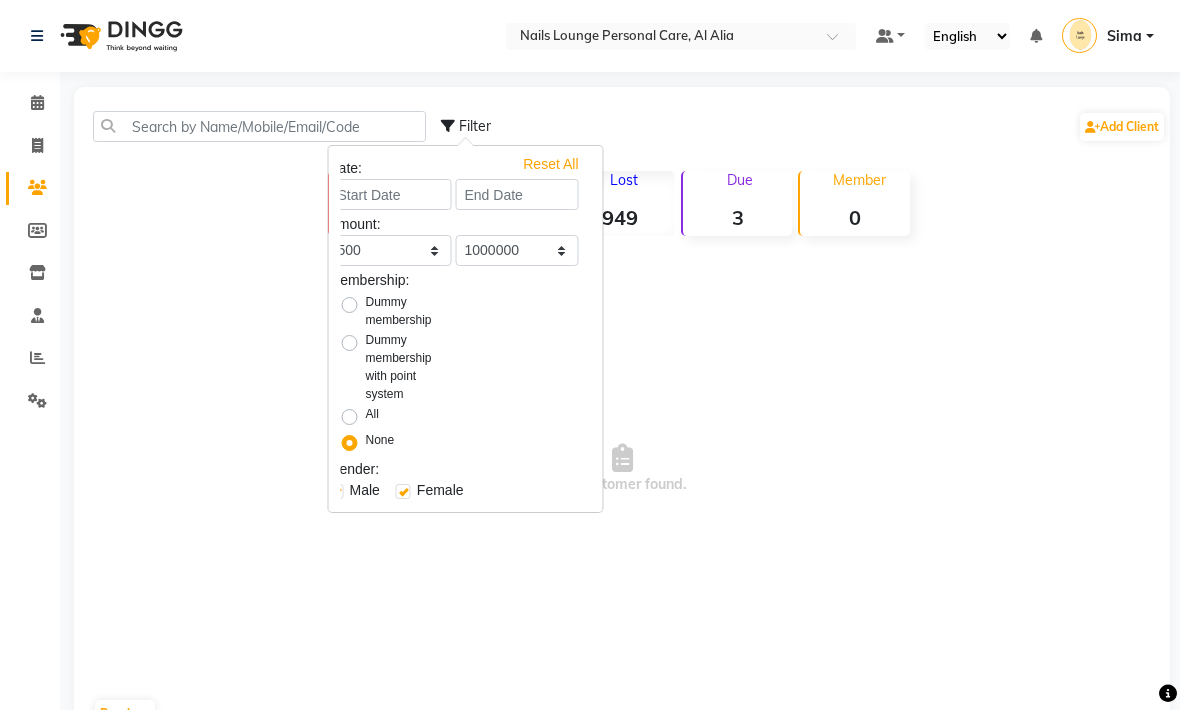 scroll, scrollTop: 0, scrollLeft: 12, axis: horizontal 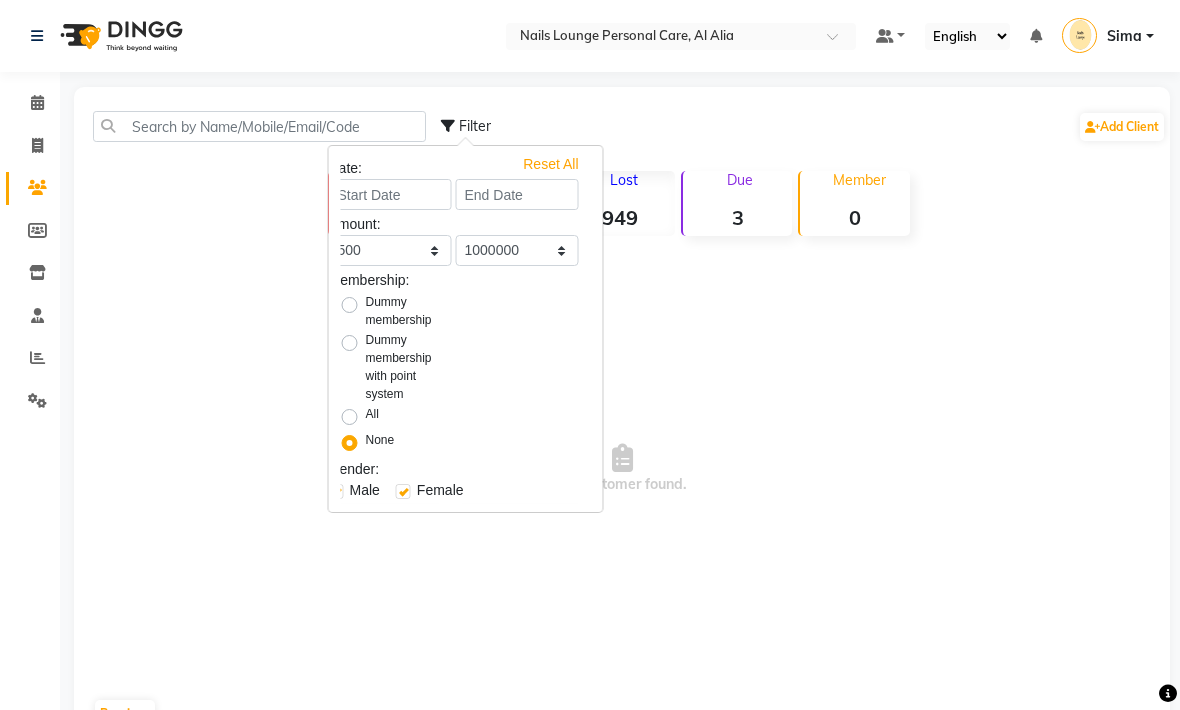 select on "0" 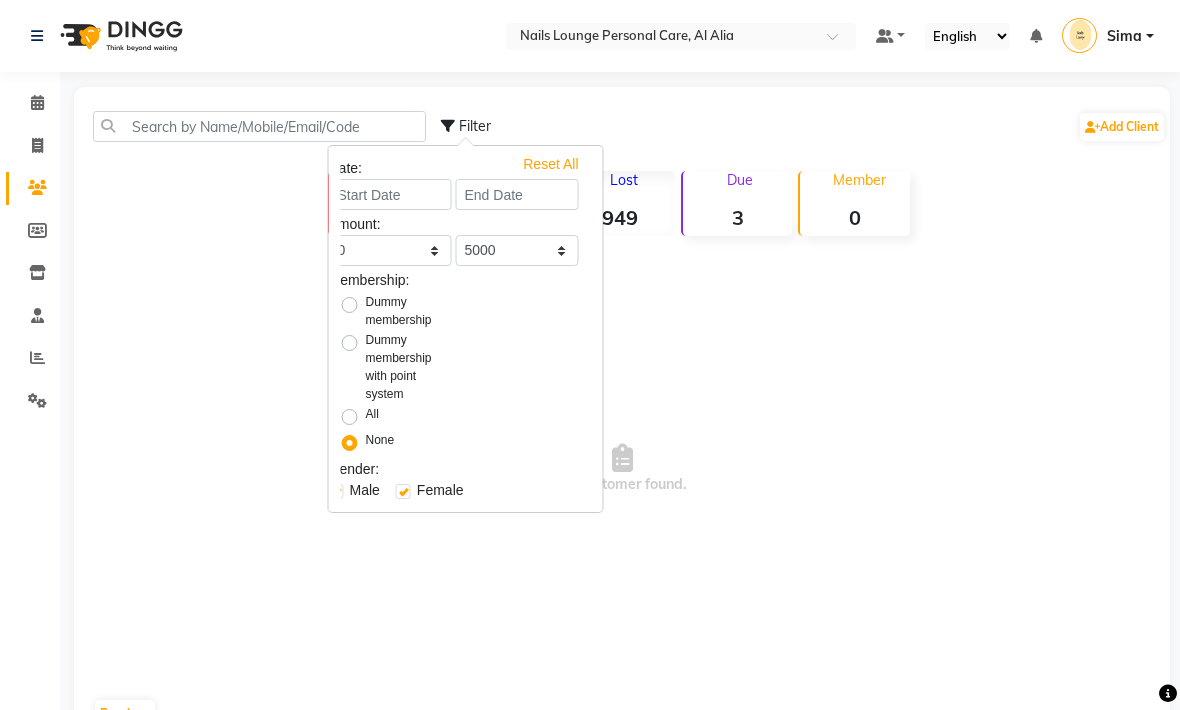 radio on "false" 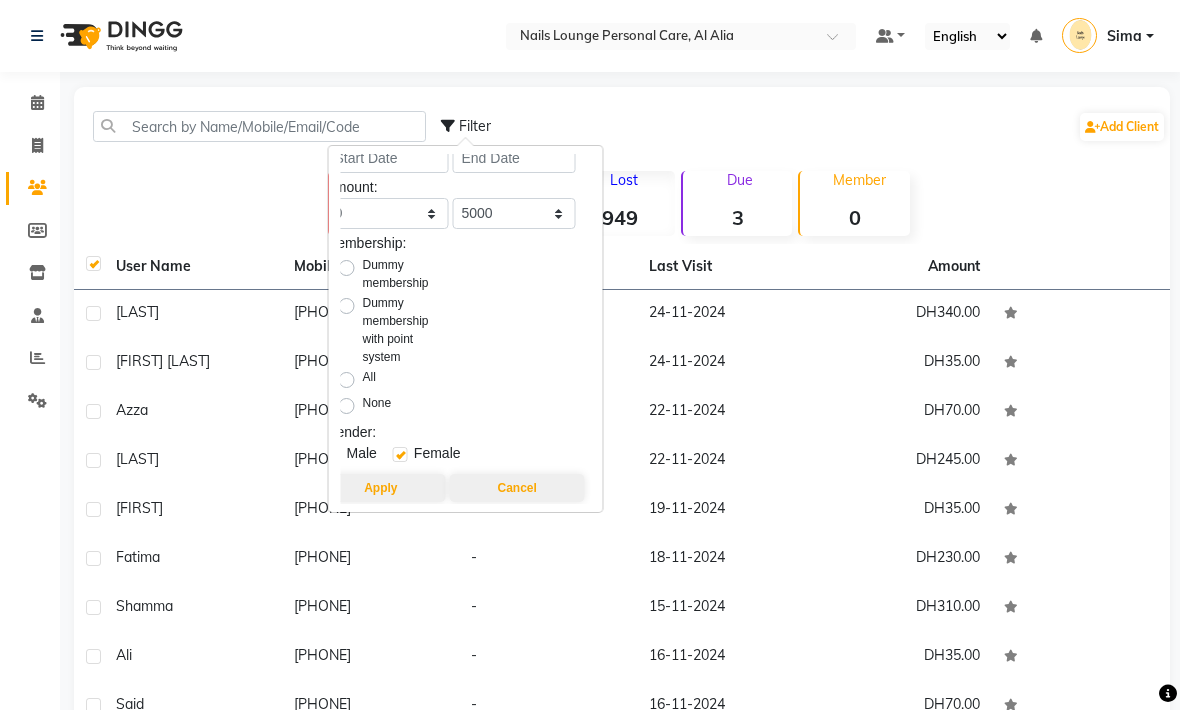 scroll, scrollTop: 37, scrollLeft: 15, axis: both 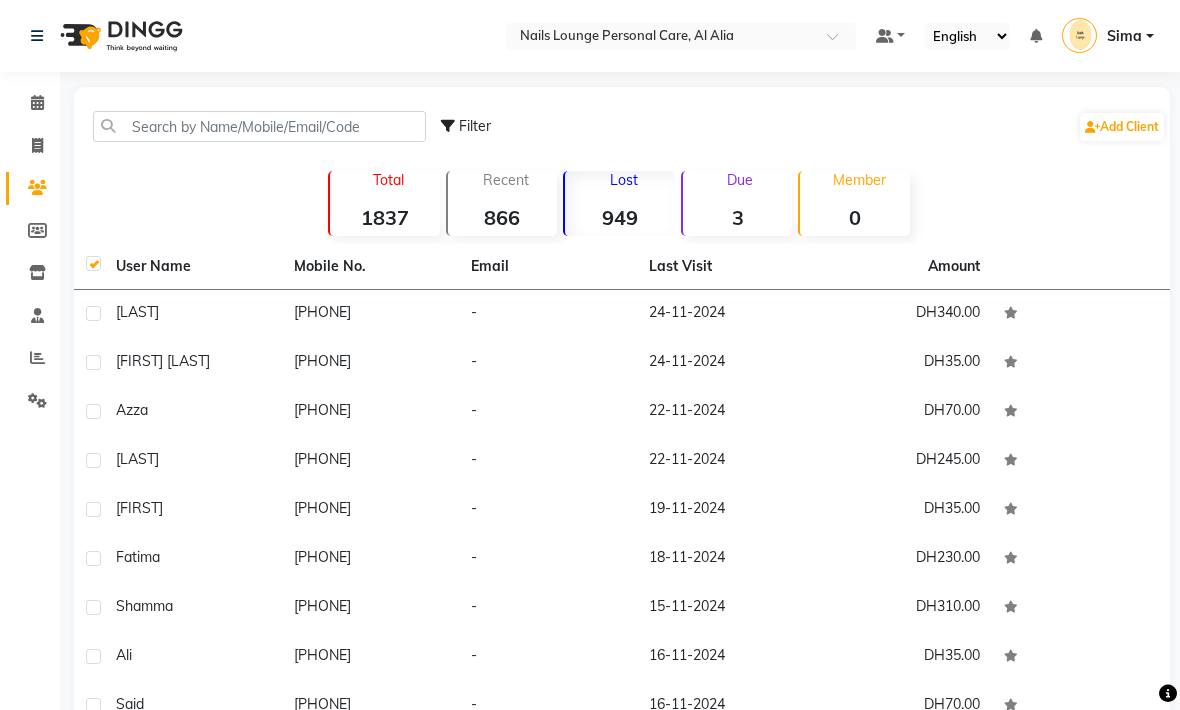click 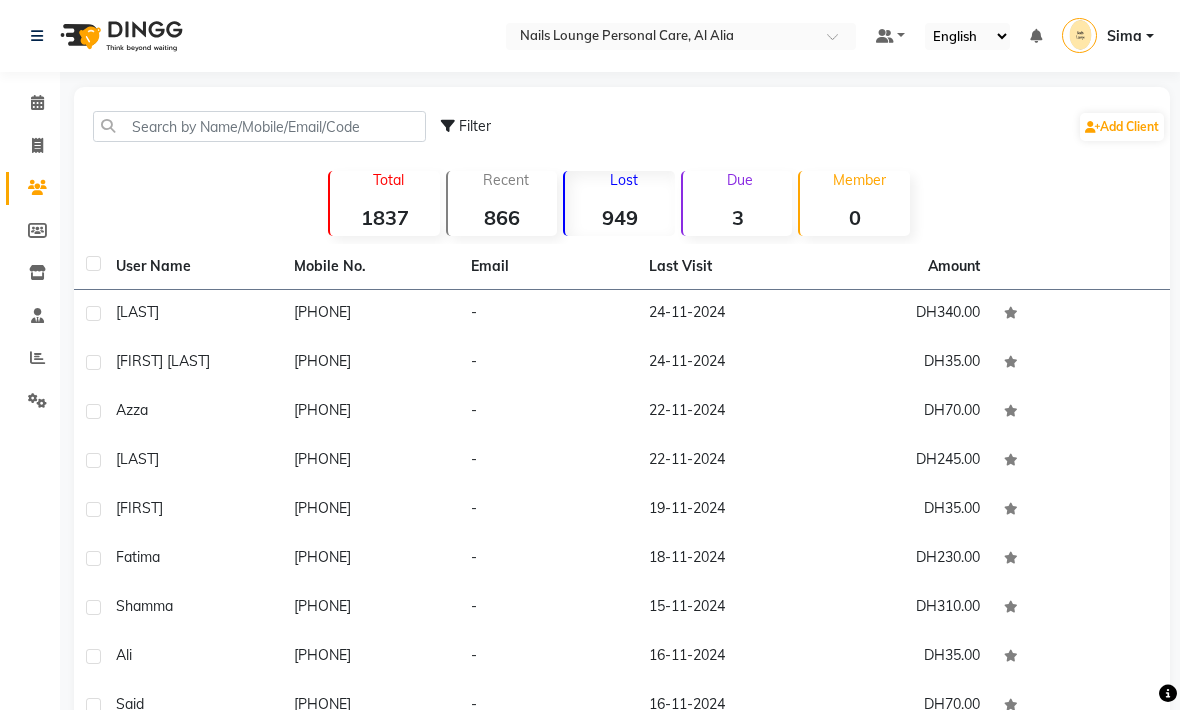 click 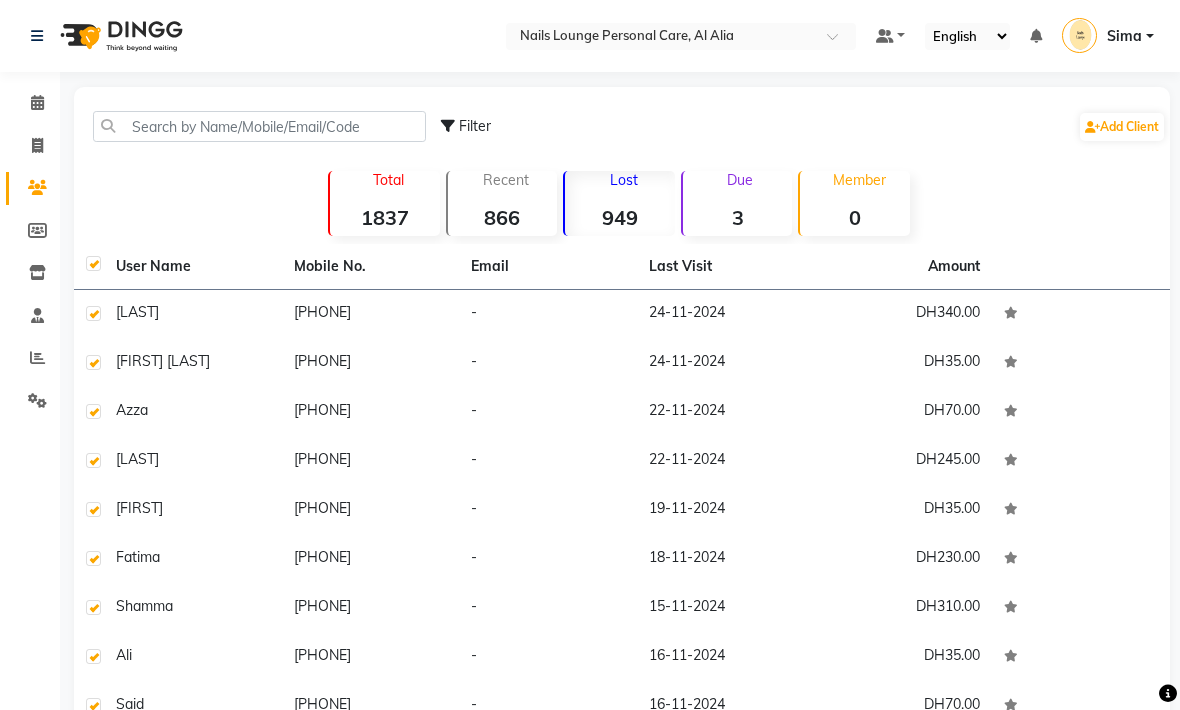 checkbox on "true" 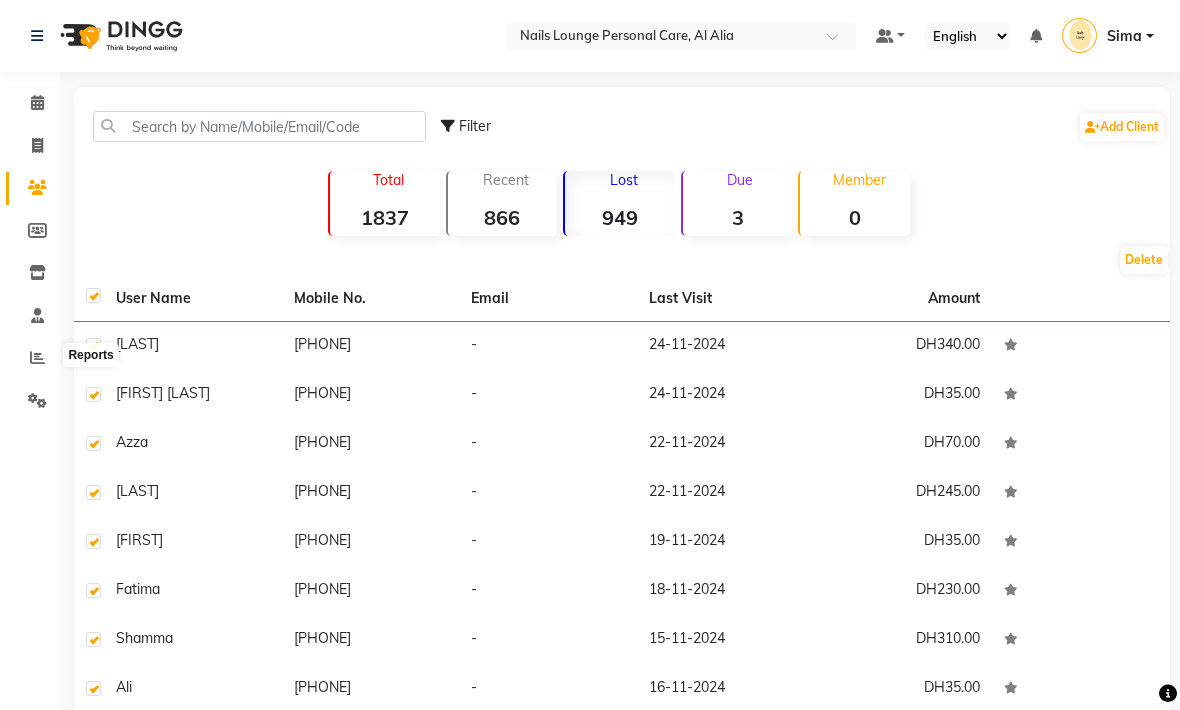 click 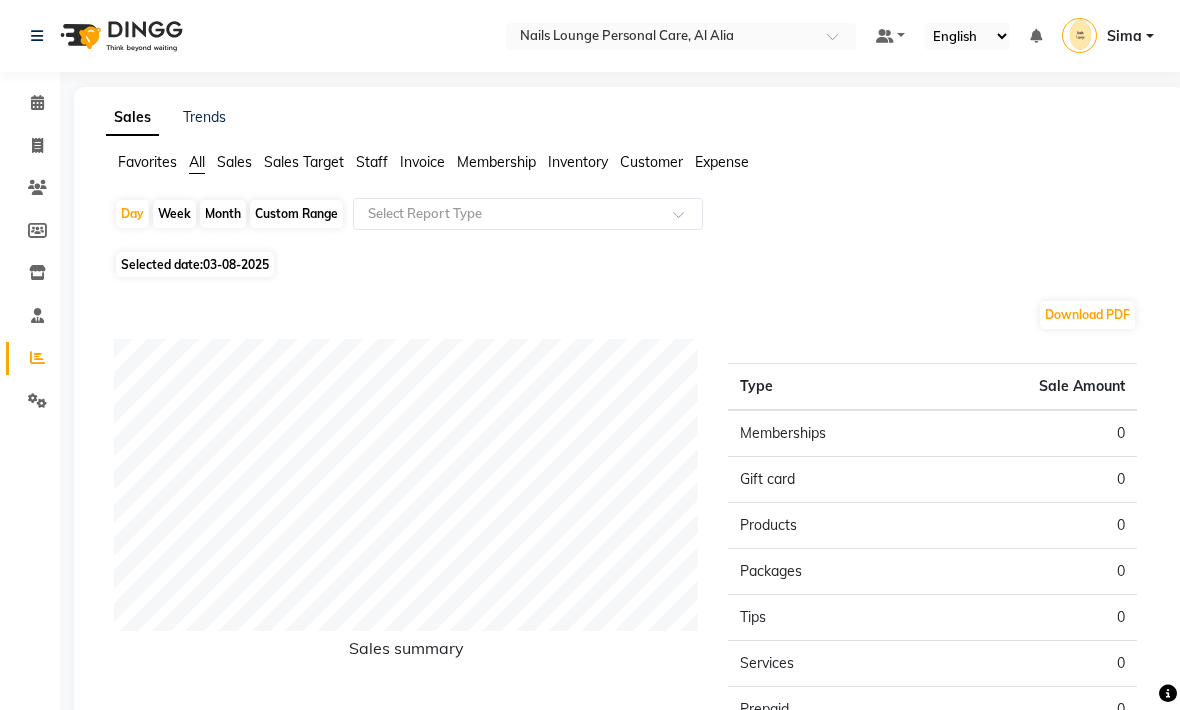 click on "Customer" 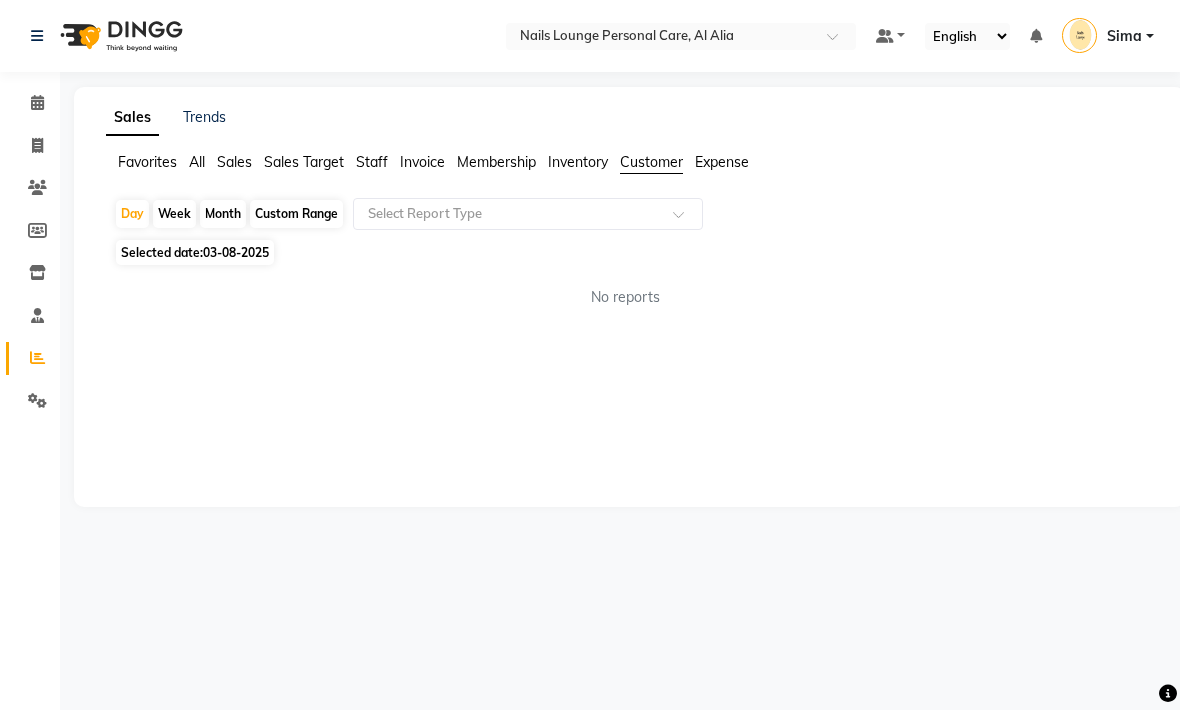 click 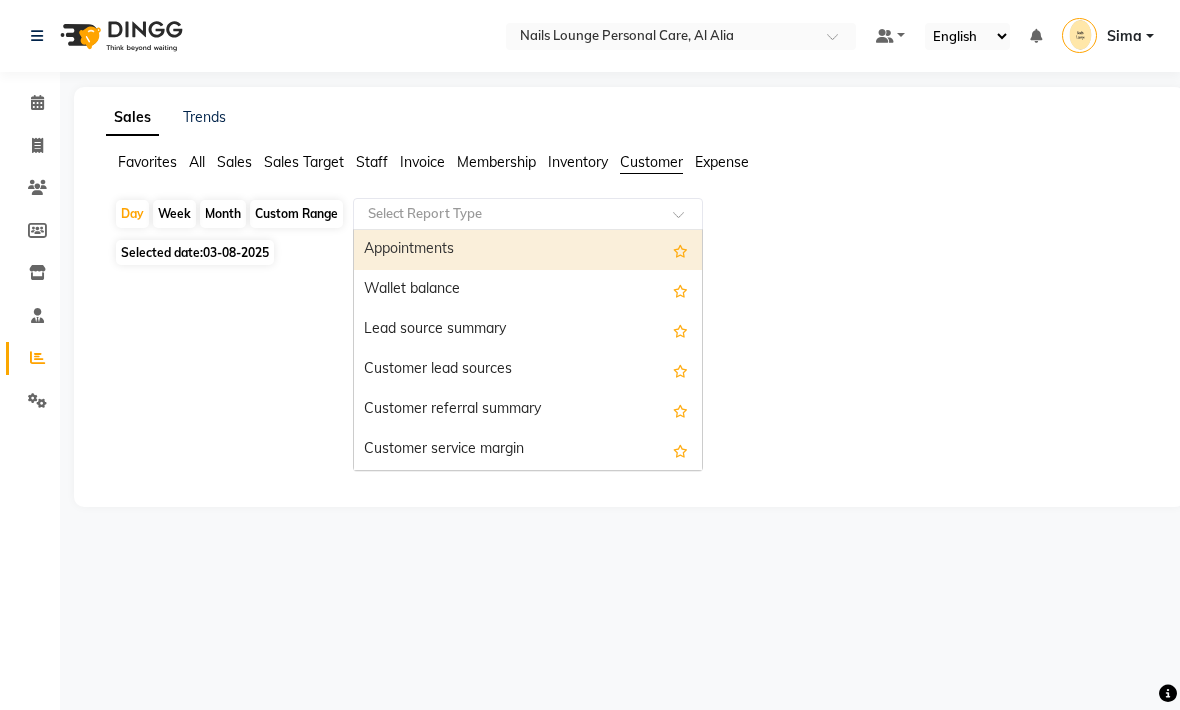 click on "Appointments" at bounding box center [528, 250] 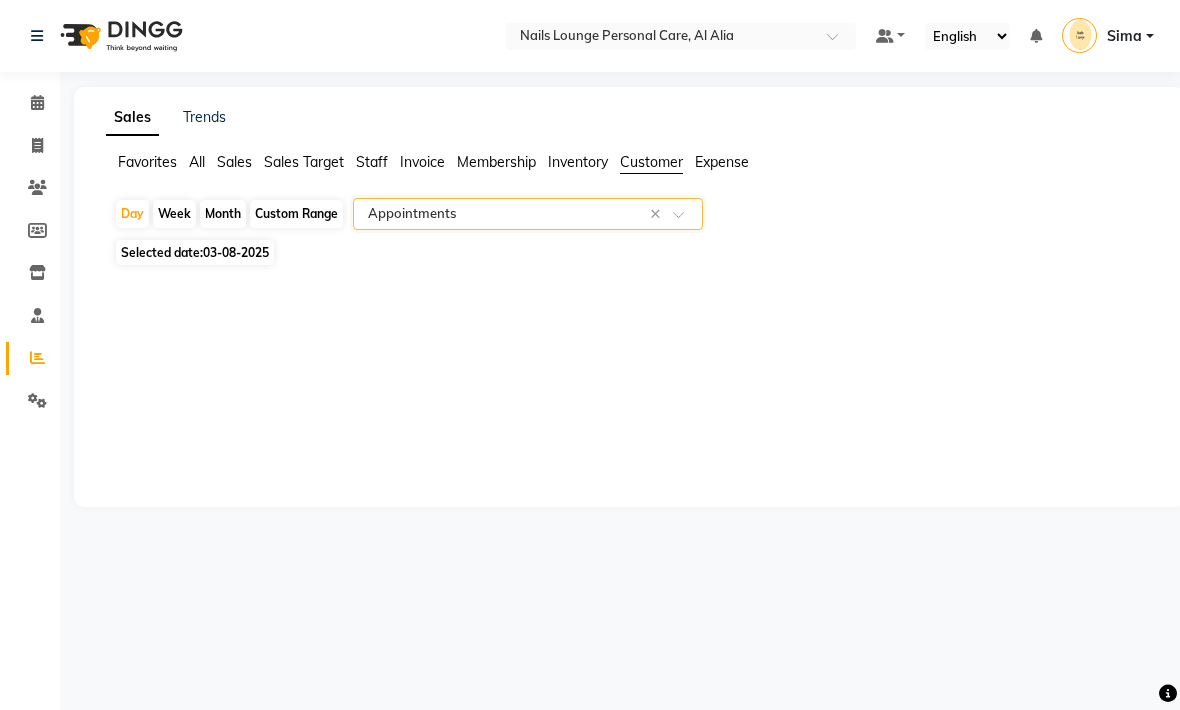 click on "Custom Range" 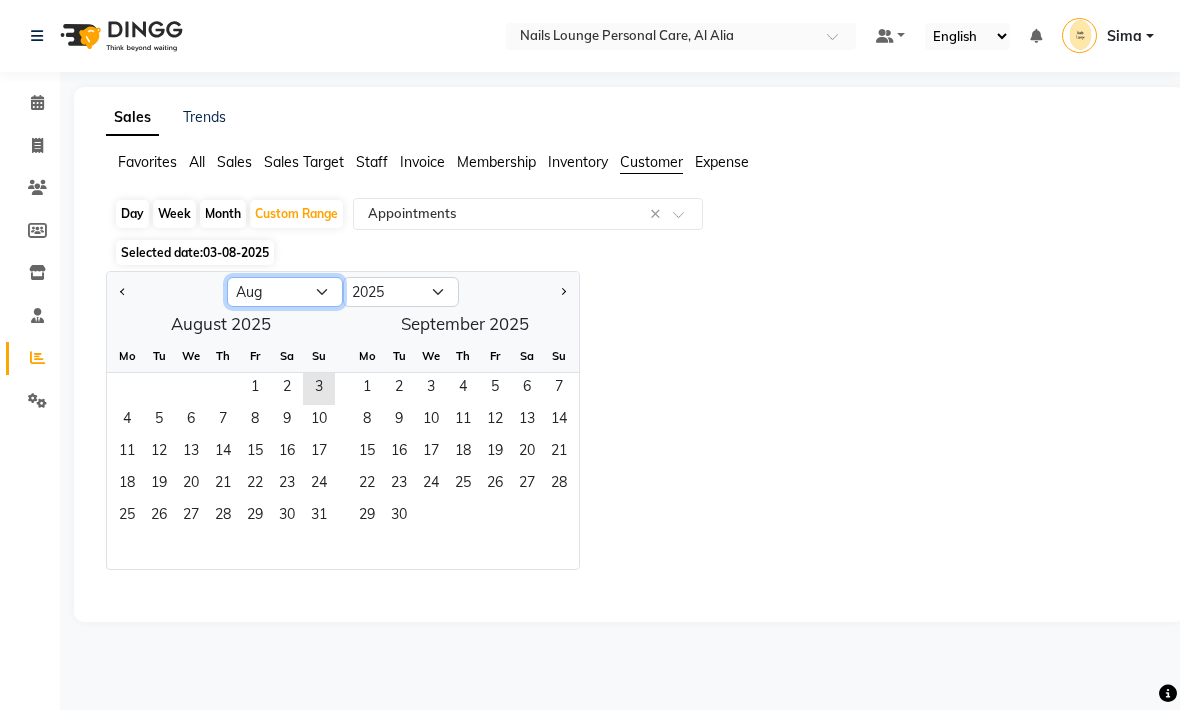 click on "Jan Feb Mar Apr May Jun Jul Aug Sep Oct Nov Dec" 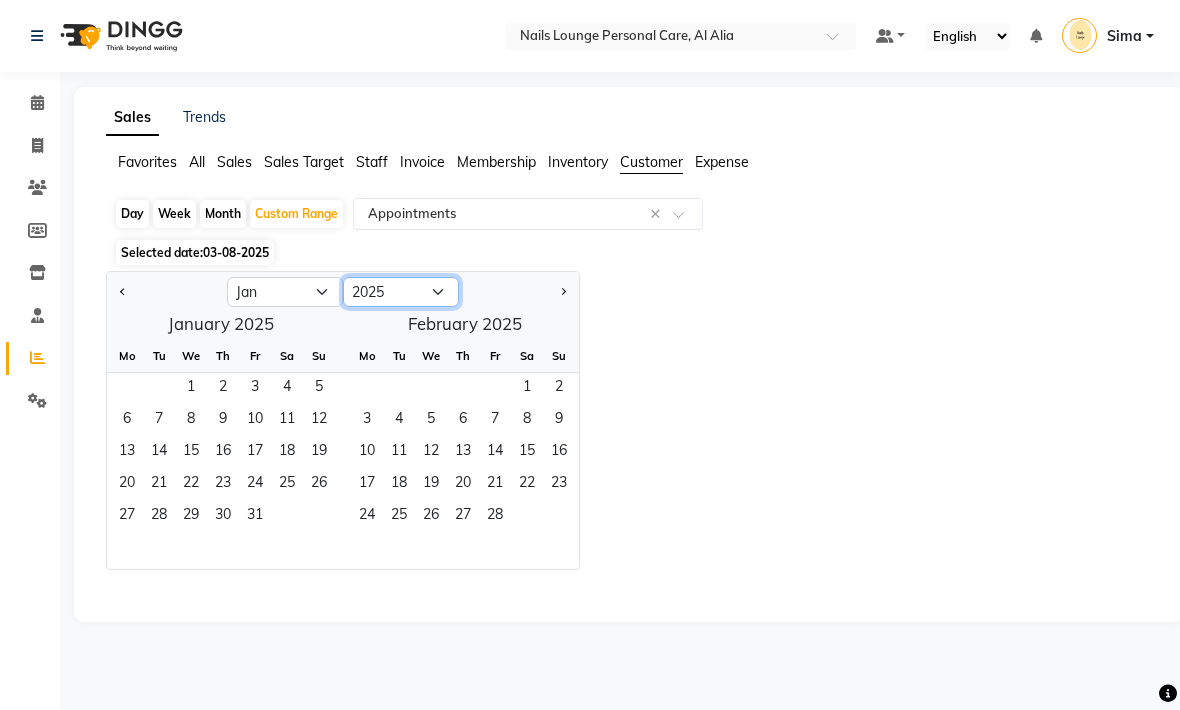 click on "2015 2016 2017 2018 2019 2020 2021 2022 2023 2024 2025 2026 2027 2028 2029 2030 2031 2032 2033 2034 2035" 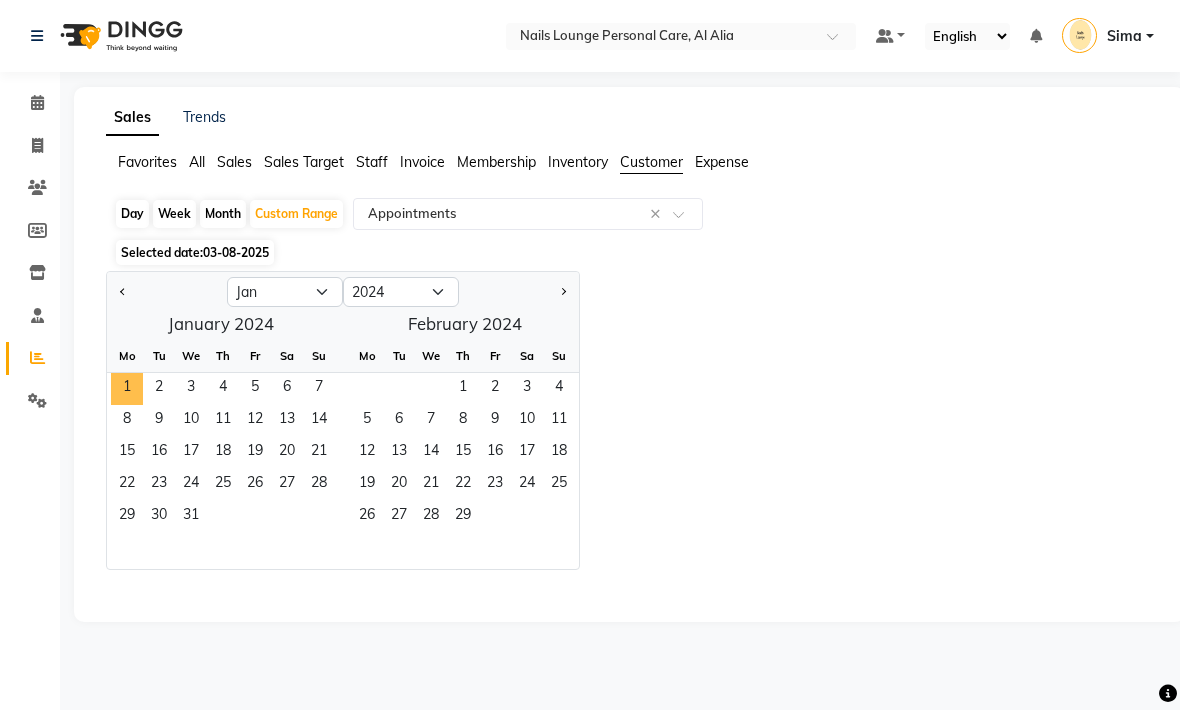 click on "1" 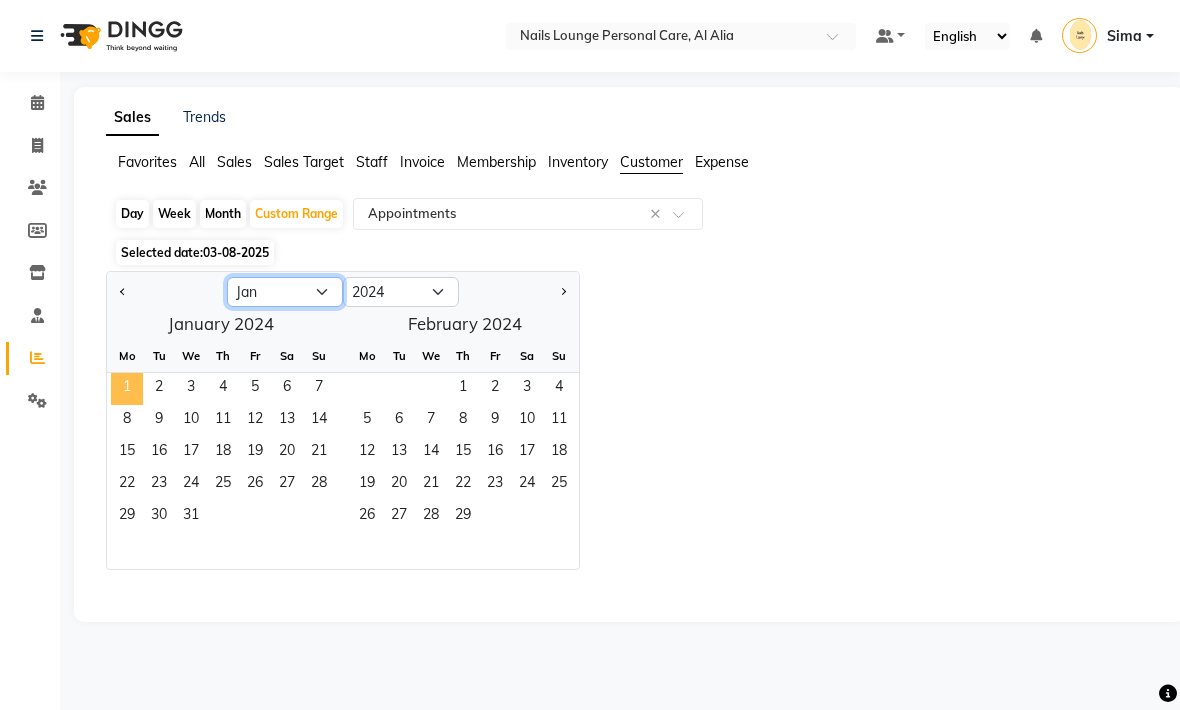 click on "Jan Feb Mar Apr May Jun Jul Aug Sep Oct Nov Dec" 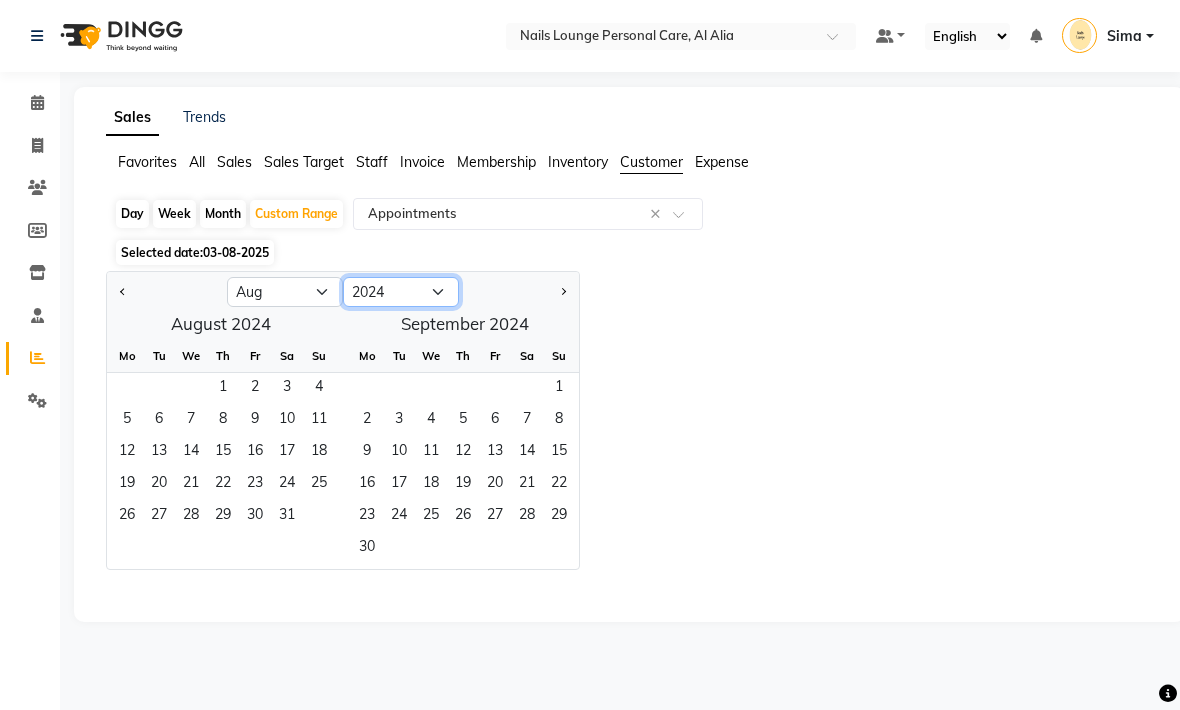 click on "2014 2015 2016 2017 2018 2019 2020 2021 2022 2023 2024 2025 2026 2027 2028 2029 2030 2031 2032 2033 2034" 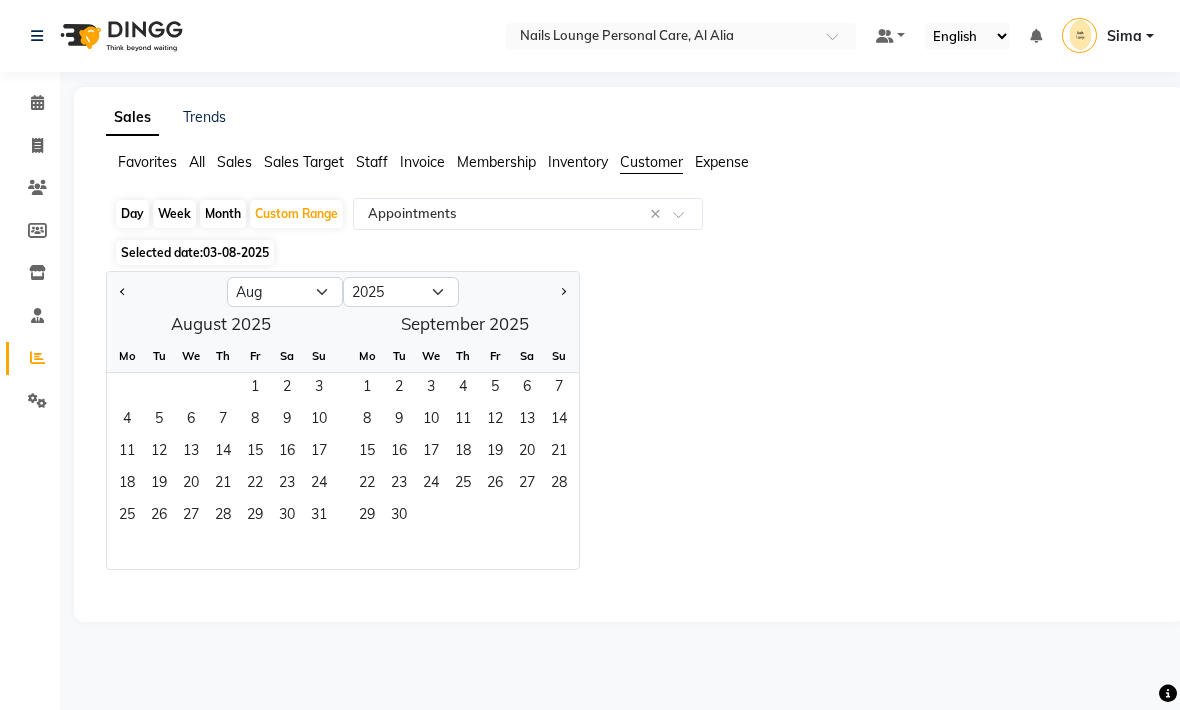 click on "31" 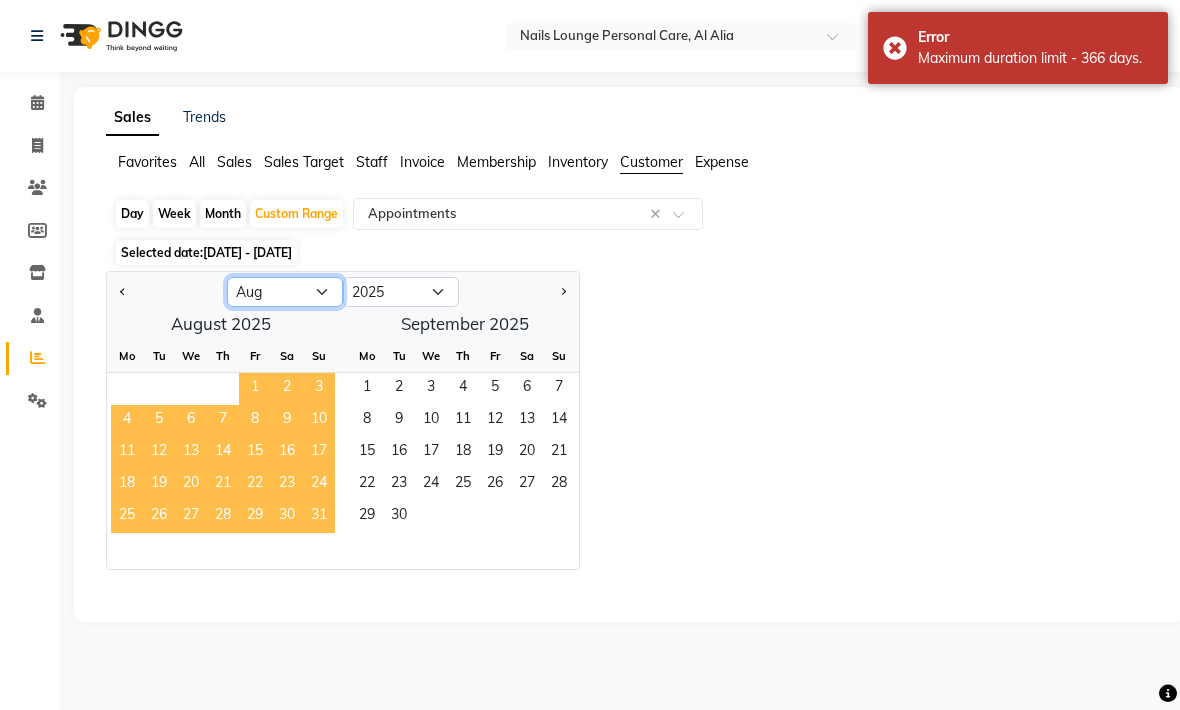 click on "Jan Feb Mar Apr May Jun Jul Aug Sep Oct Nov Dec" 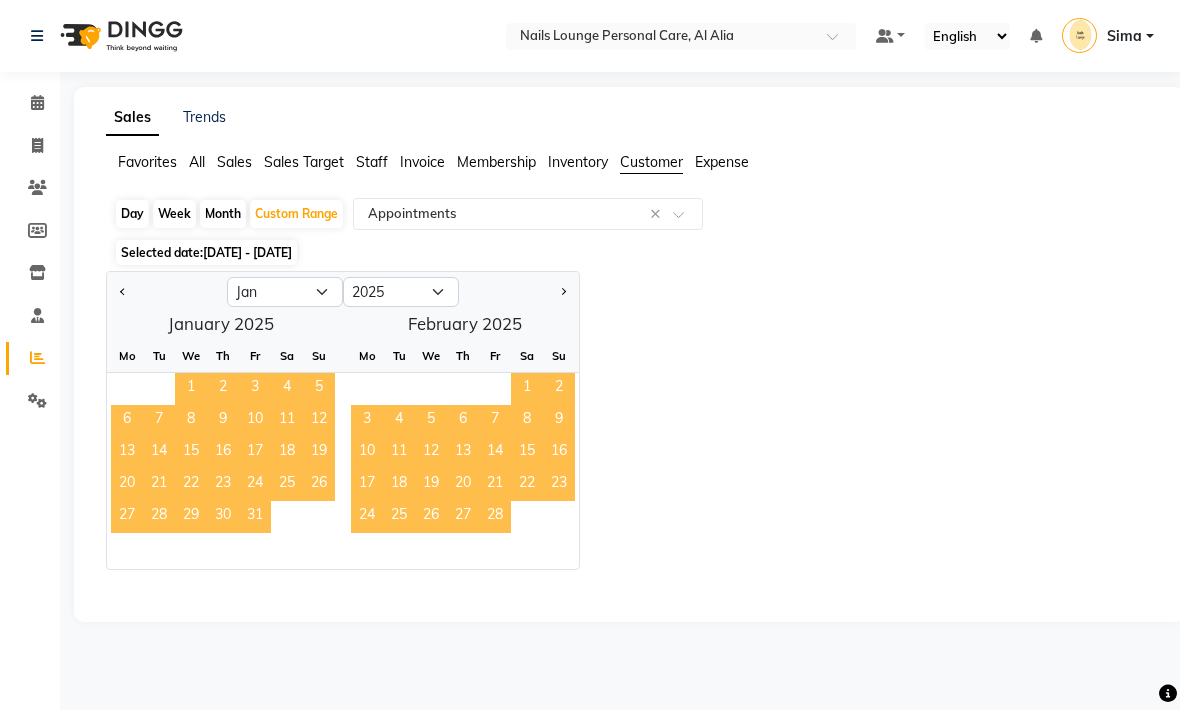 click on "Jan Feb Mar Apr May Jun Jul Aug Sep Oct Nov Dec 2015 2016 2017 2018 2019 2020 2021 2022 2023 2024 2025 2026 2027 2028 2029 2030 2031 2032 2033 2034 2035  January 2025  Mo Tu We Th Fr Sa Su  1   2   3   4   5   6   7   8   9   10   11   12   13   14   15   16   17   18   19   20   21   22   23   24   25   26   27   28   29   30   31   February 2025  Mo Tu We Th Fr Sa Su  1   2   3   4   5   6   7   8   9   10   11   12   13   14   15   16   17   18   19   20   21   22   23   24   25   26   27   28" 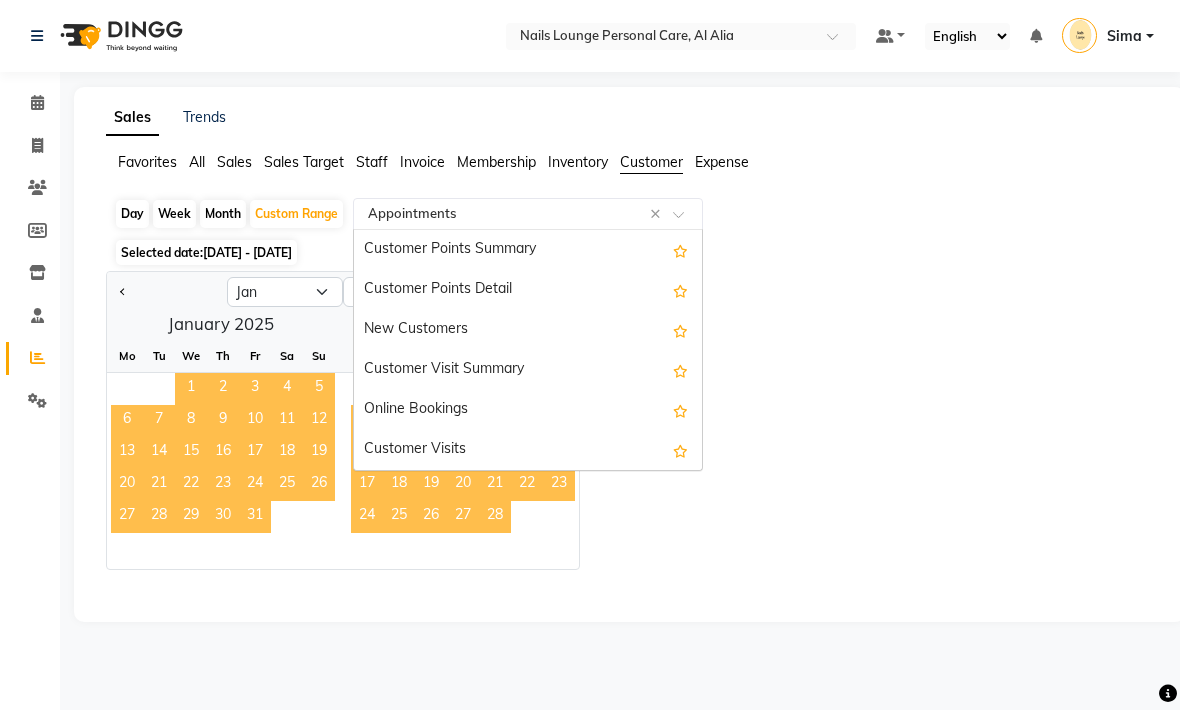 scroll, scrollTop: 280, scrollLeft: 0, axis: vertical 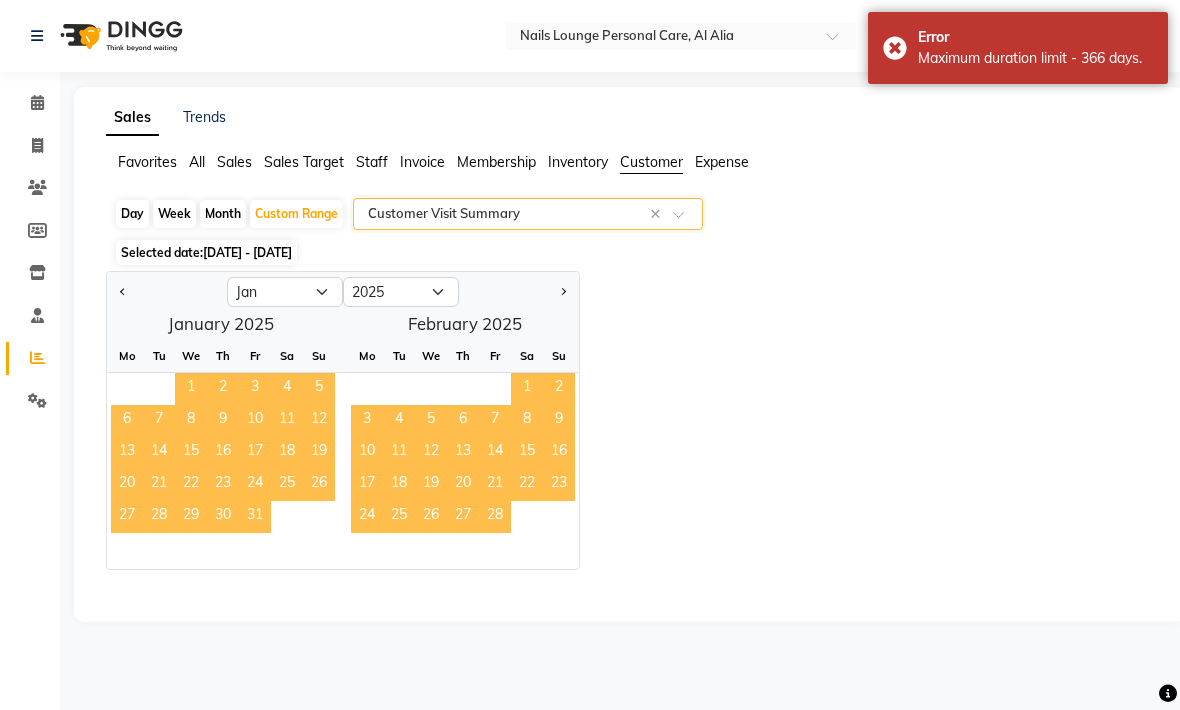 click on "1" 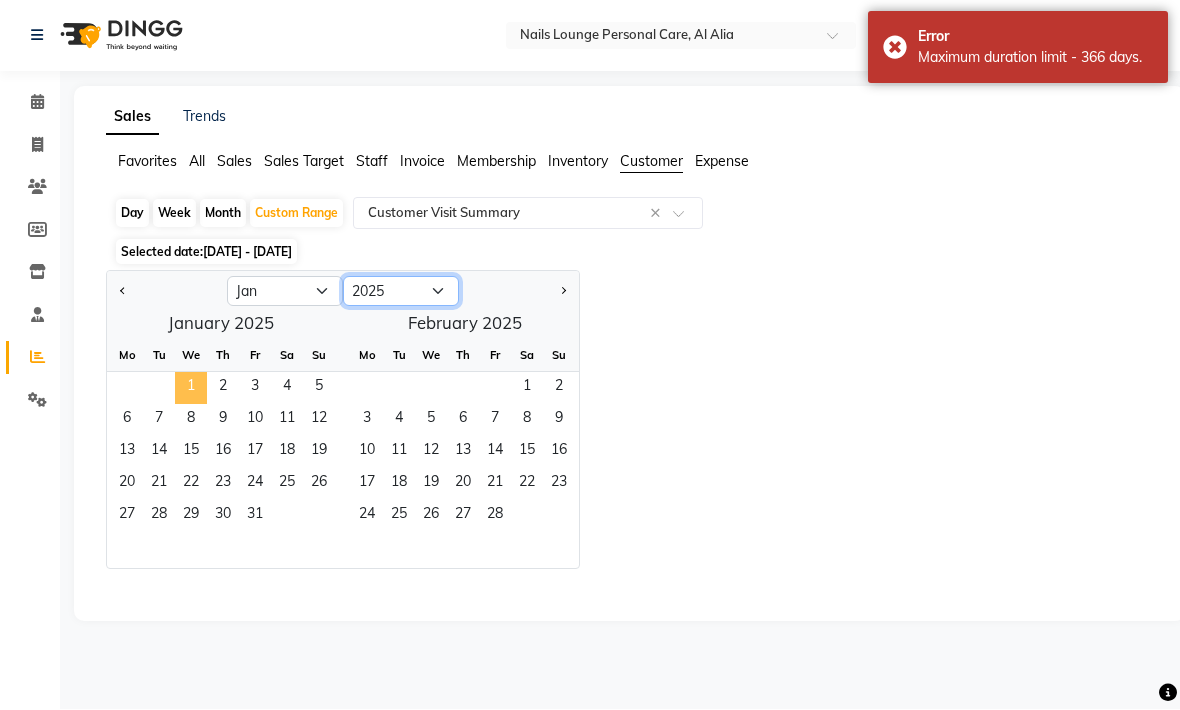 click on "2015 2016 2017 2018 2019 2020 2021 2022 2023 2024 2025 2026 2027 2028 2029 2030 2031 2032 2033 2034 2035" 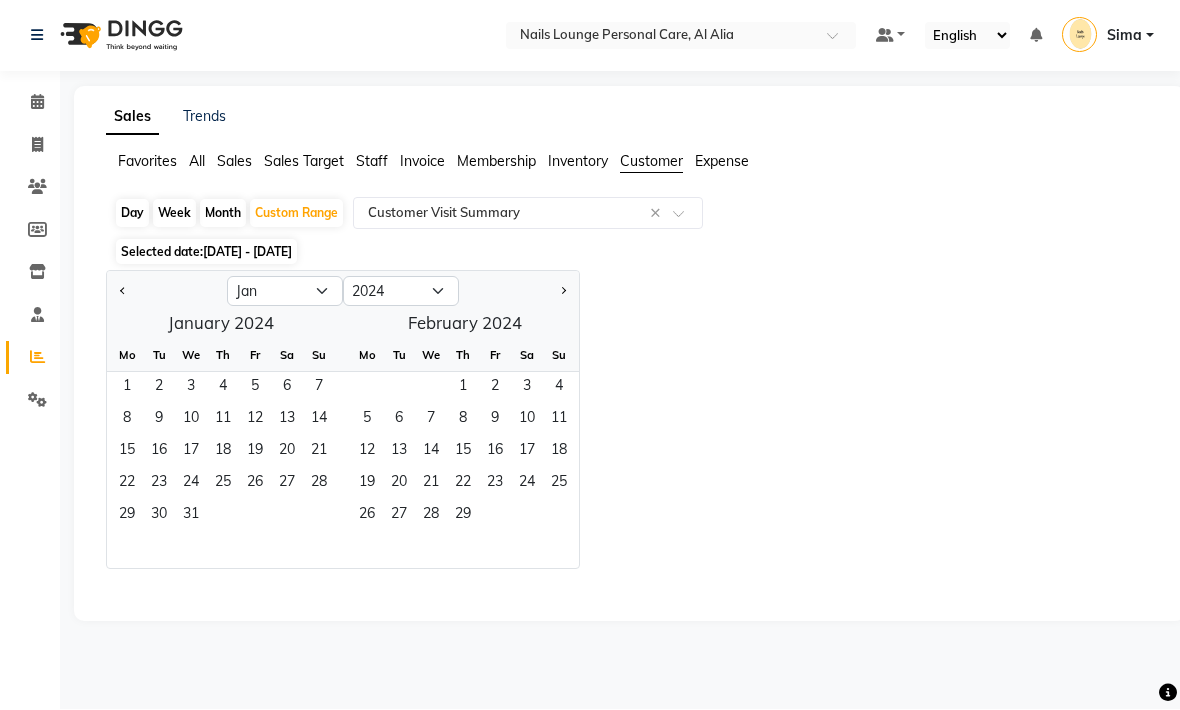 click on "Settings" 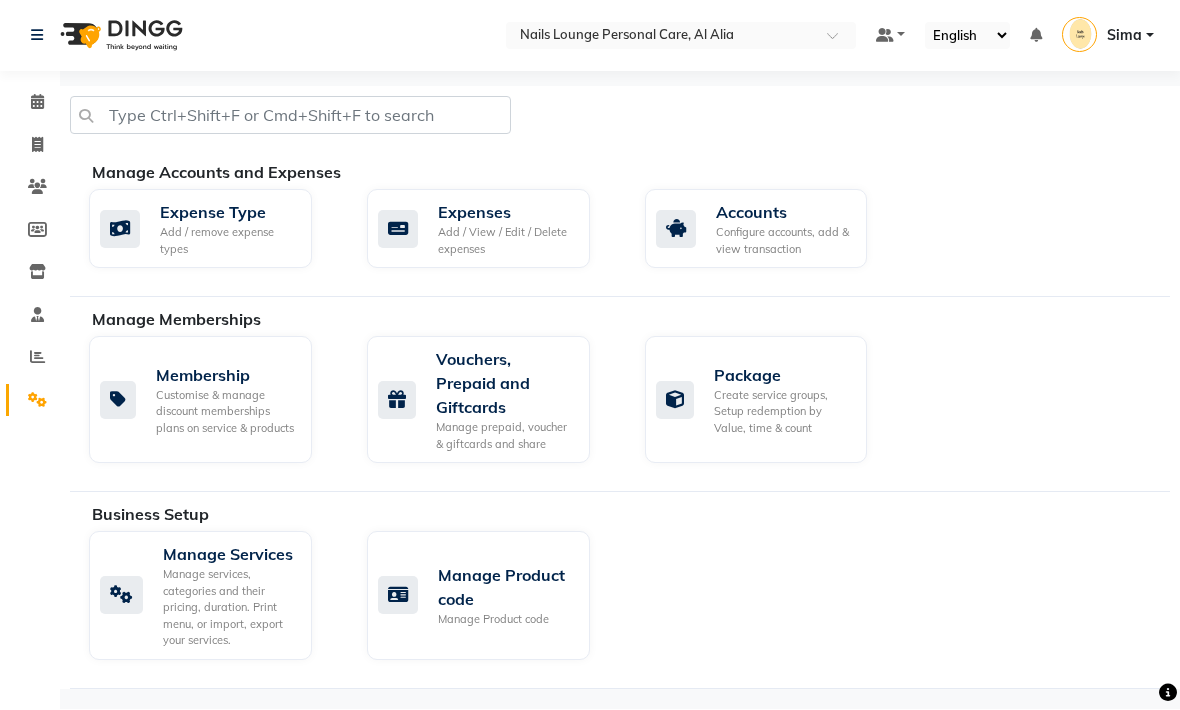 click on "Reports" 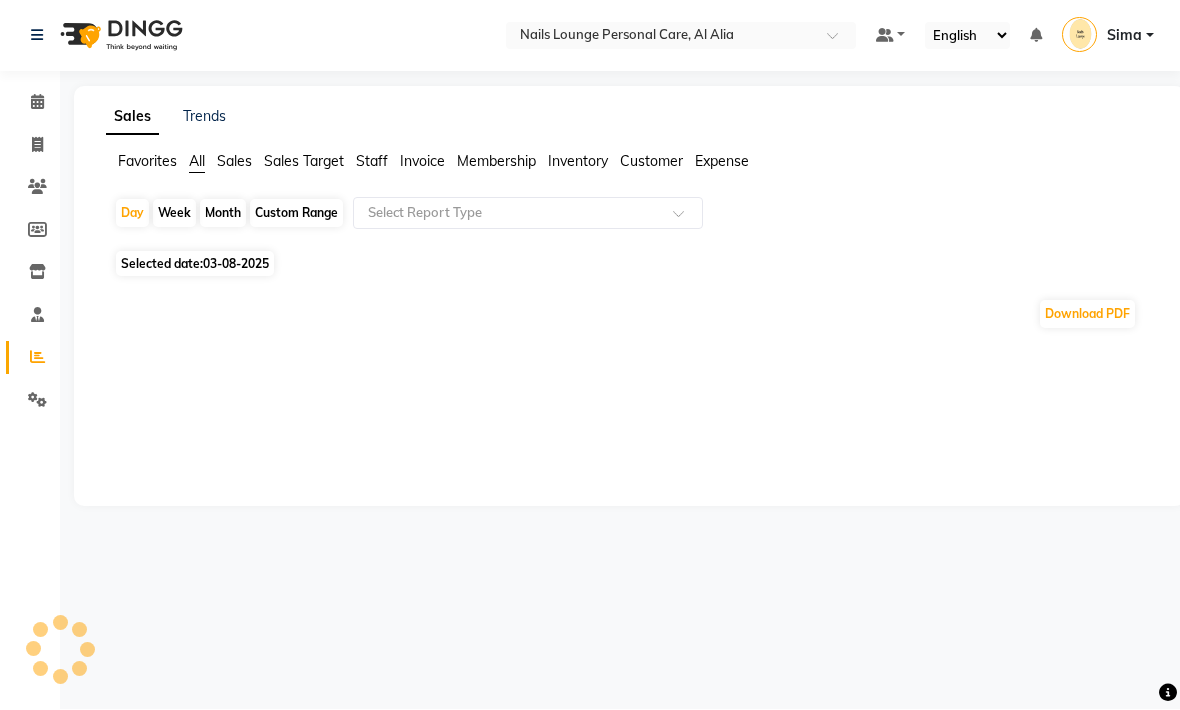 scroll, scrollTop: 1, scrollLeft: 0, axis: vertical 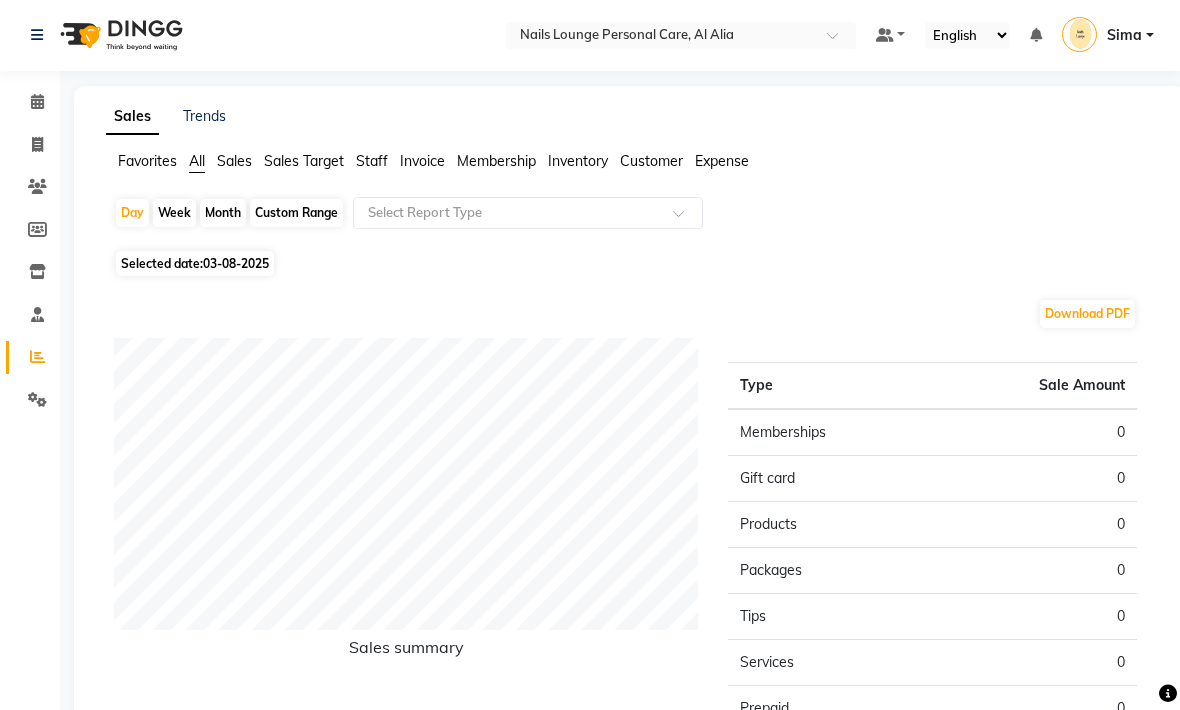 click on "Clients" 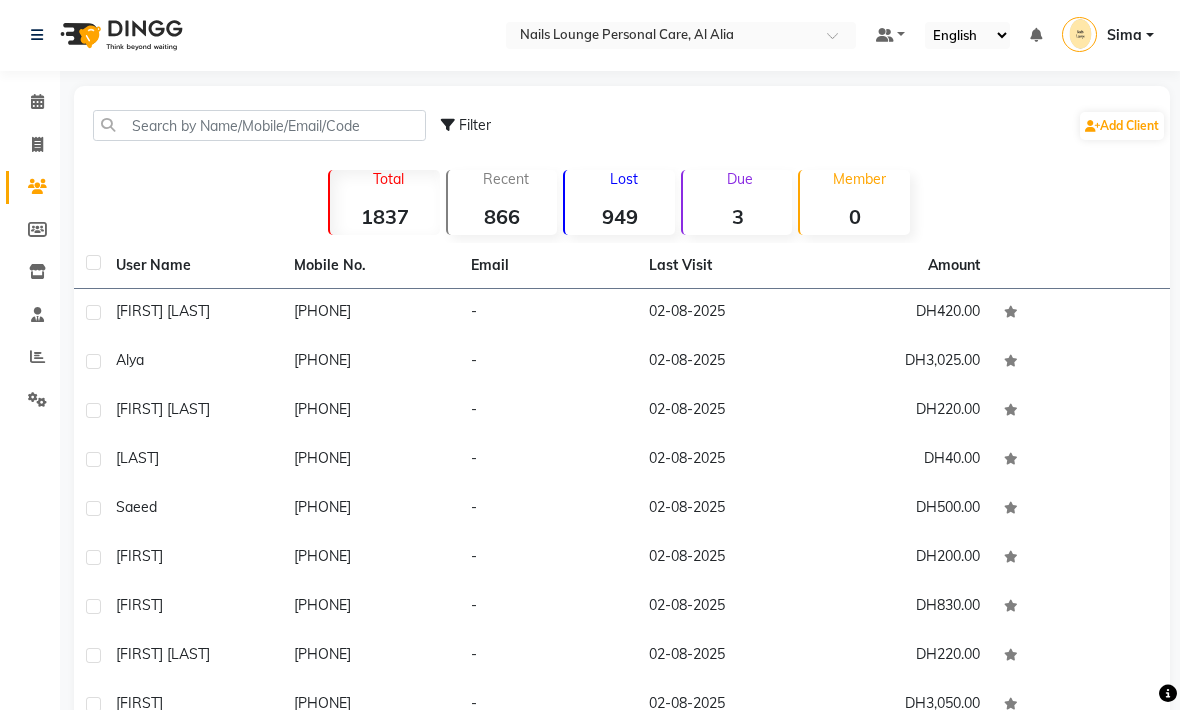 click on "949" 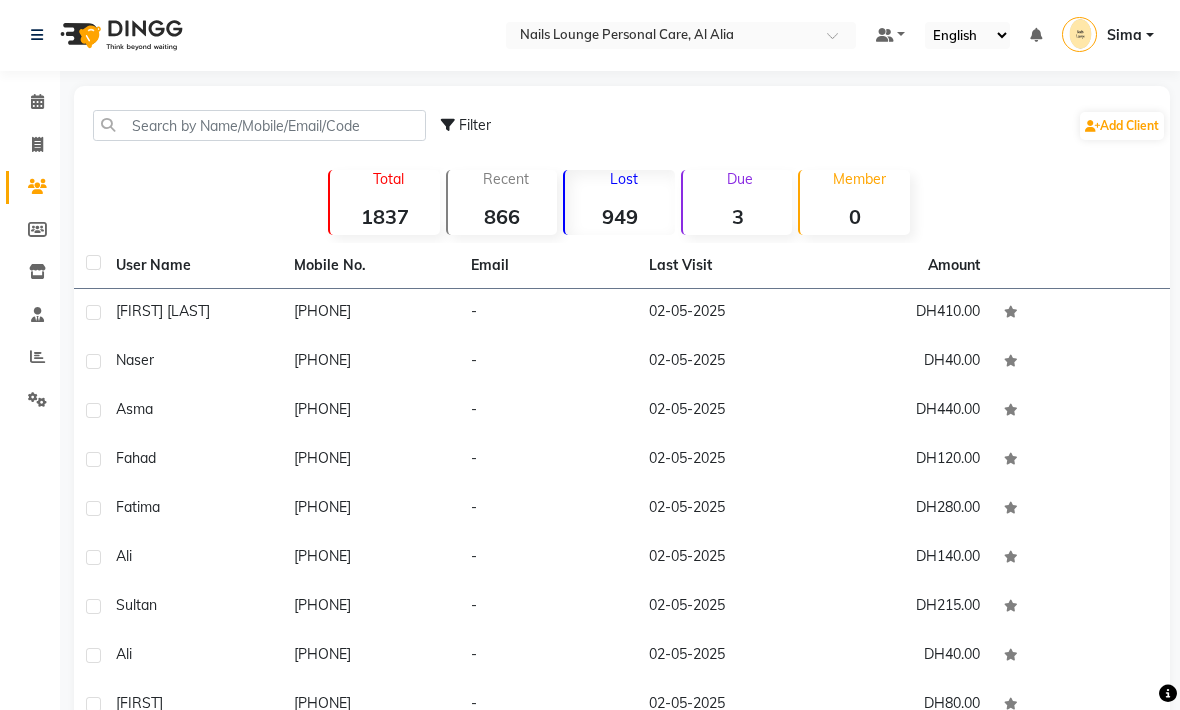 click on "[PHONE]" 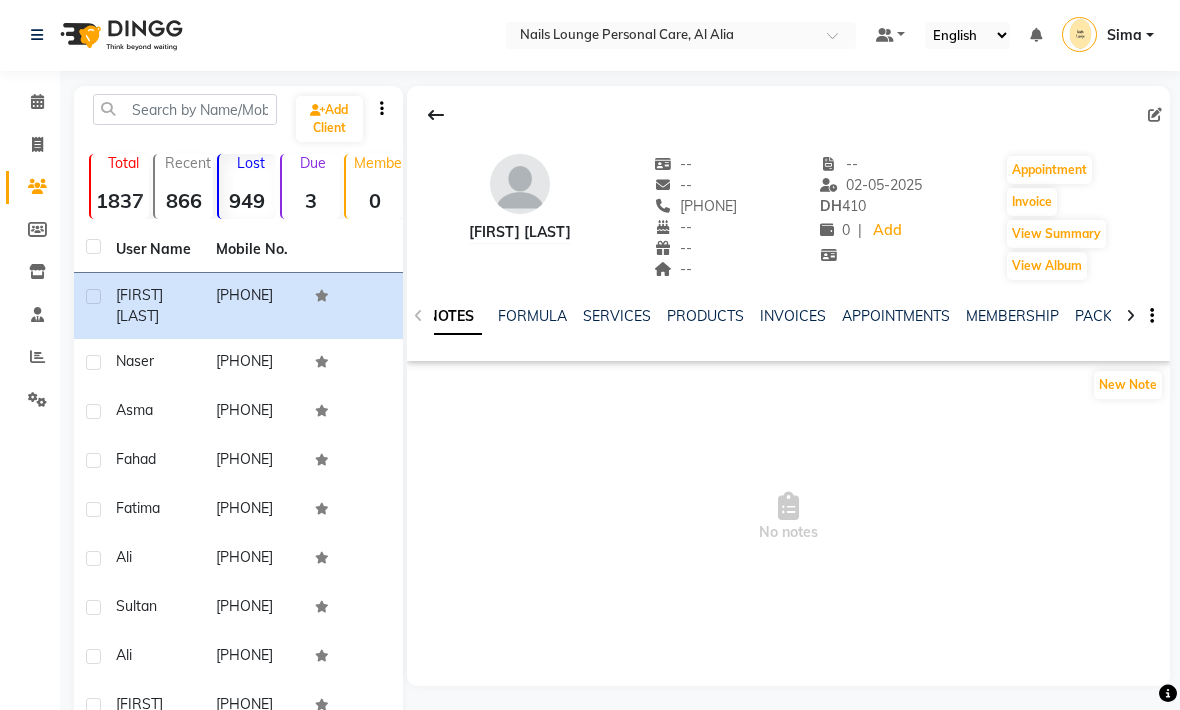 scroll, scrollTop: 0, scrollLeft: 25, axis: horizontal 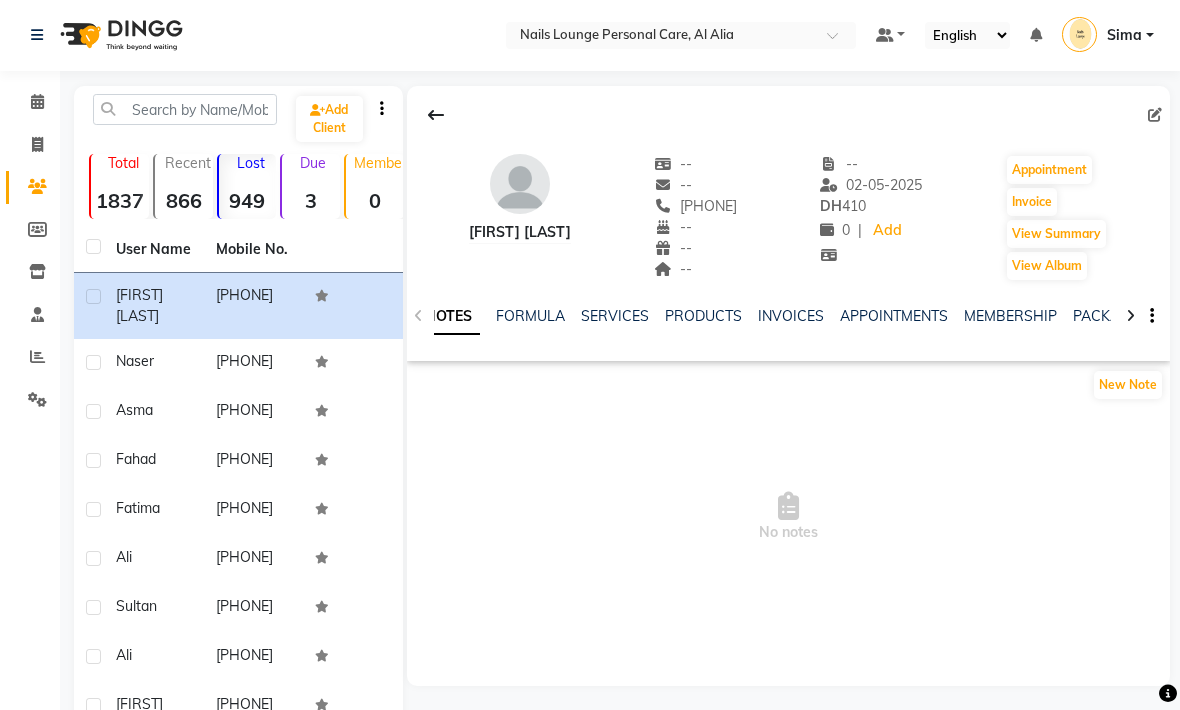 click on "SERVICES" 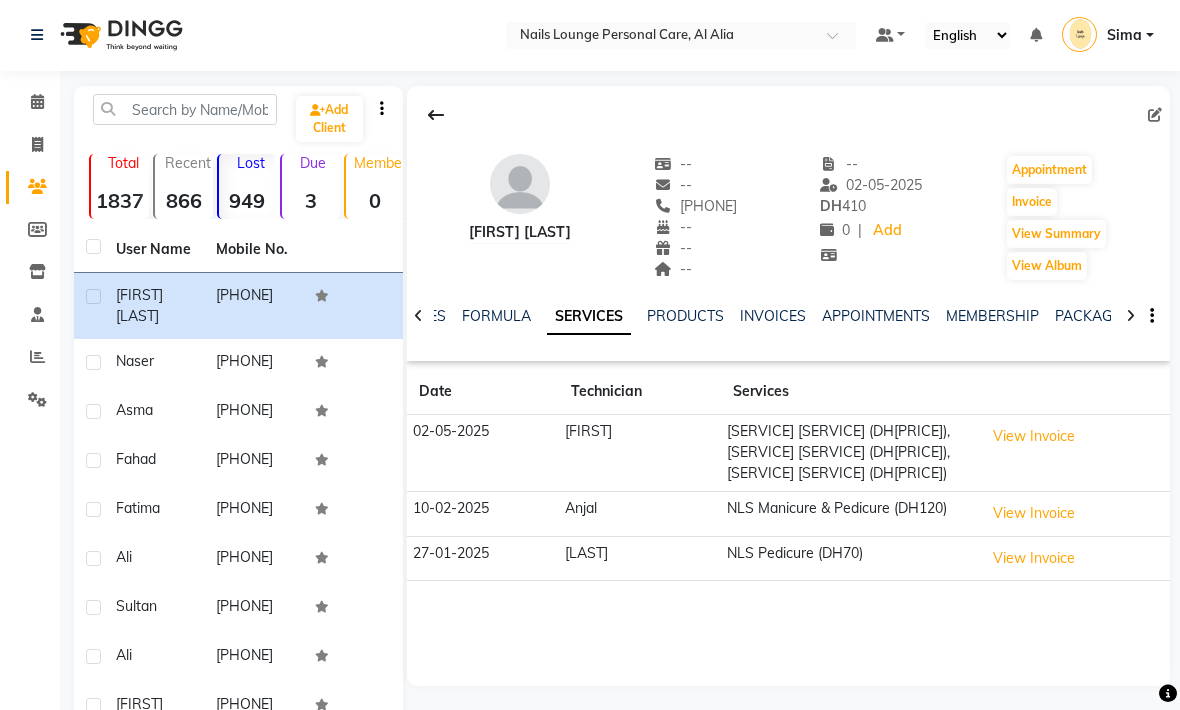 click on "View Invoice" 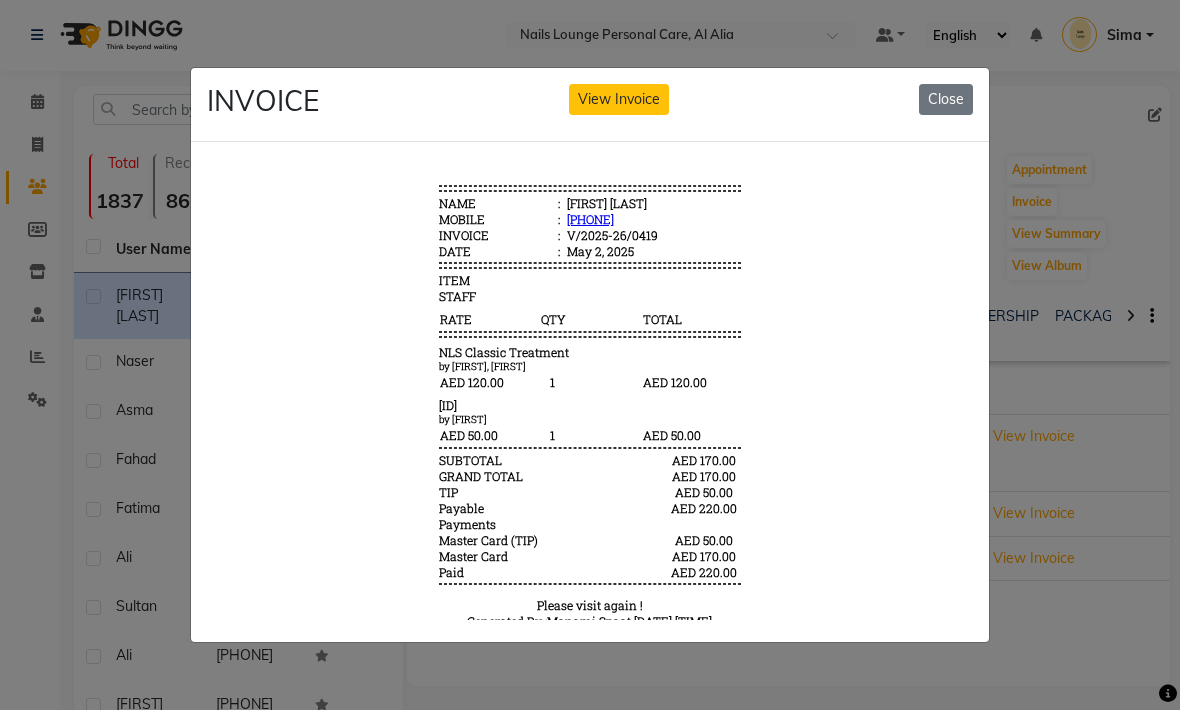scroll, scrollTop: 0, scrollLeft: 0, axis: both 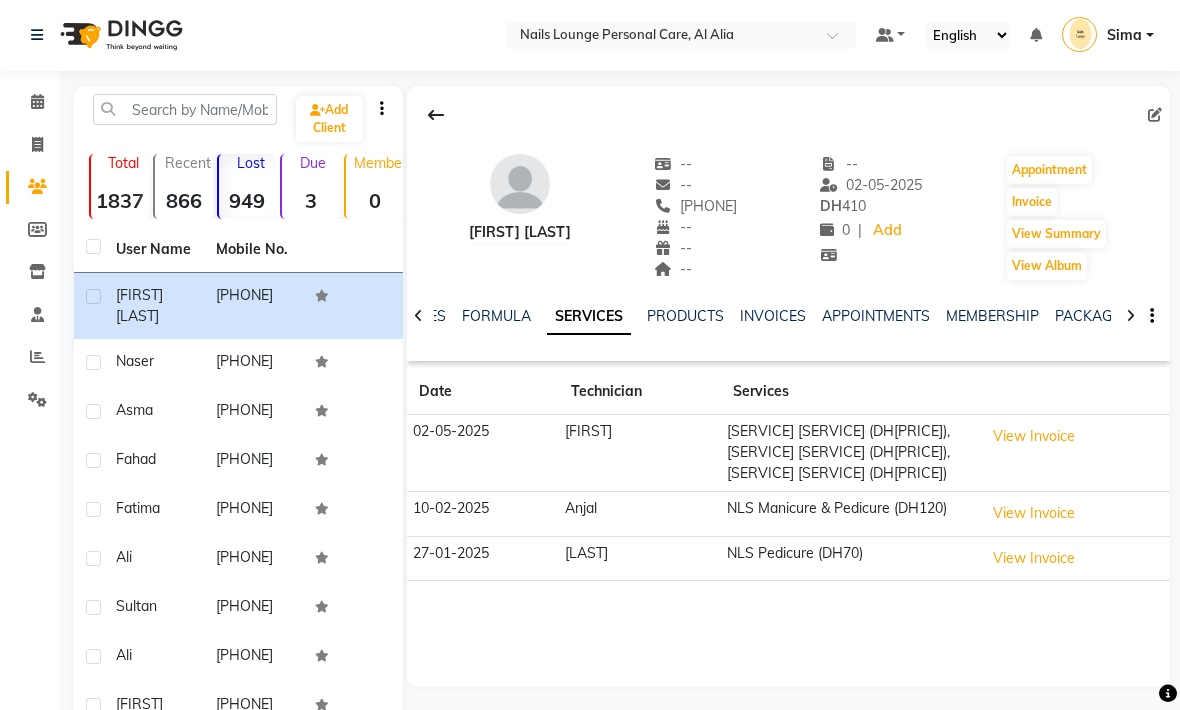 click 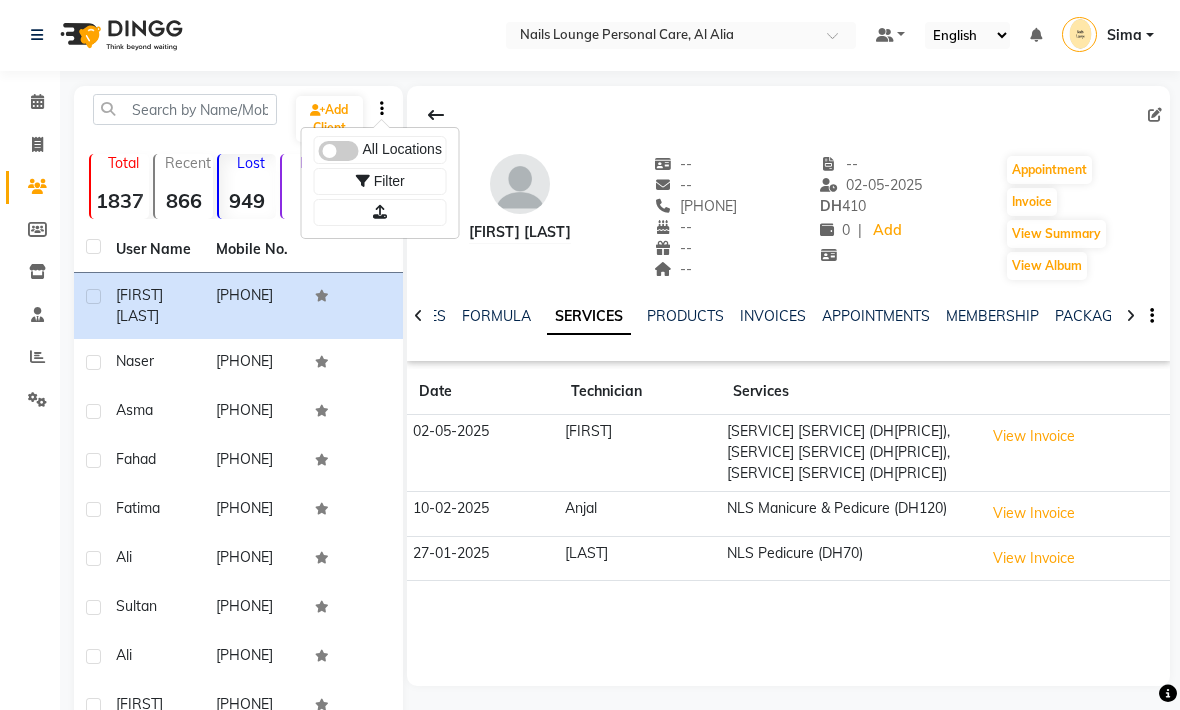 click at bounding box center [380, 212] 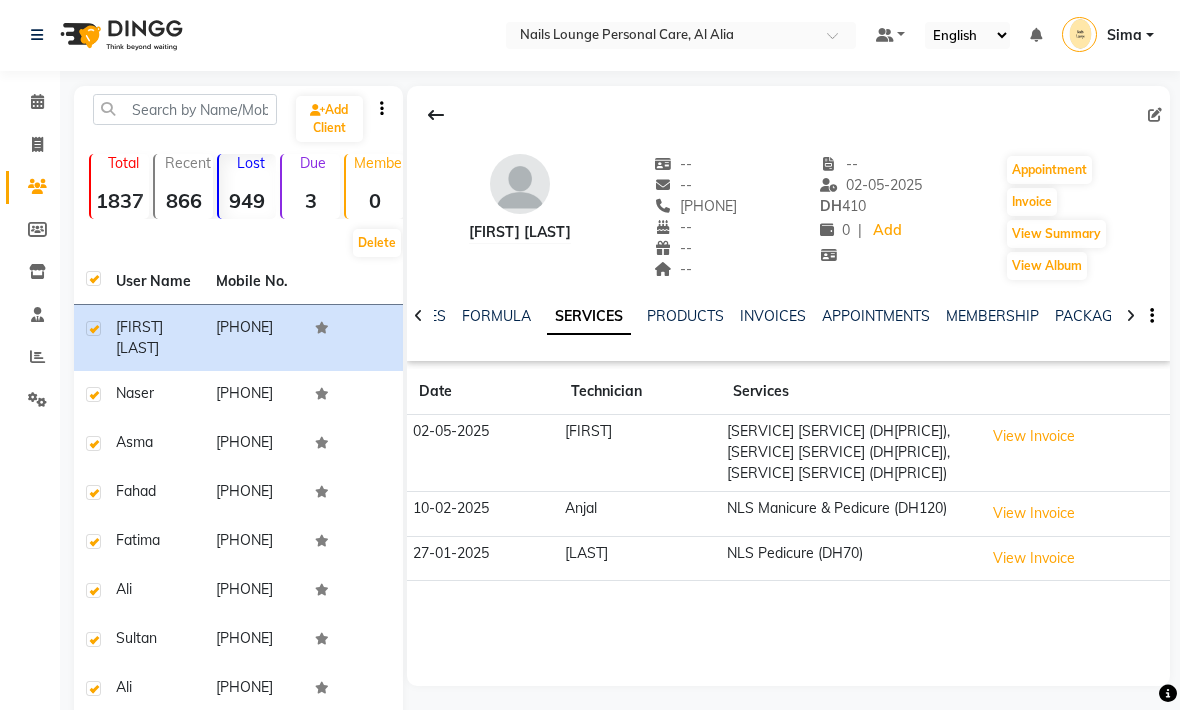 click 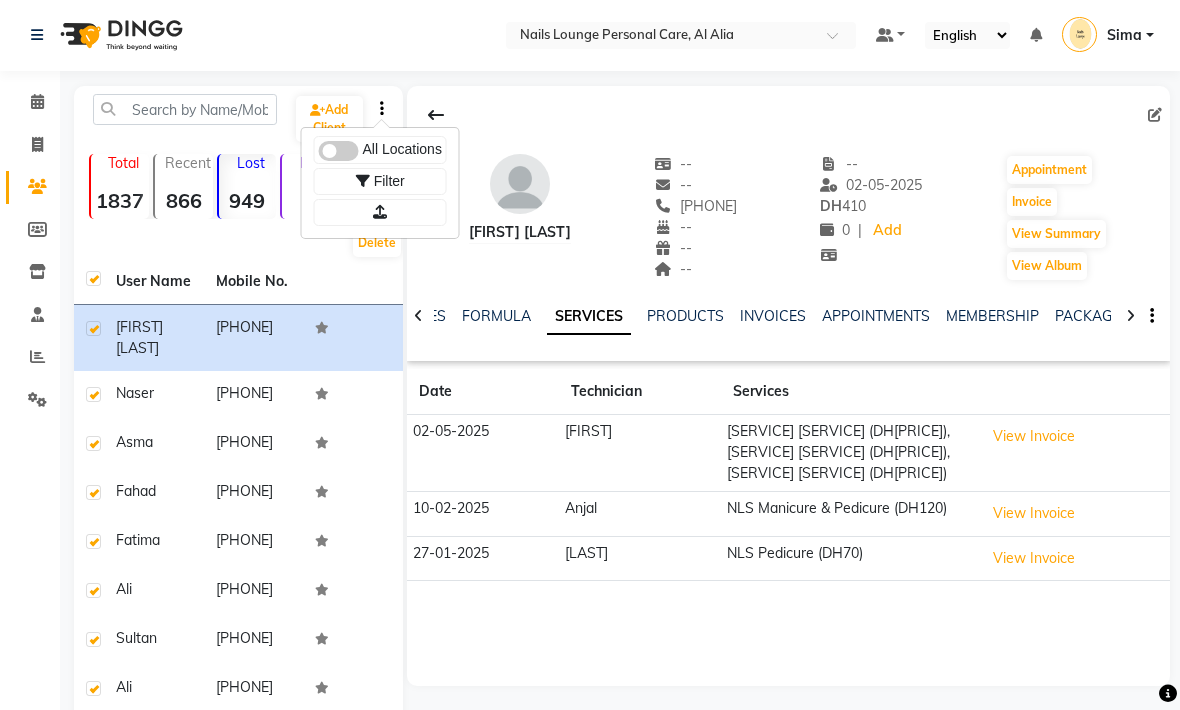 click at bounding box center (380, 212) 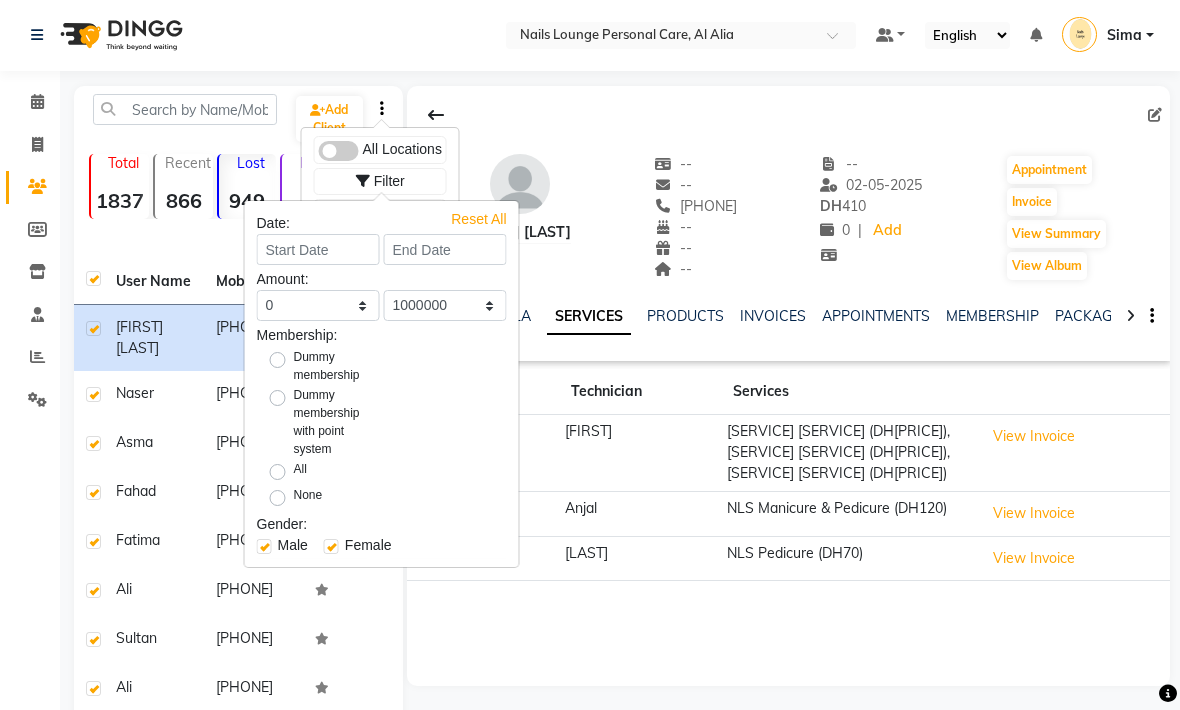 click on "Filter" at bounding box center [389, 181] 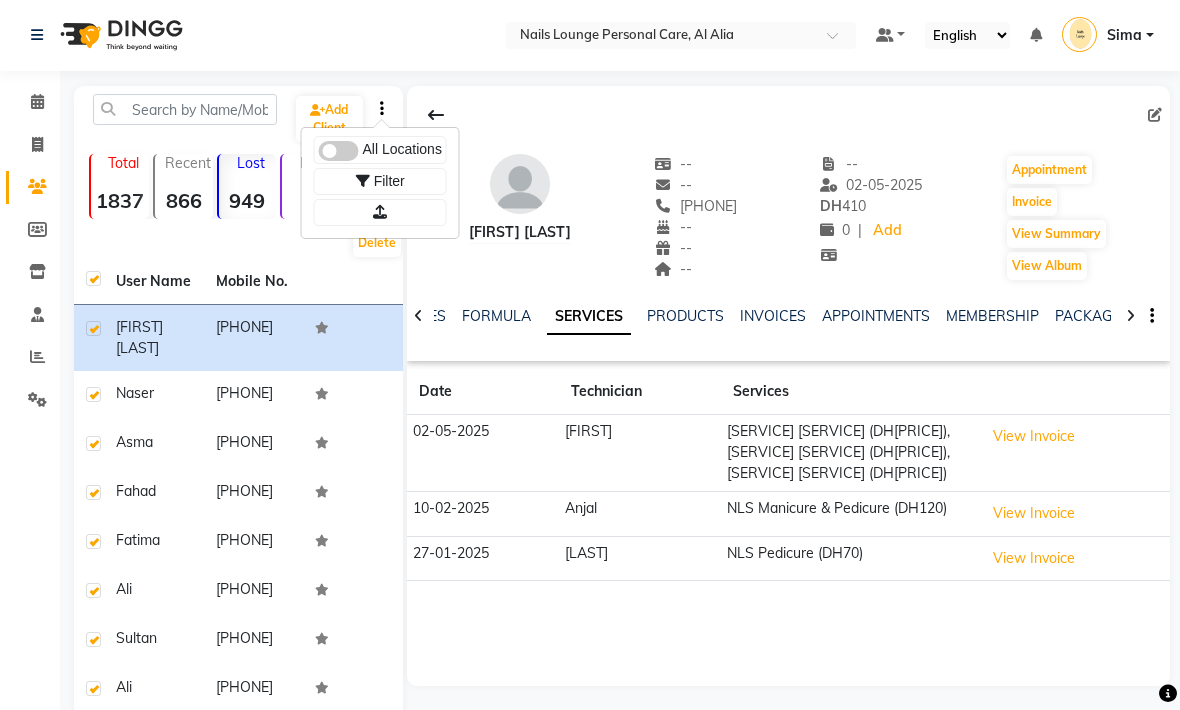 click at bounding box center (380, 212) 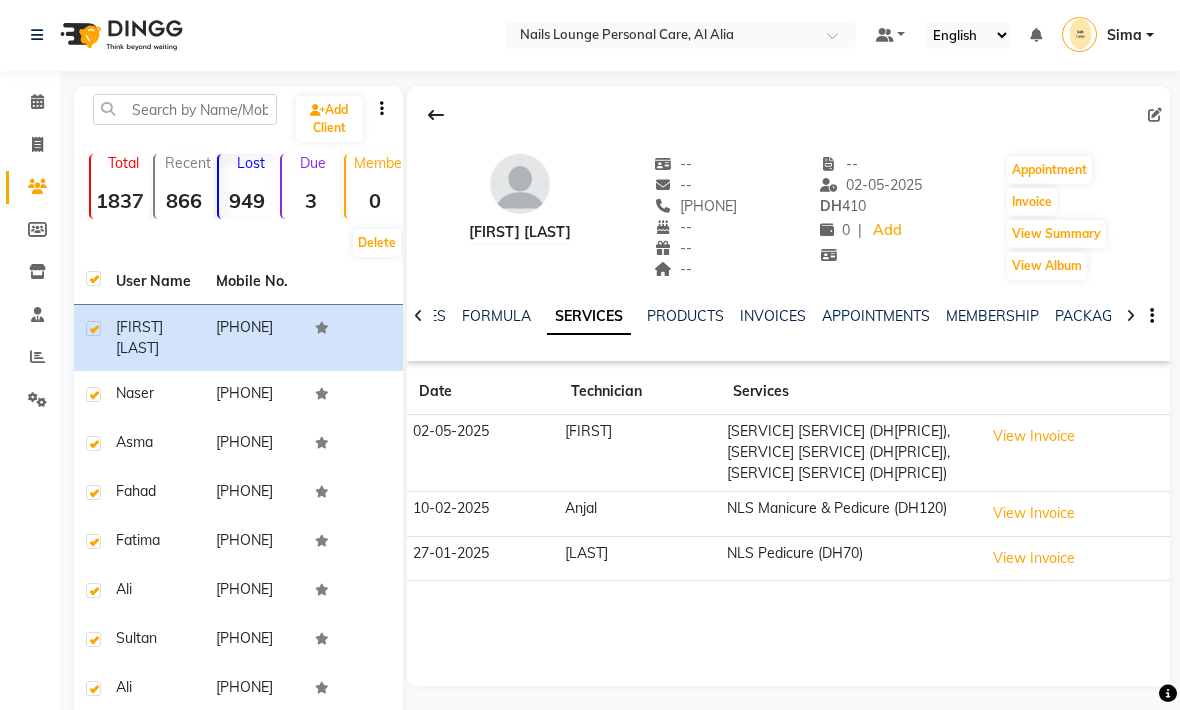 click on "949" 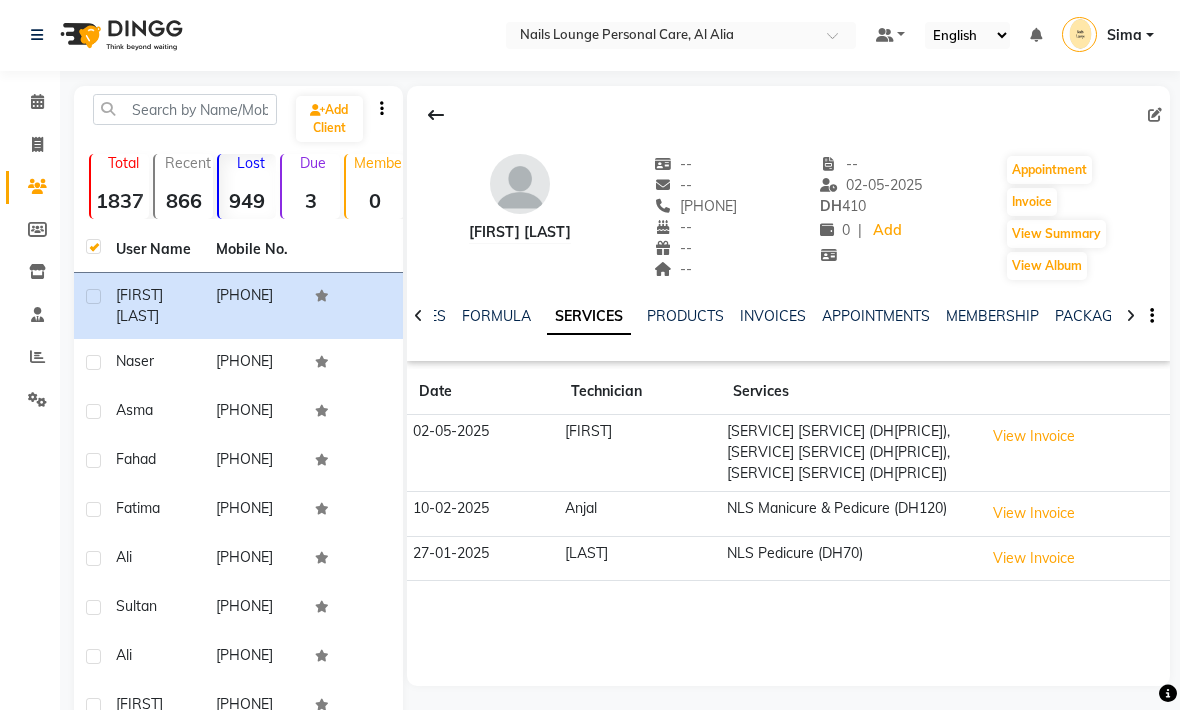 click 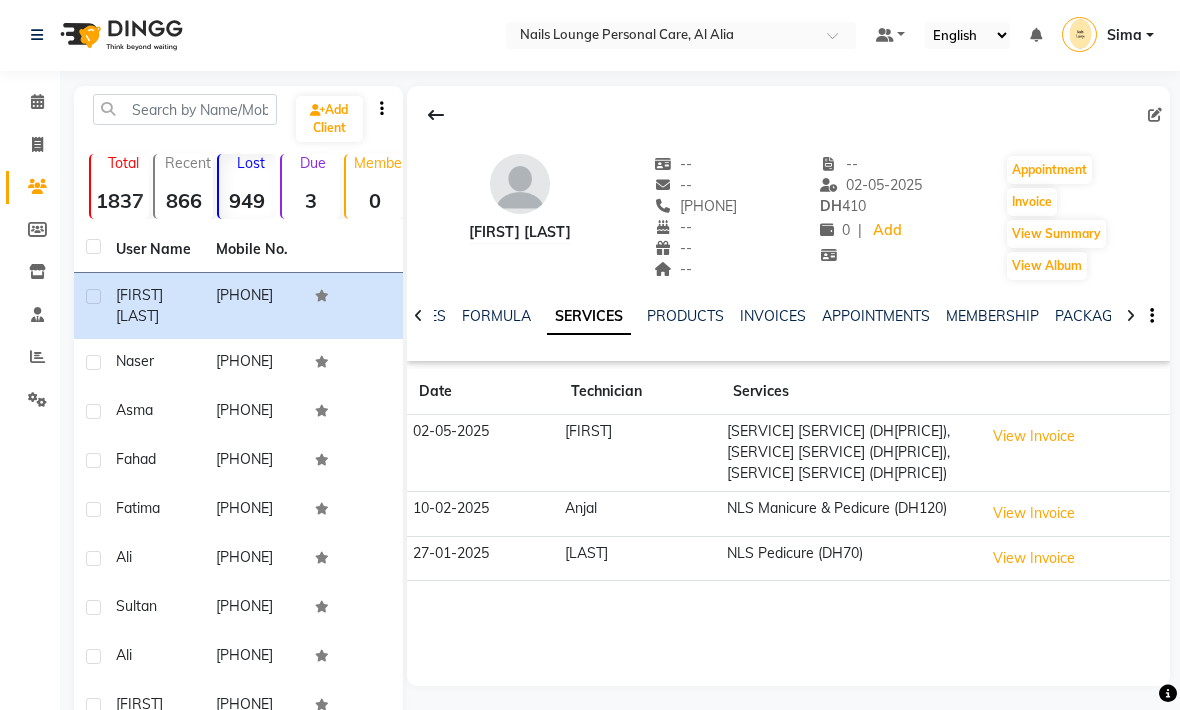 click 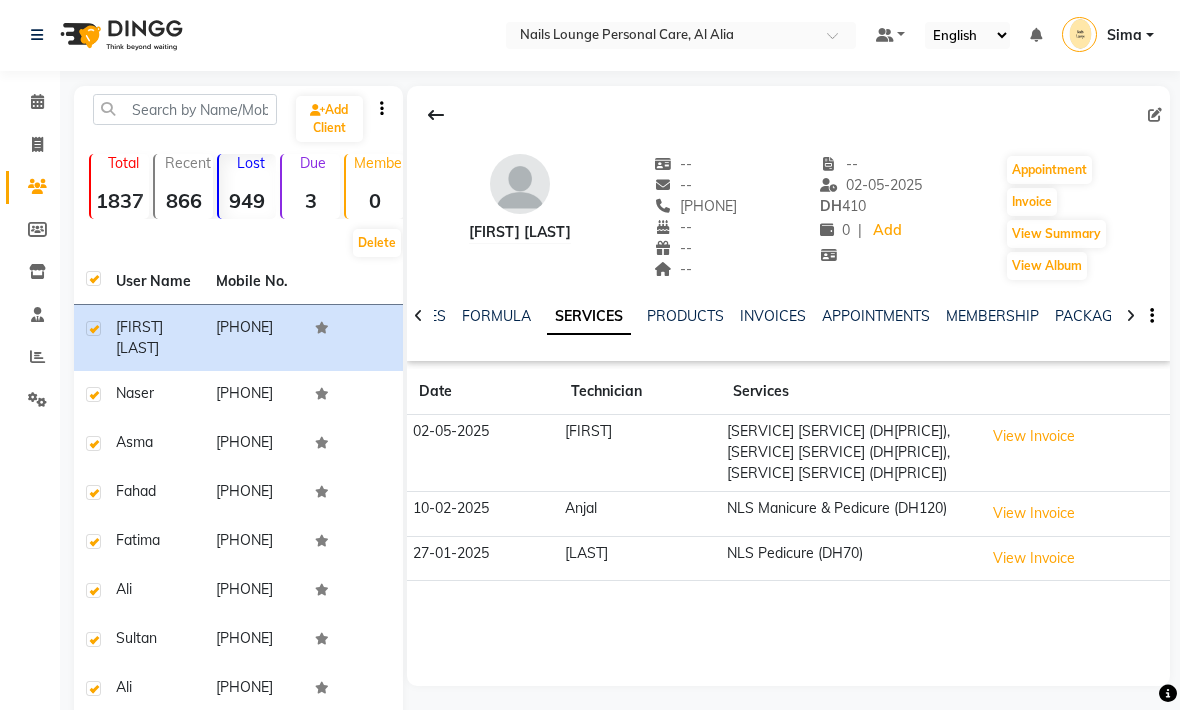 click on "[PHONE]" 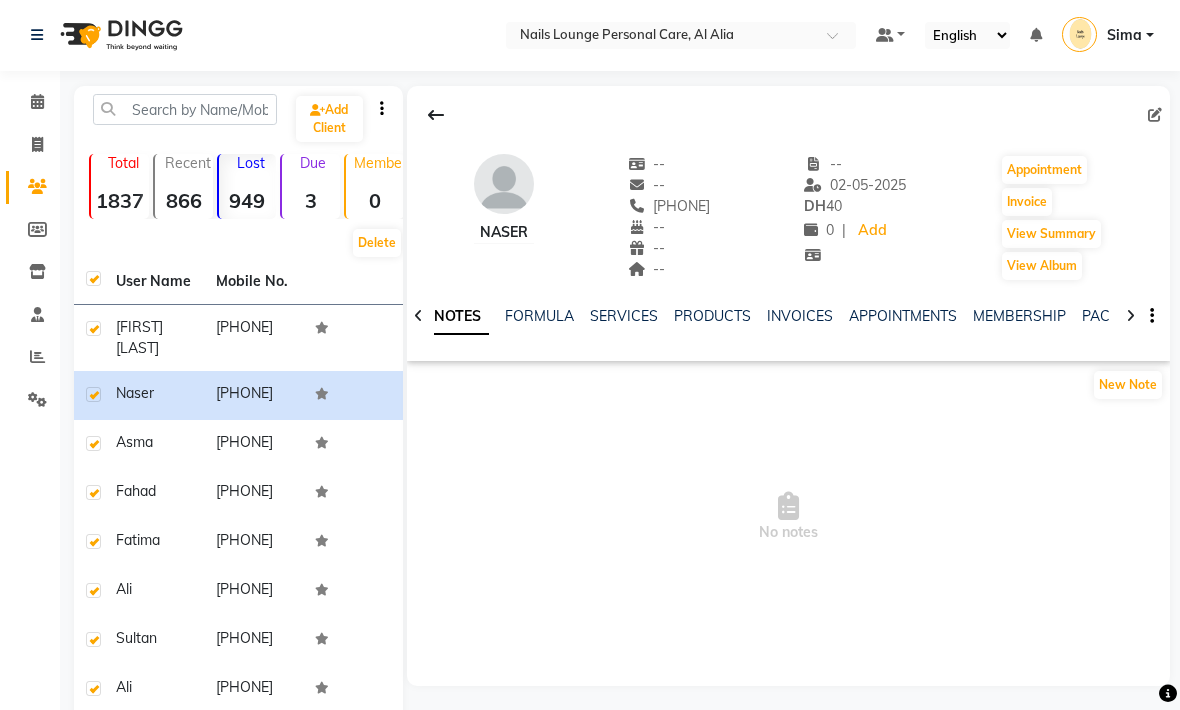 click on "[PHONE]" 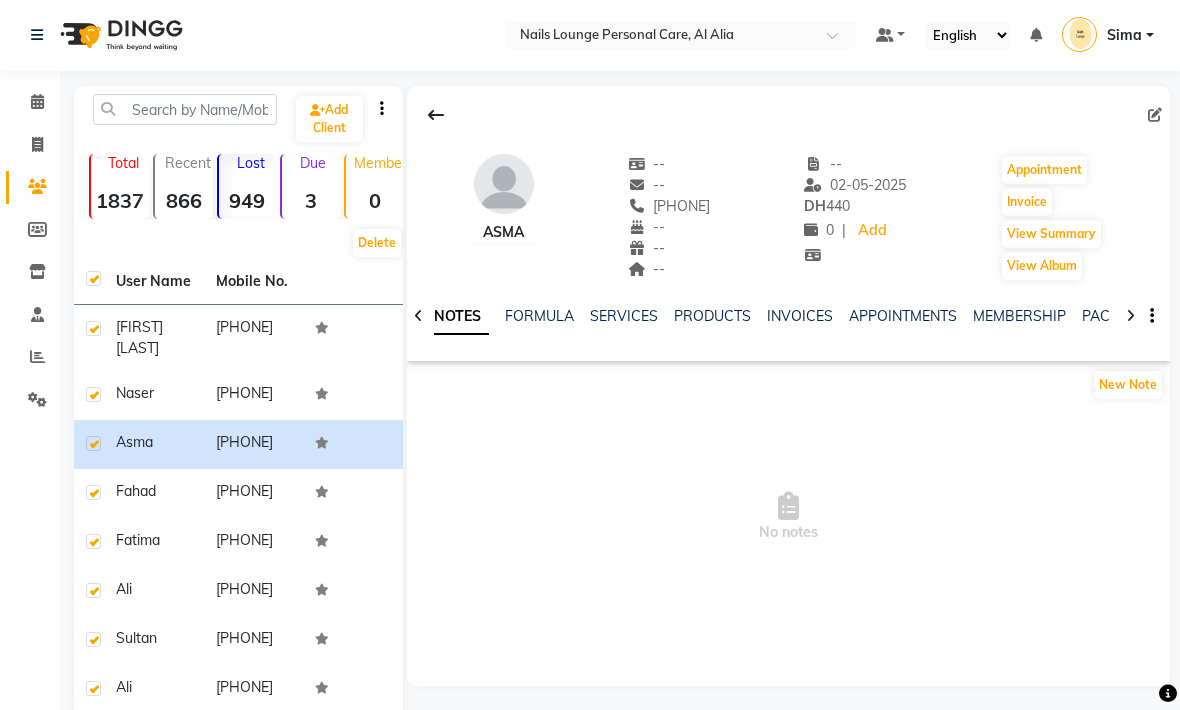 click on "[PHONE]" 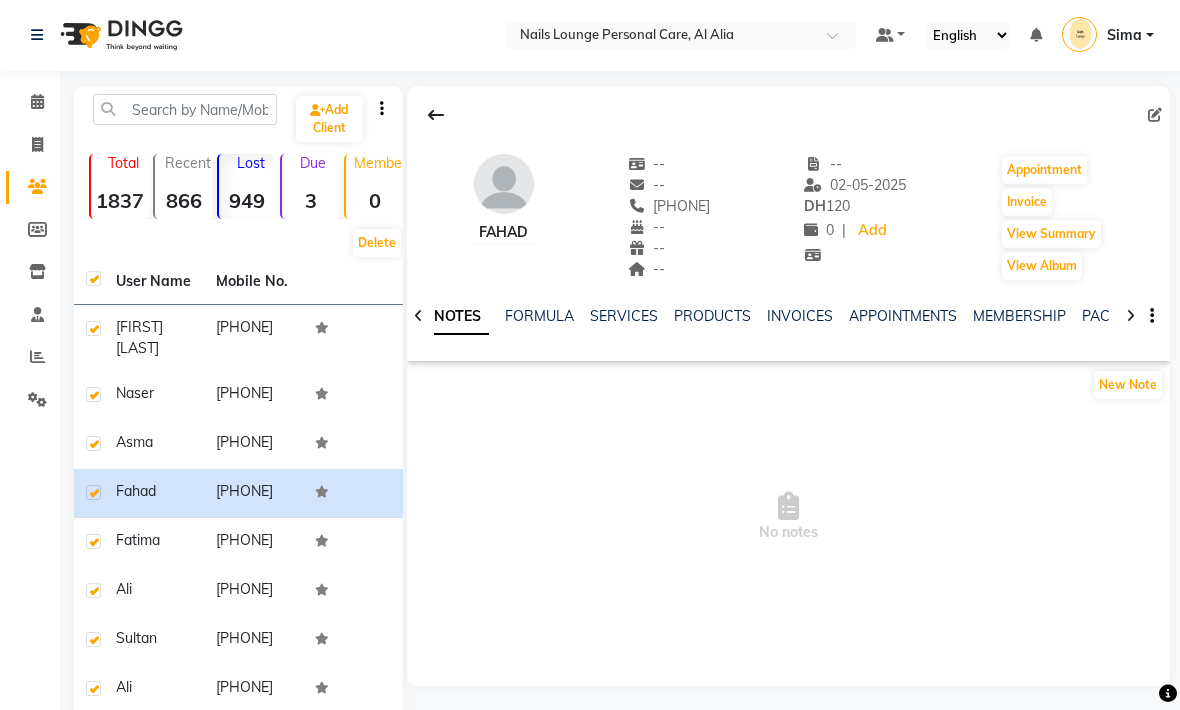 click on "[PHONE]" 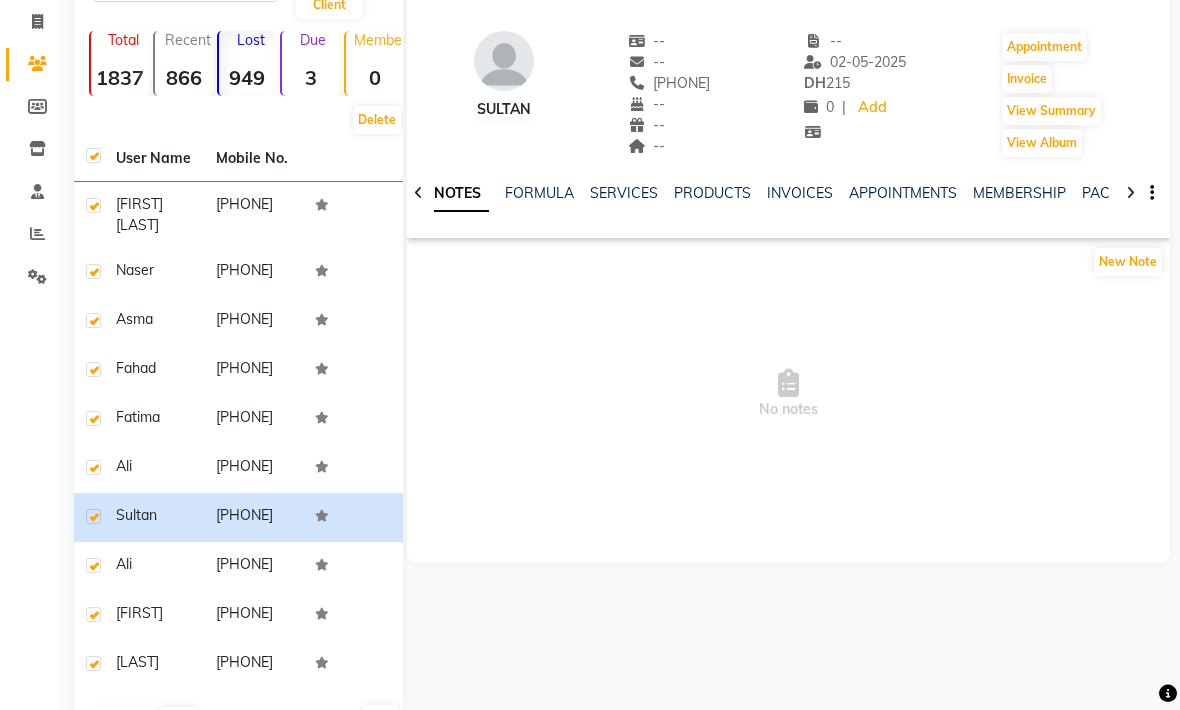 scroll, scrollTop: 123, scrollLeft: 0, axis: vertical 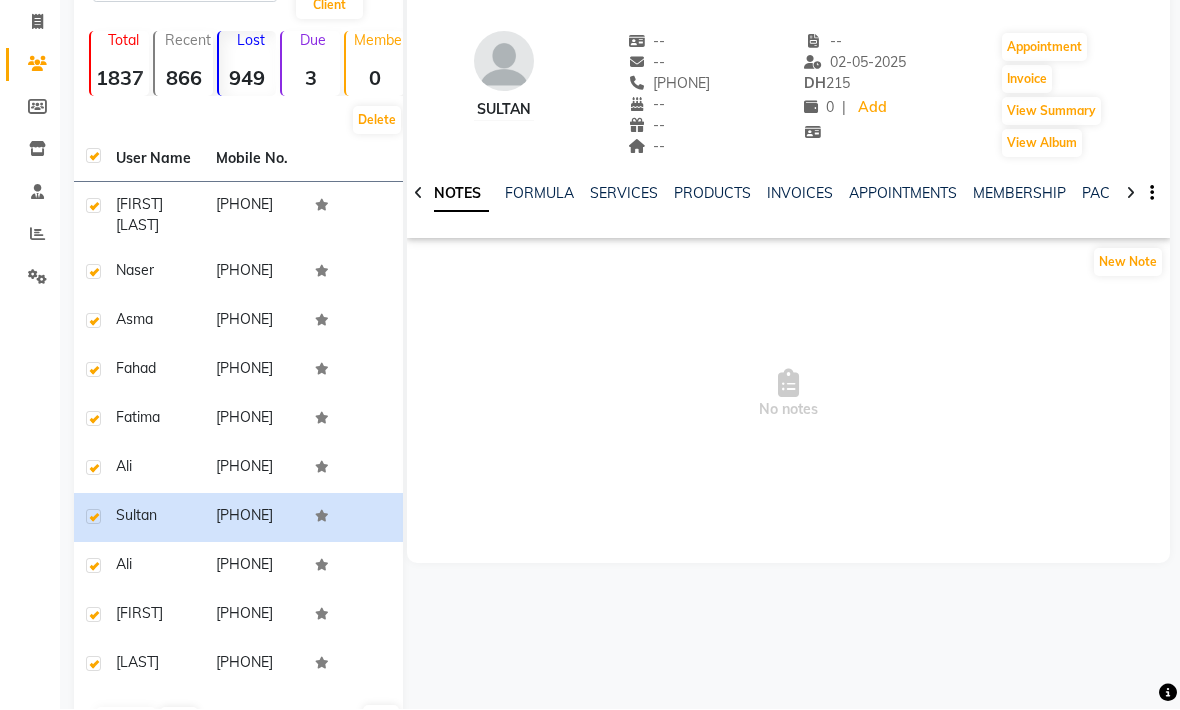 click on "10   50   100" 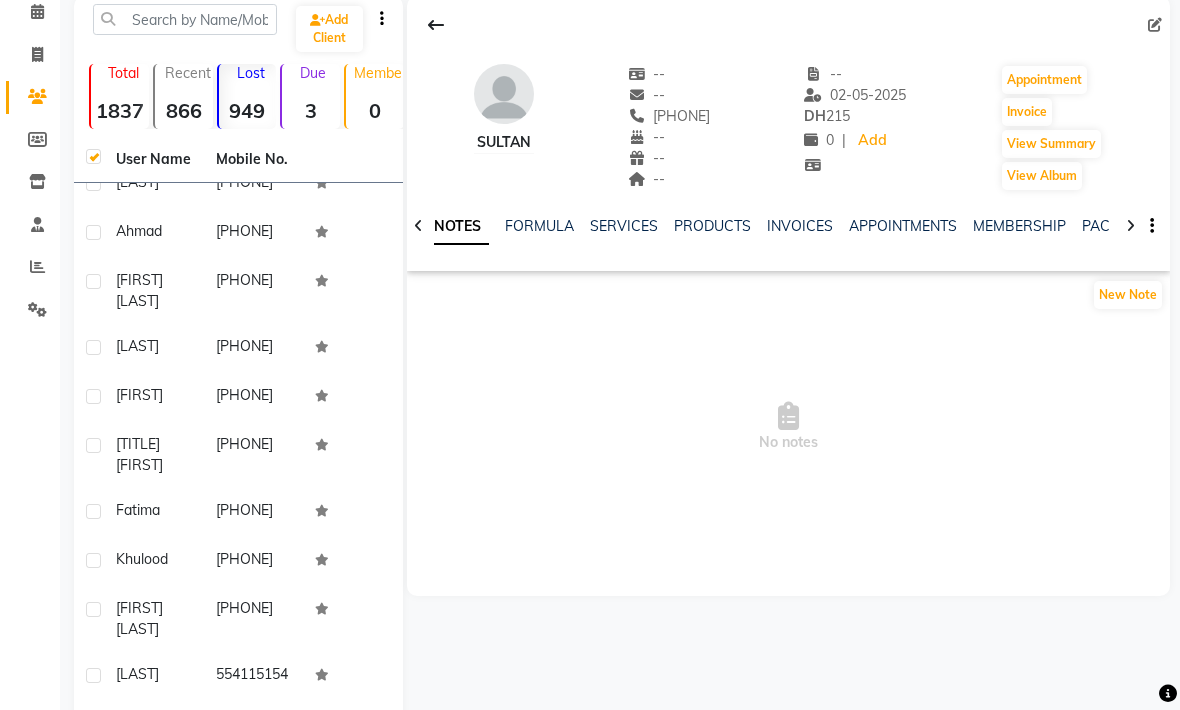 scroll, scrollTop: 967, scrollLeft: 0, axis: vertical 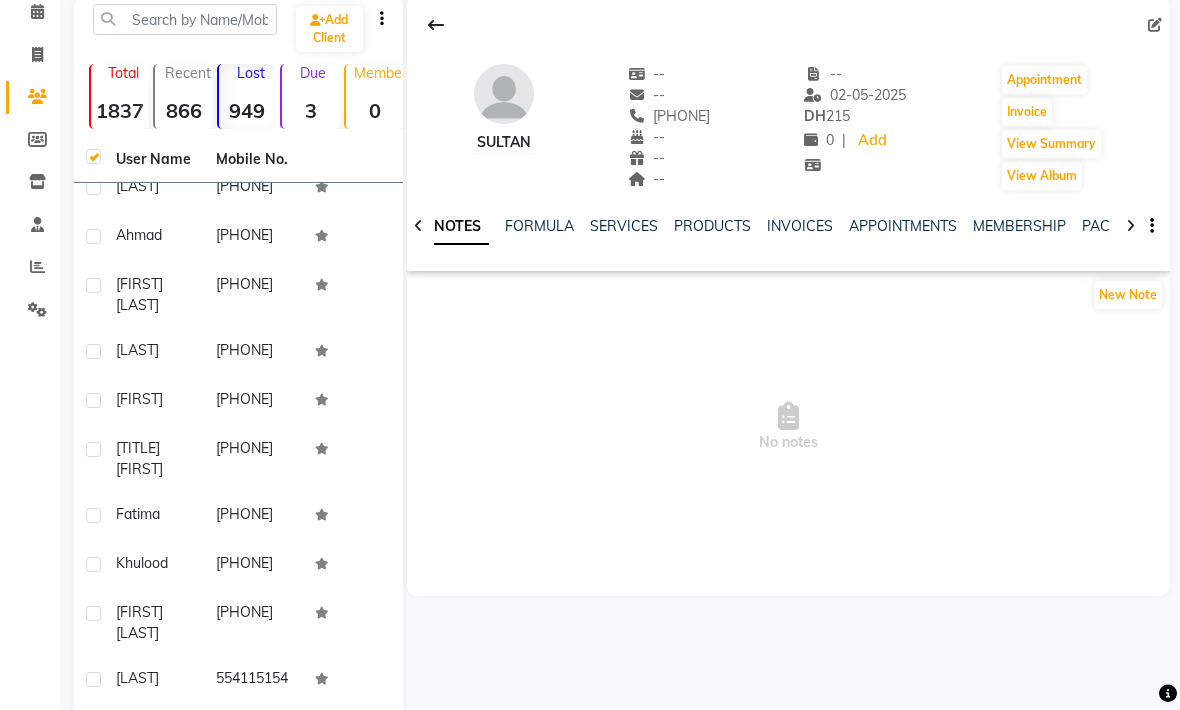 click on "[PHONE]" 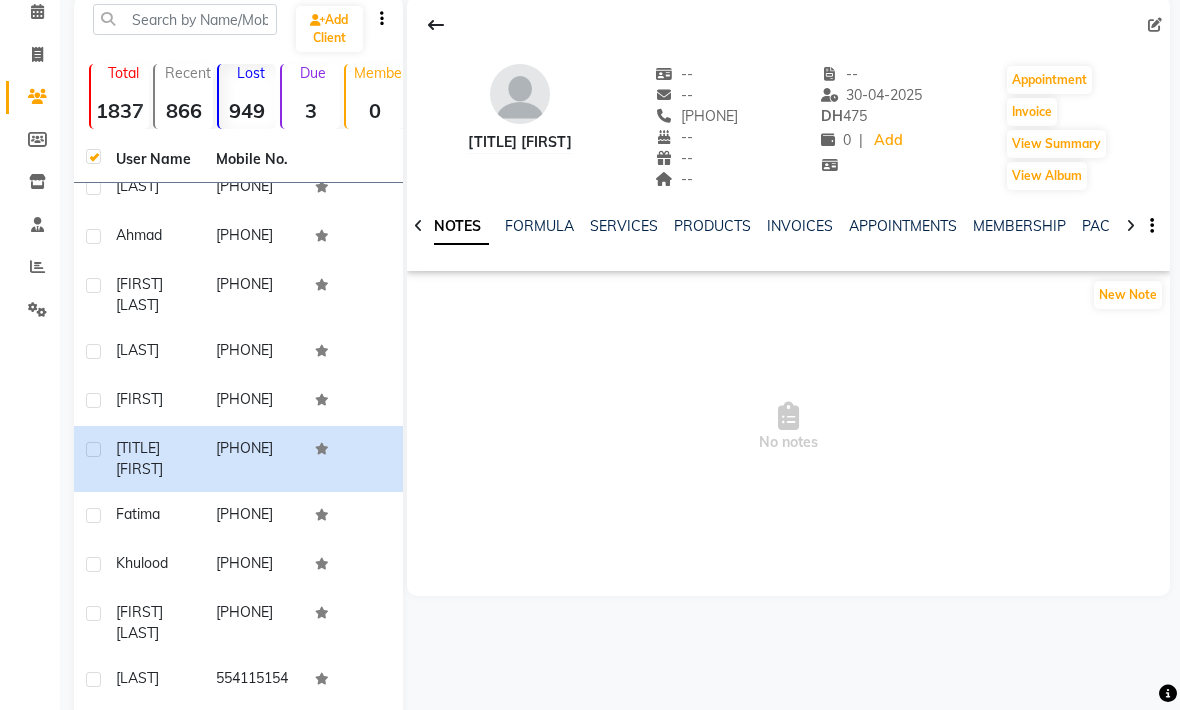 click 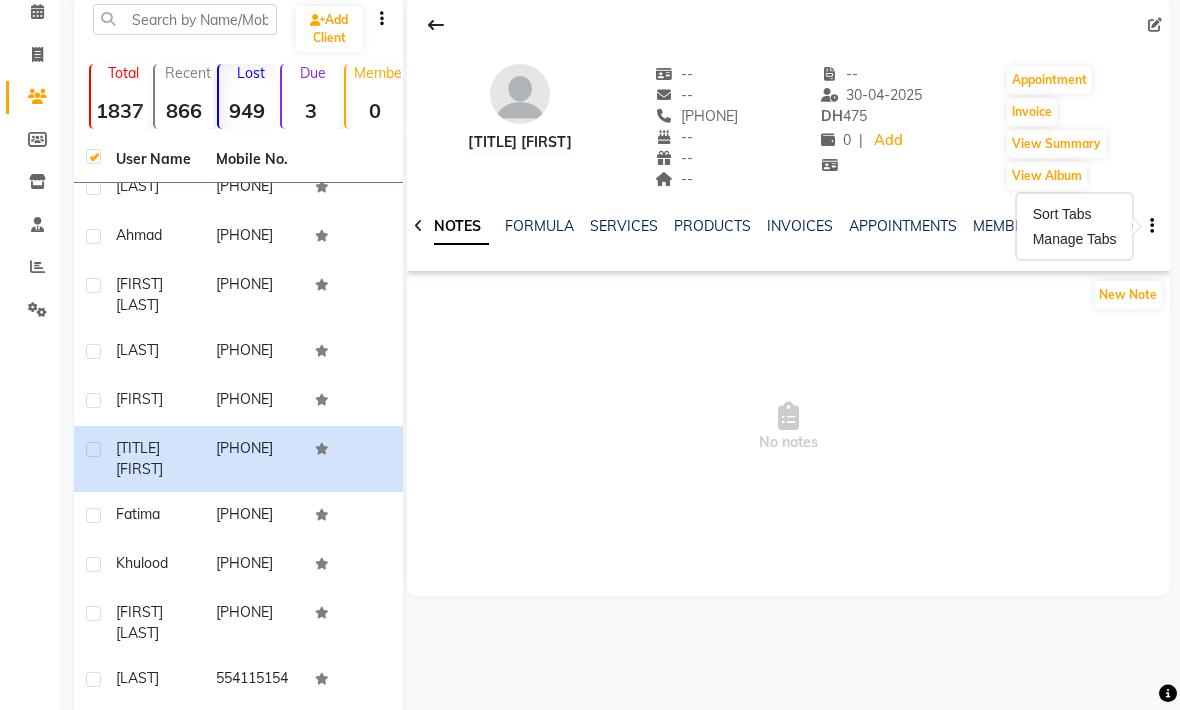 click on "949" 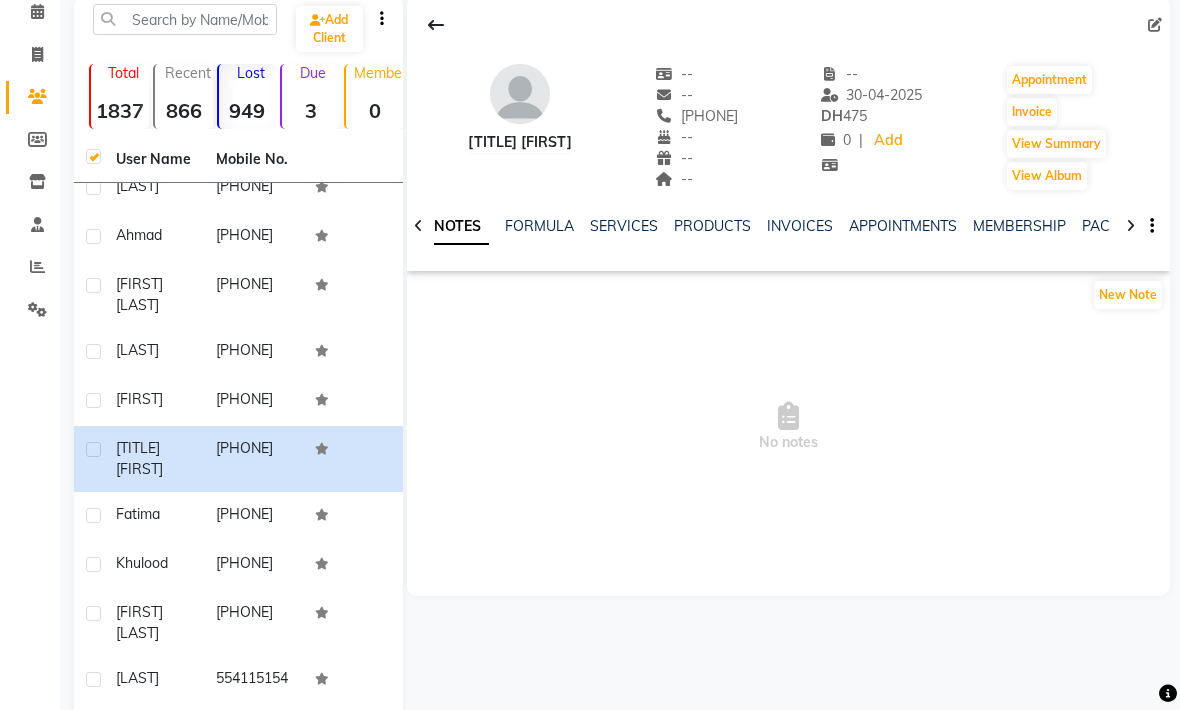 click 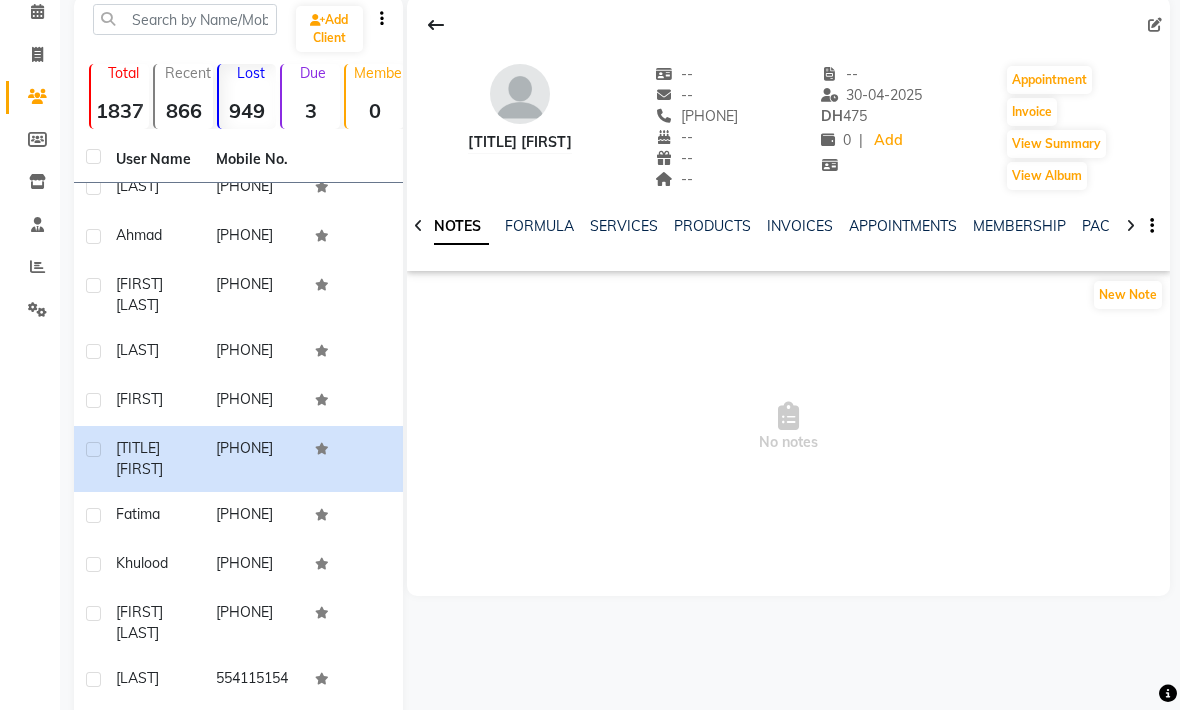 click 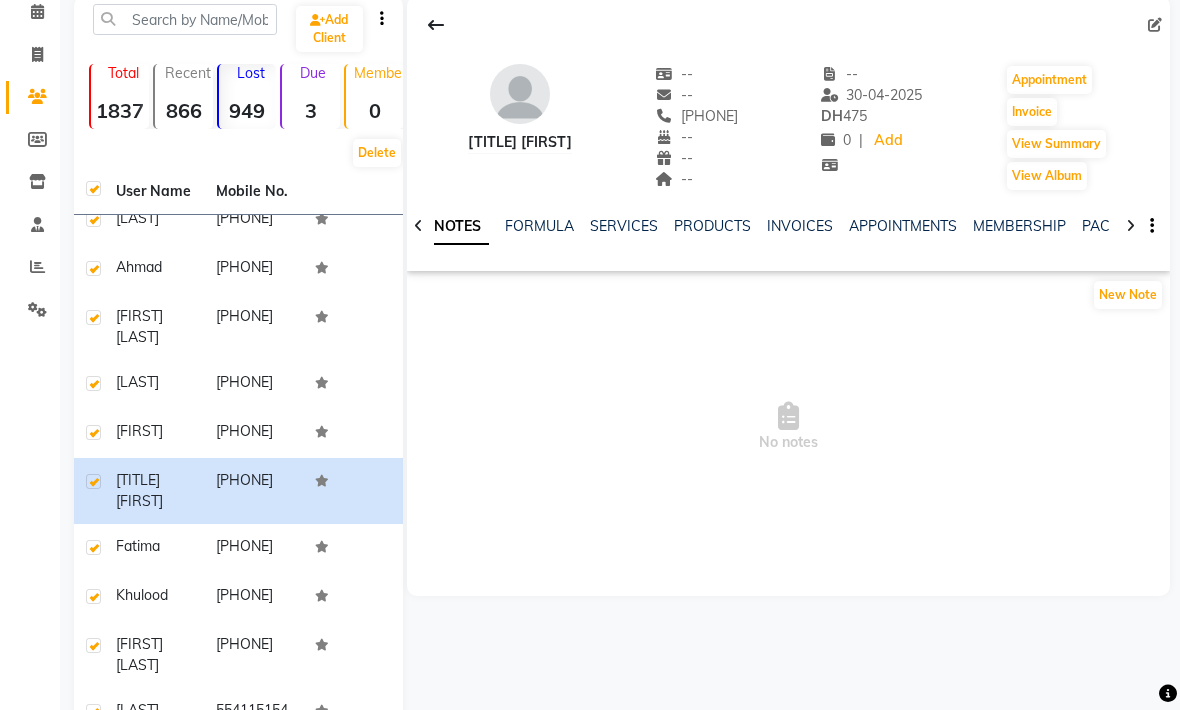 scroll, scrollTop: 0, scrollLeft: 0, axis: both 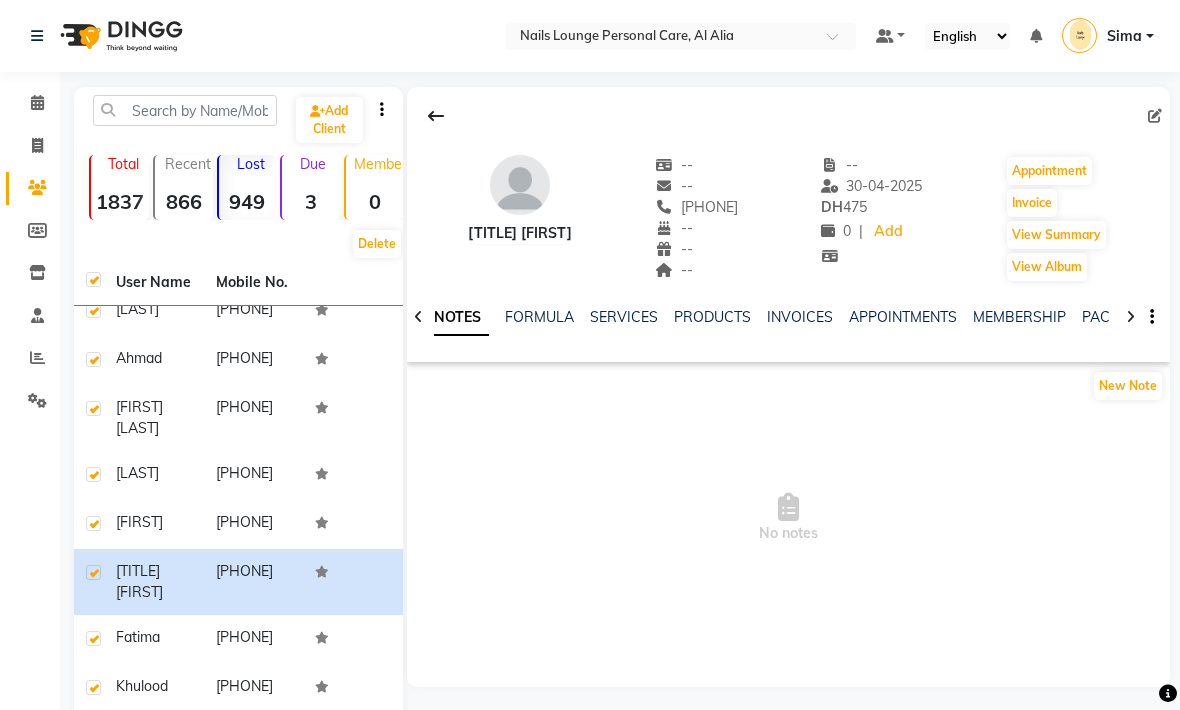 click 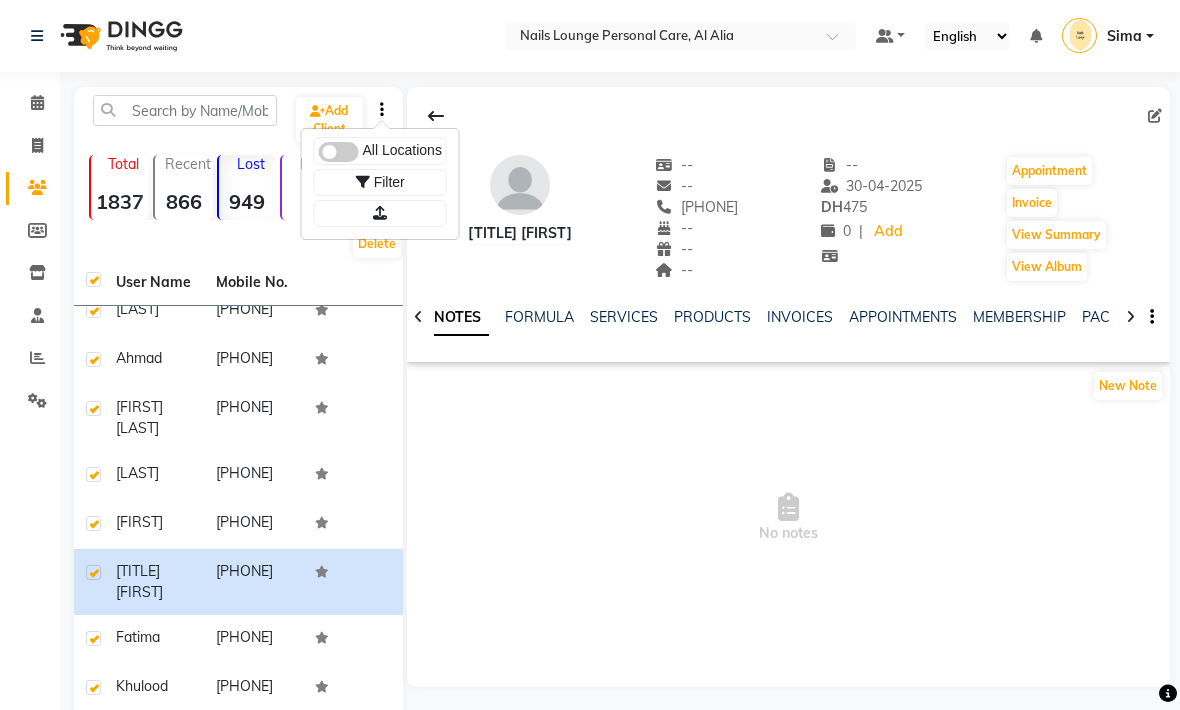 click at bounding box center (380, 213) 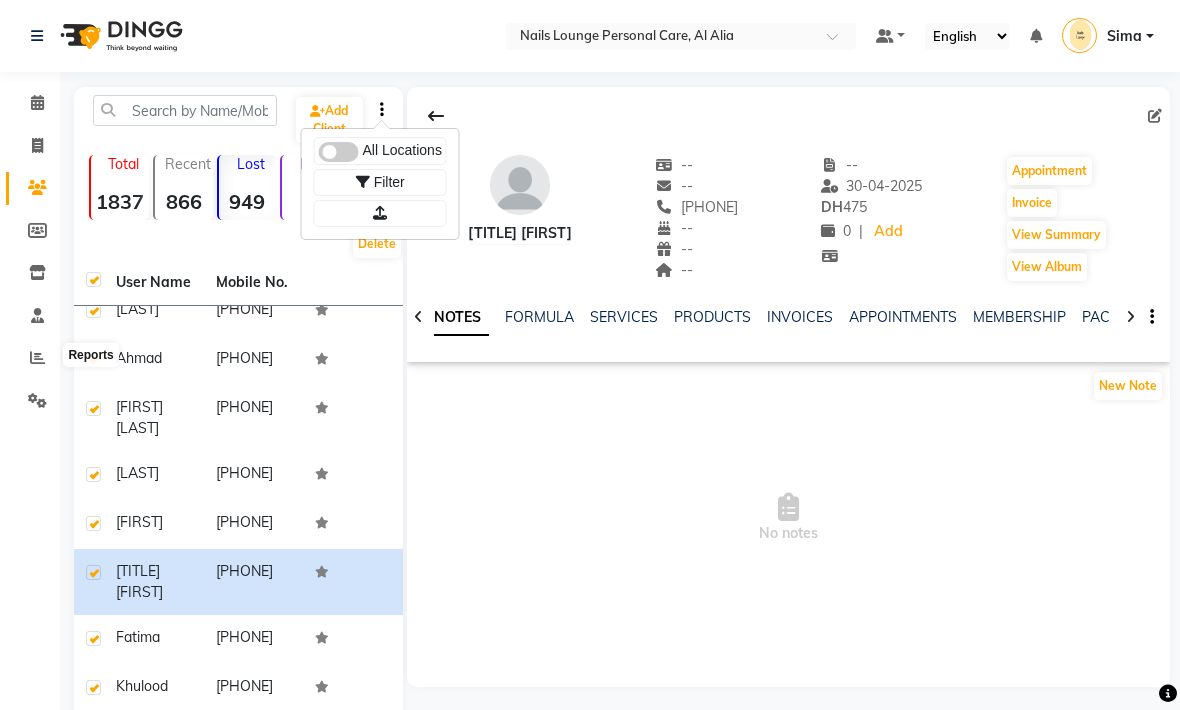 click 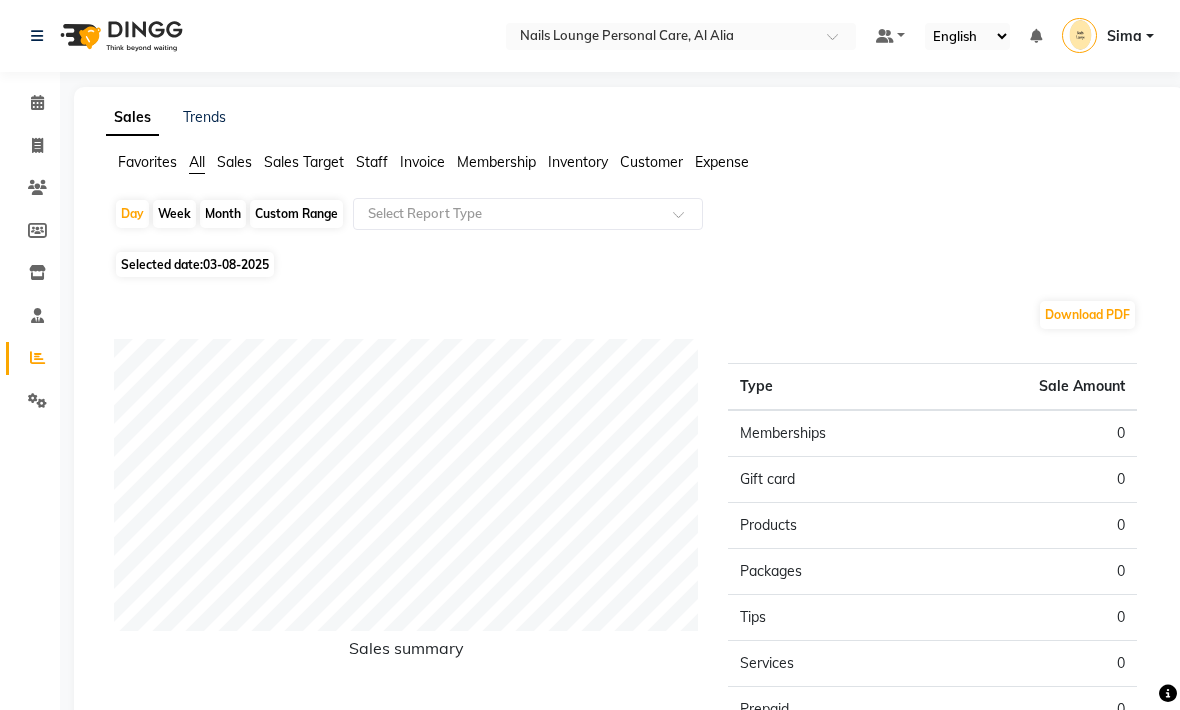click on "Customer" 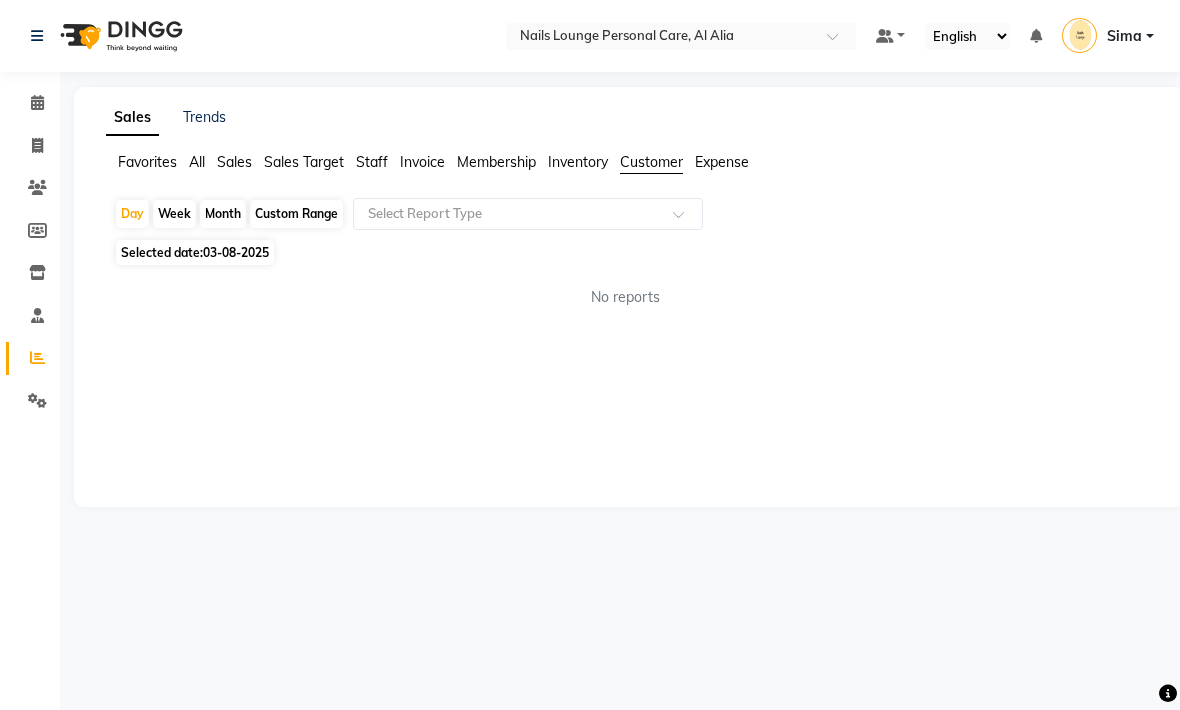 click 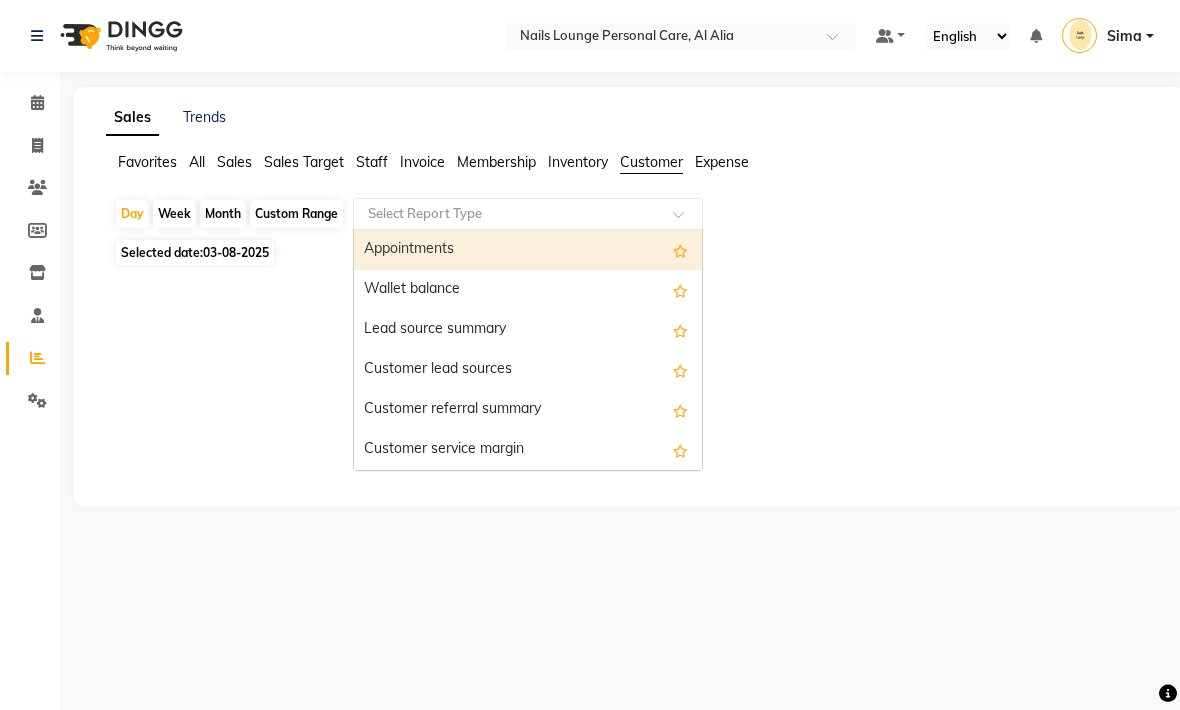 click on "Lead source summary" at bounding box center [528, 330] 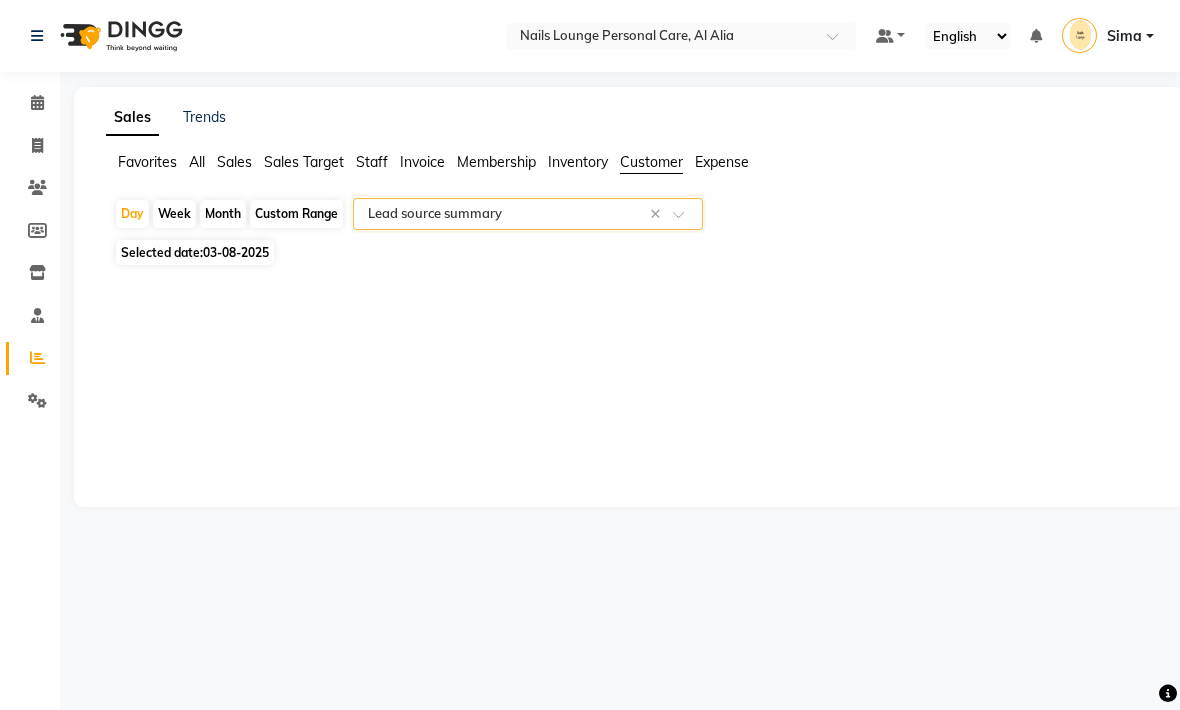 click on "Month" 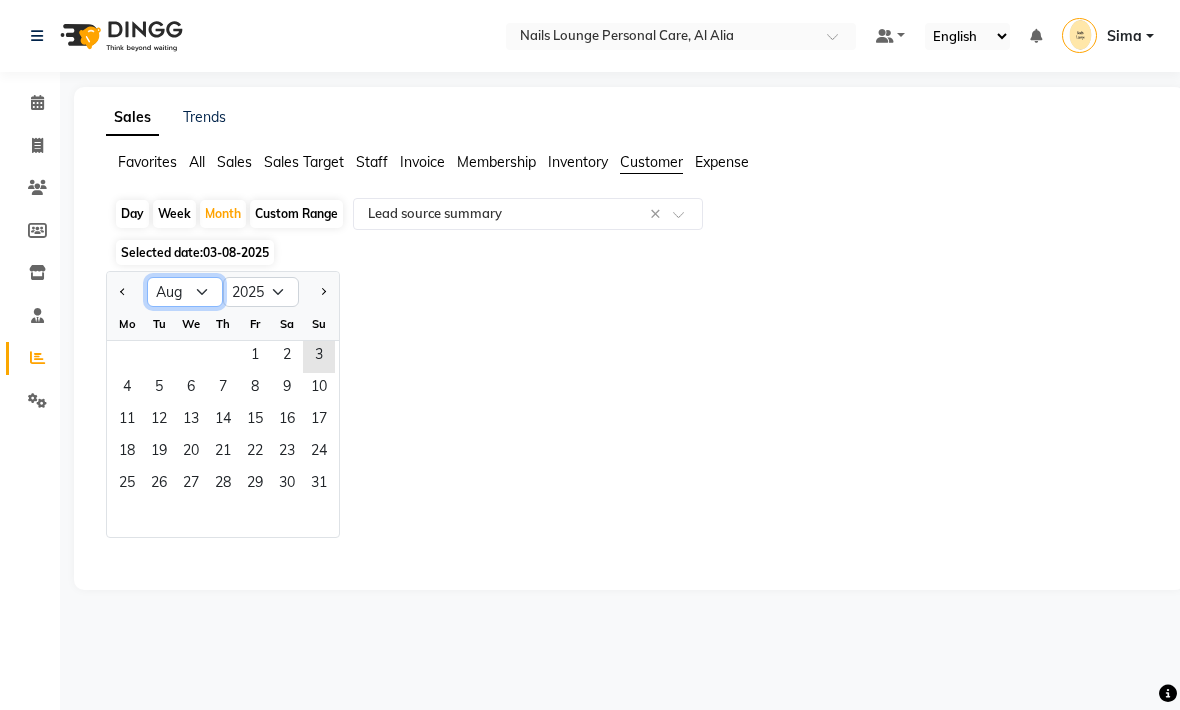 click on "Jan Feb Mar Apr May Jun Jul Aug Sep Oct Nov Dec" 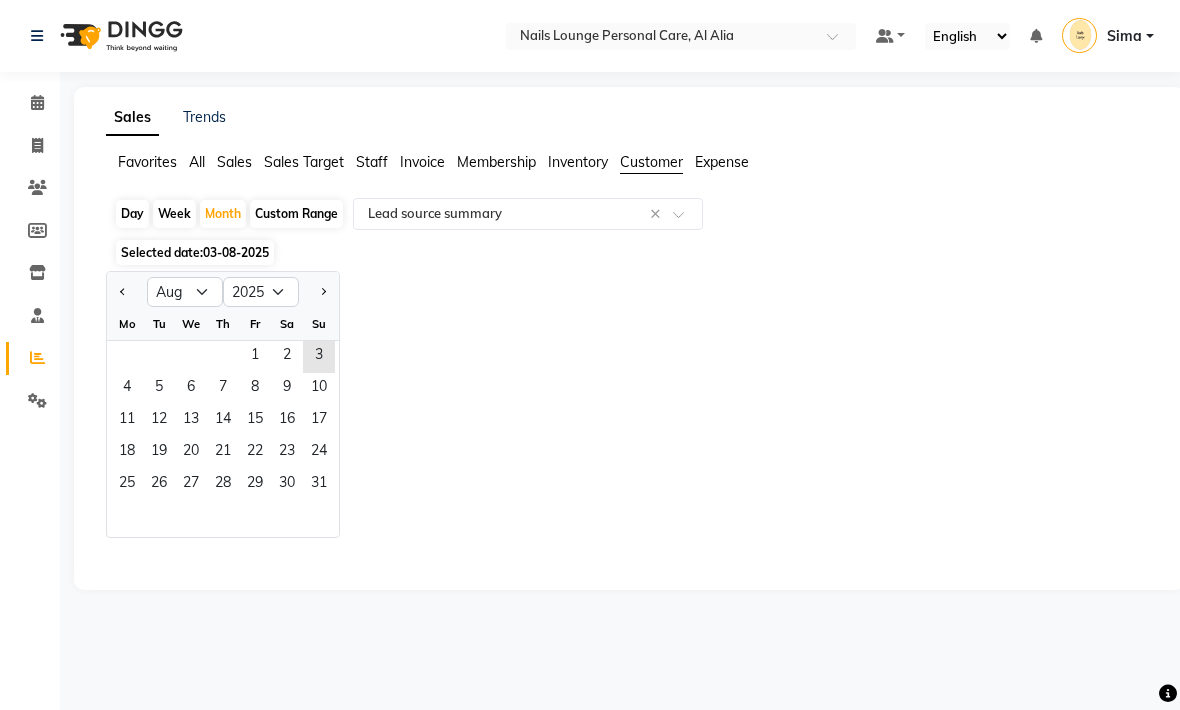 click on "Custom Range" 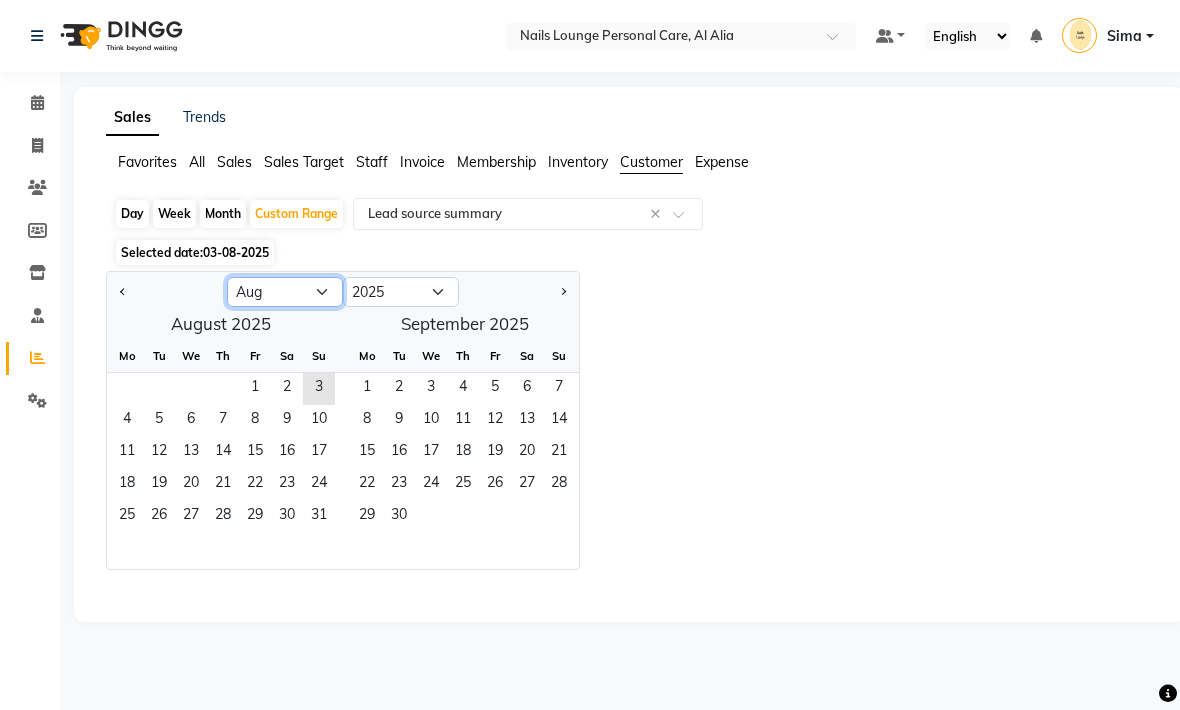 click on "Jan Feb Mar Apr May Jun Jul Aug Sep Oct Nov Dec" 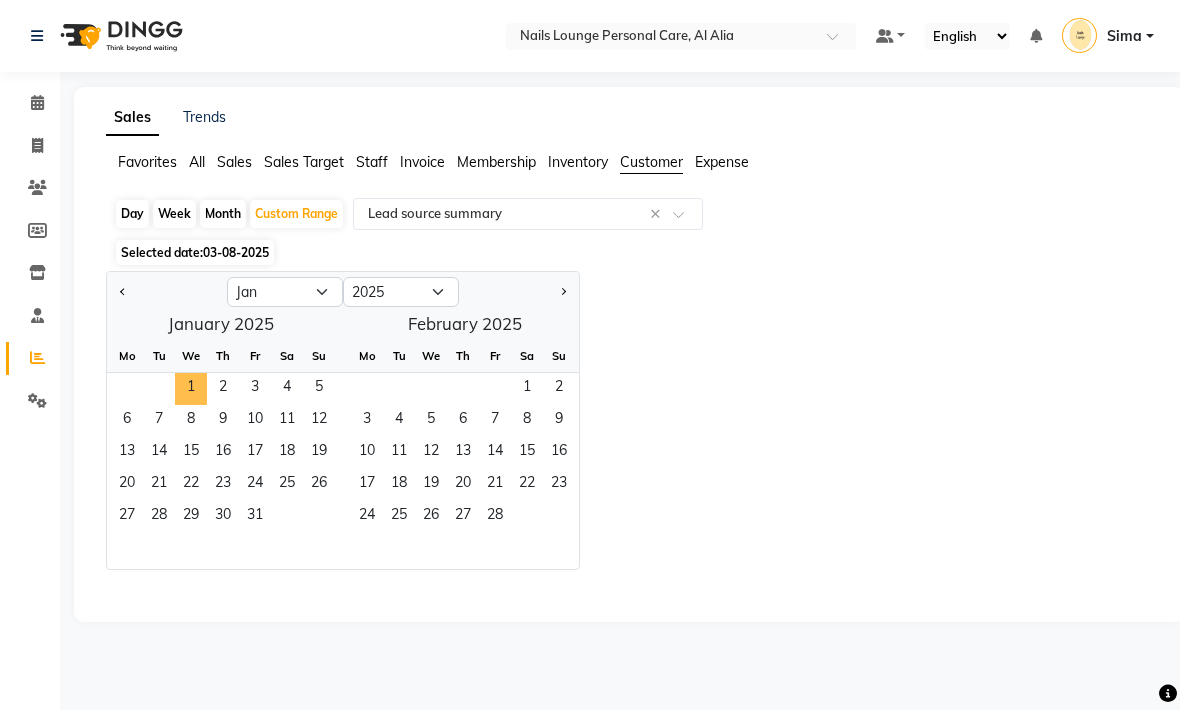click on "1" 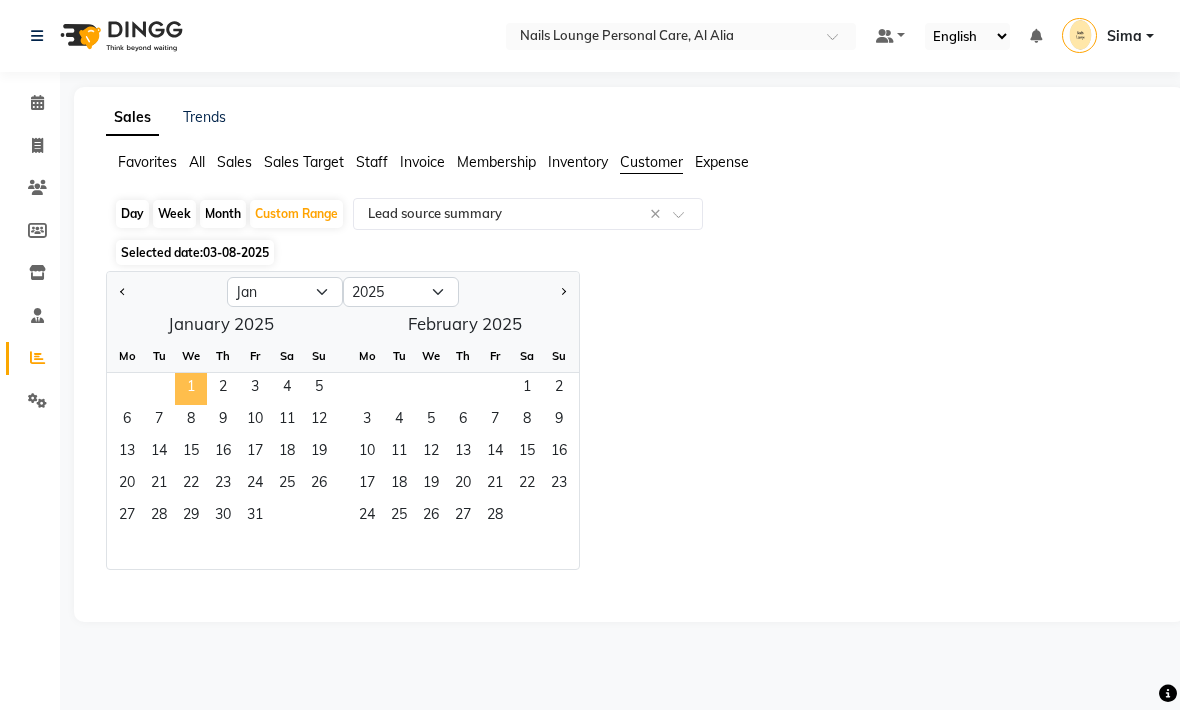 click 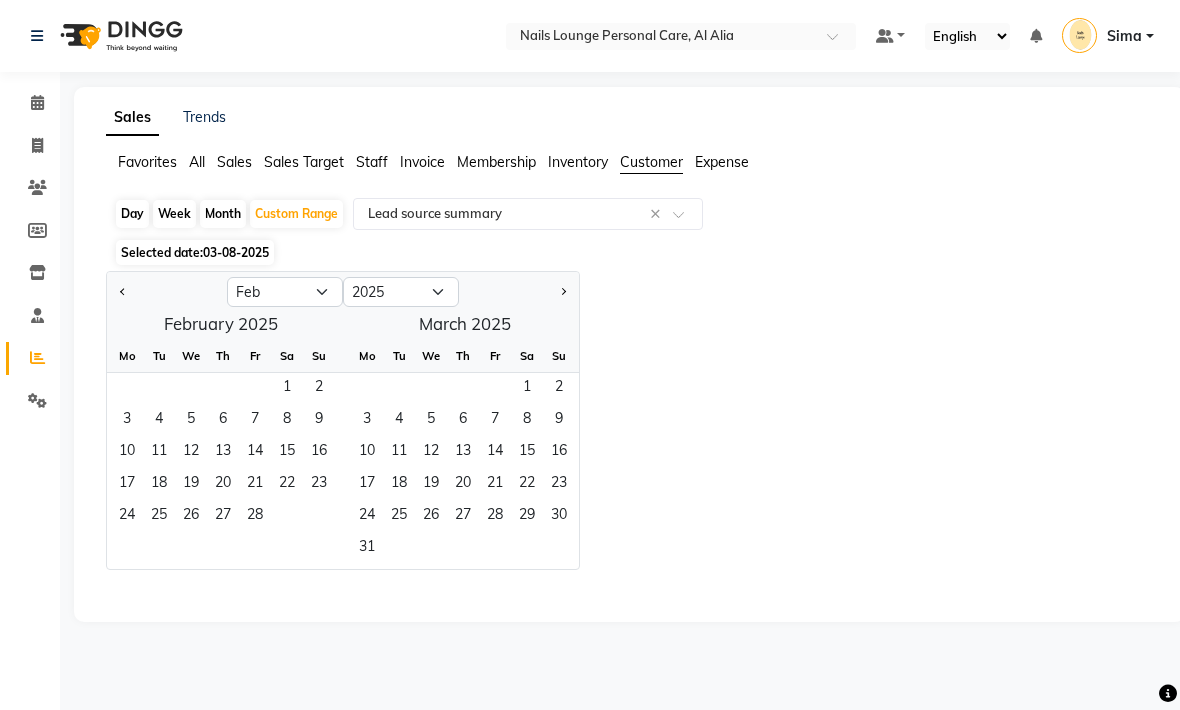 click 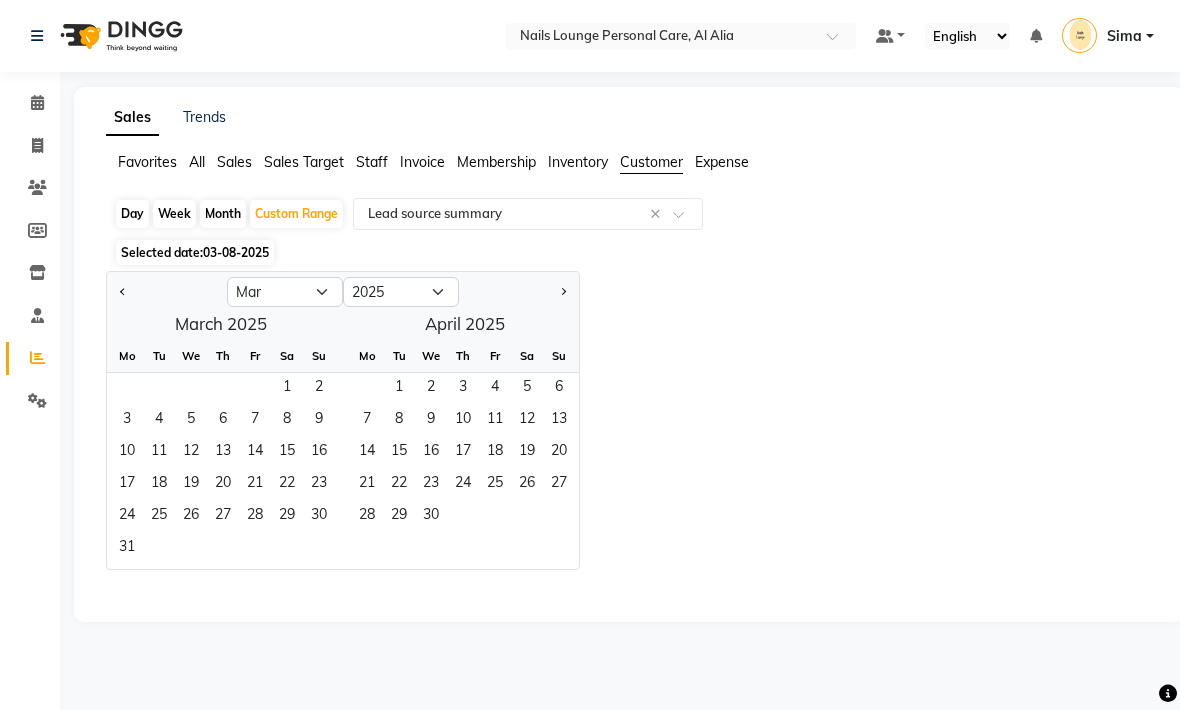 click 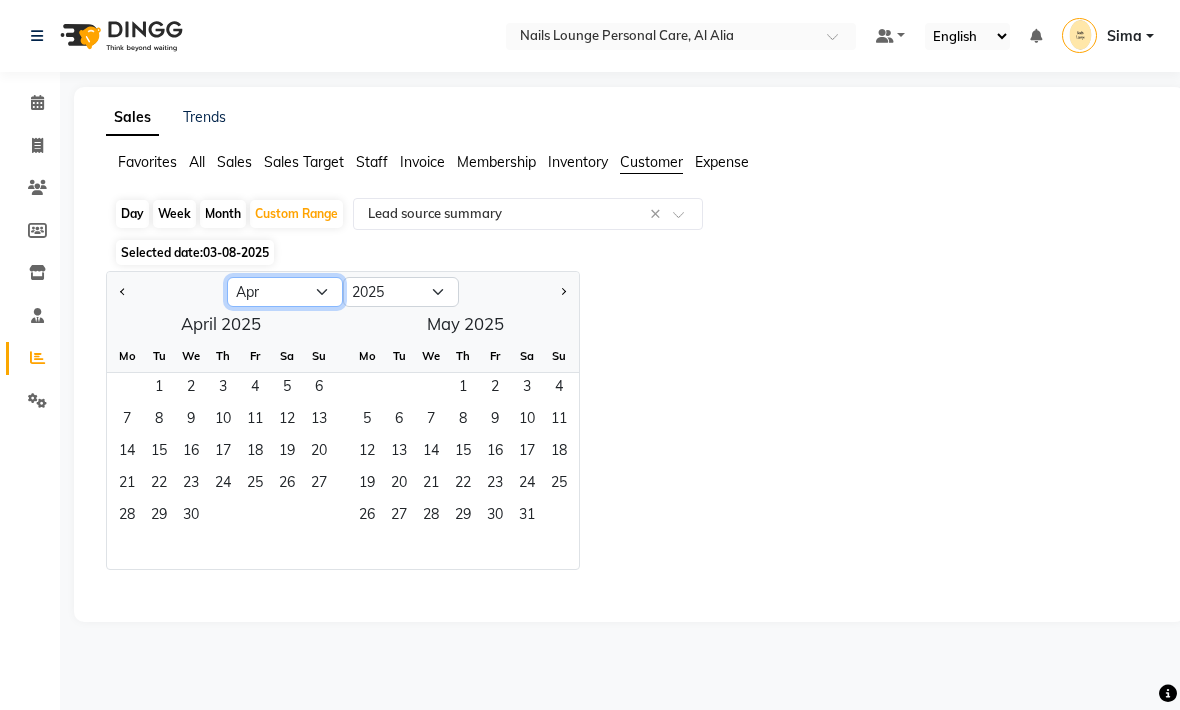 click on "Jan Feb Mar Apr May Jun Jul Aug Sep Oct Nov Dec" 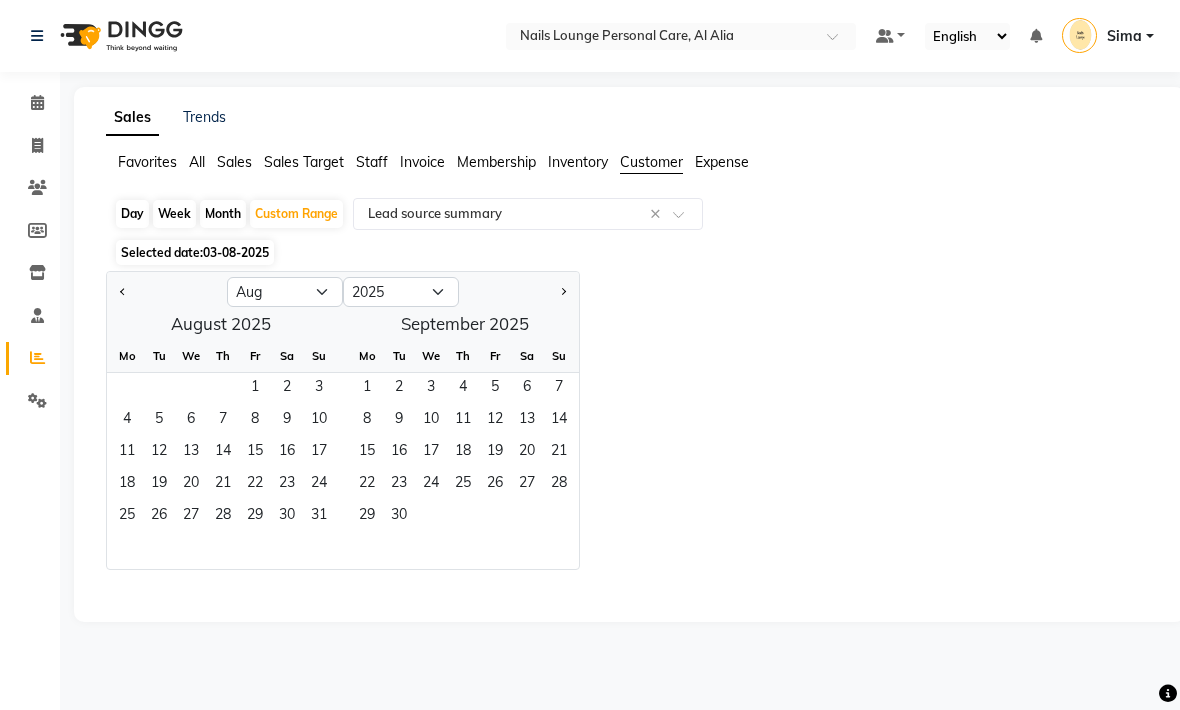 click on "31" 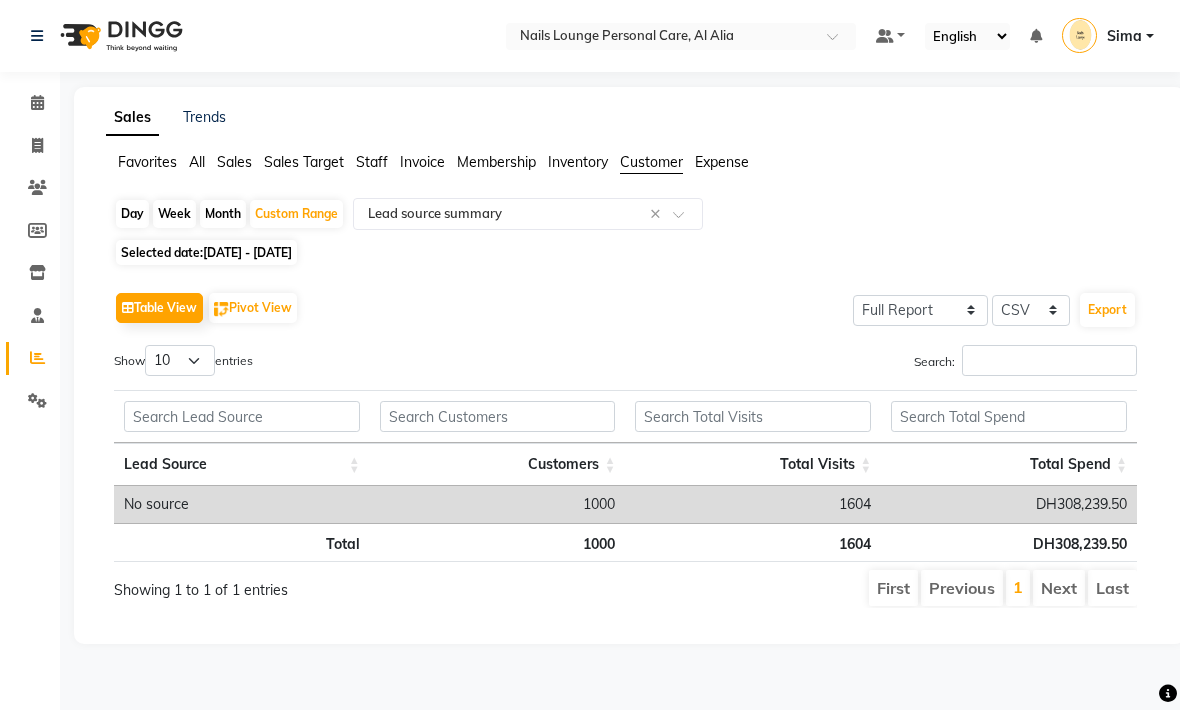 click 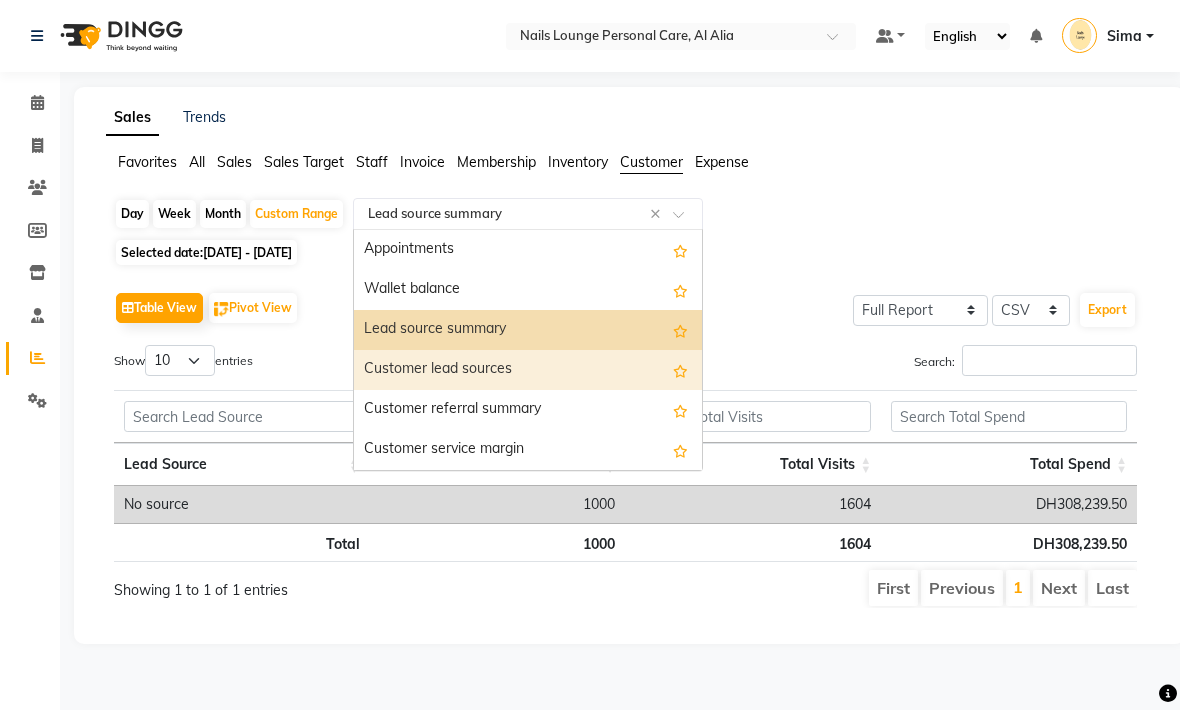 click on "Customer lead sources" at bounding box center [528, 370] 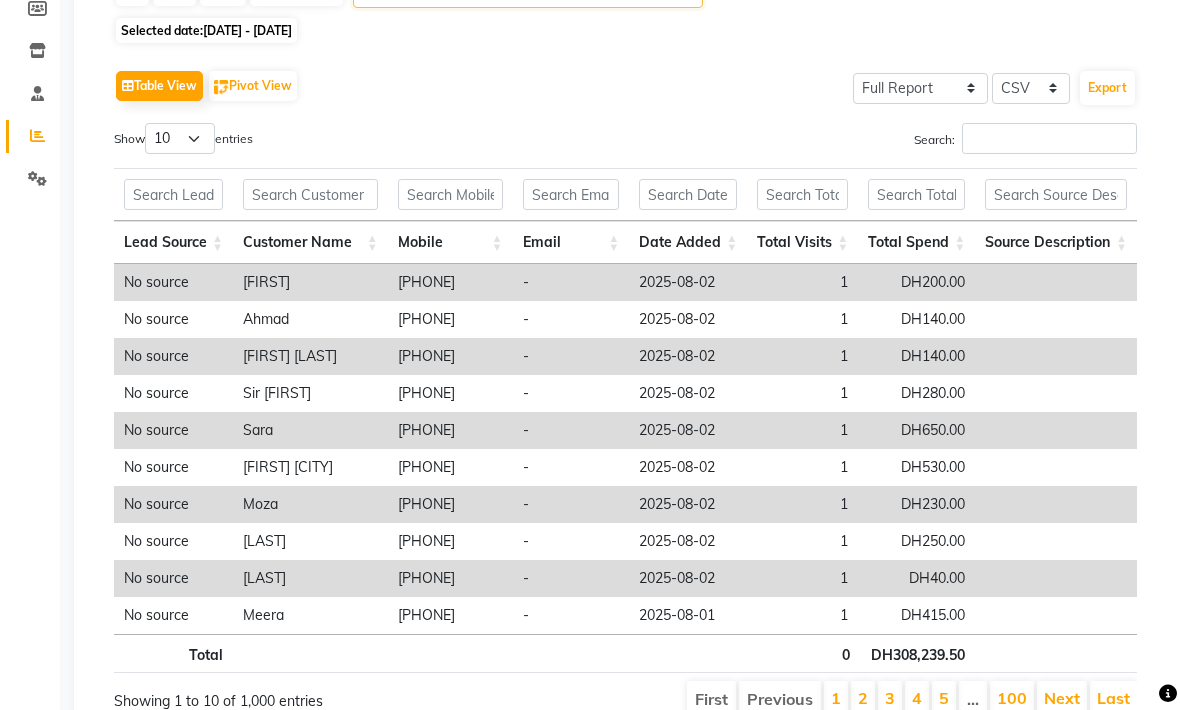 scroll, scrollTop: 222, scrollLeft: 0, axis: vertical 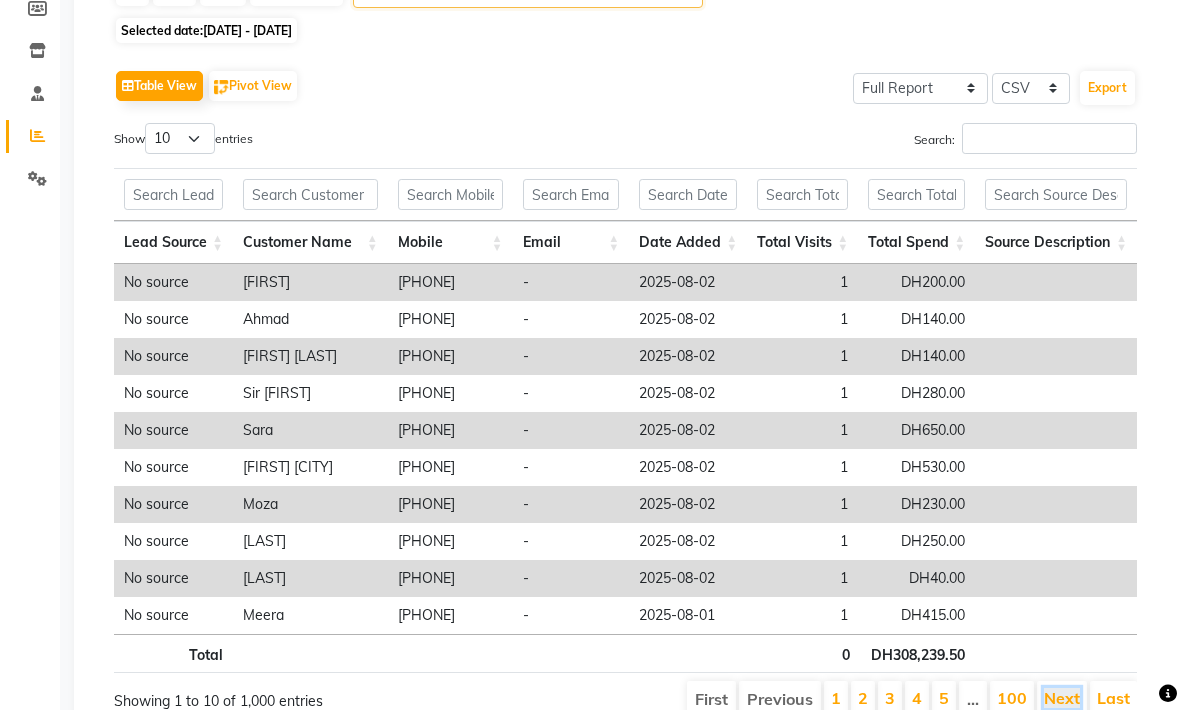 click on "Next" at bounding box center (1062, 698) 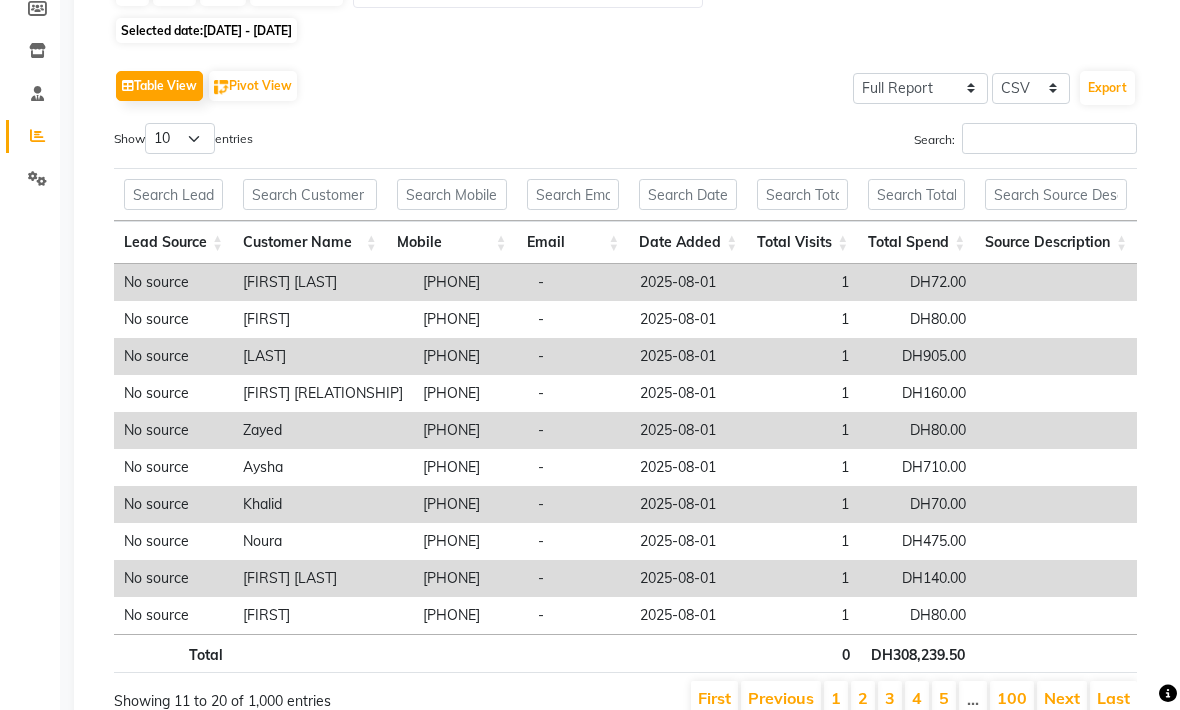 click on "Next" at bounding box center (1062, 698) 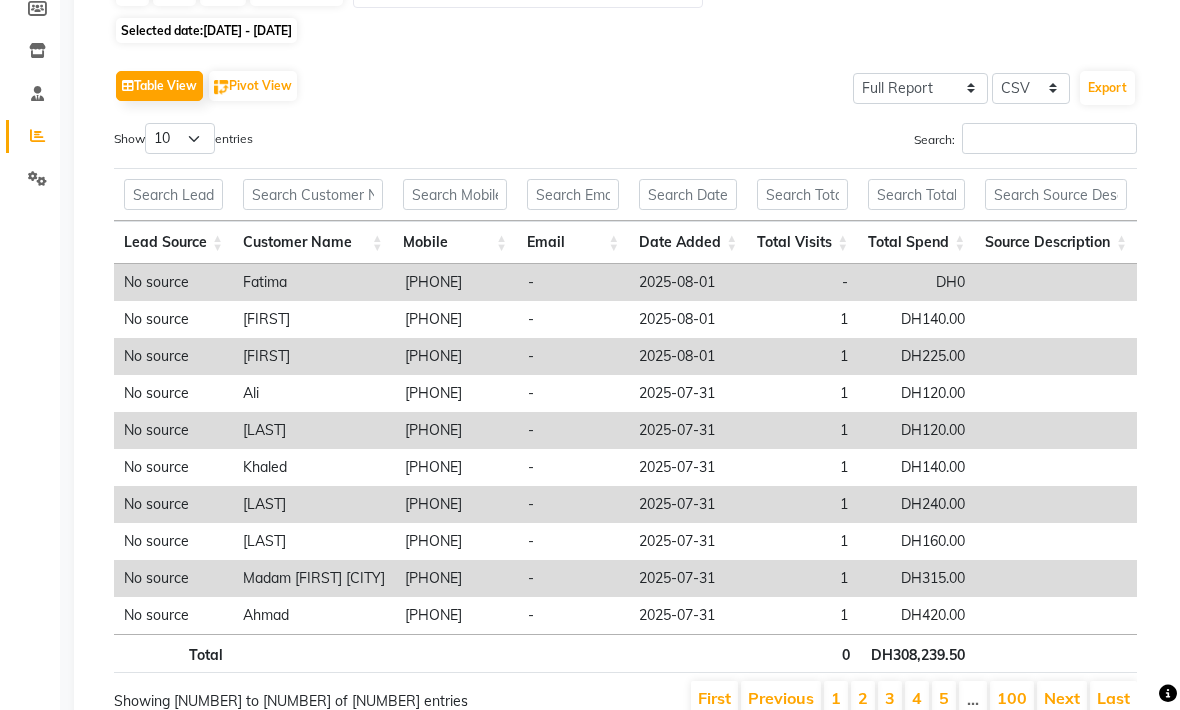 click on "Next" at bounding box center (1062, 698) 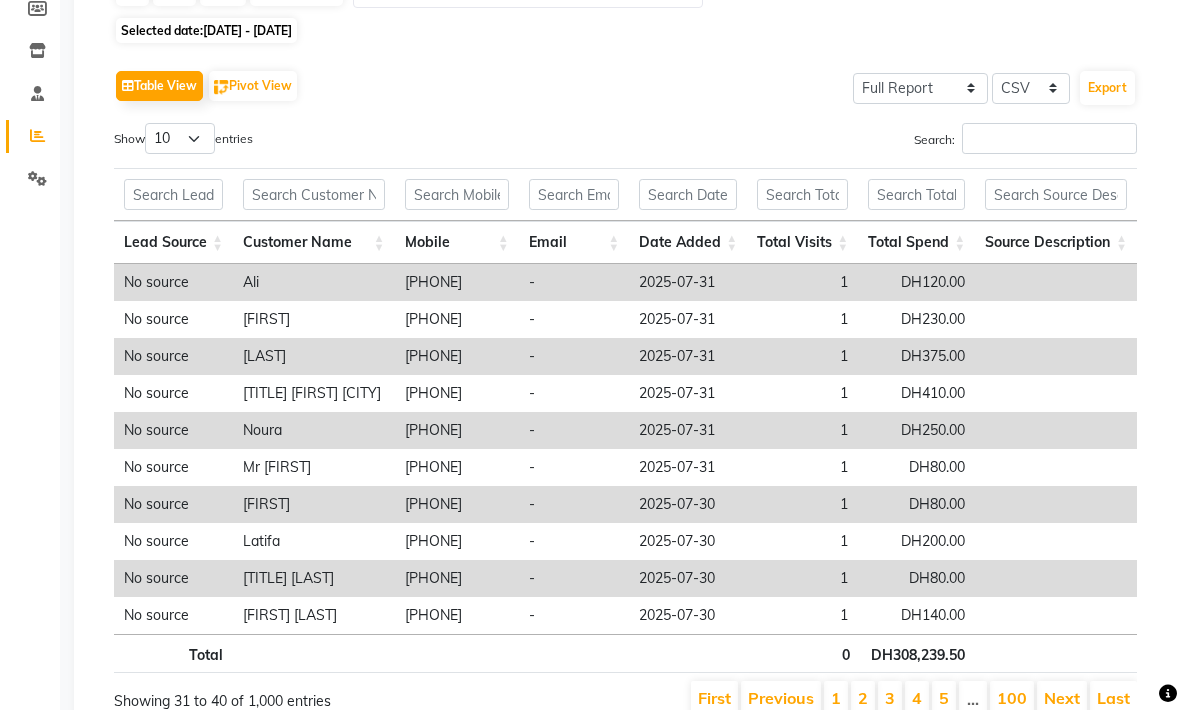 click on "Next" at bounding box center [1062, 698] 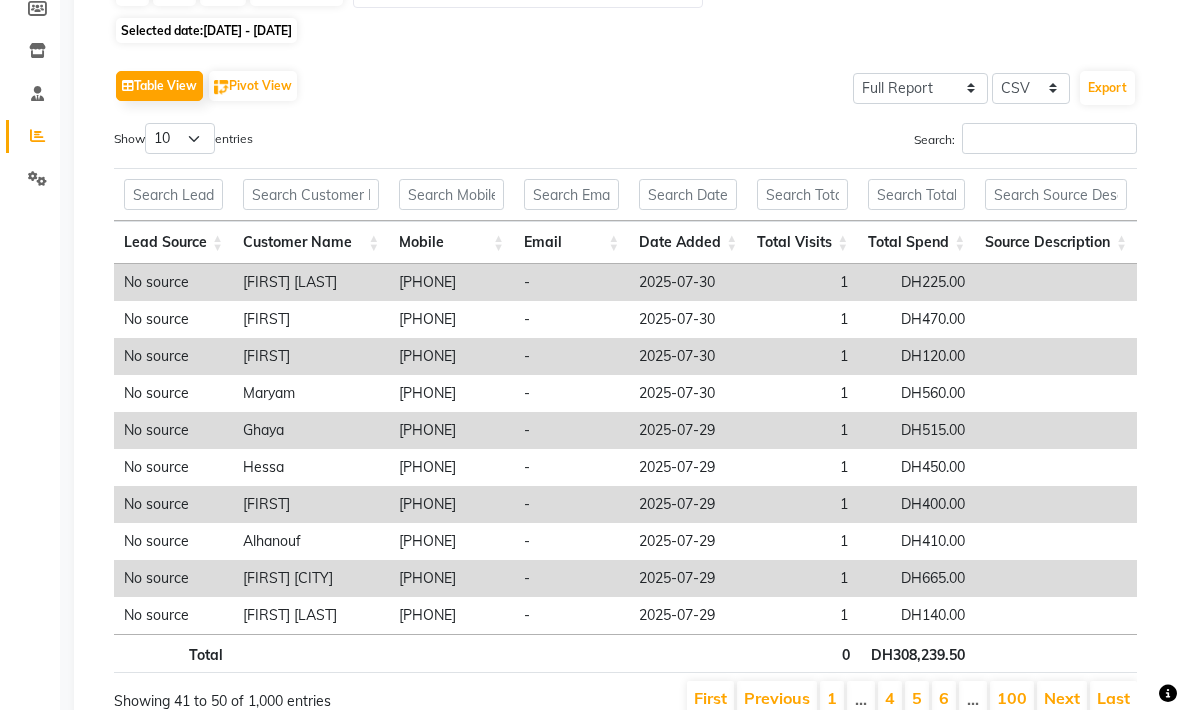 click on "Next" at bounding box center [1062, 698] 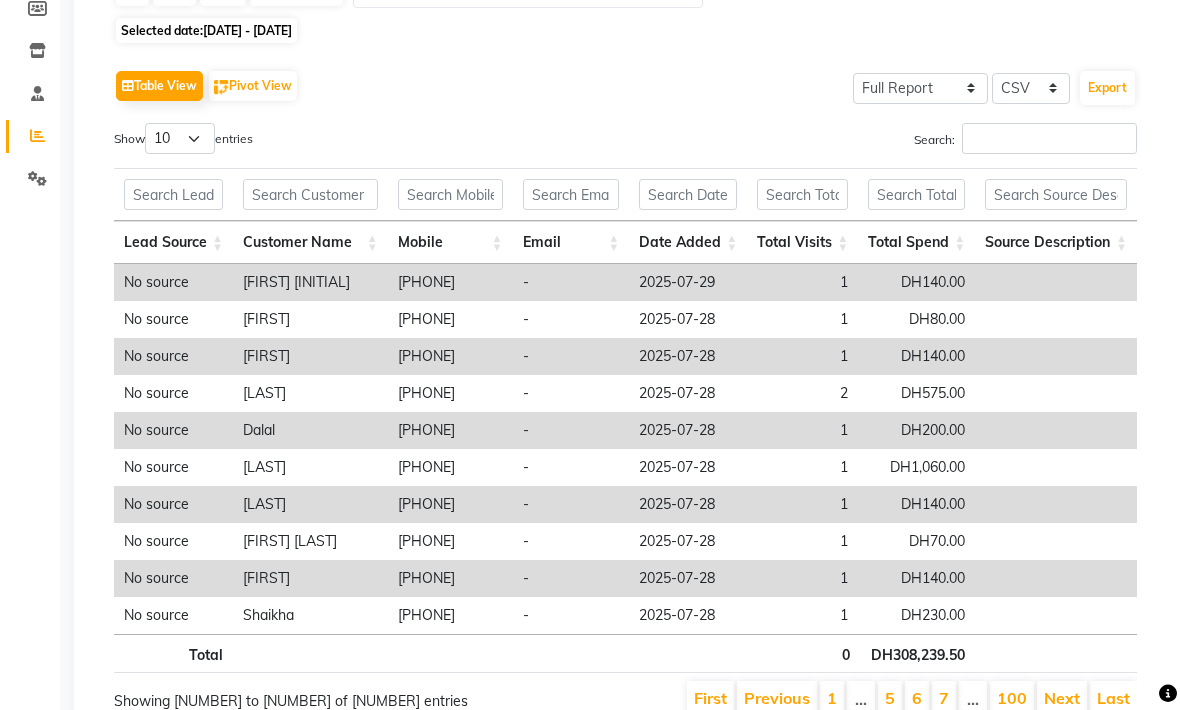 click on "Next" at bounding box center [1062, 698] 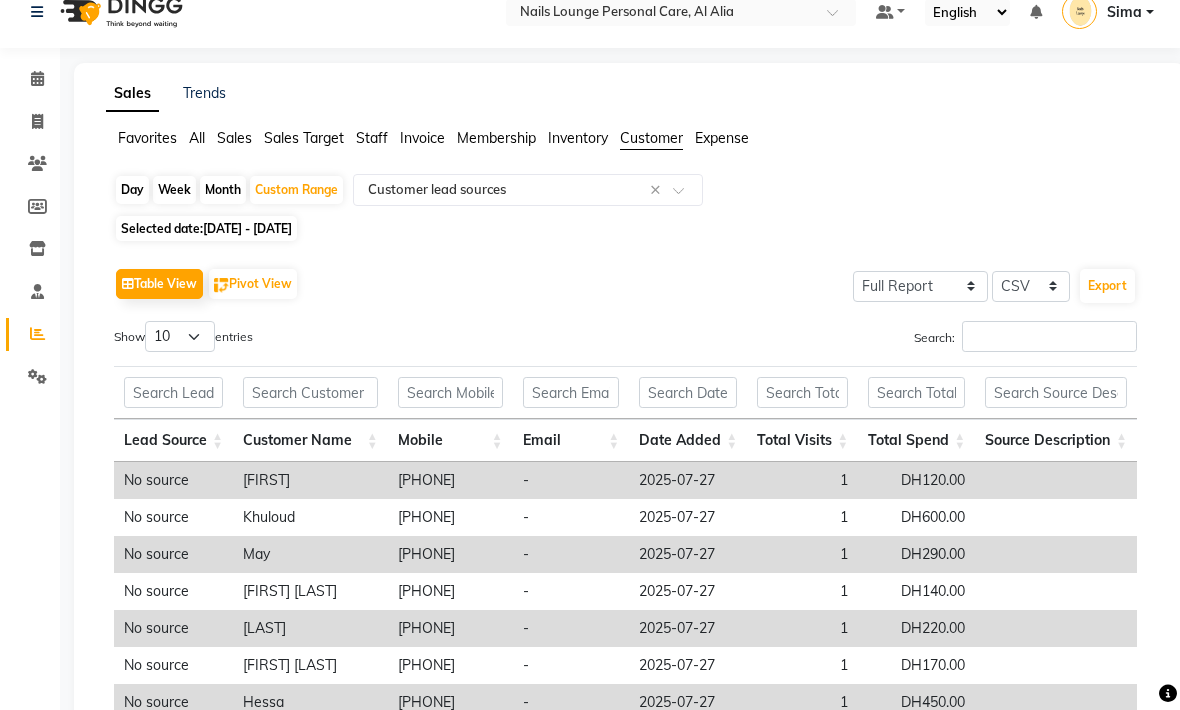 scroll, scrollTop: 25, scrollLeft: 0, axis: vertical 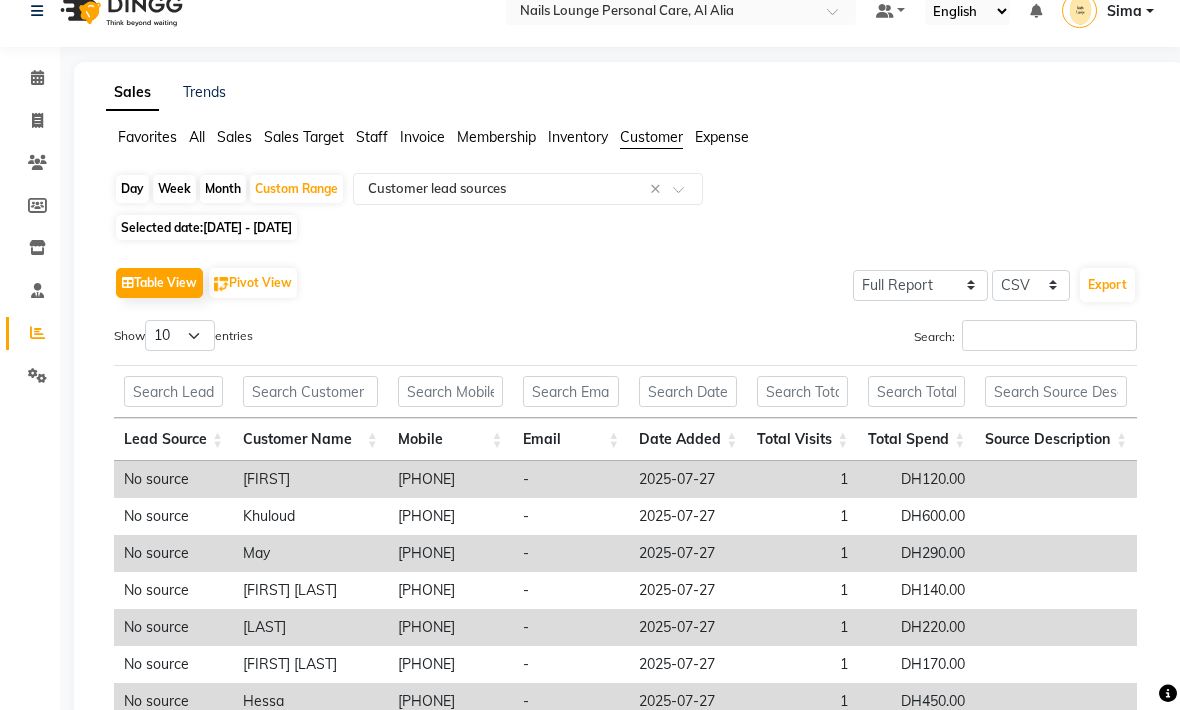 click 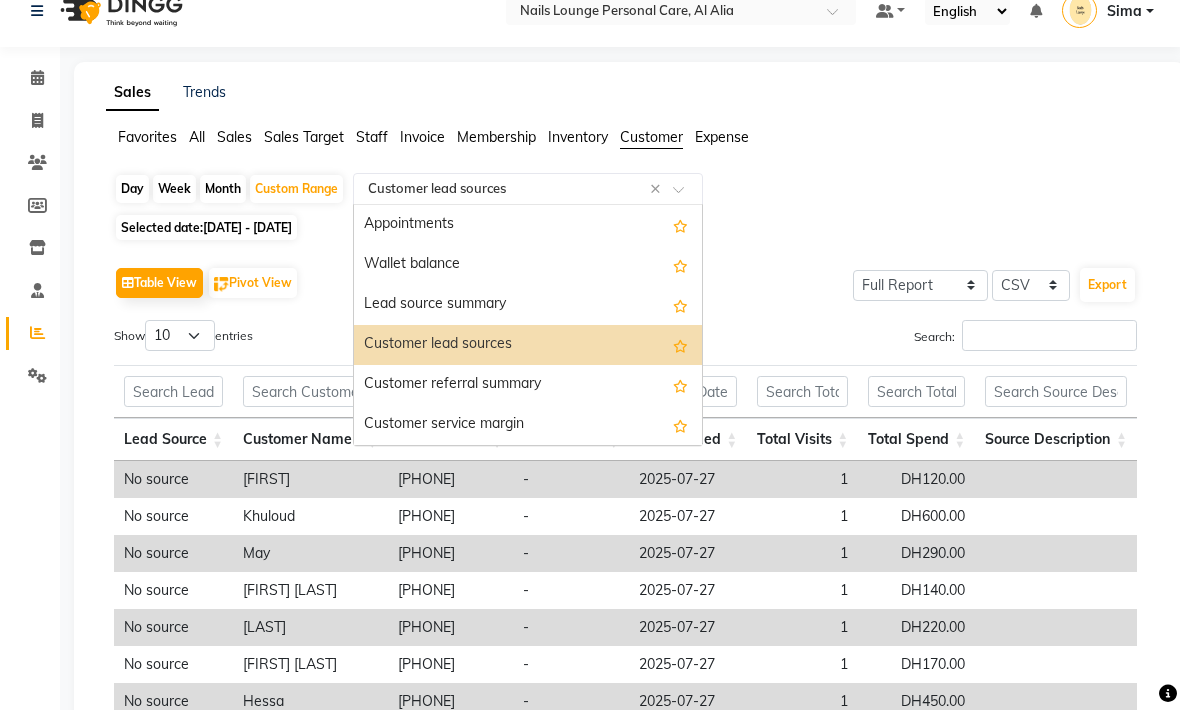 click on "Customer referral summary" at bounding box center [528, 385] 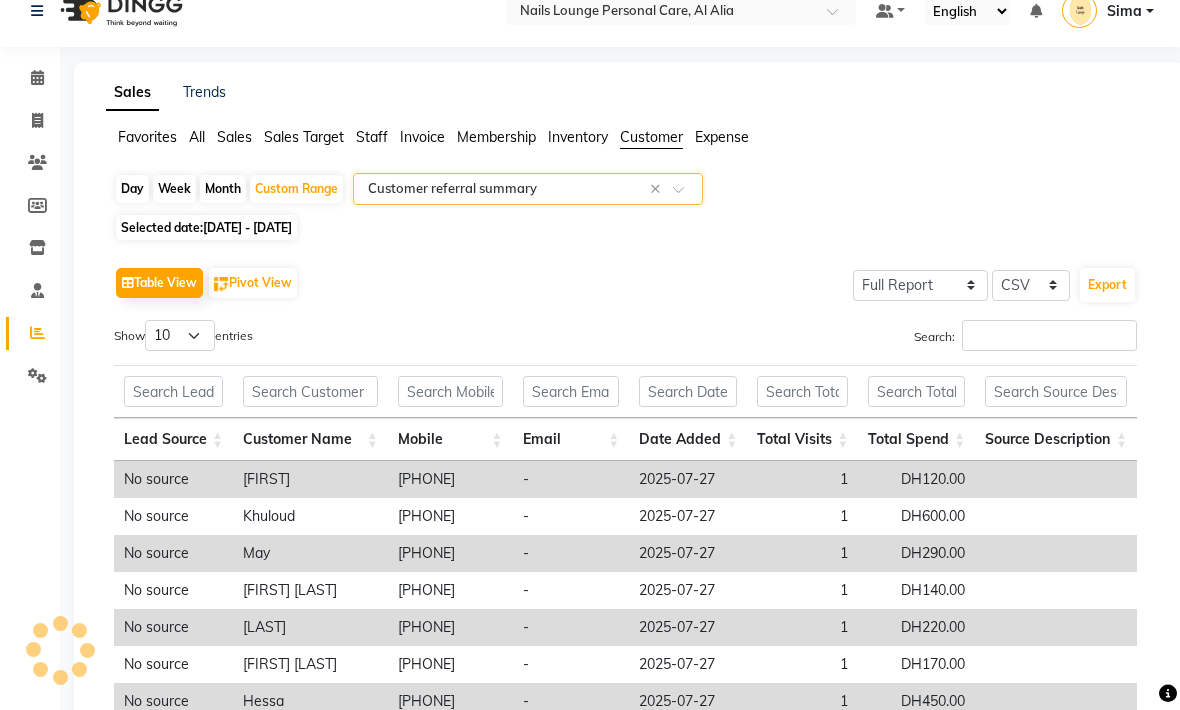 scroll, scrollTop: 0, scrollLeft: 0, axis: both 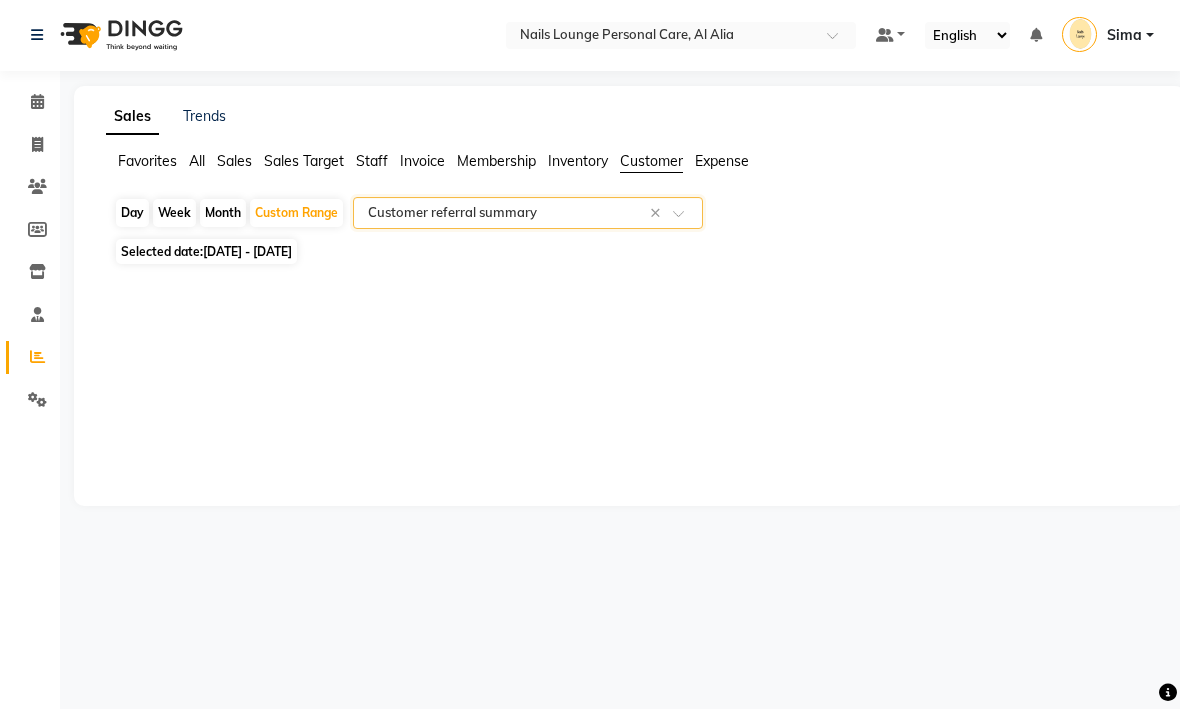 click 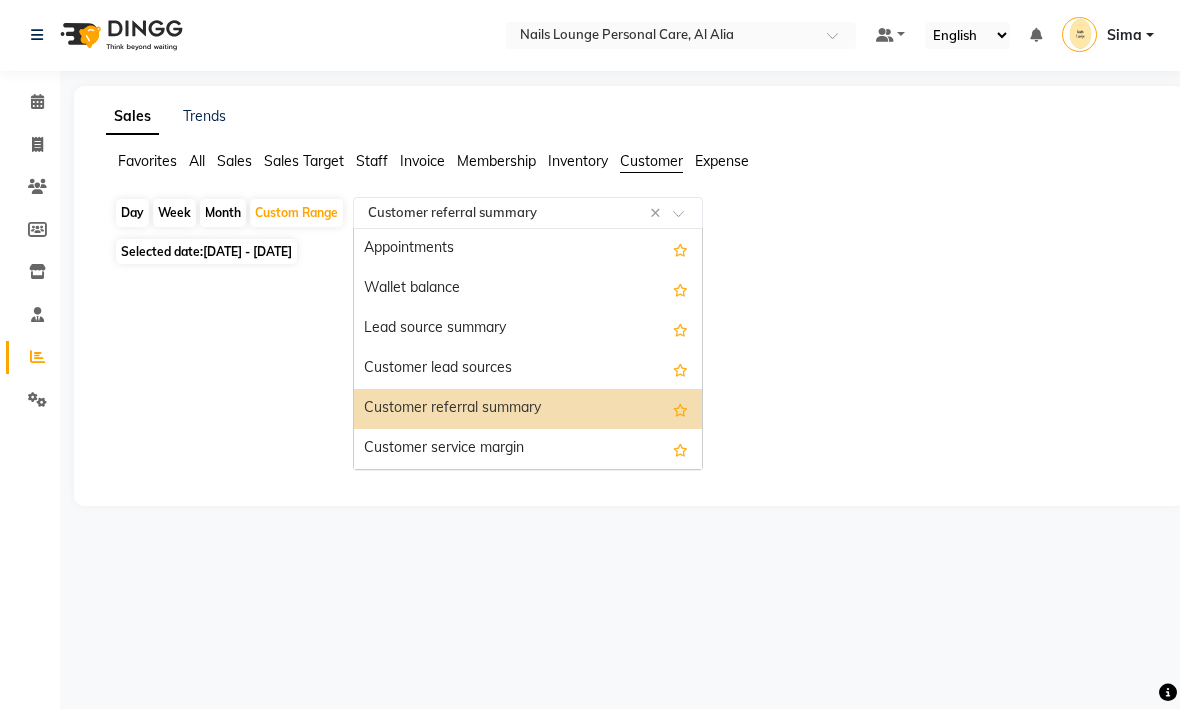 click on "Customer service margin" at bounding box center (528, 450) 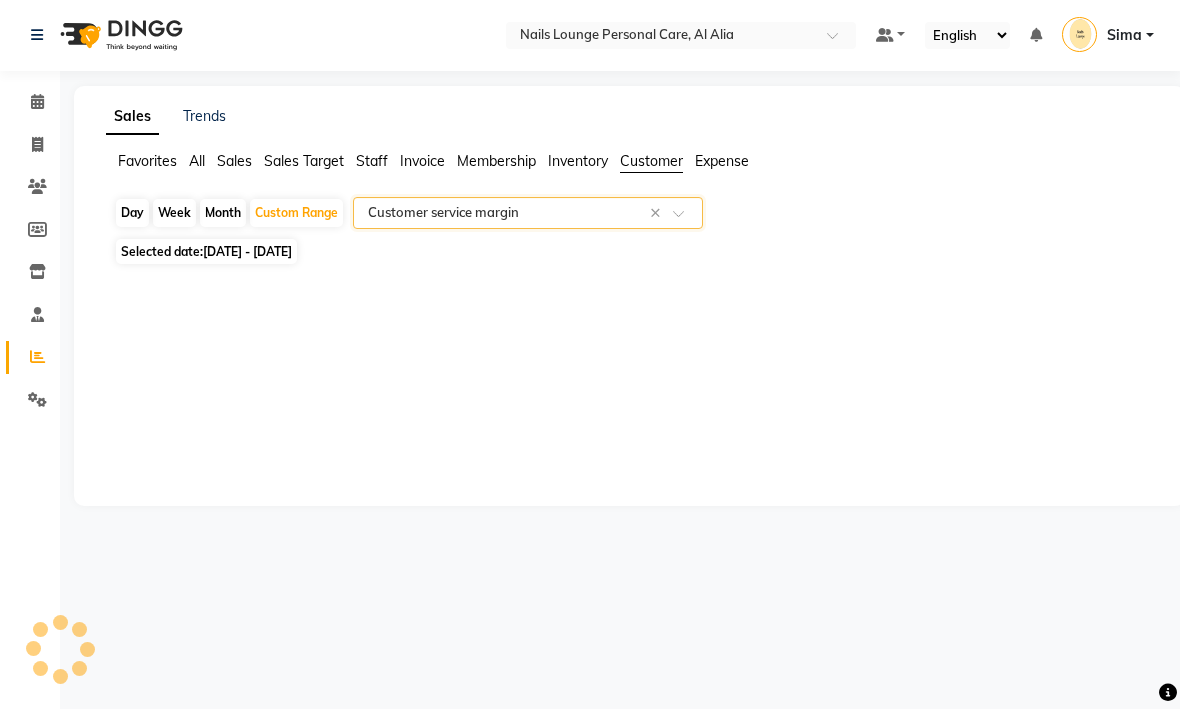scroll, scrollTop: 1, scrollLeft: 0, axis: vertical 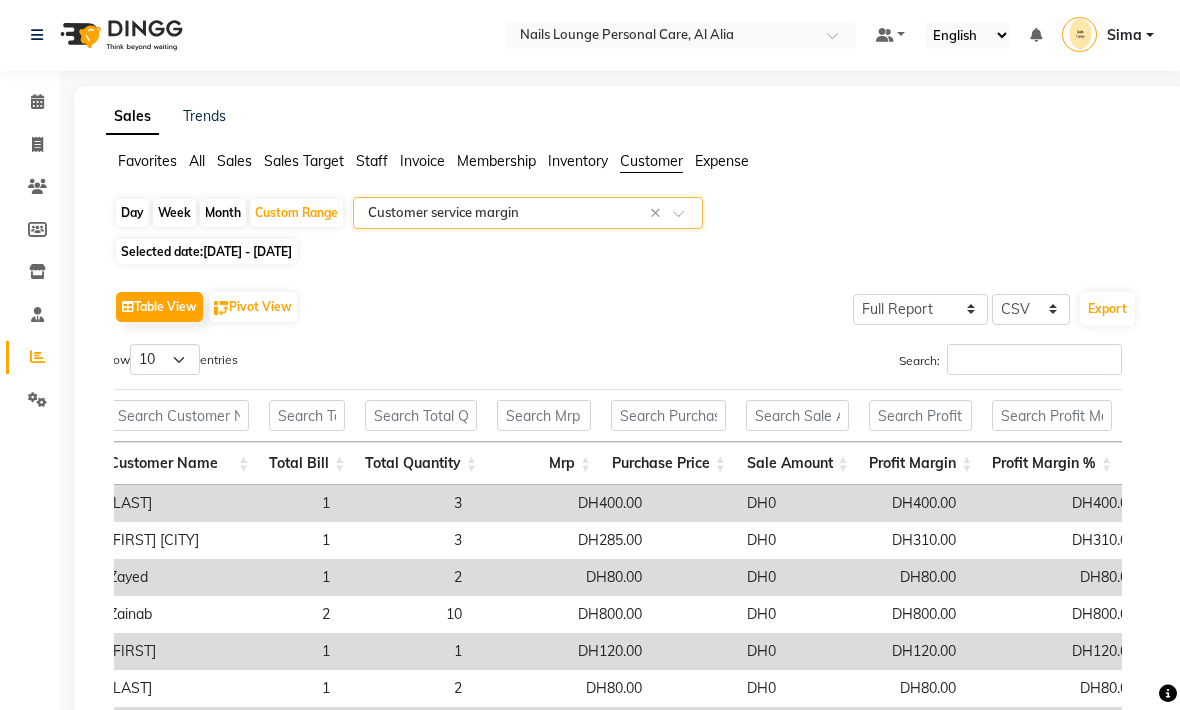 click 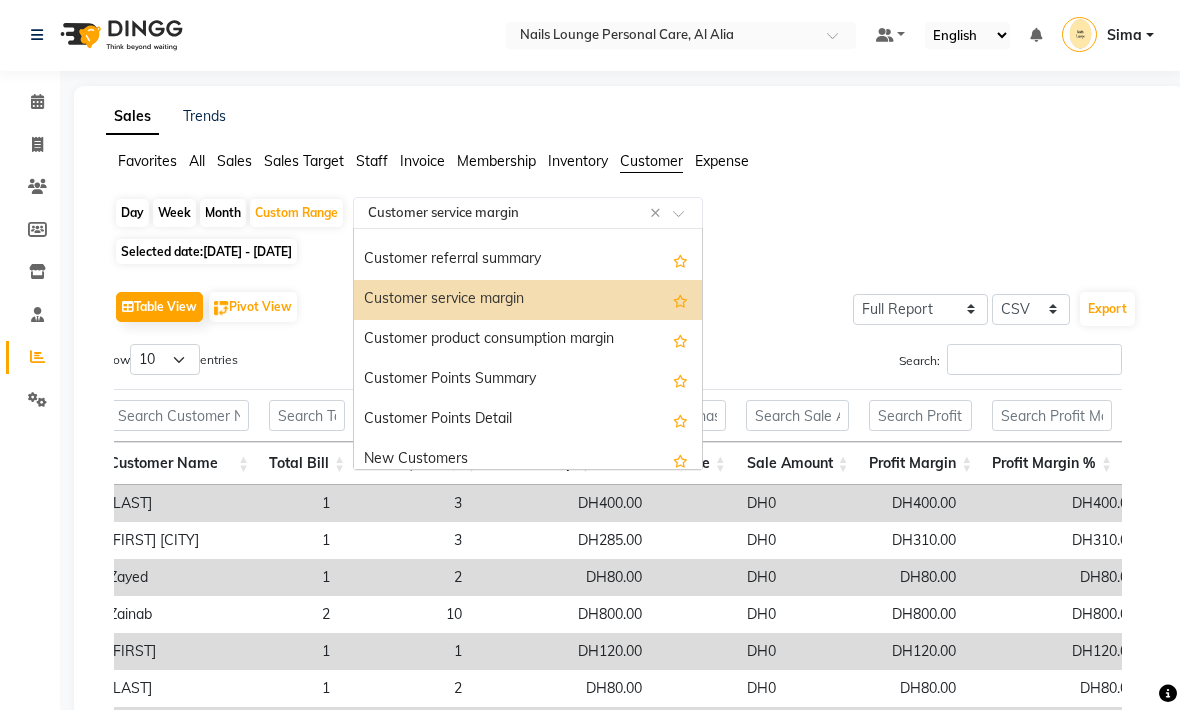 scroll, scrollTop: 150, scrollLeft: 0, axis: vertical 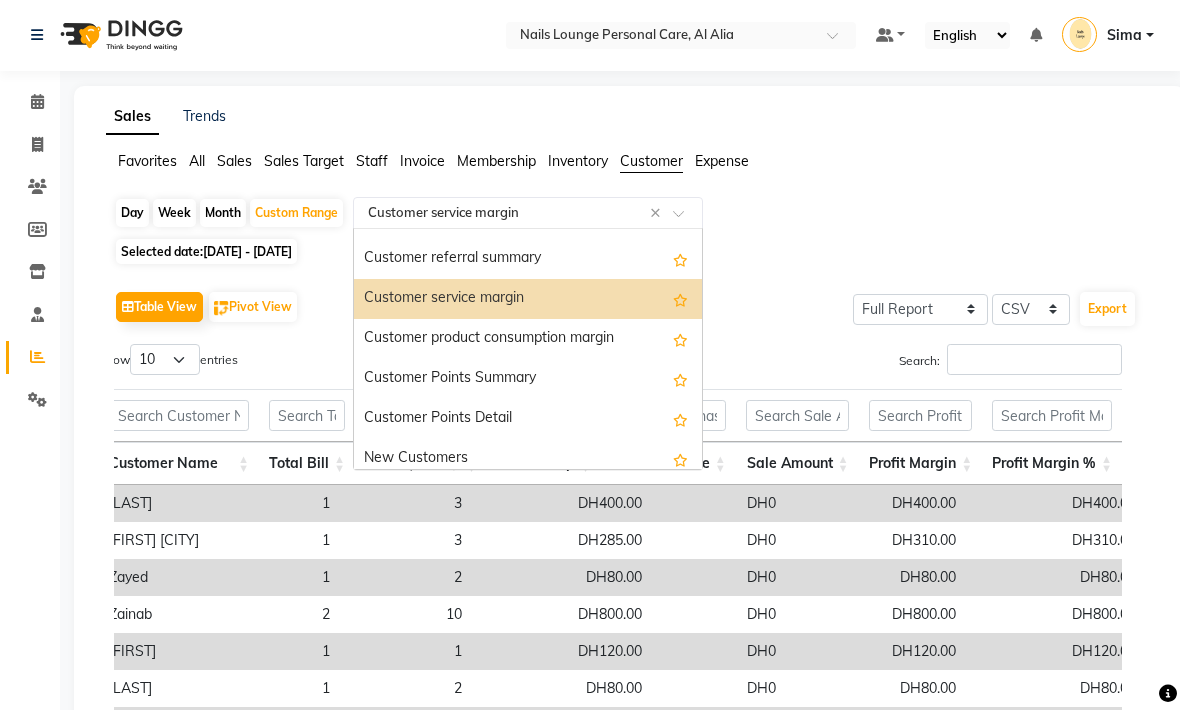 click on "Customer Points Summary" at bounding box center [528, 379] 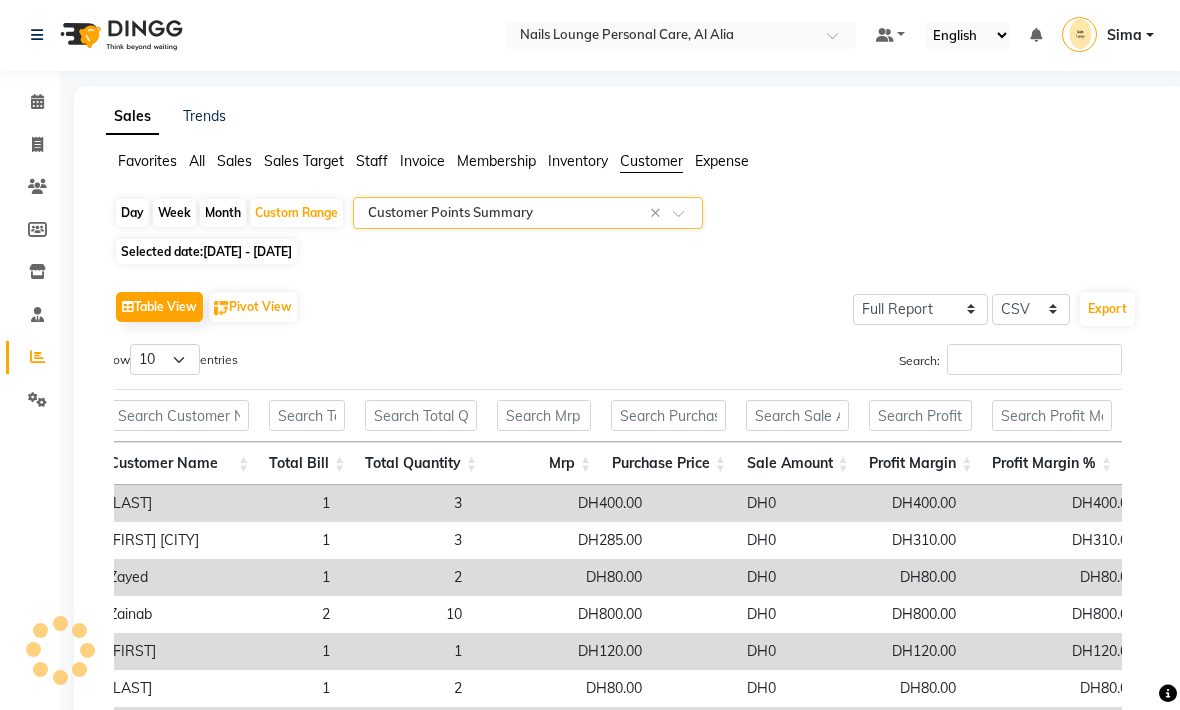 scroll, scrollTop: 0, scrollLeft: 0, axis: both 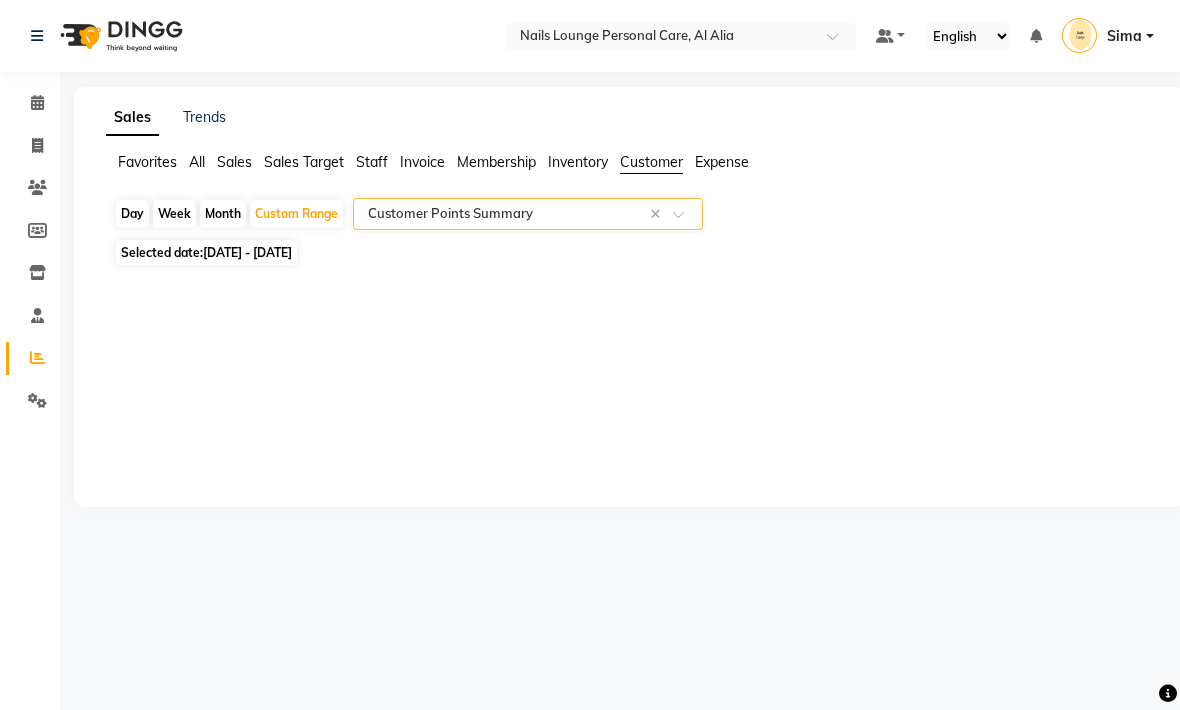 click 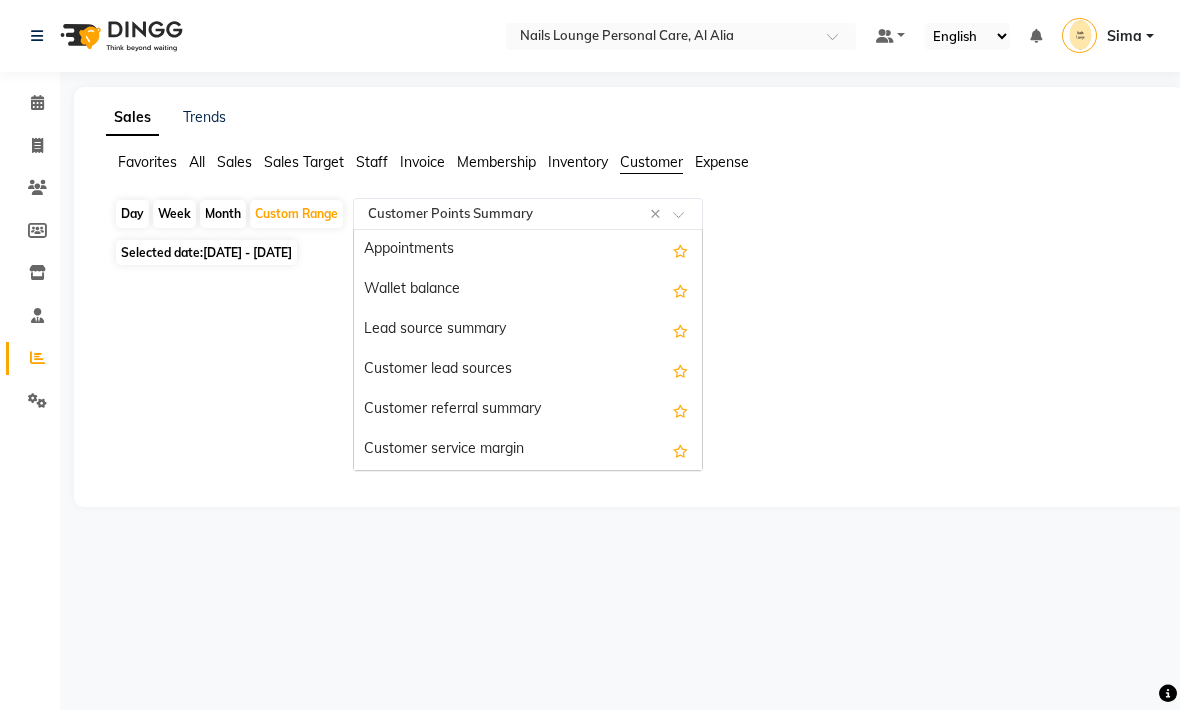 scroll, scrollTop: 280, scrollLeft: 0, axis: vertical 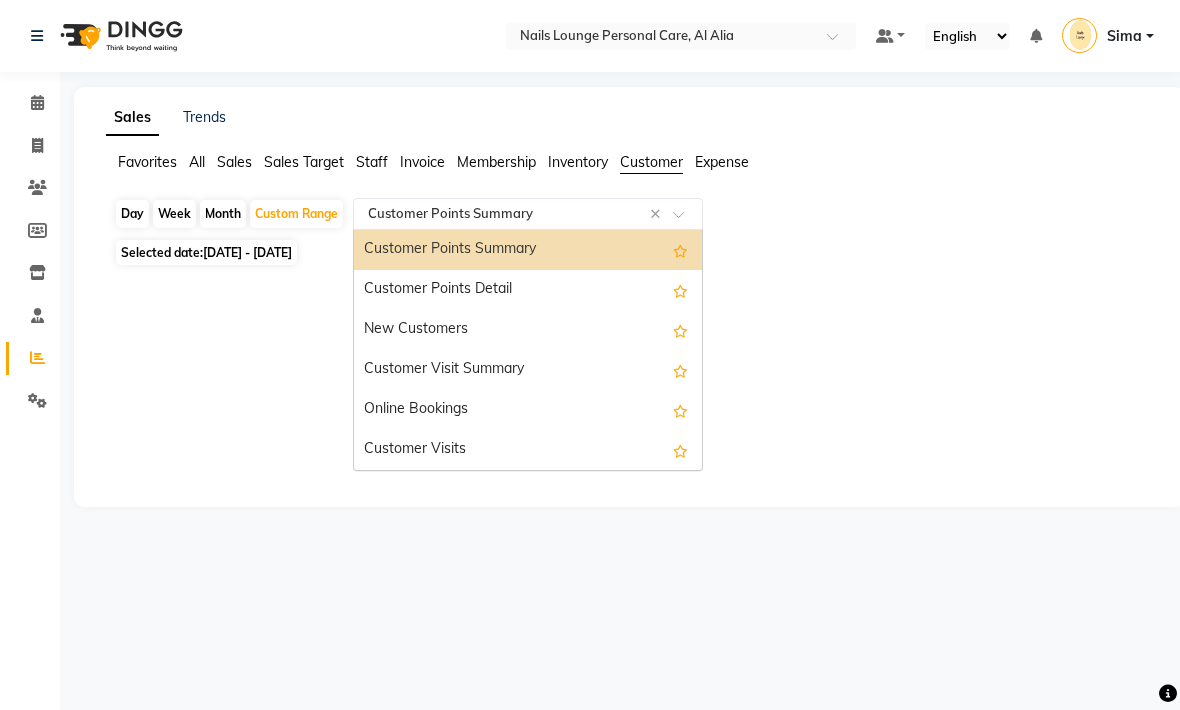click on "Customer Visit Summary" at bounding box center (528, 370) 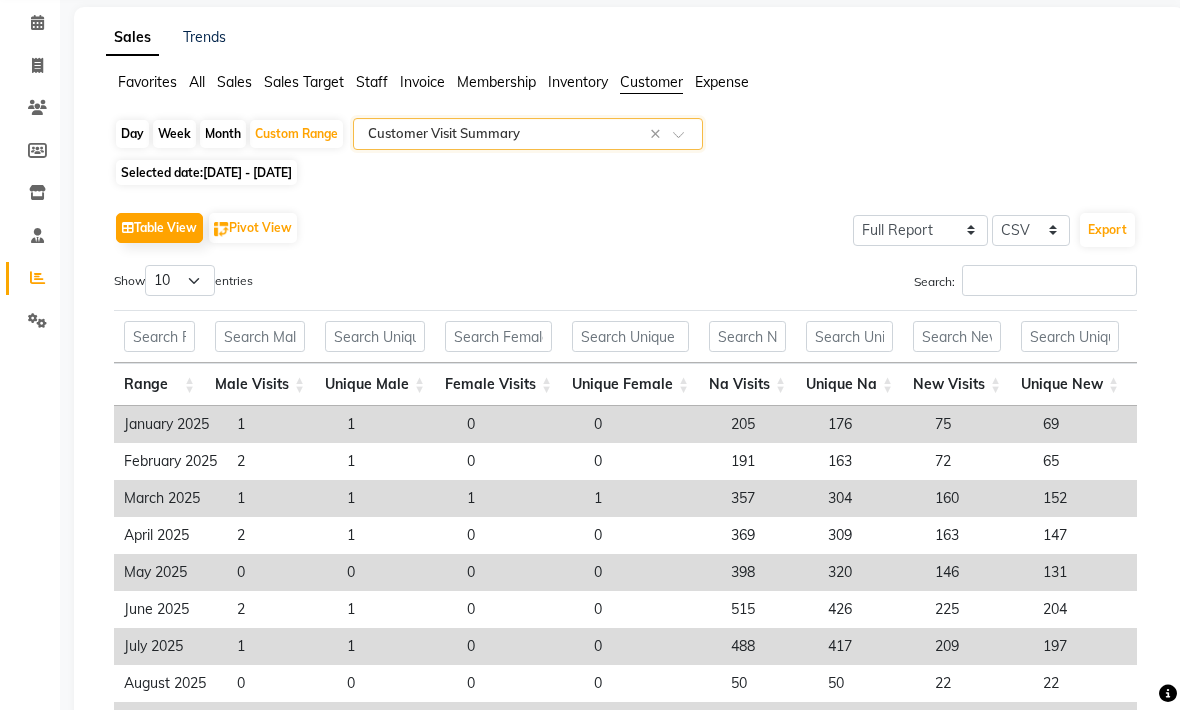 scroll, scrollTop: 76, scrollLeft: 0, axis: vertical 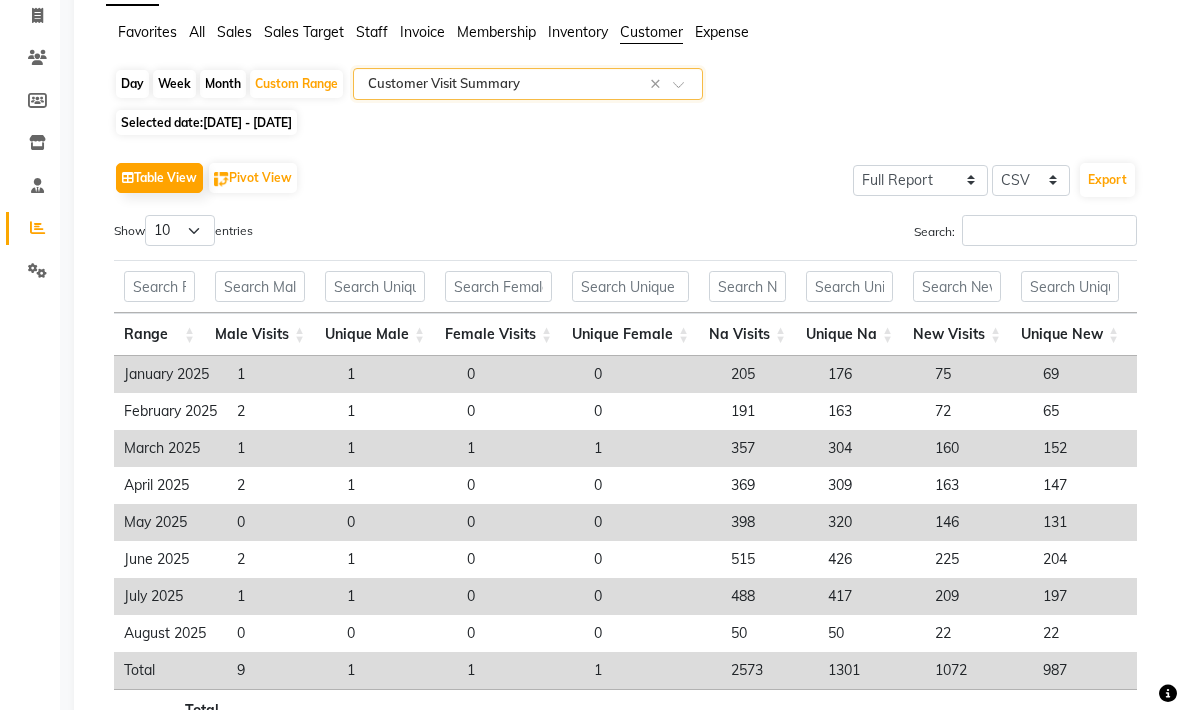 click 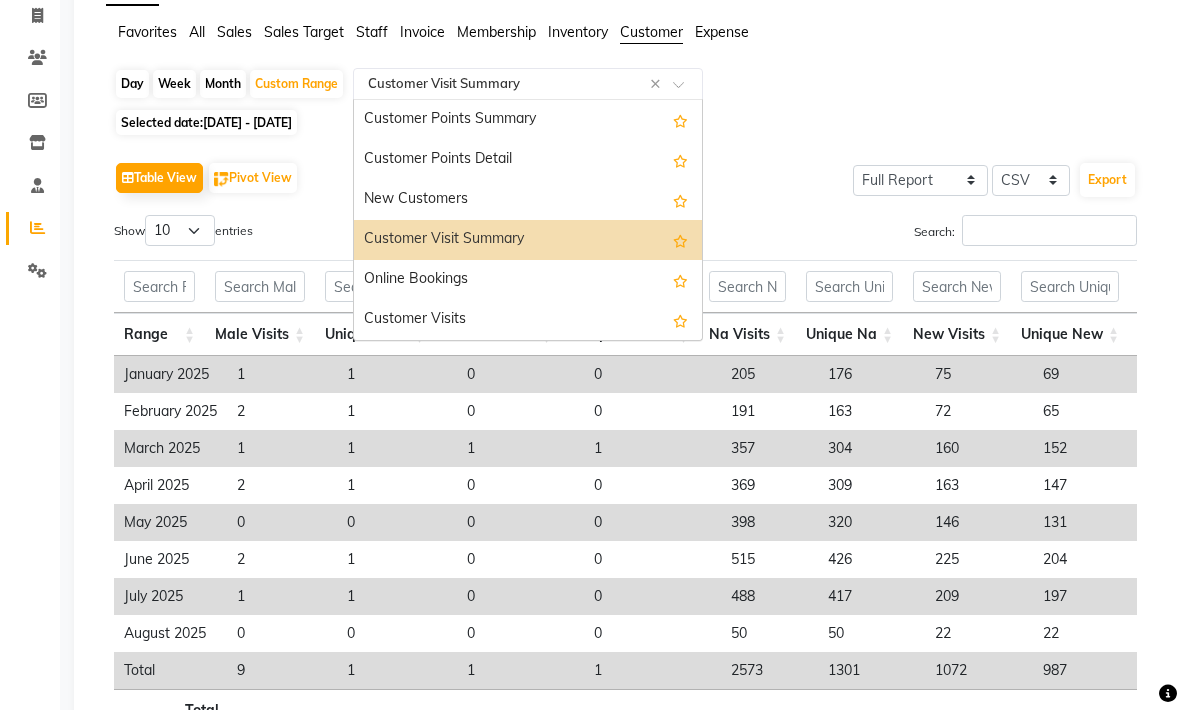 click on "Customer Visits" at bounding box center [528, 320] 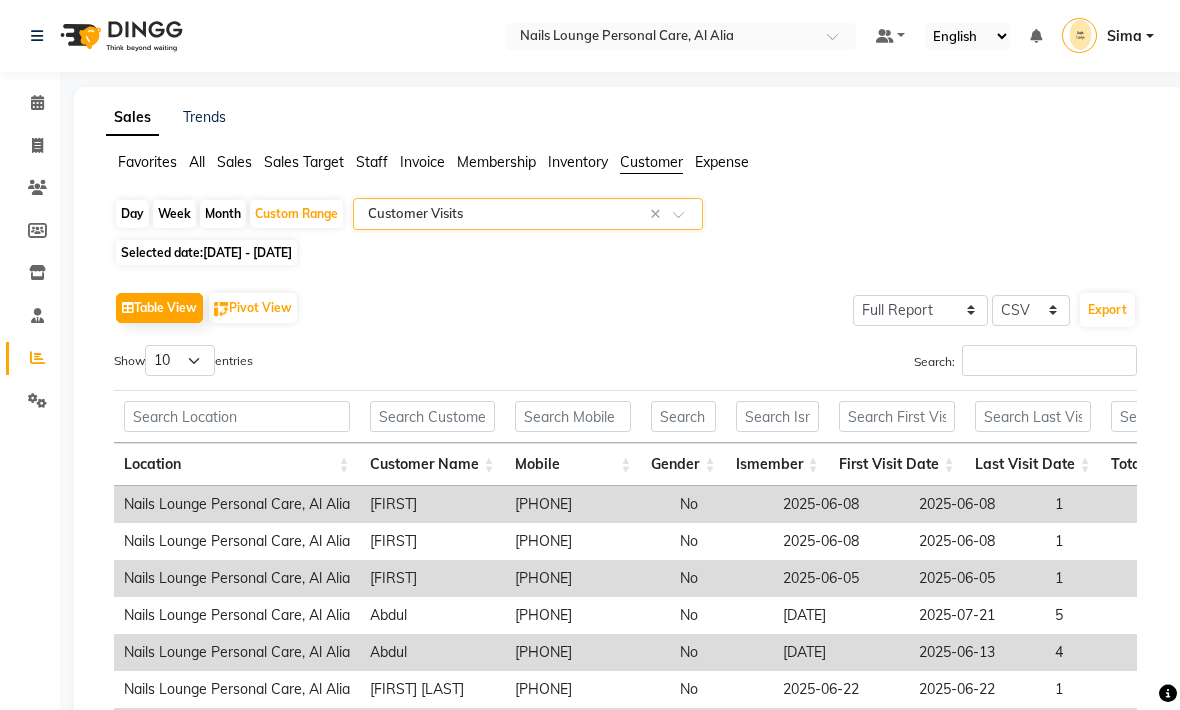 scroll, scrollTop: 0, scrollLeft: 86, axis: horizontal 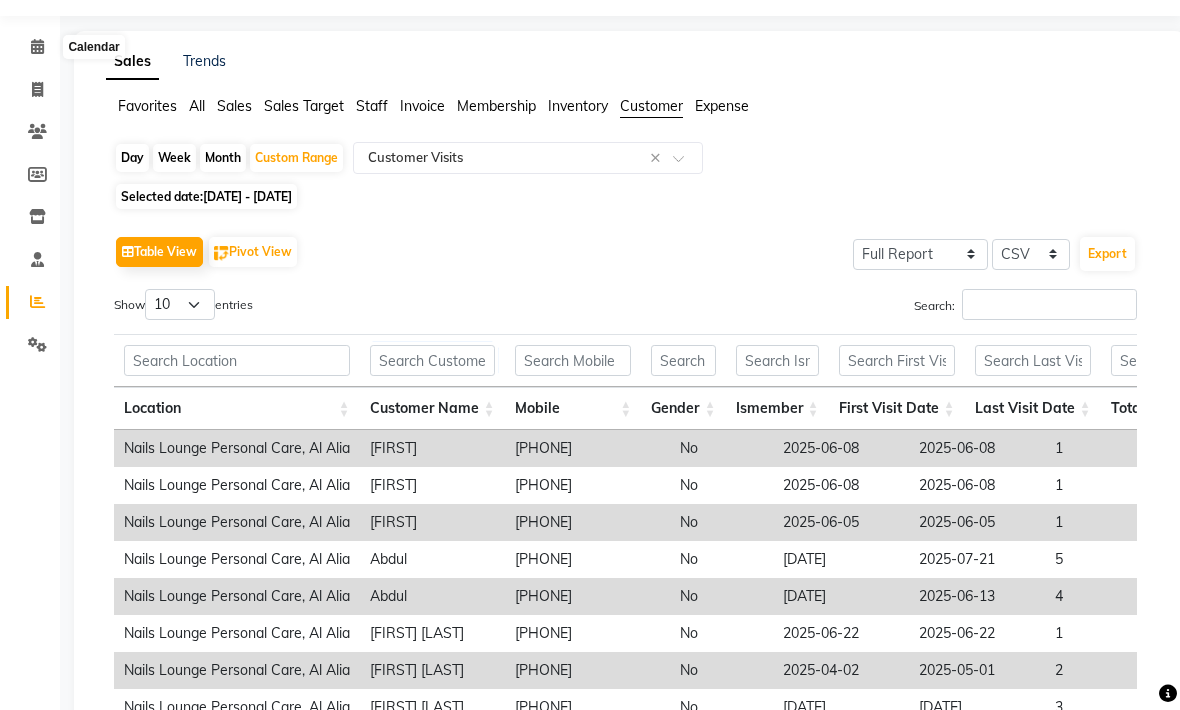 click 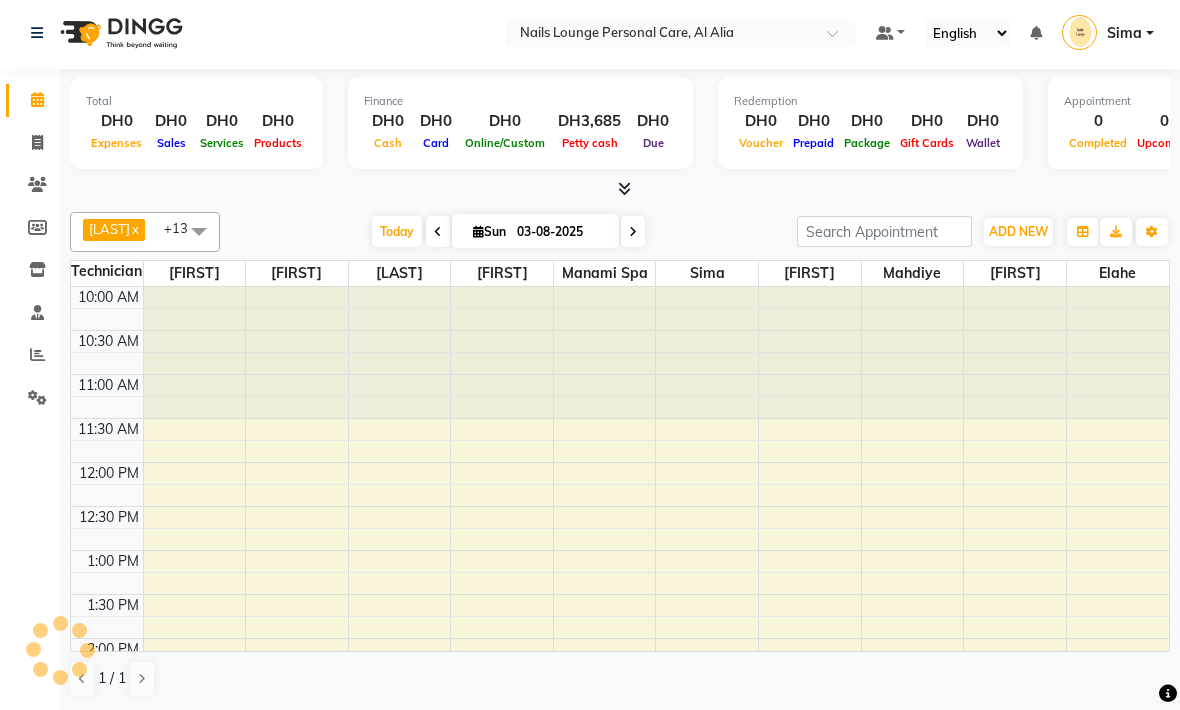 scroll, scrollTop: 1, scrollLeft: 0, axis: vertical 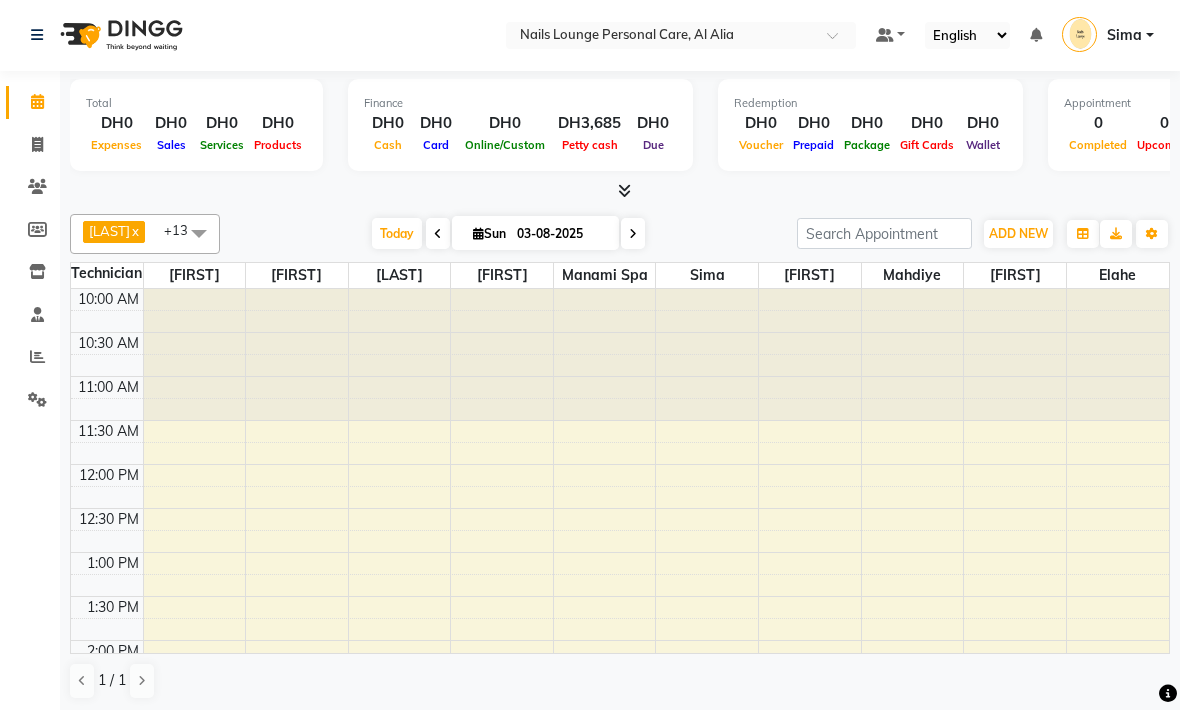 click at bounding box center [839, 41] 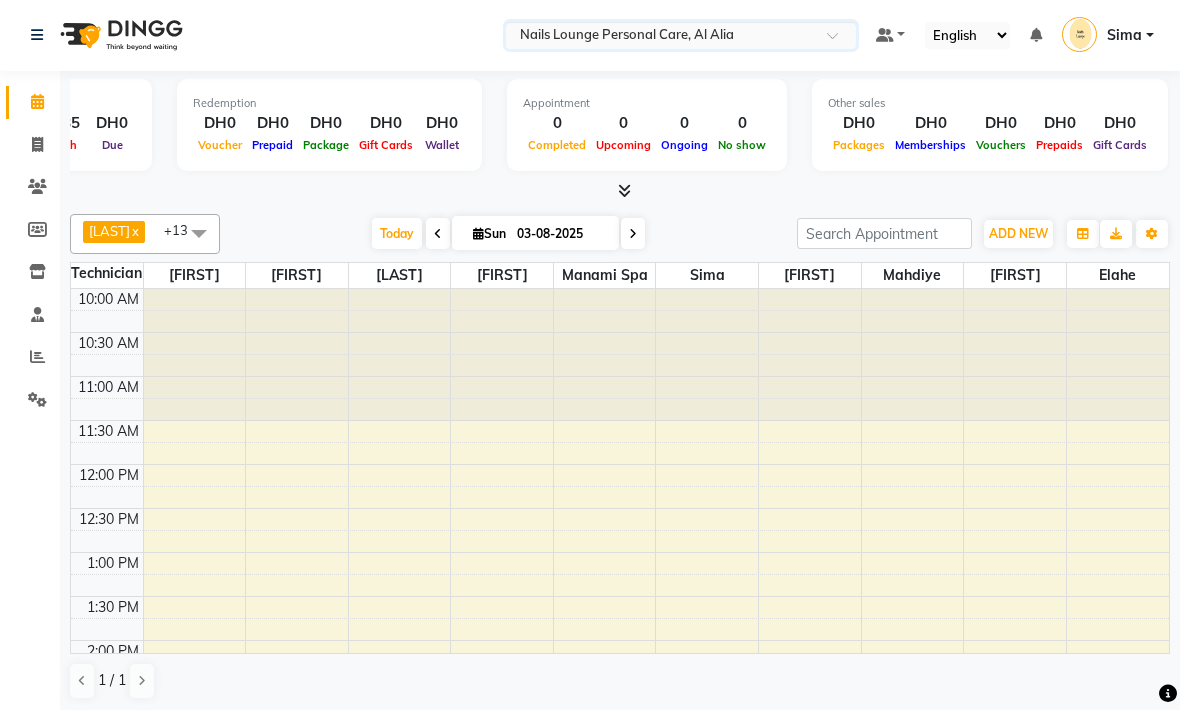 scroll, scrollTop: 0, scrollLeft: 540, axis: horizontal 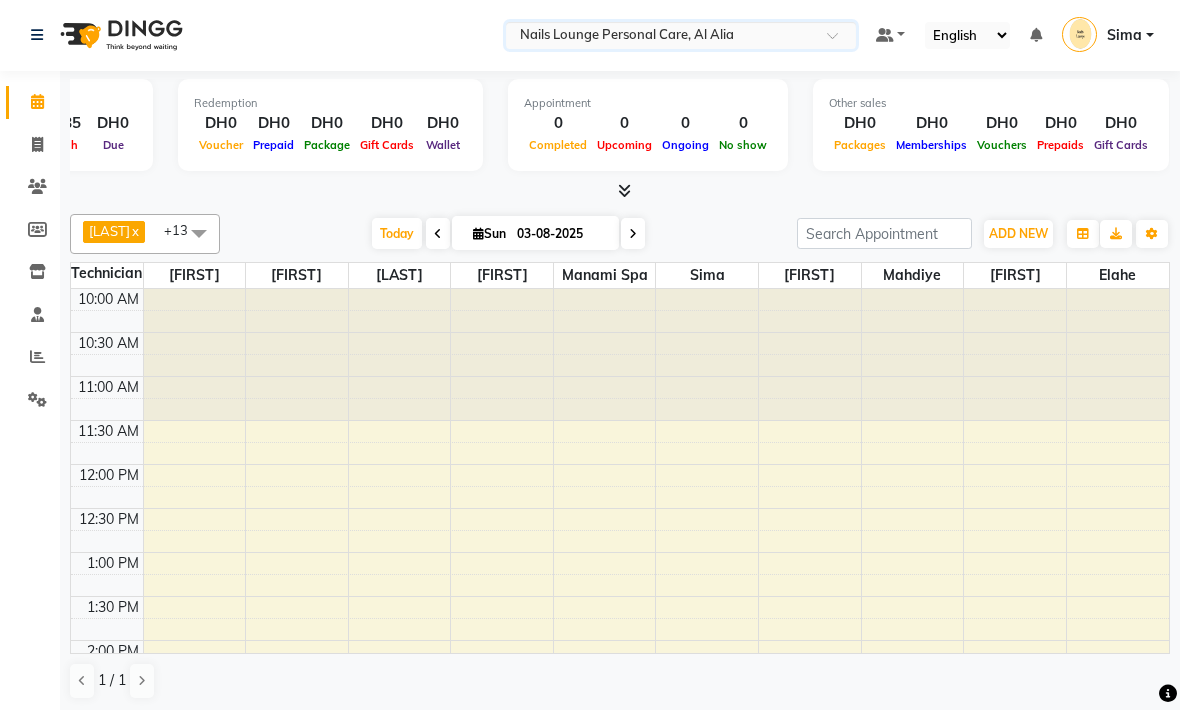 click 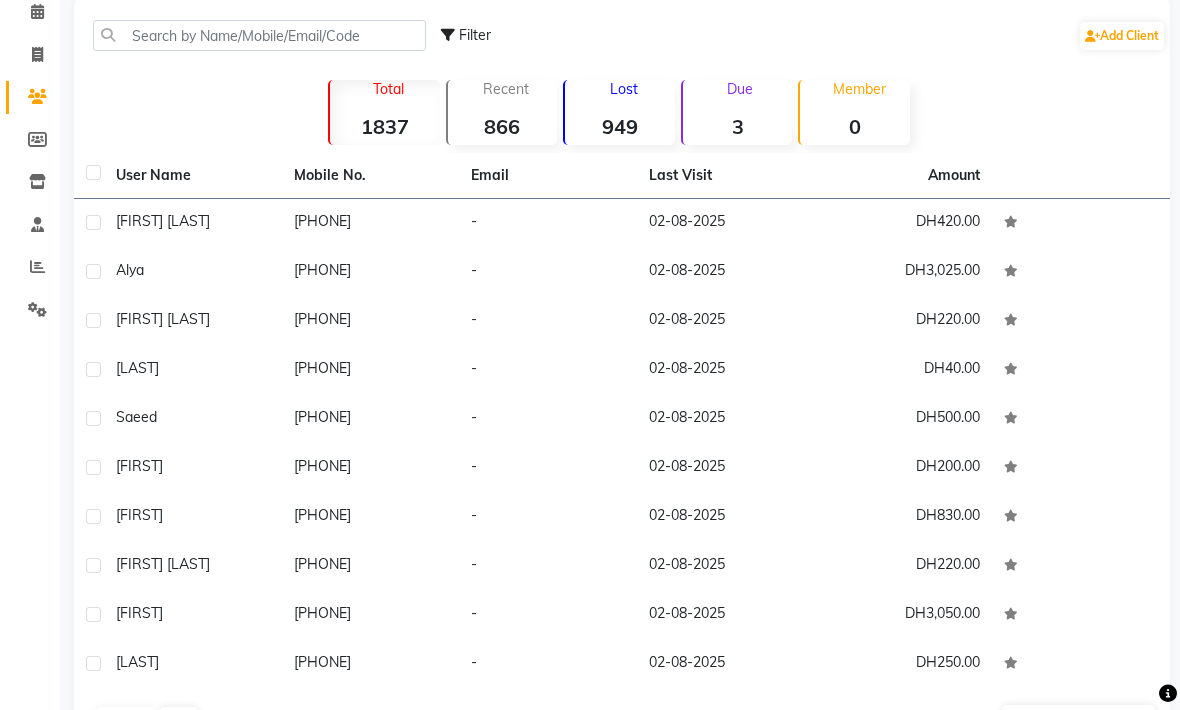 scroll, scrollTop: 90, scrollLeft: 0, axis: vertical 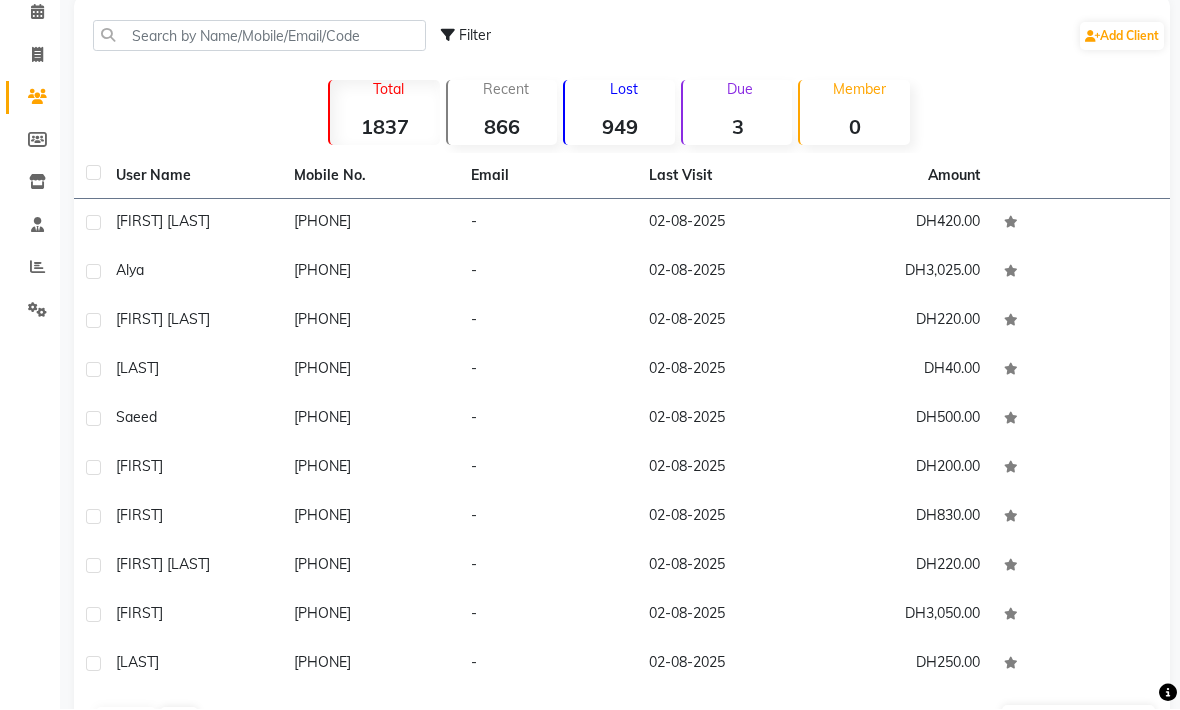 click on "[LAST] [NUMBER]" 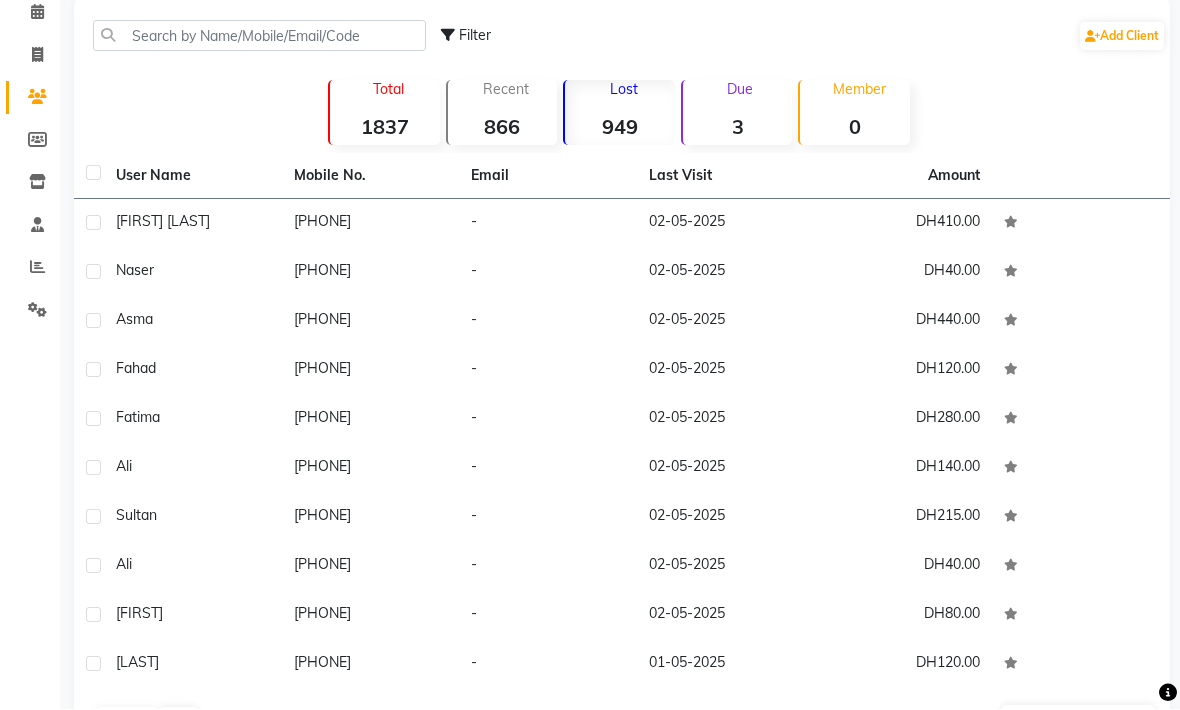 click on "10   50   100" 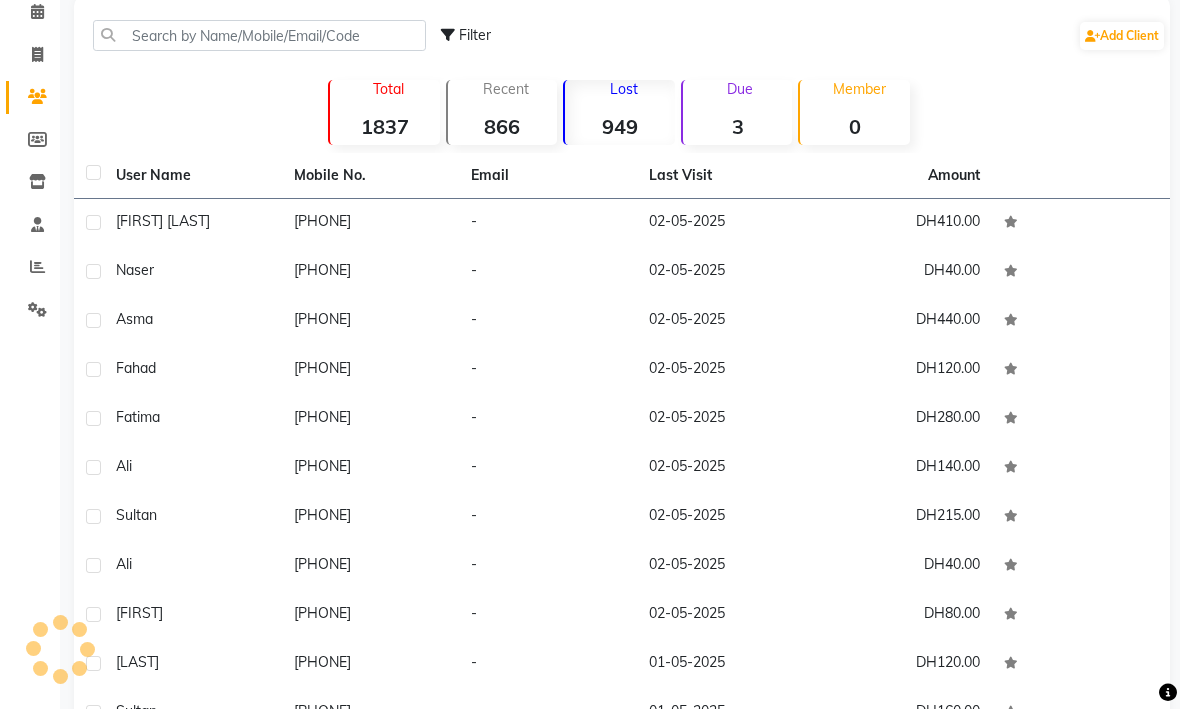 scroll, scrollTop: 91, scrollLeft: 0, axis: vertical 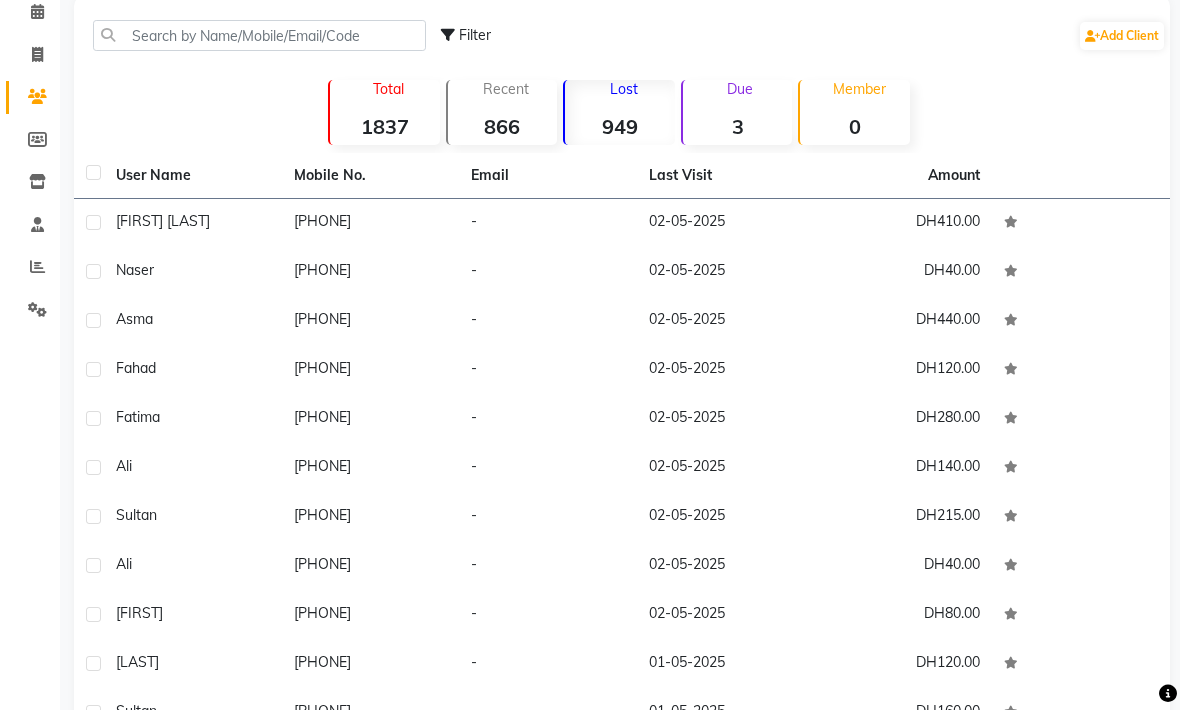 click 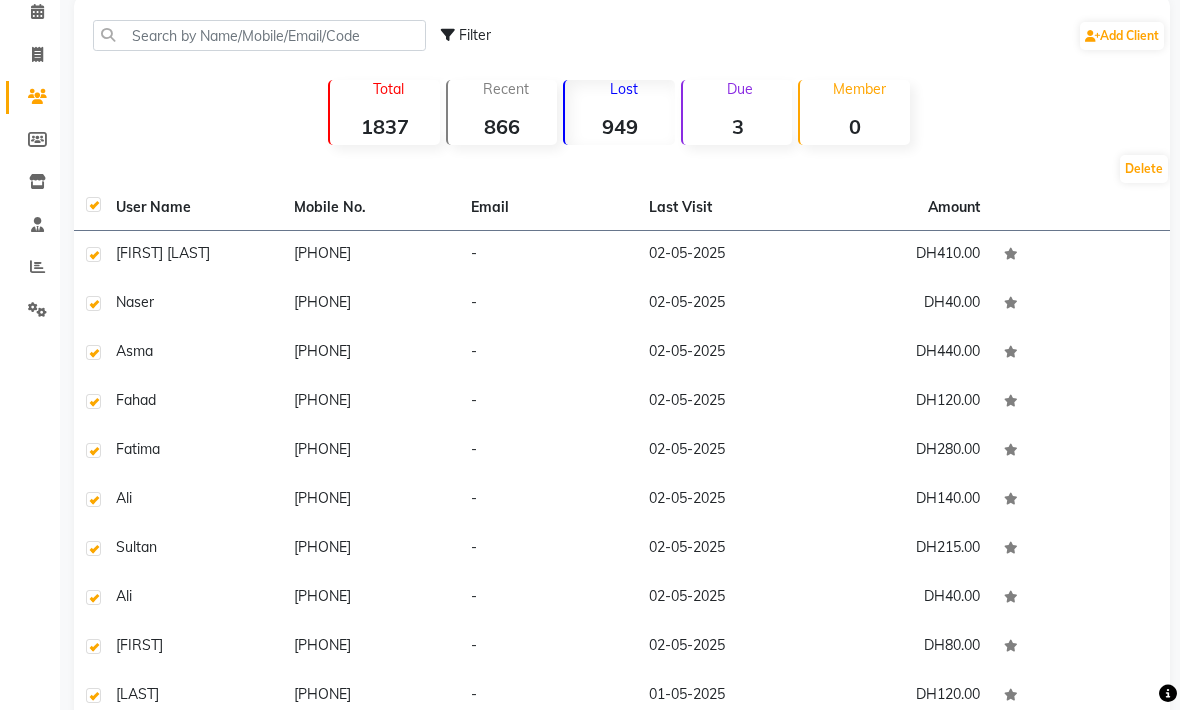 click on "[FIRST] [LAST]" 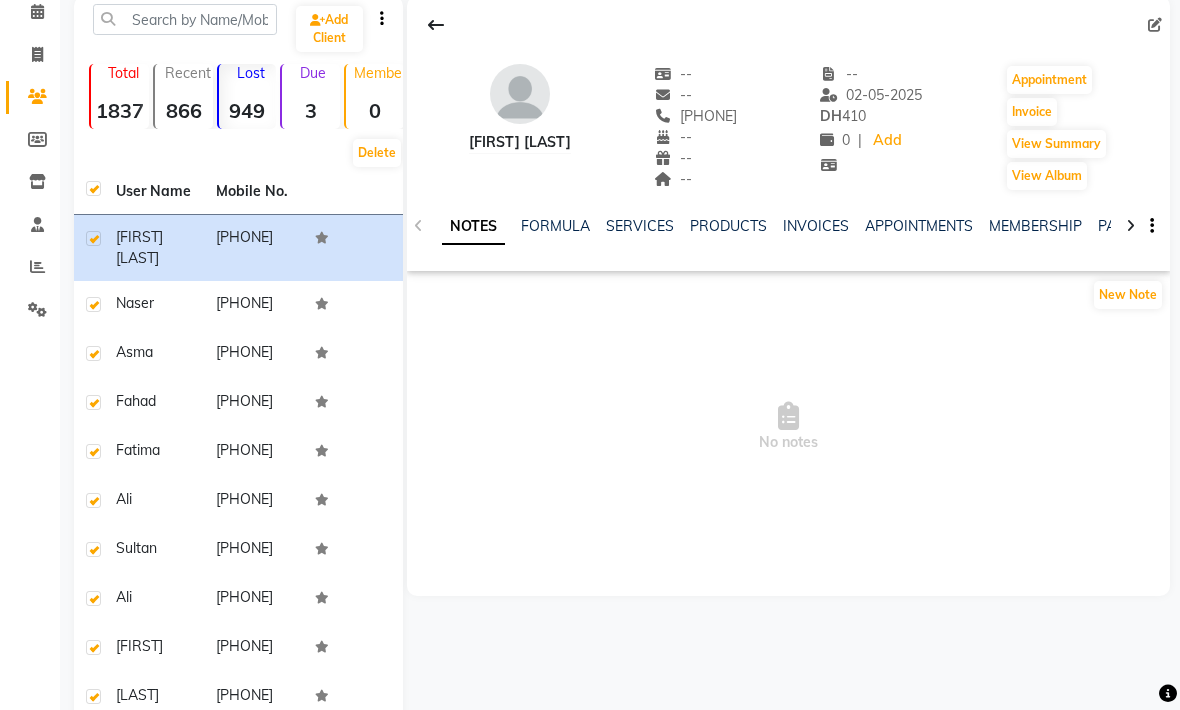 click on "[FIRST] [LAST]" 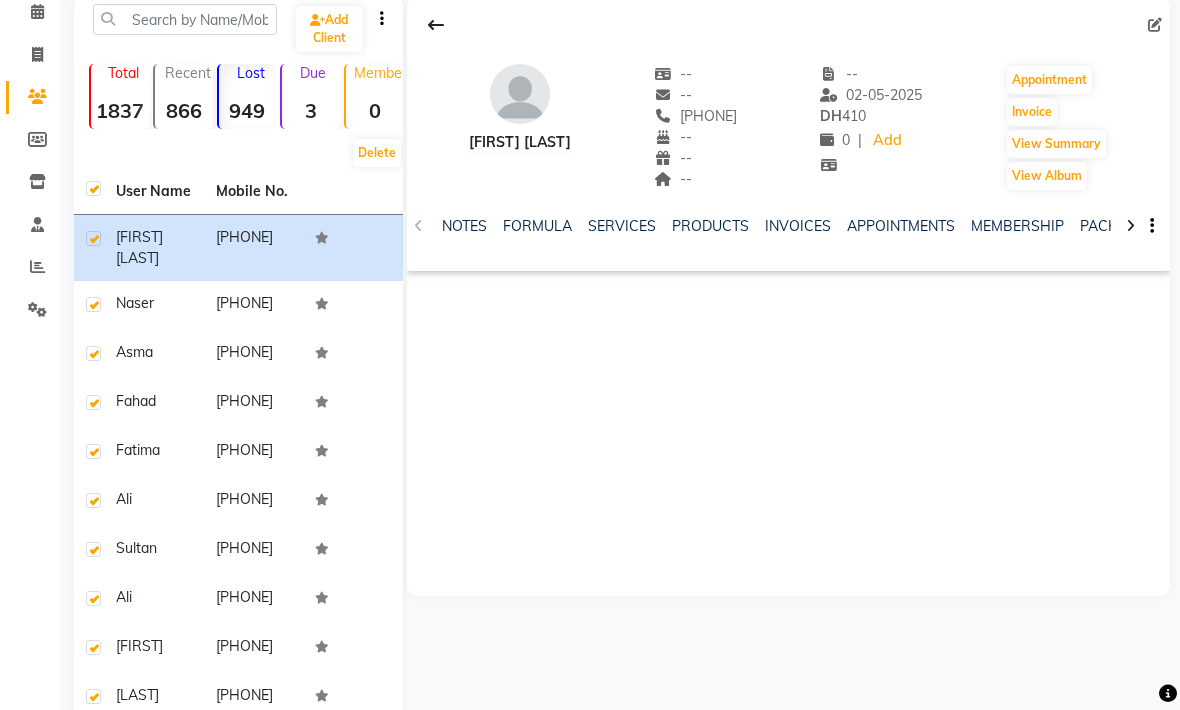 click 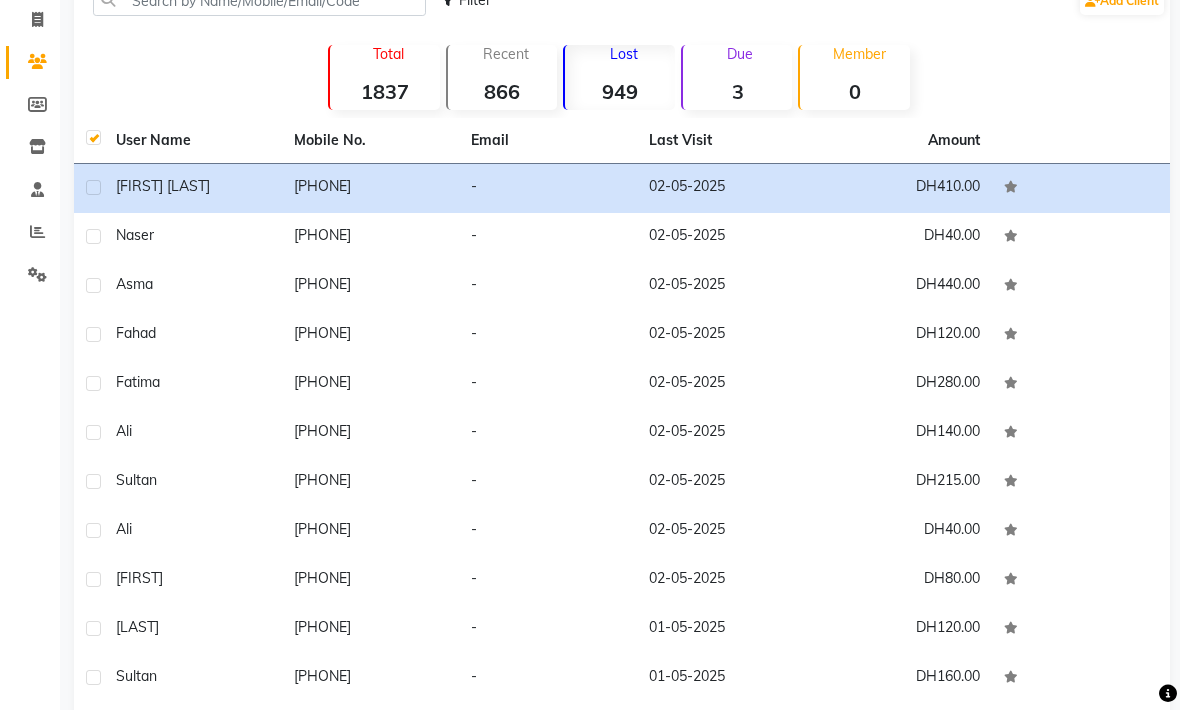 scroll, scrollTop: 164, scrollLeft: 0, axis: vertical 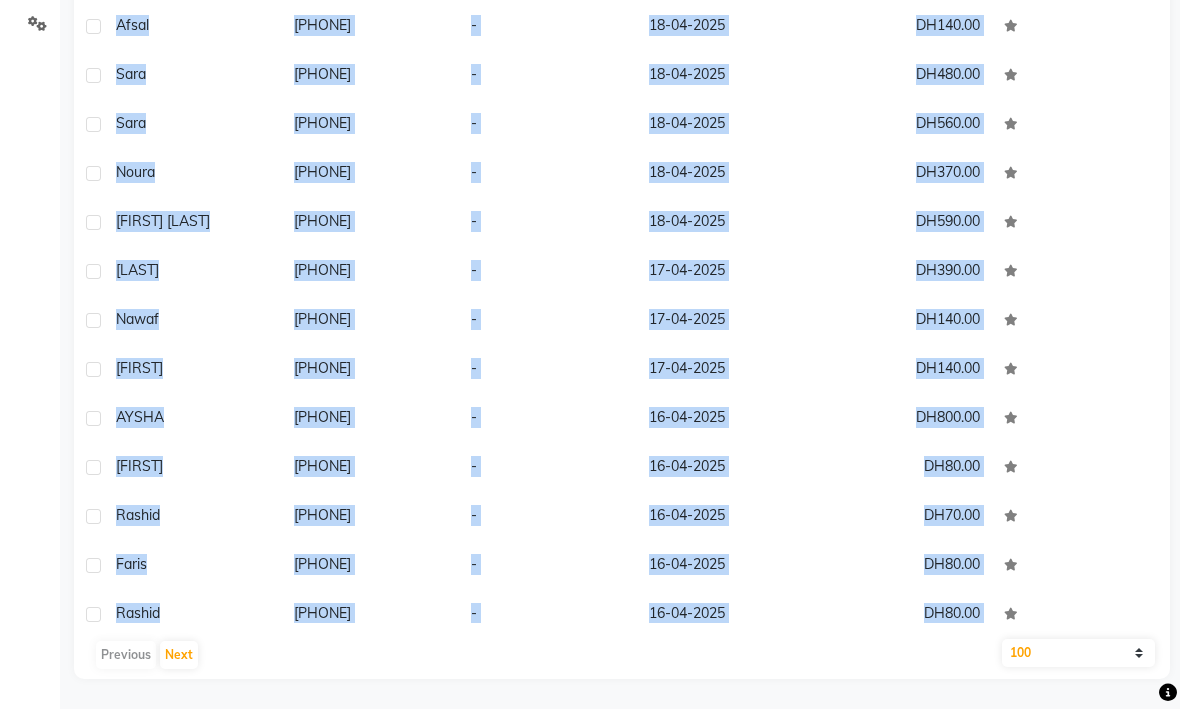 click on "Next" 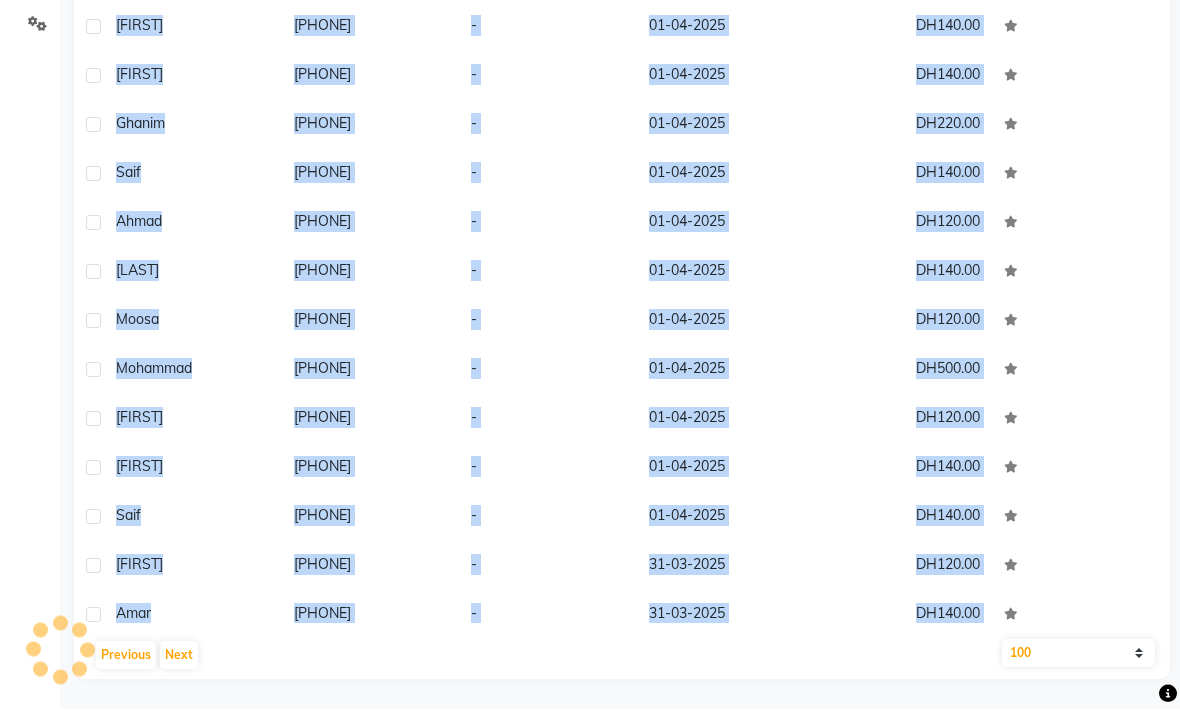 scroll, scrollTop: 376, scrollLeft: 0, axis: vertical 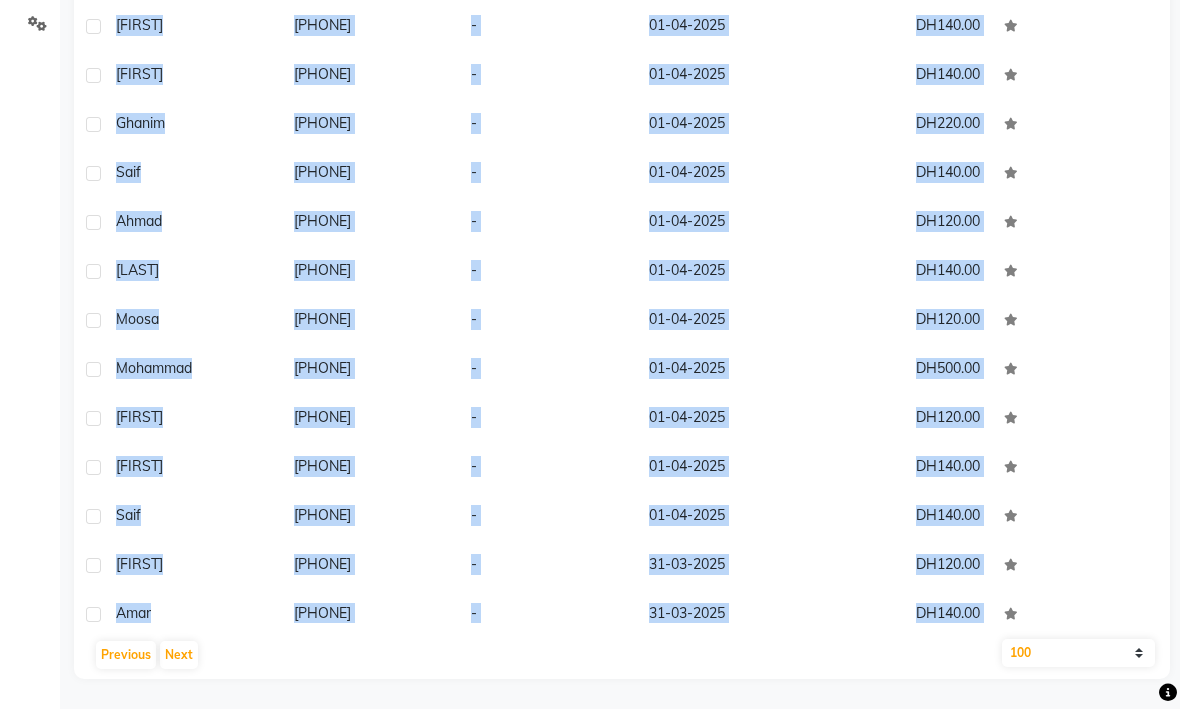 click on "Next" 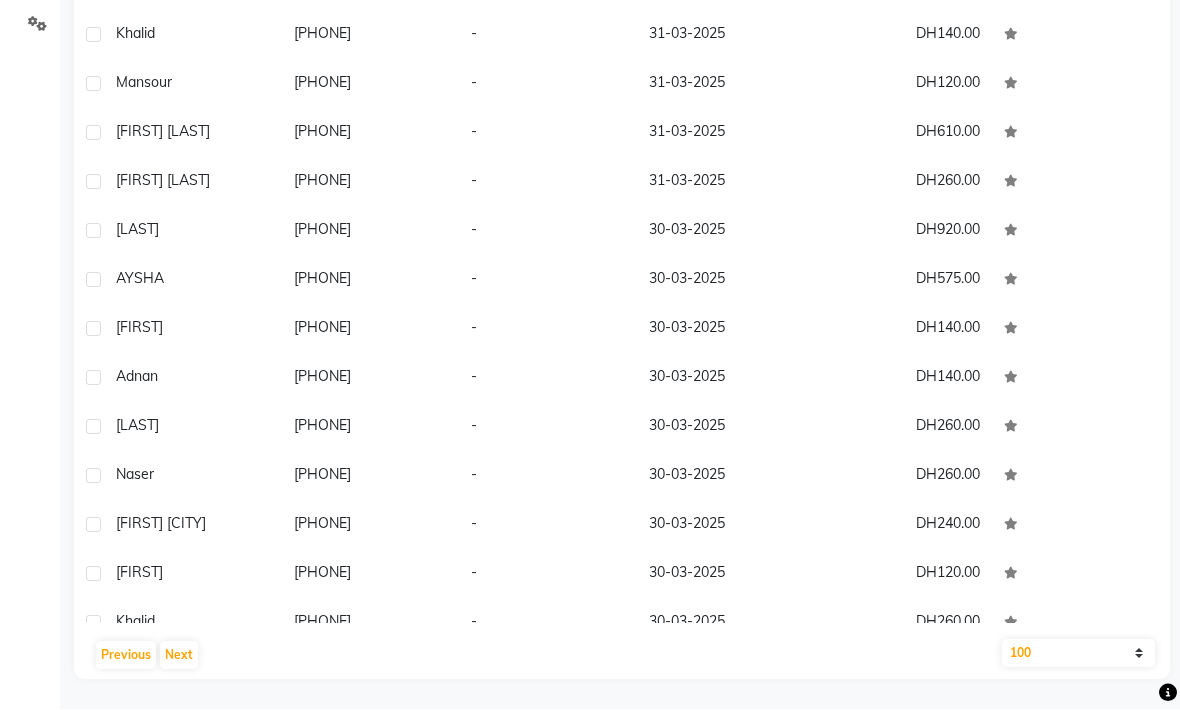 scroll, scrollTop: 0, scrollLeft: 0, axis: both 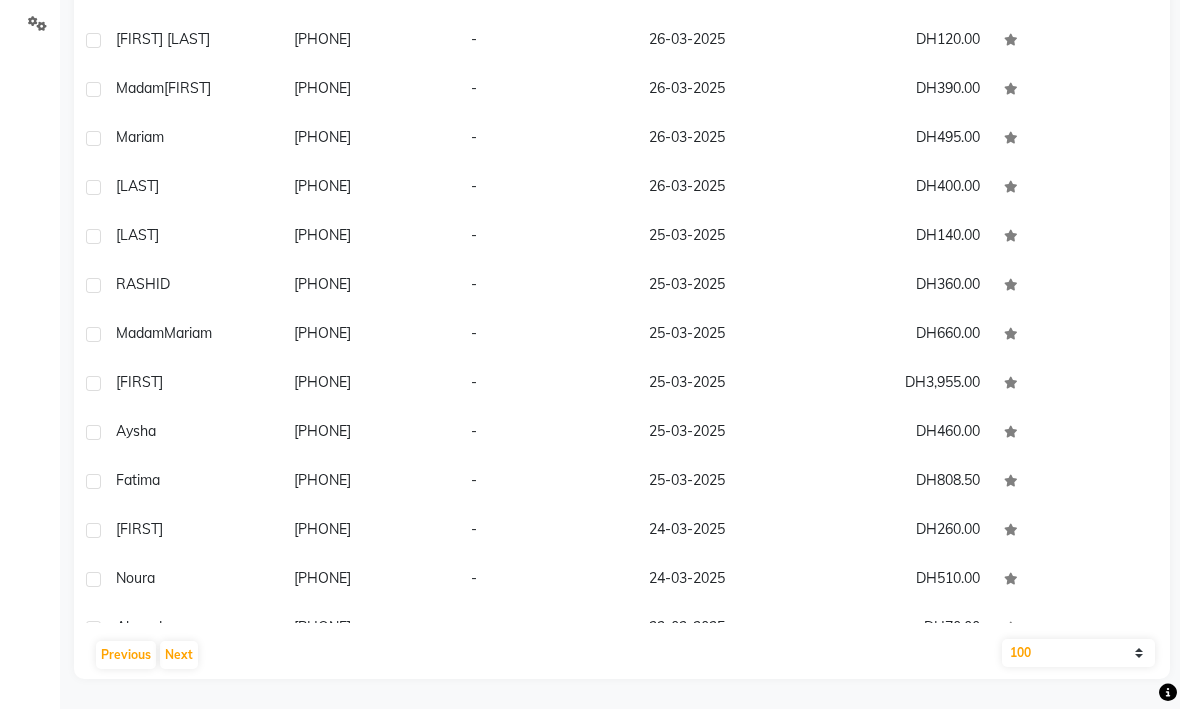 click on "Previous" 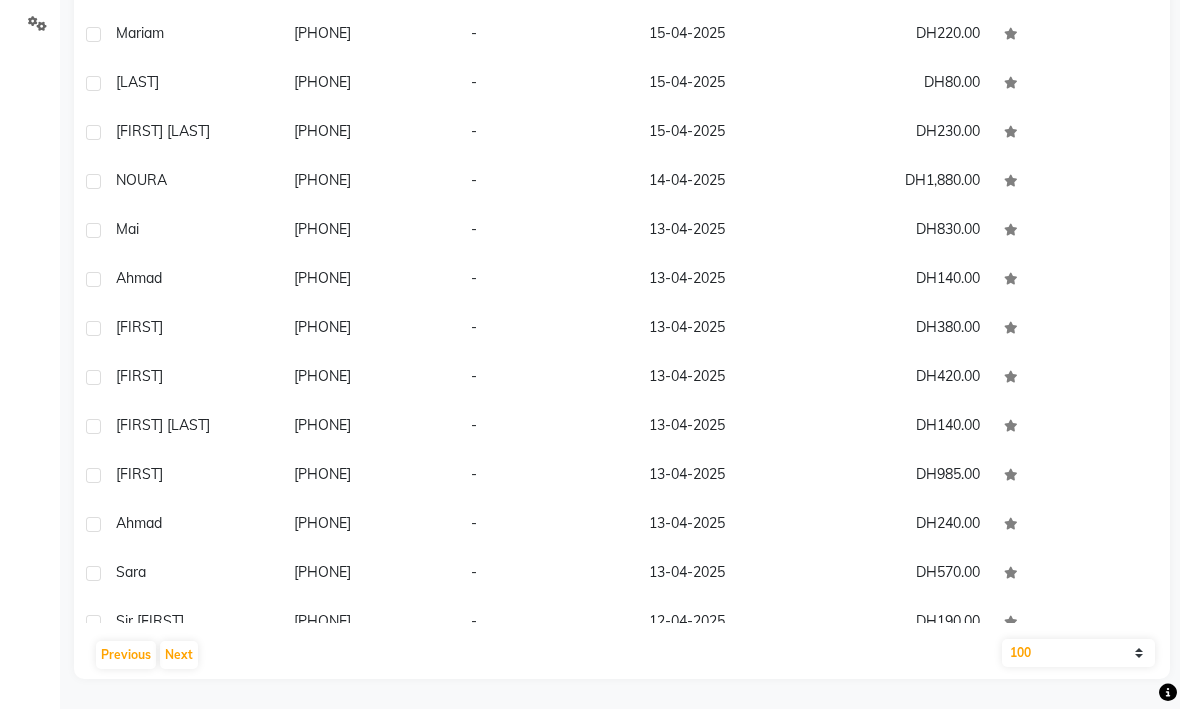 scroll, scrollTop: 0, scrollLeft: 0, axis: both 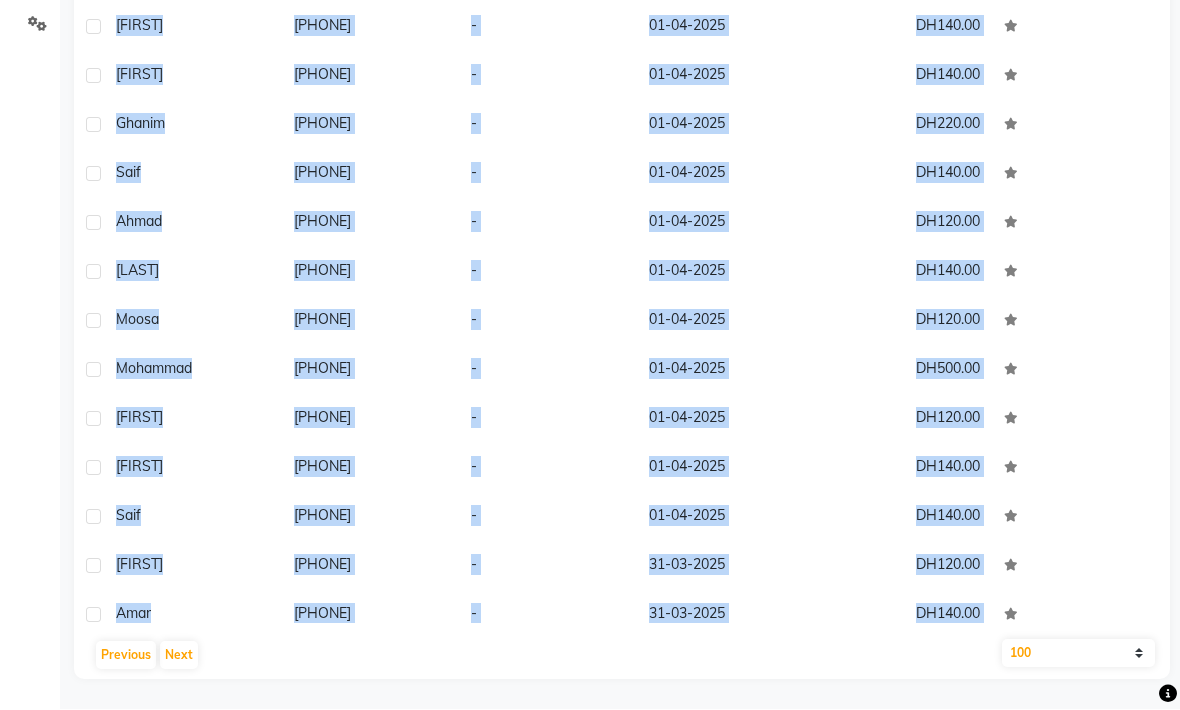 click on "Next" 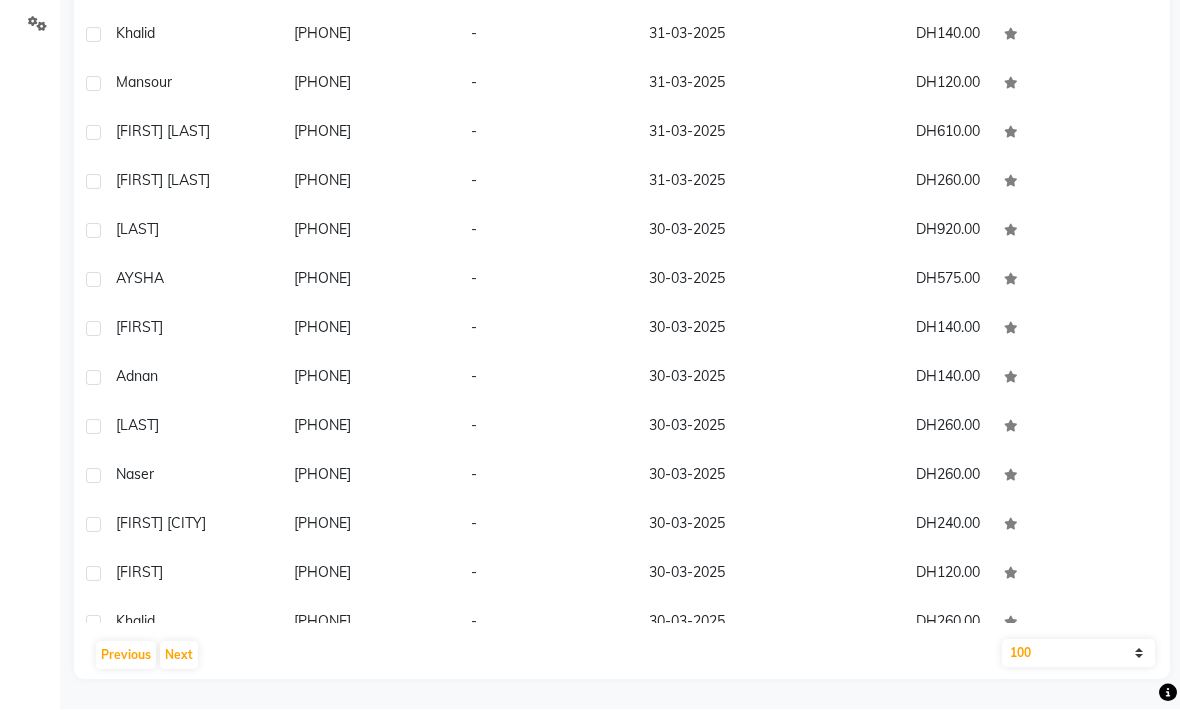 scroll, scrollTop: 0, scrollLeft: 0, axis: both 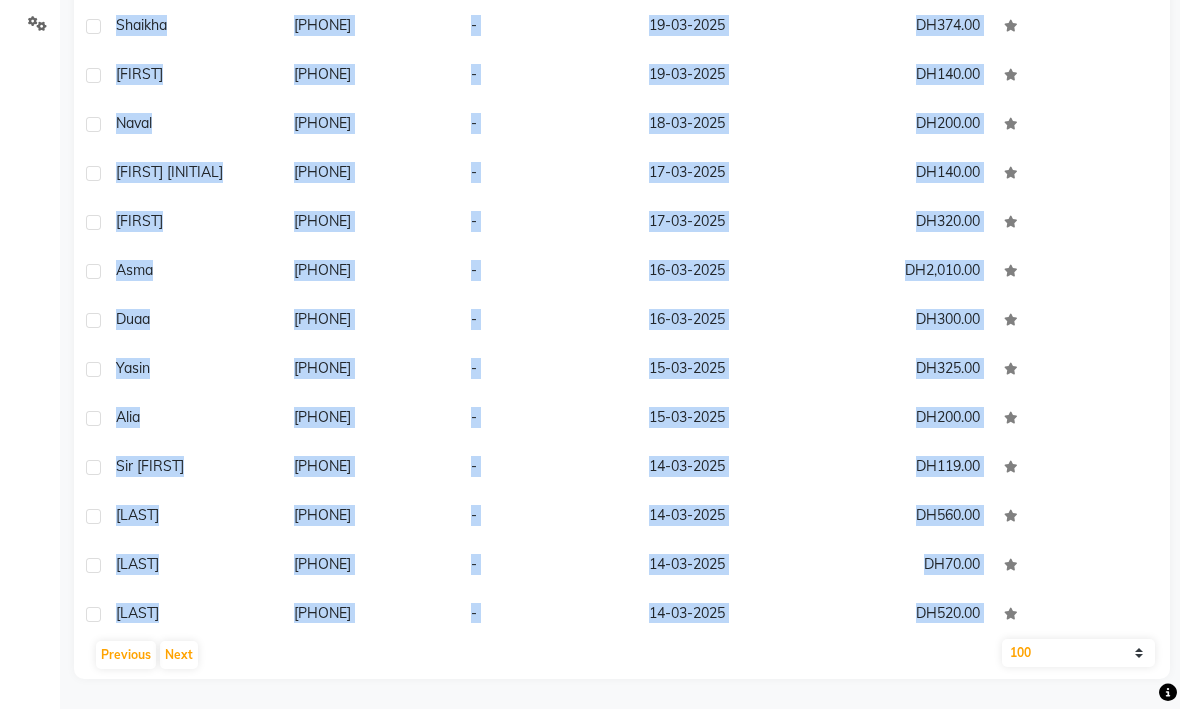 click on "Next" 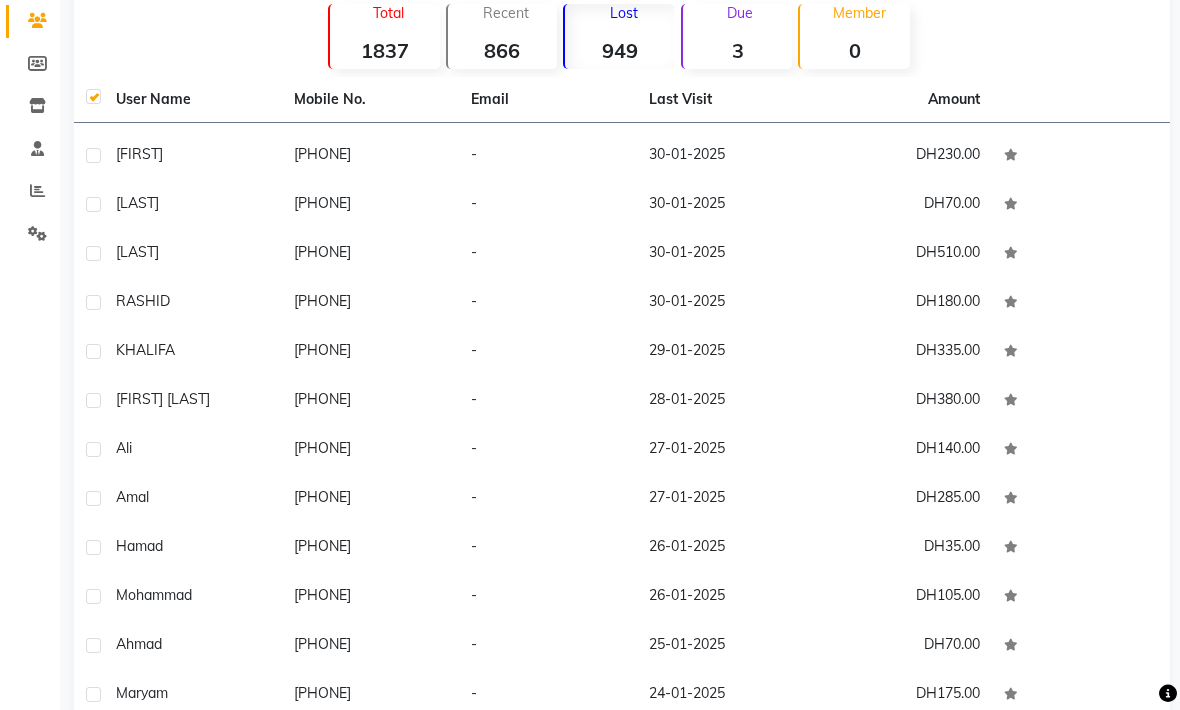 scroll, scrollTop: 176, scrollLeft: 0, axis: vertical 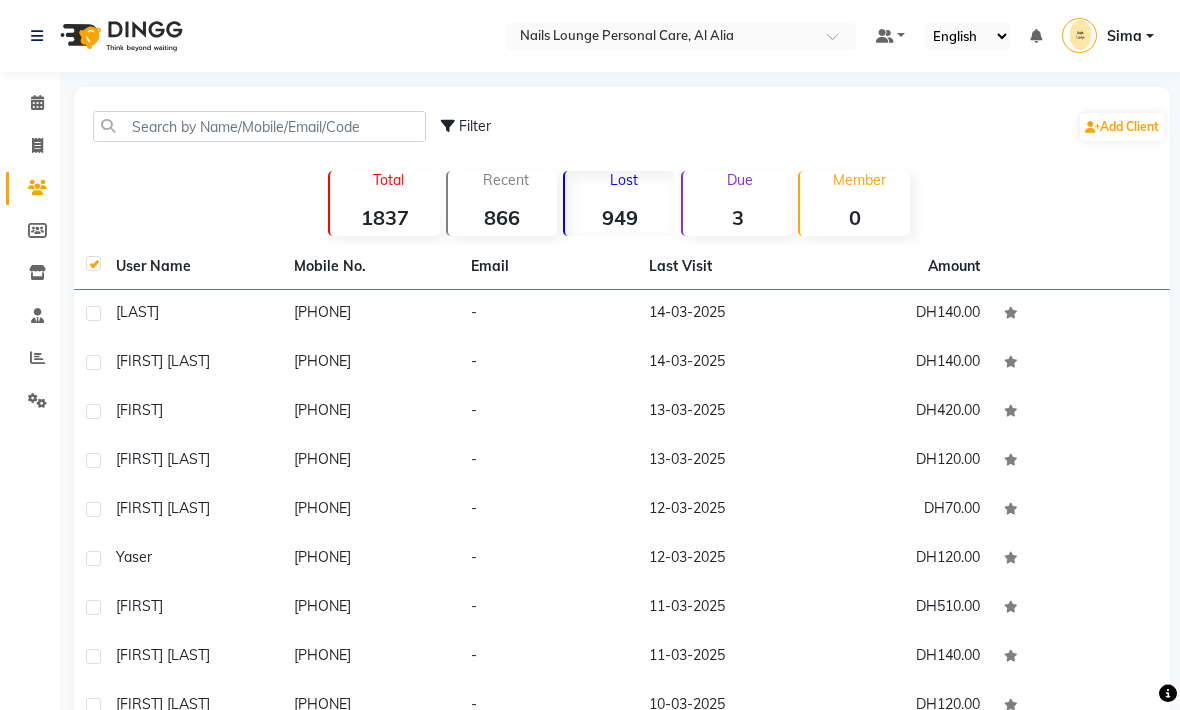 click on "[LAST]" 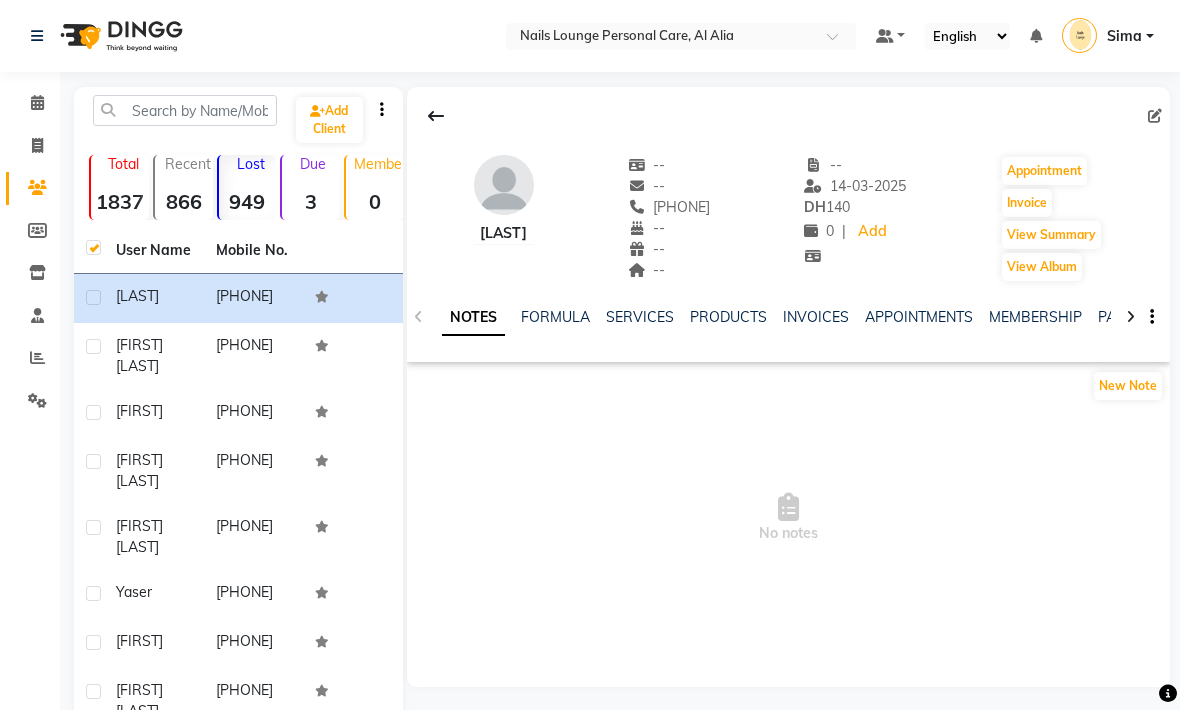 click 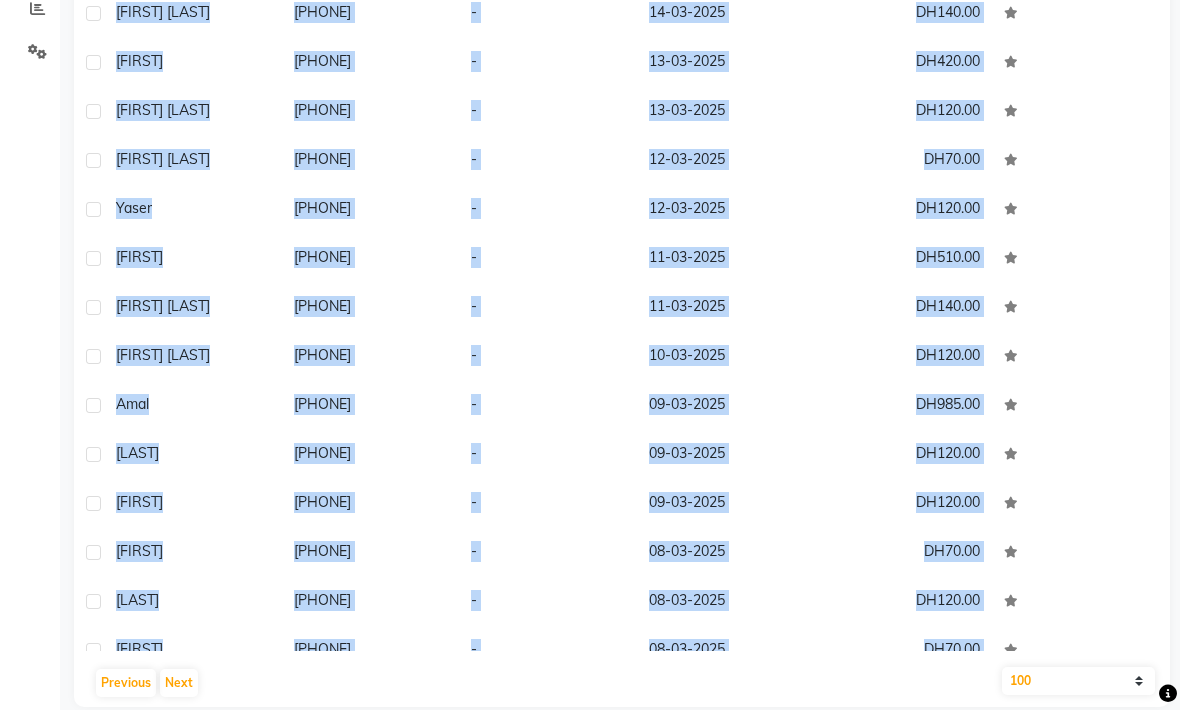 scroll, scrollTop: 355, scrollLeft: 0, axis: vertical 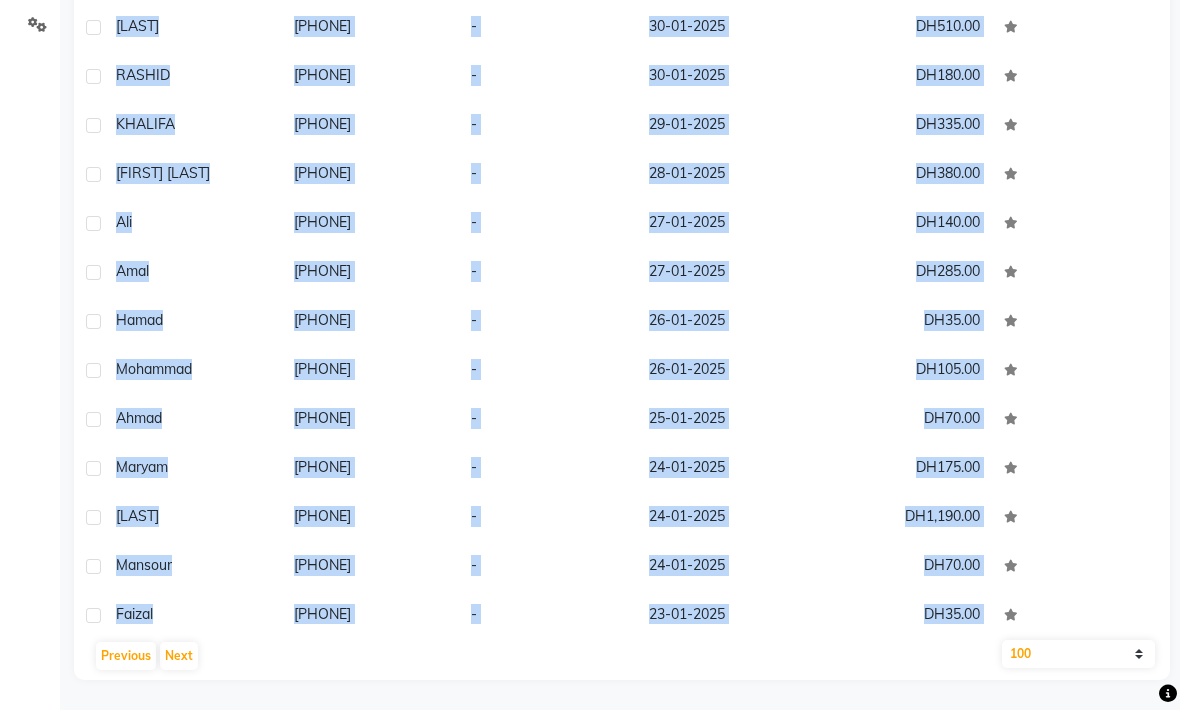 click on "Next" 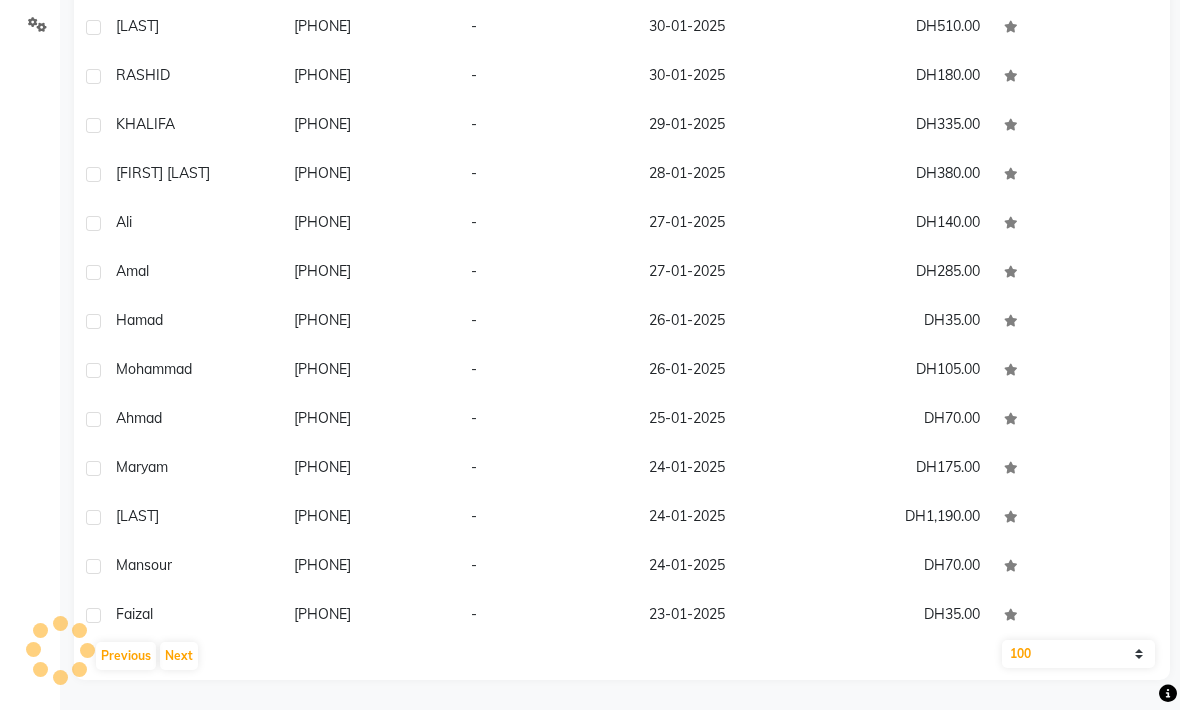 scroll, scrollTop: 4124, scrollLeft: 0, axis: vertical 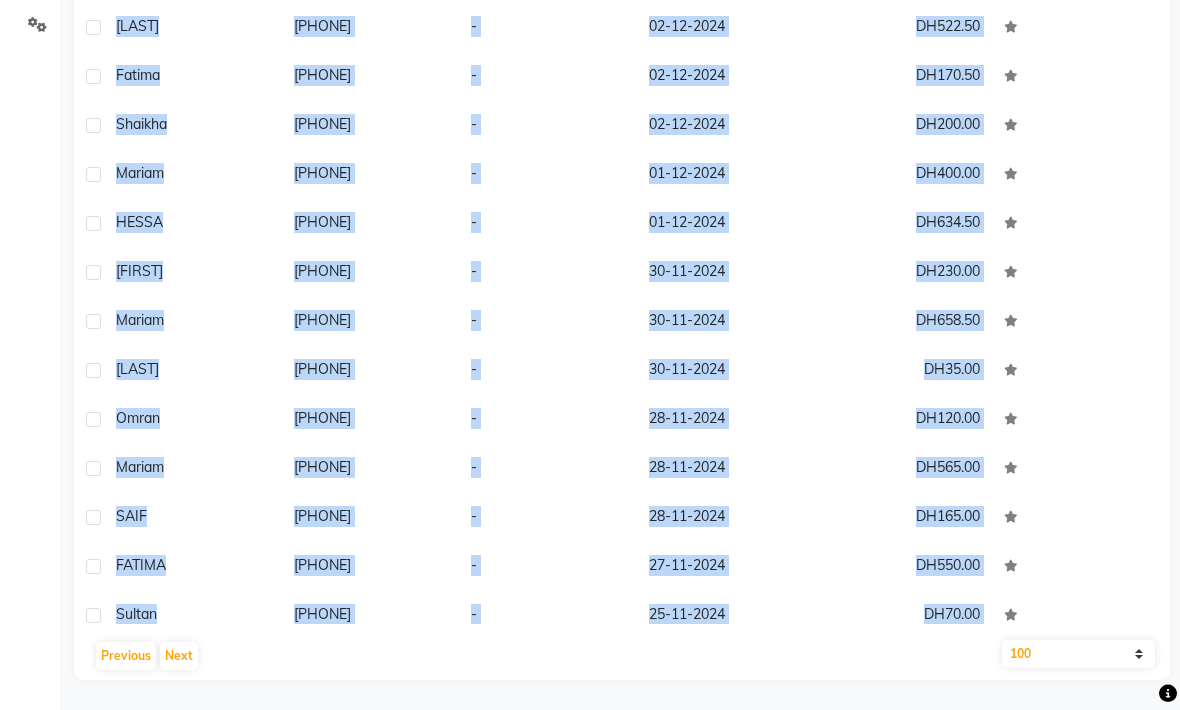 click on "Next" 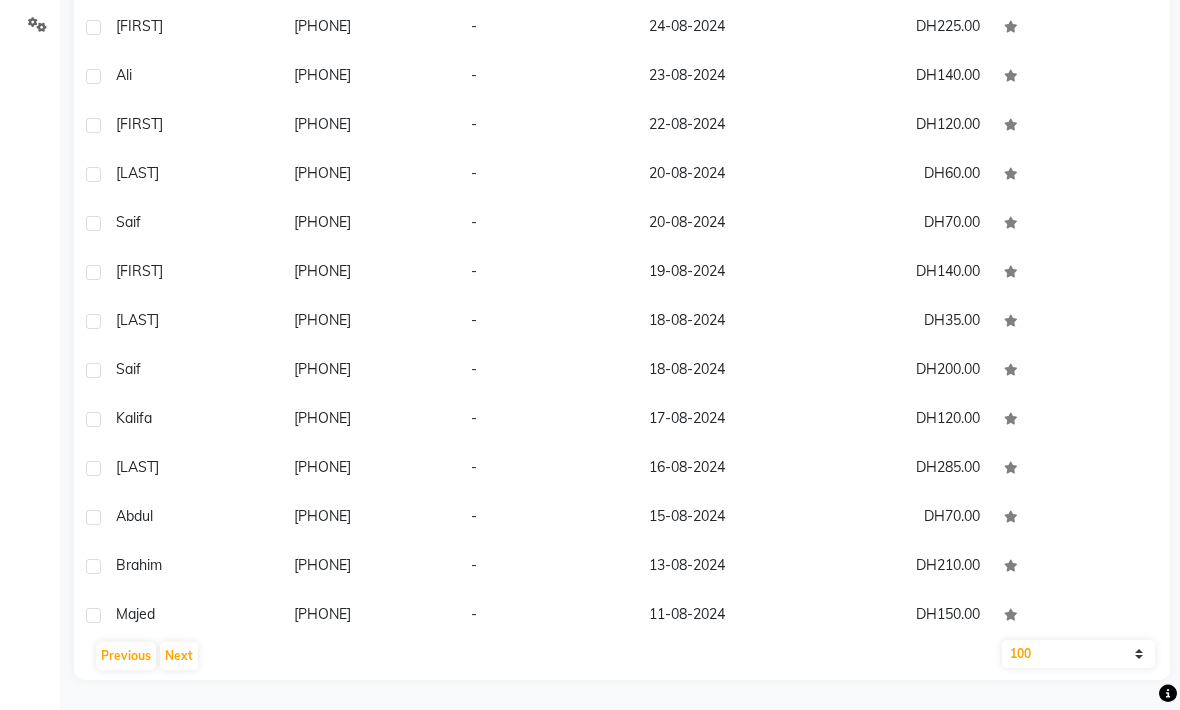 scroll, scrollTop: 0, scrollLeft: 0, axis: both 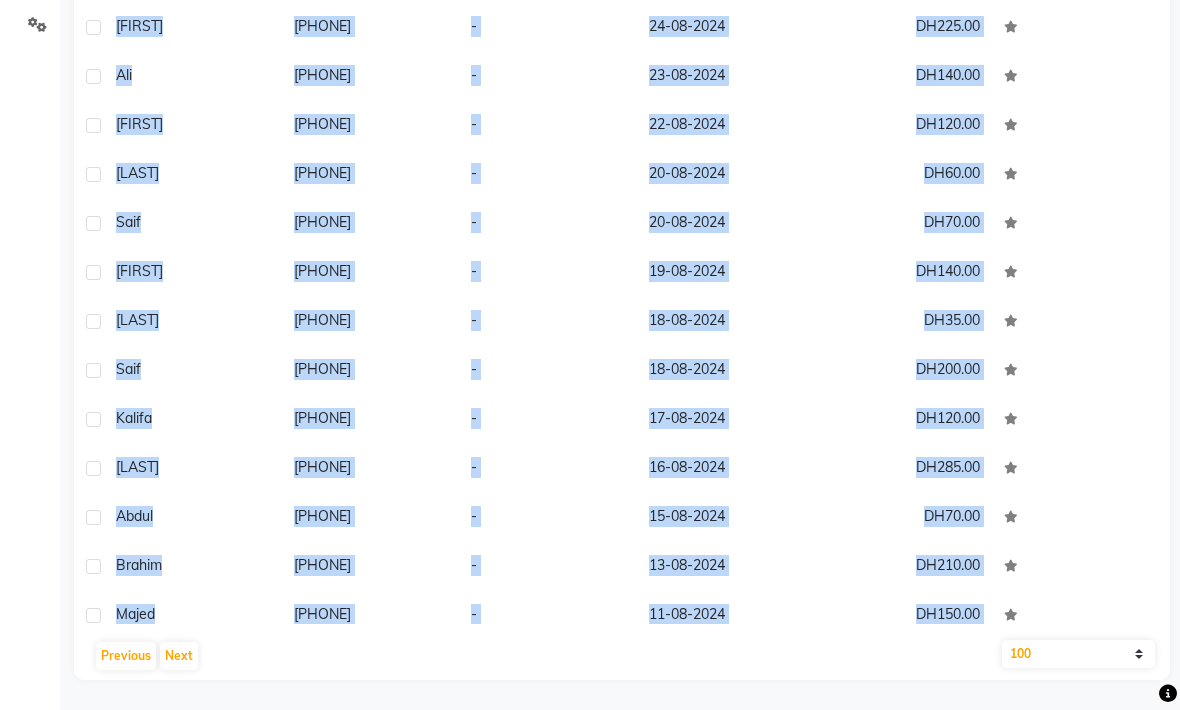 click on "DH70.00" 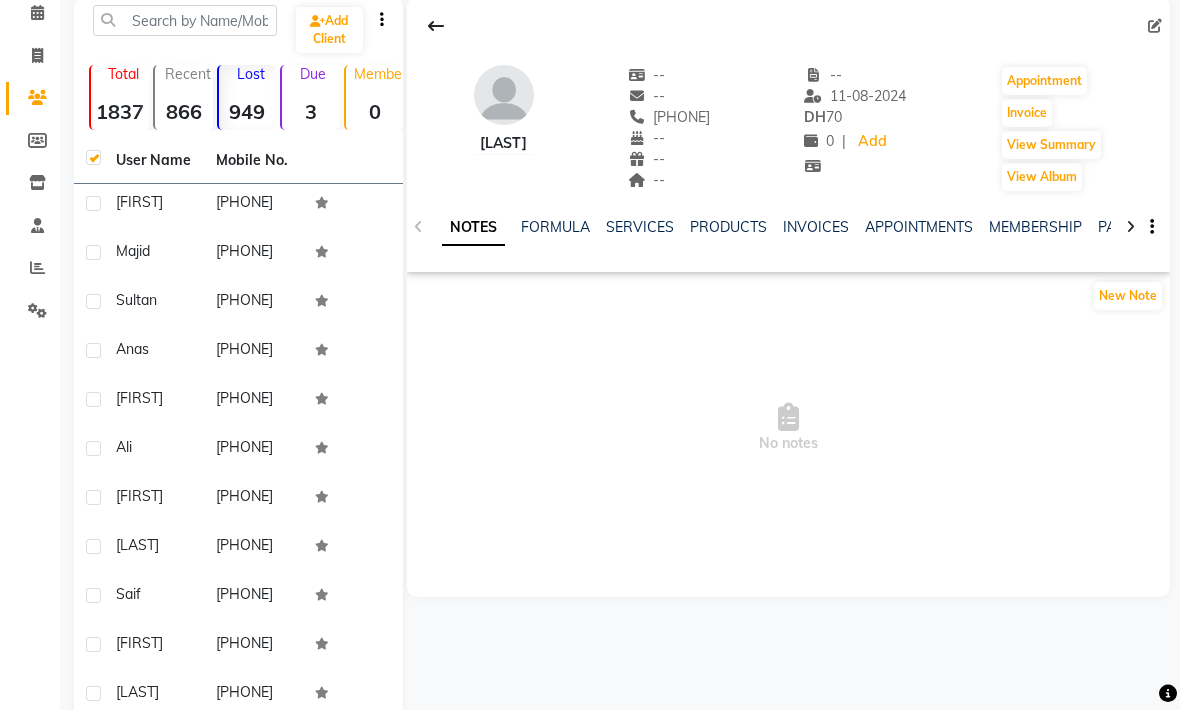 scroll, scrollTop: 0, scrollLeft: 0, axis: both 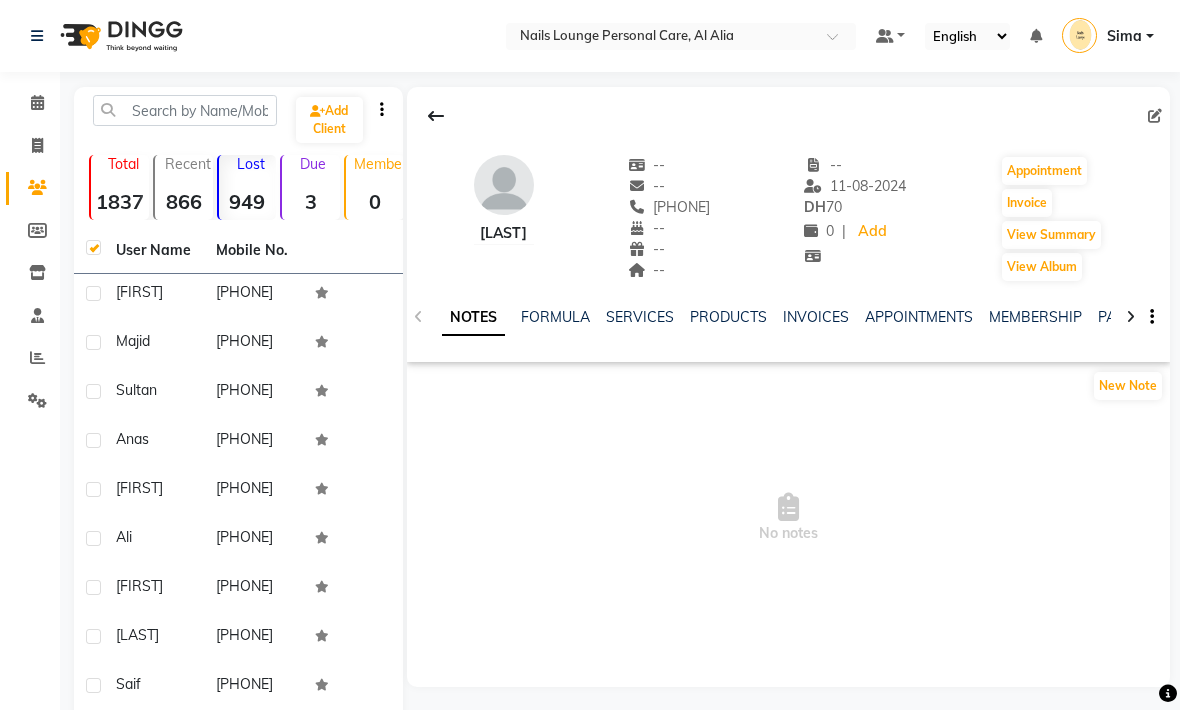 click 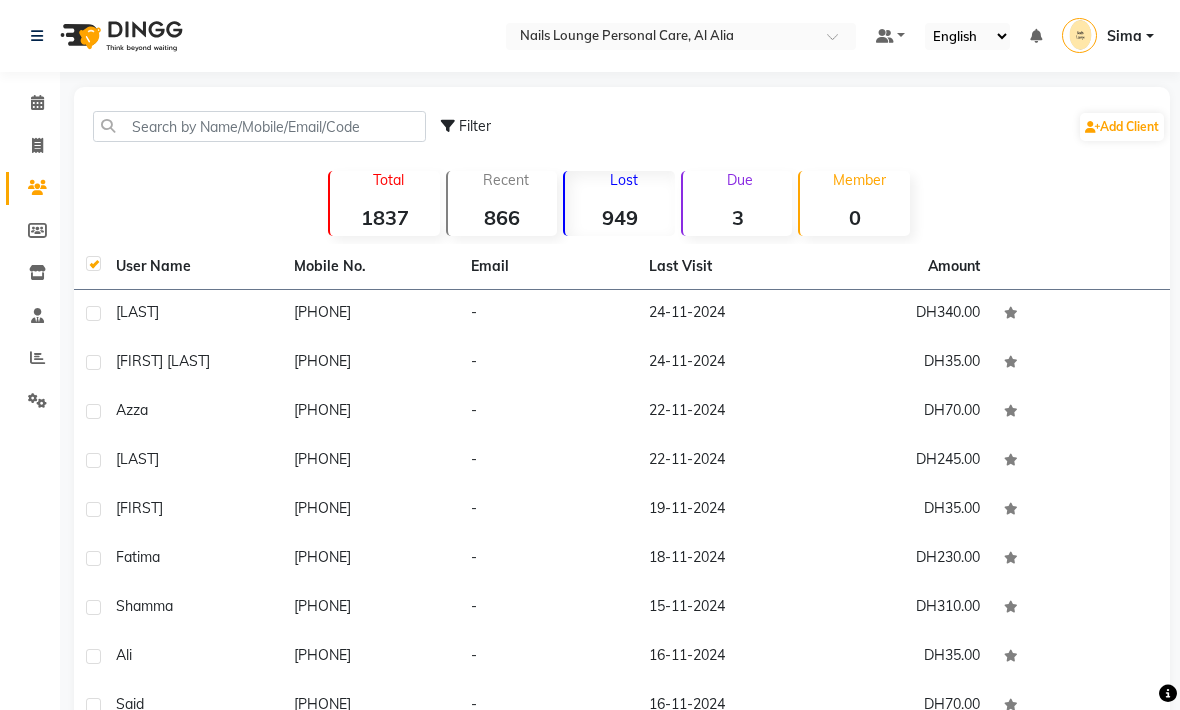 scroll, scrollTop: 0, scrollLeft: 0, axis: both 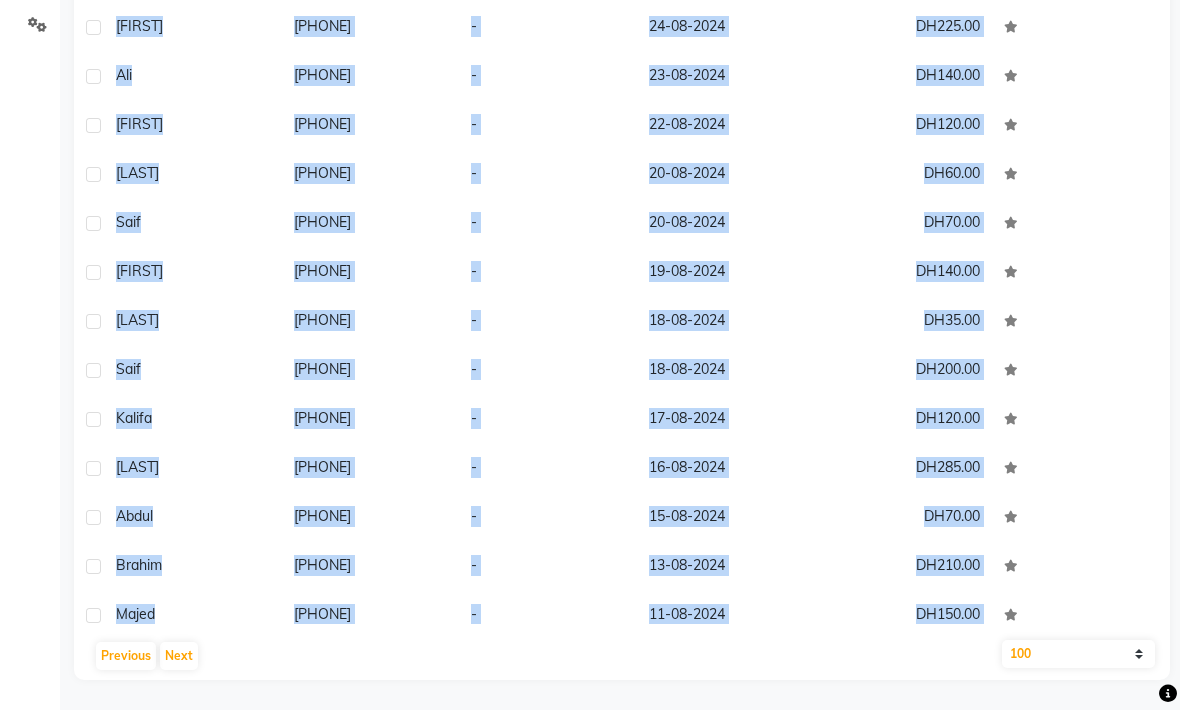 click on "Next" 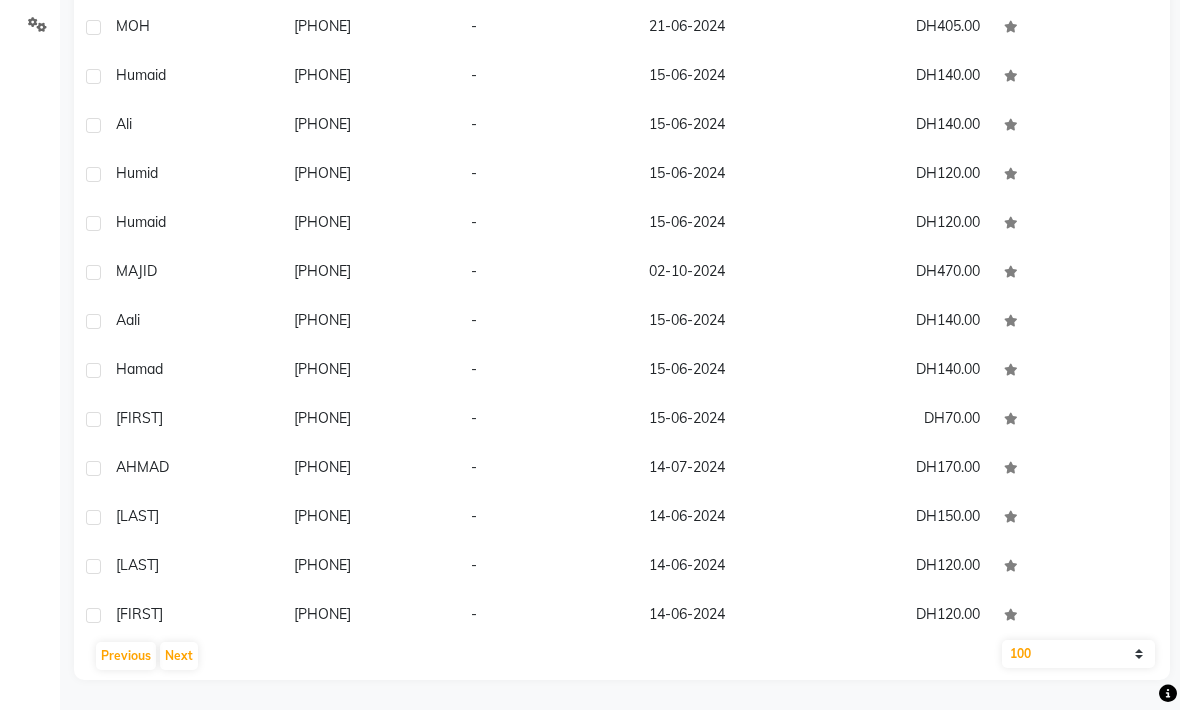 scroll, scrollTop: 0, scrollLeft: 0, axis: both 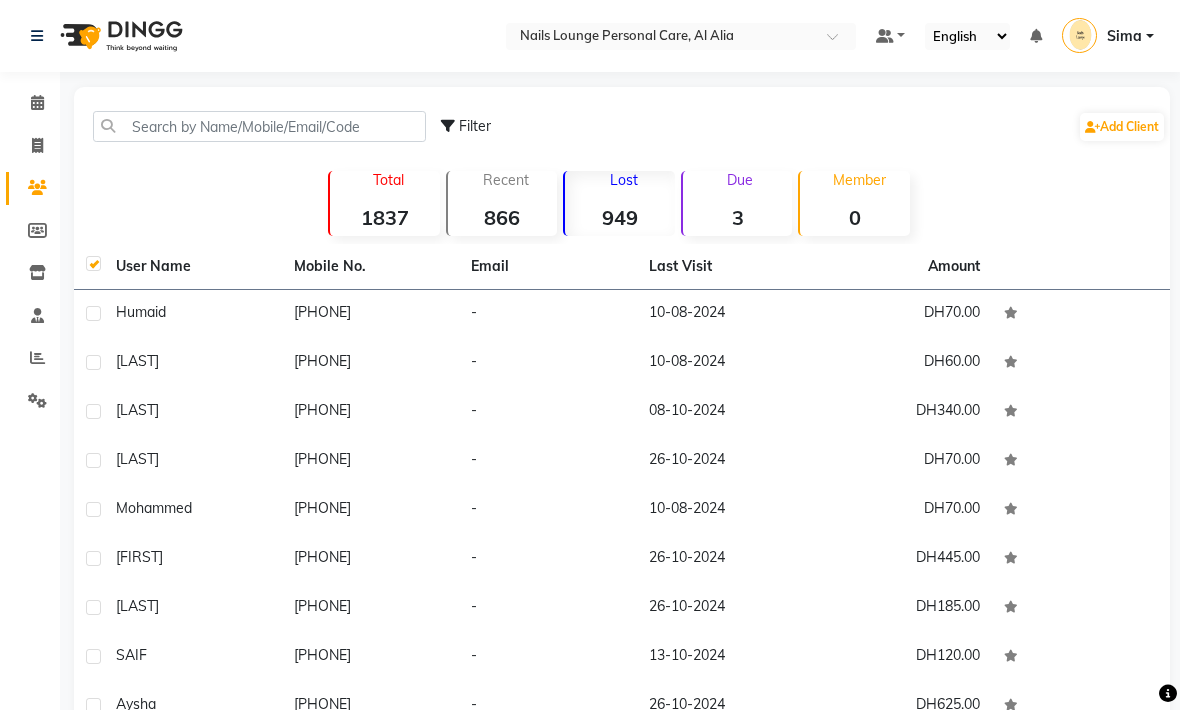 click on "humaid" 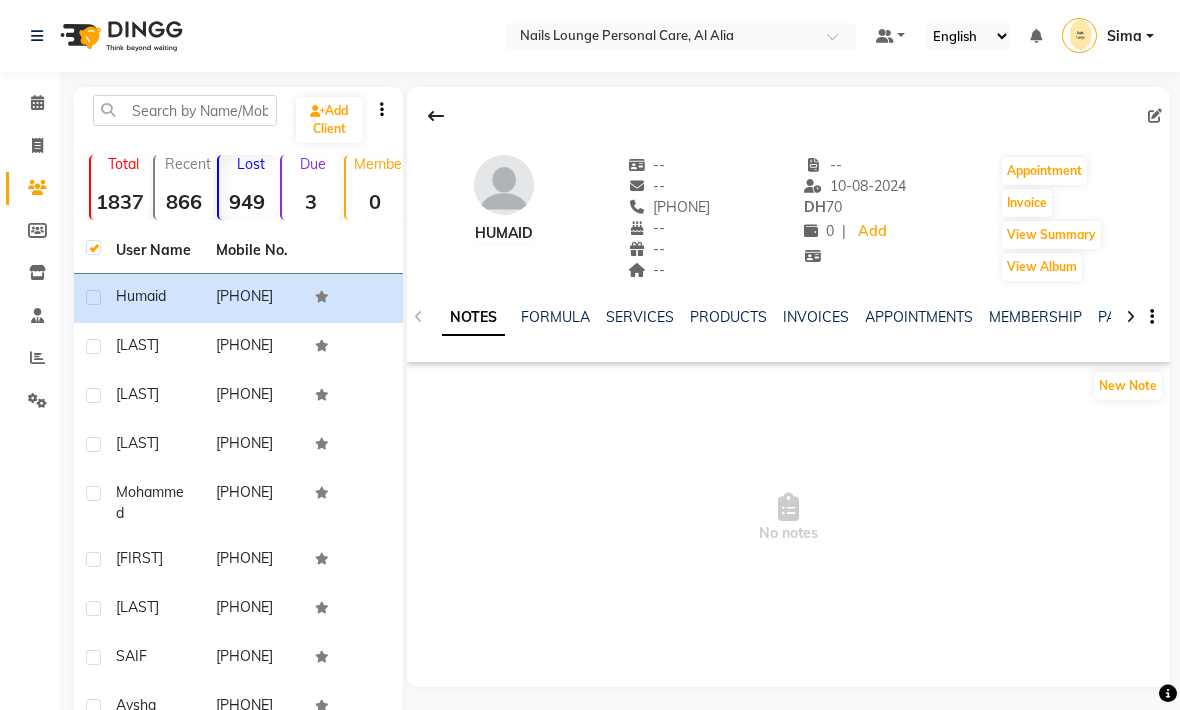 click 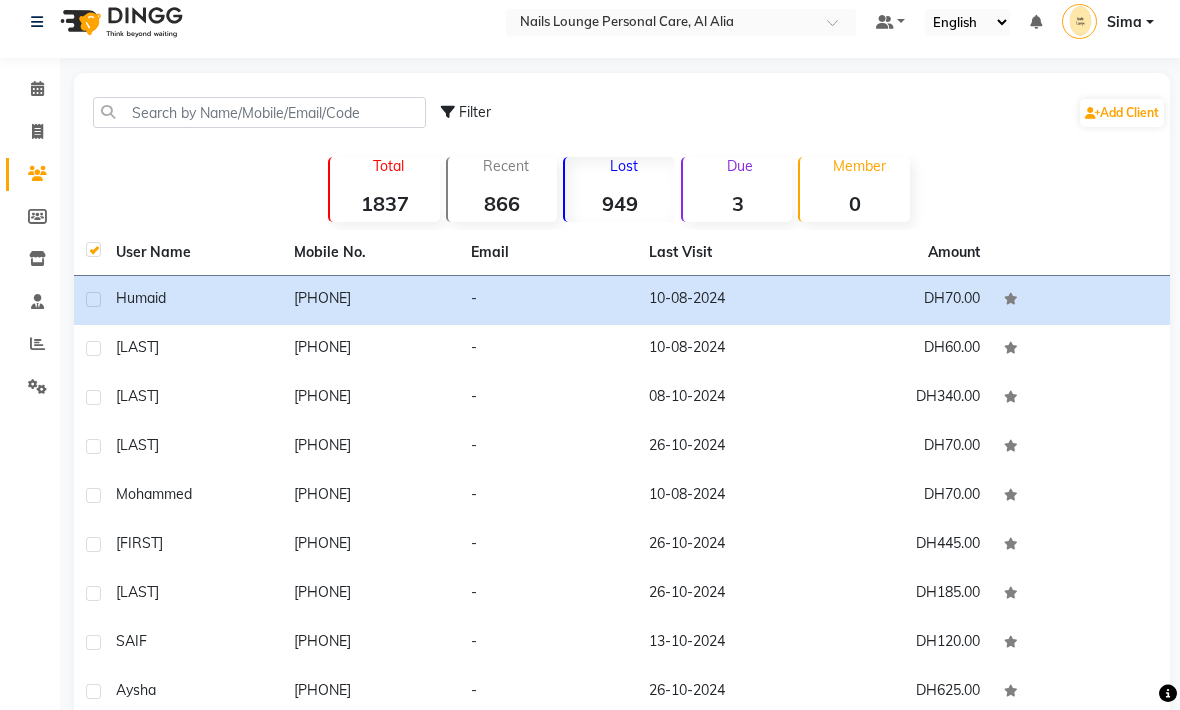scroll, scrollTop: 15, scrollLeft: 0, axis: vertical 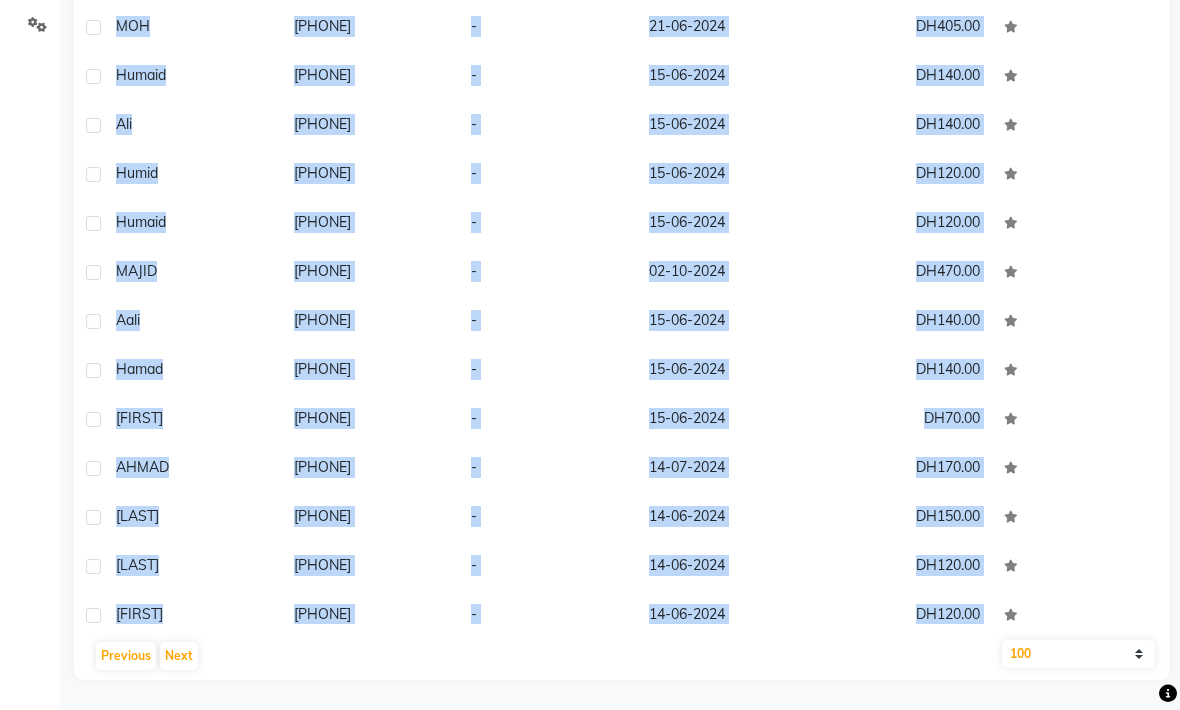 click on "Next" 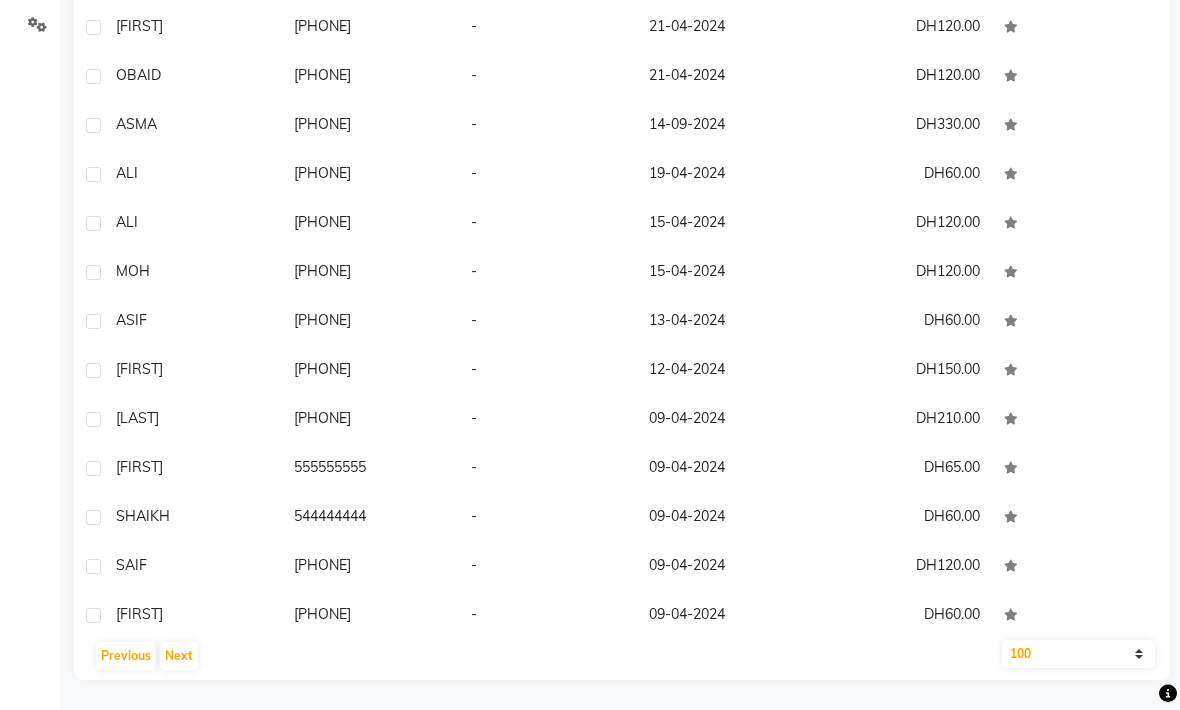 scroll, scrollTop: 0, scrollLeft: 0, axis: both 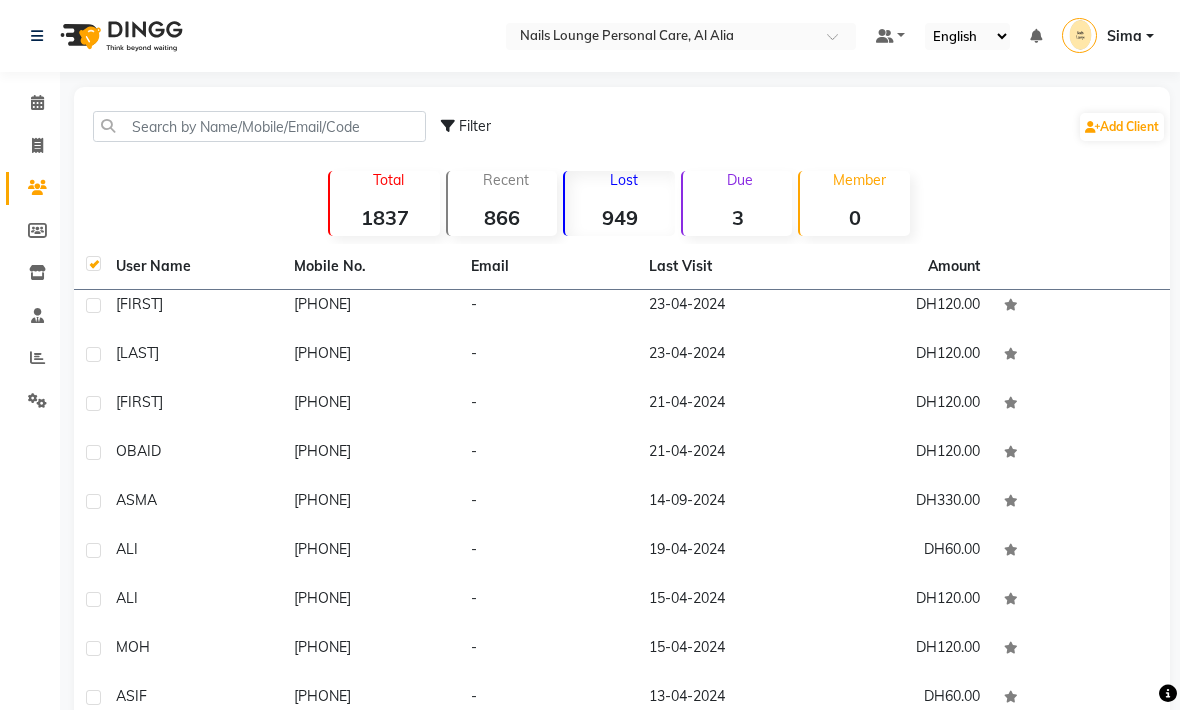 click 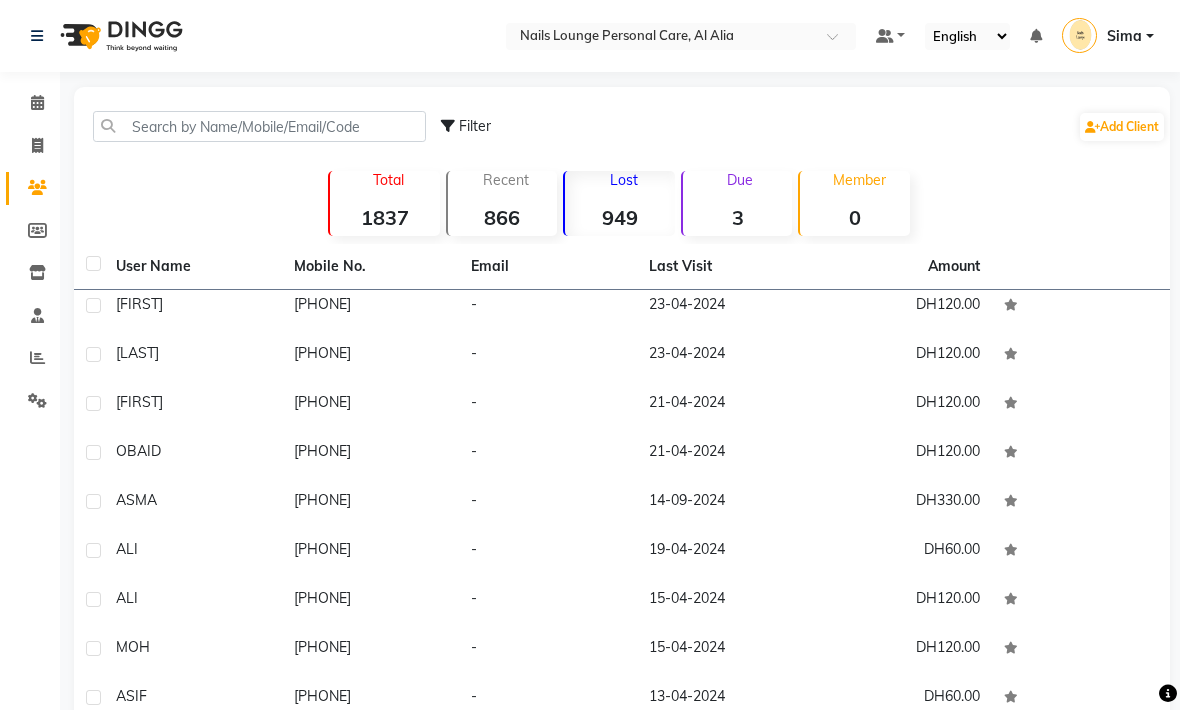 click 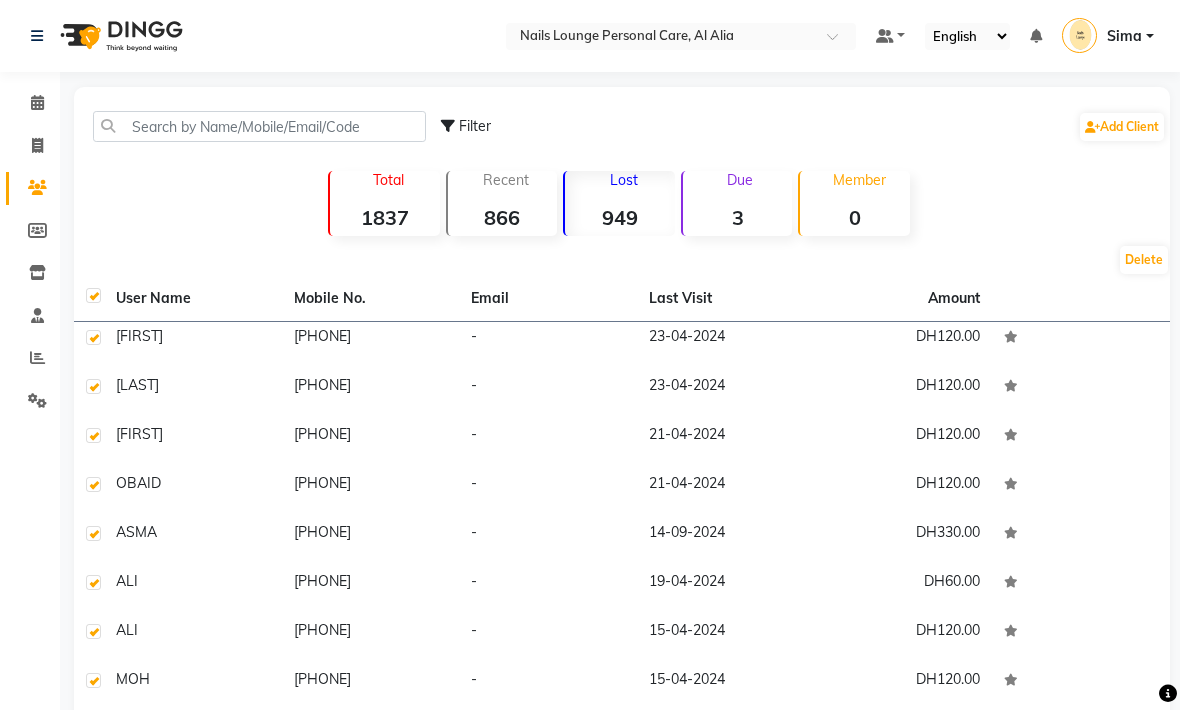click 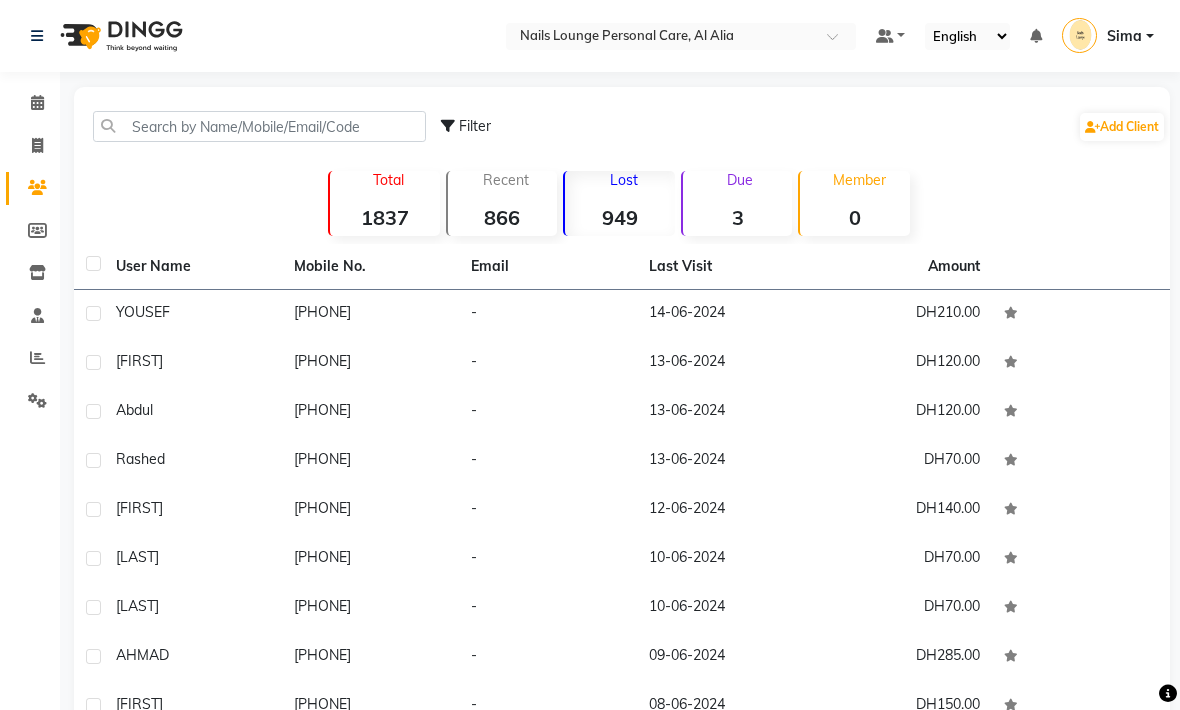 scroll, scrollTop: 0, scrollLeft: 0, axis: both 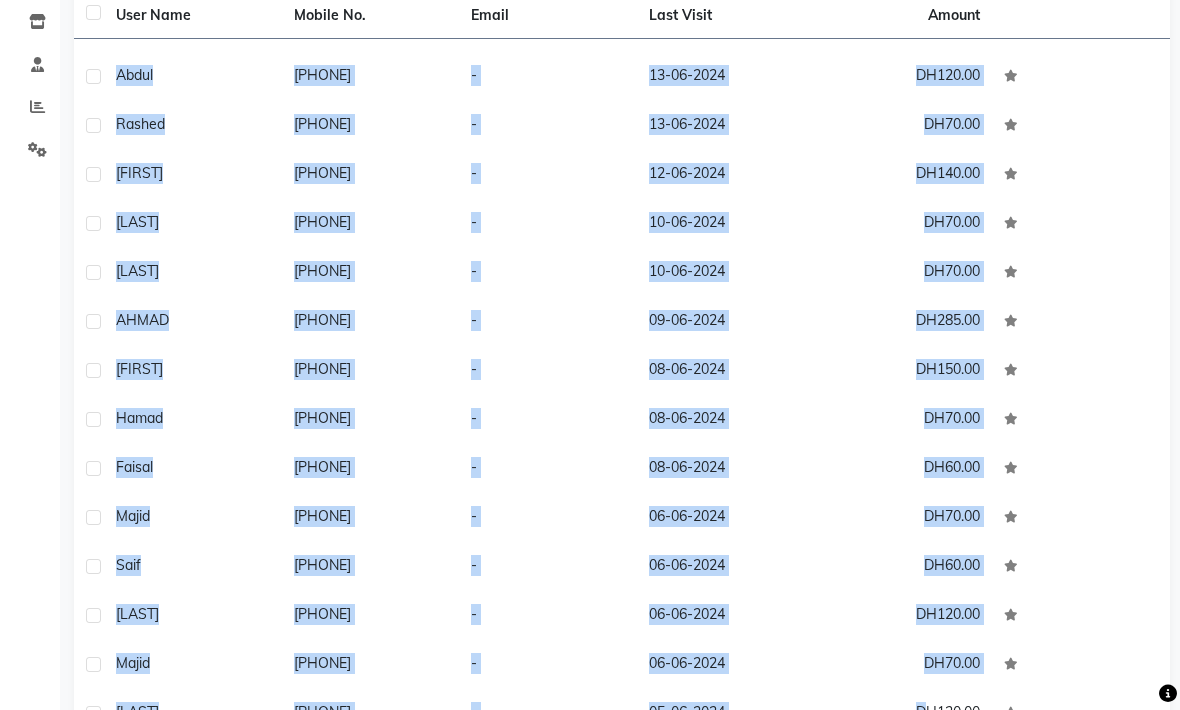 click on "DH120.00" 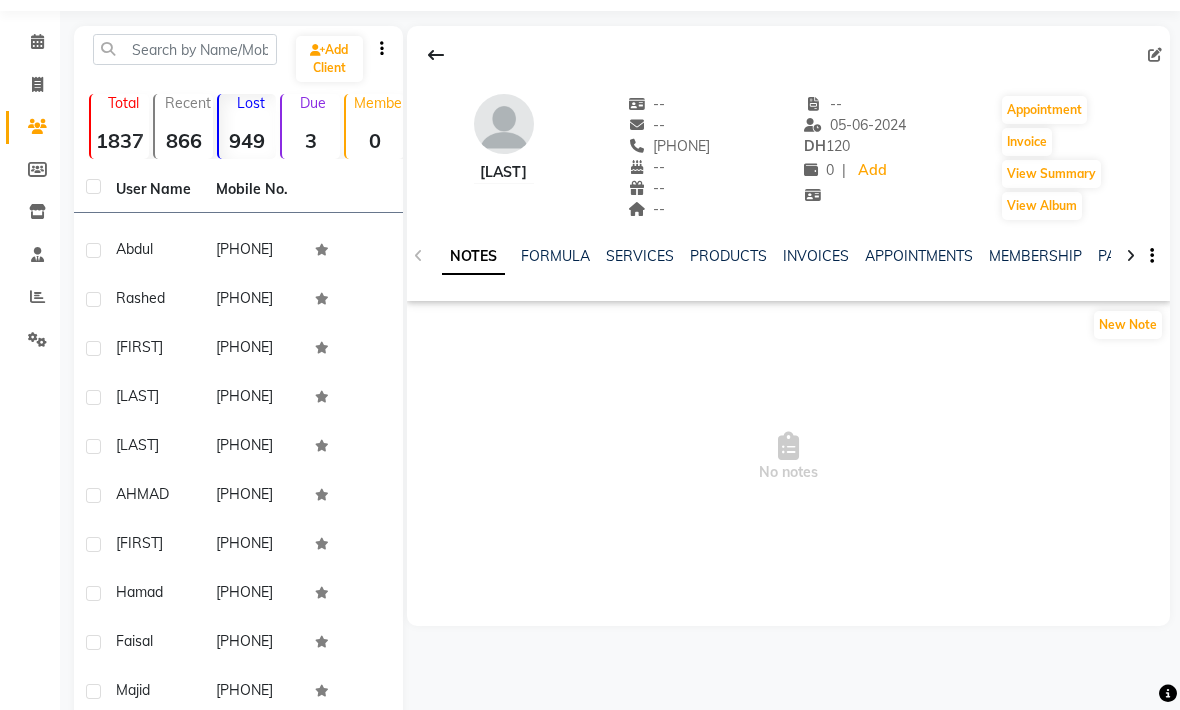 scroll, scrollTop: 0, scrollLeft: 0, axis: both 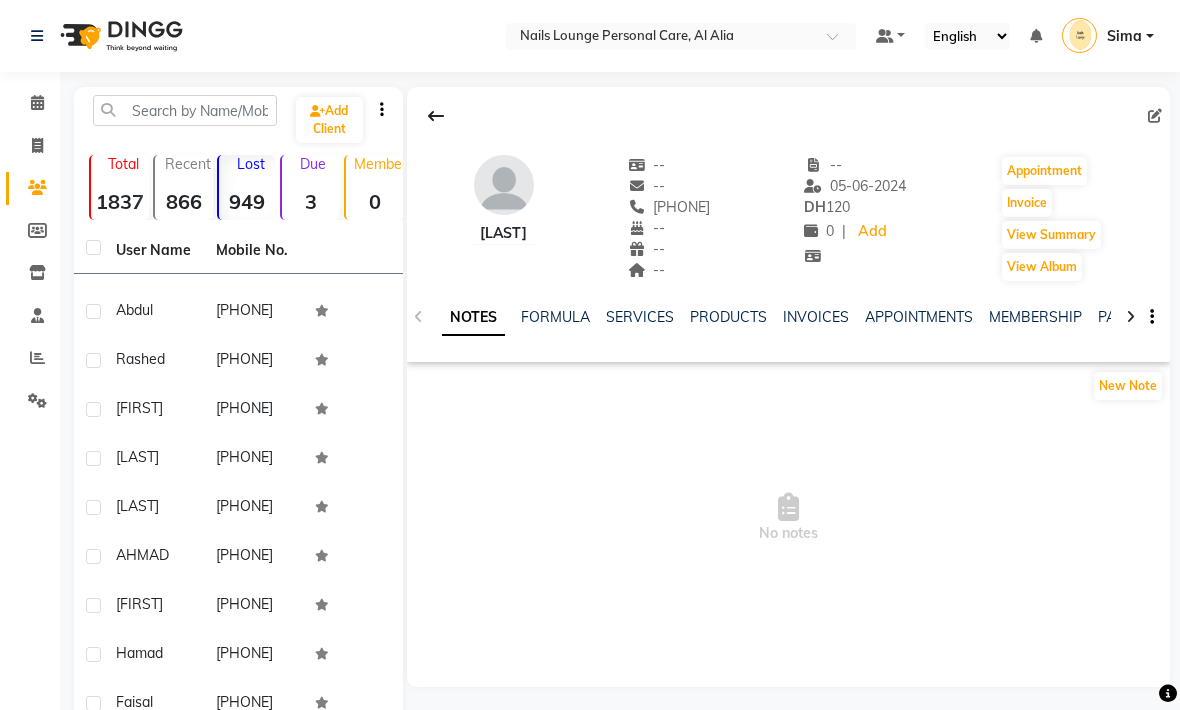 click 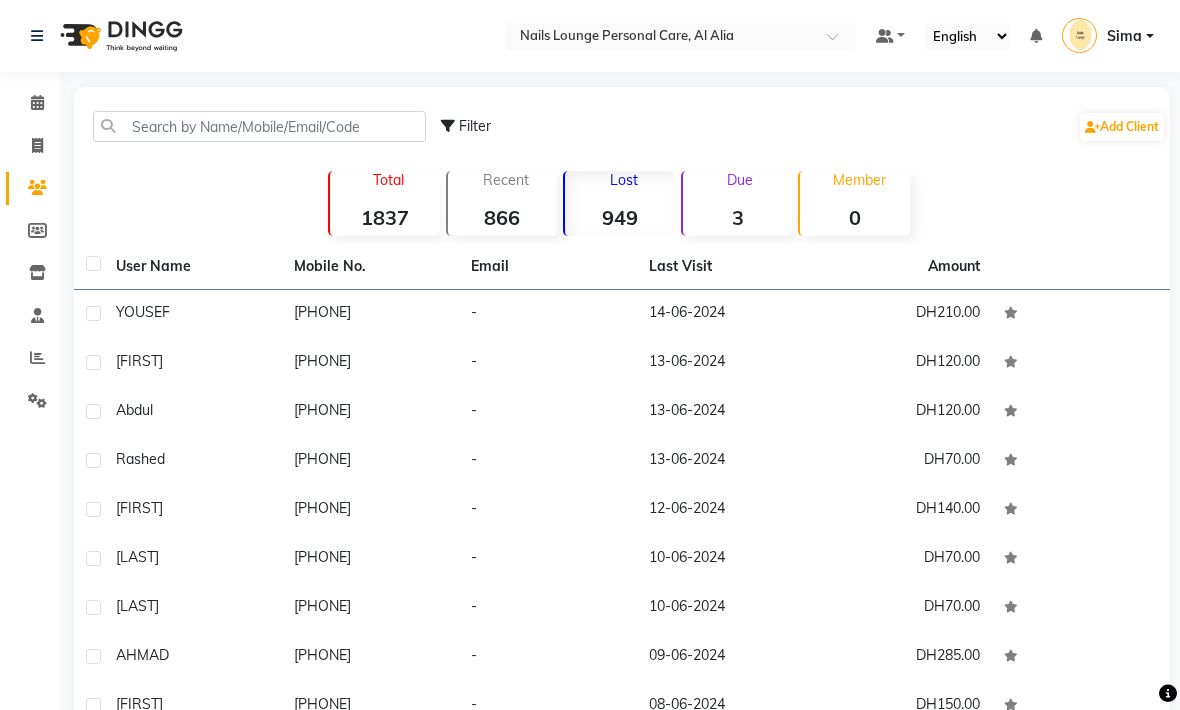 scroll, scrollTop: 0, scrollLeft: 0, axis: both 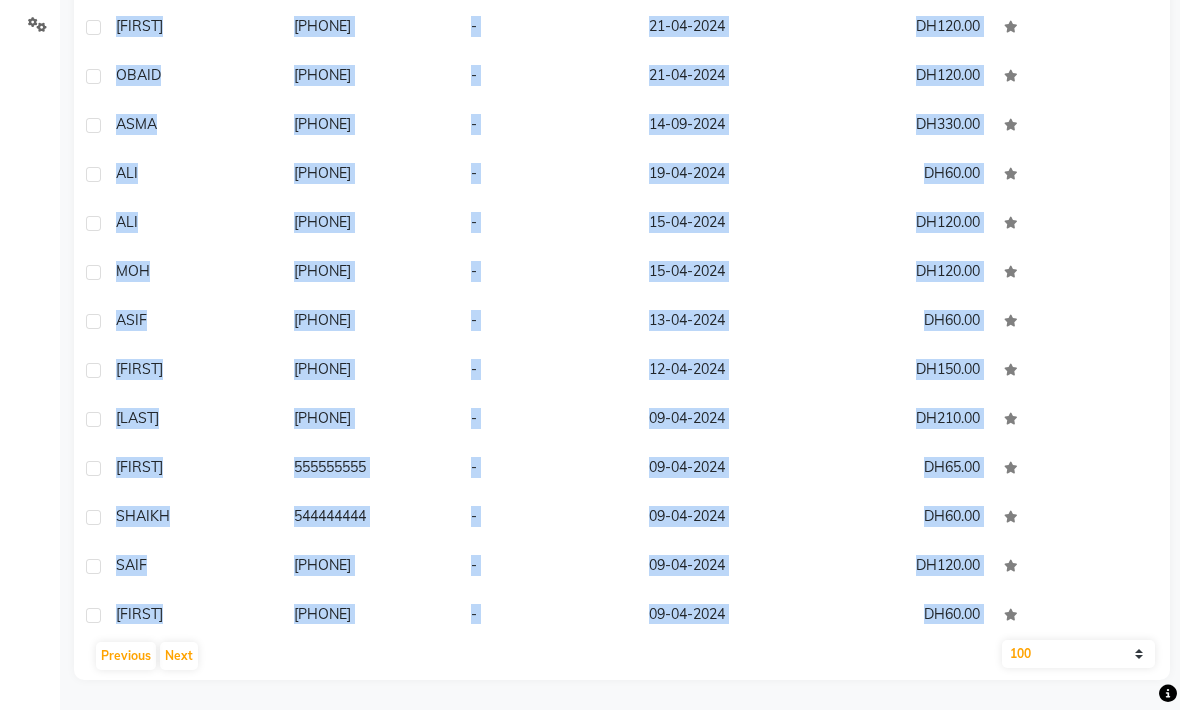 click on "Next" 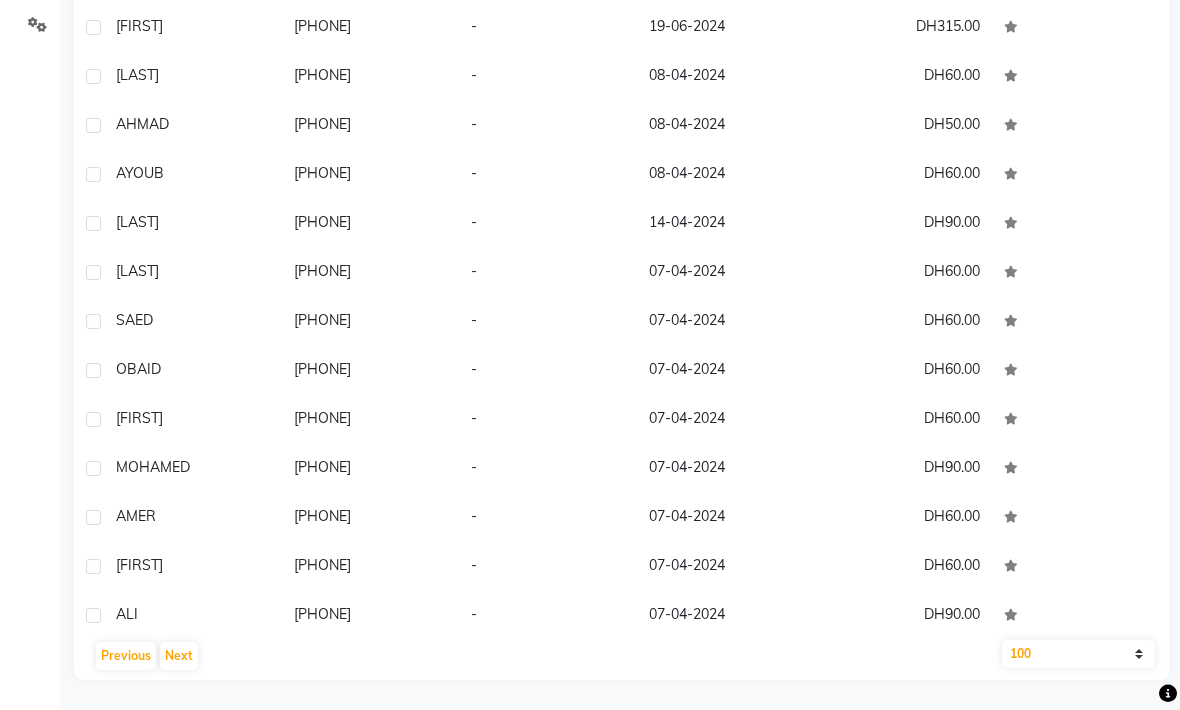 scroll, scrollTop: 0, scrollLeft: 0, axis: both 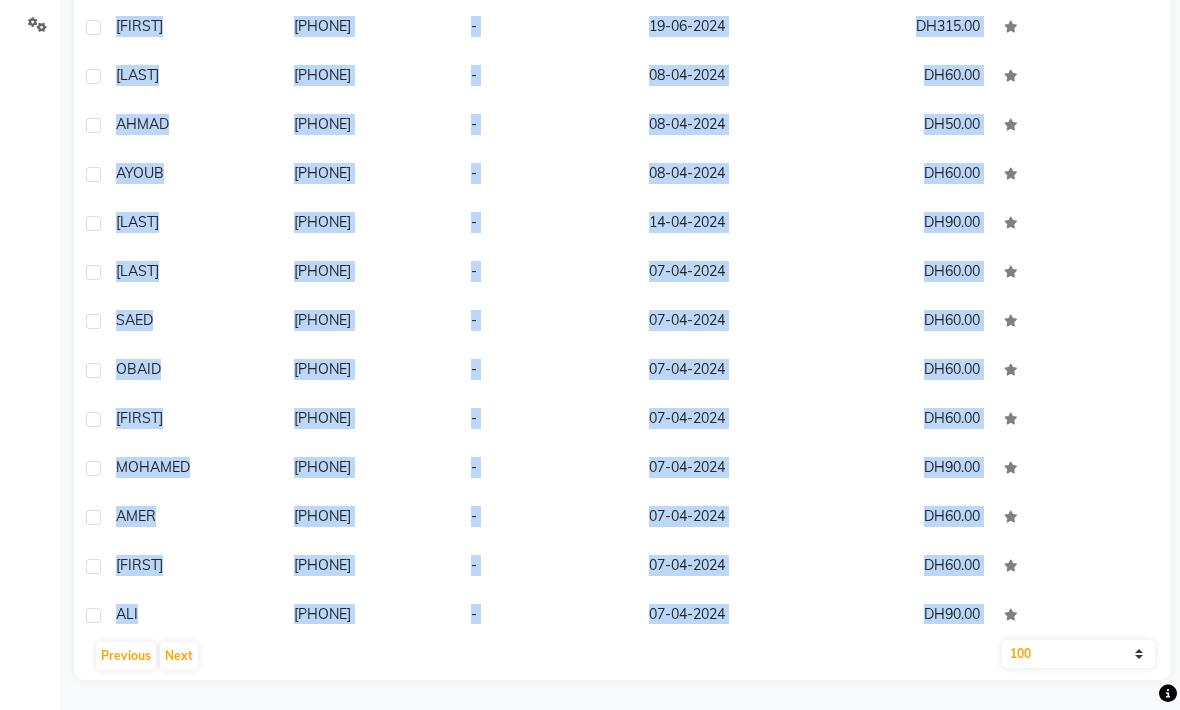 click on "Next" 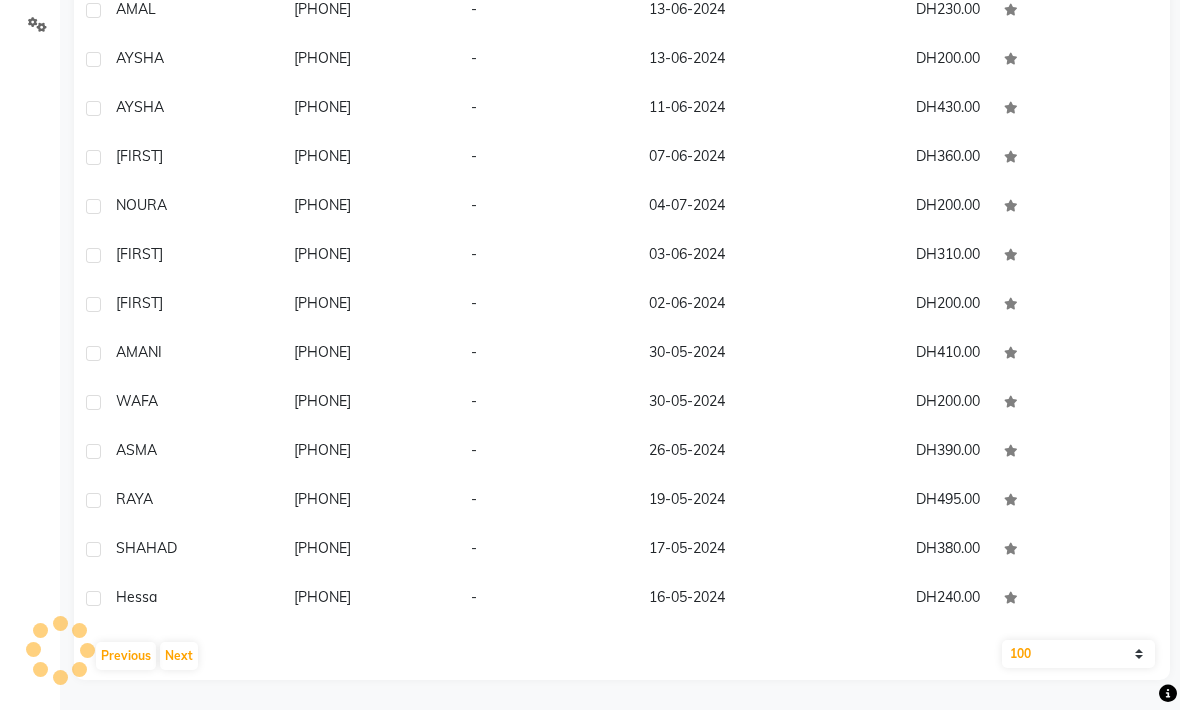 scroll, scrollTop: 1625, scrollLeft: 0, axis: vertical 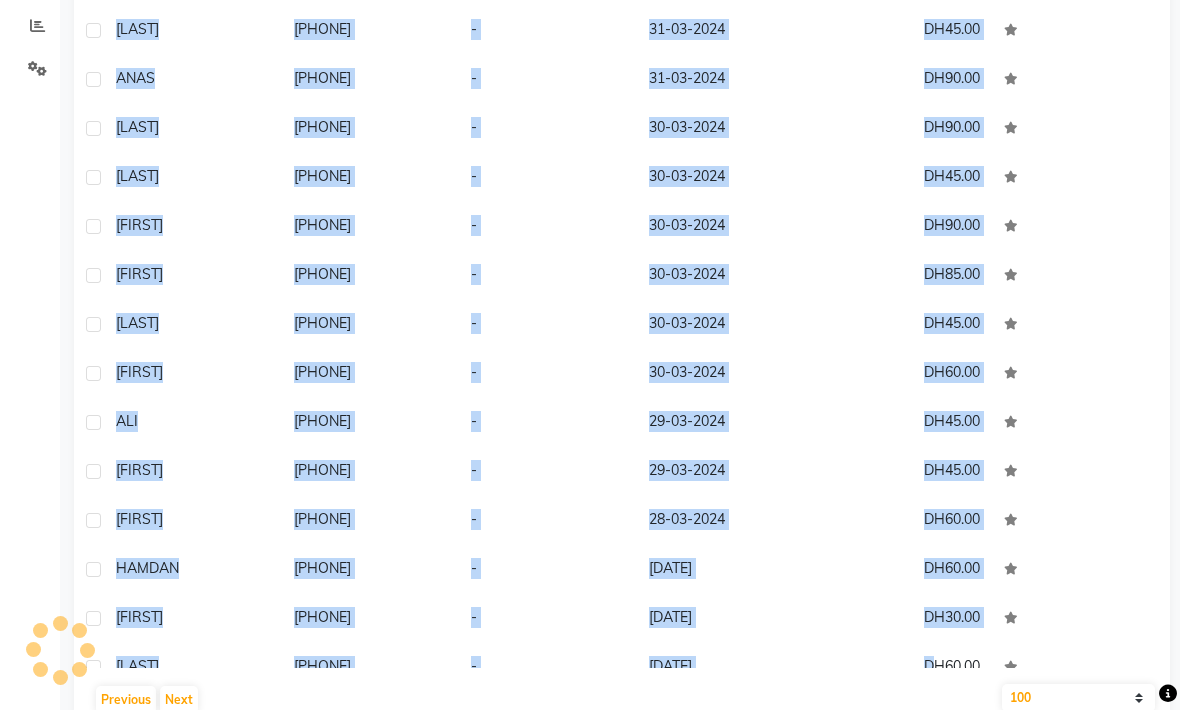 click on "DH60.00" 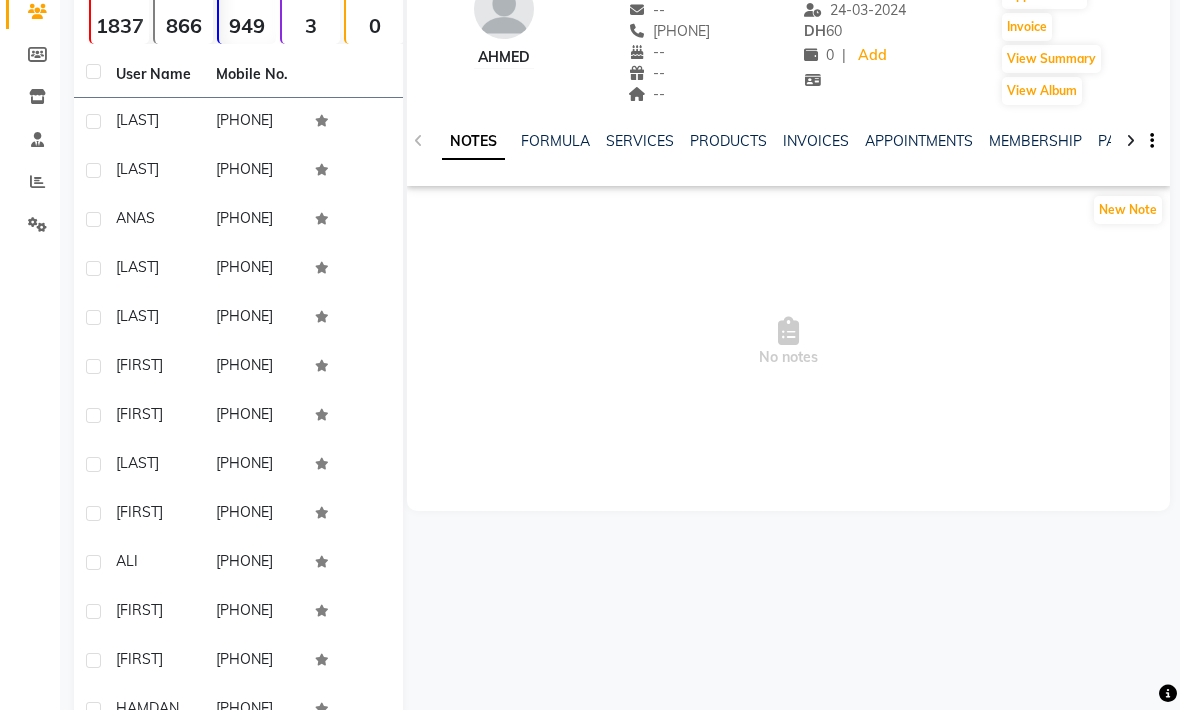 scroll, scrollTop: 0, scrollLeft: 0, axis: both 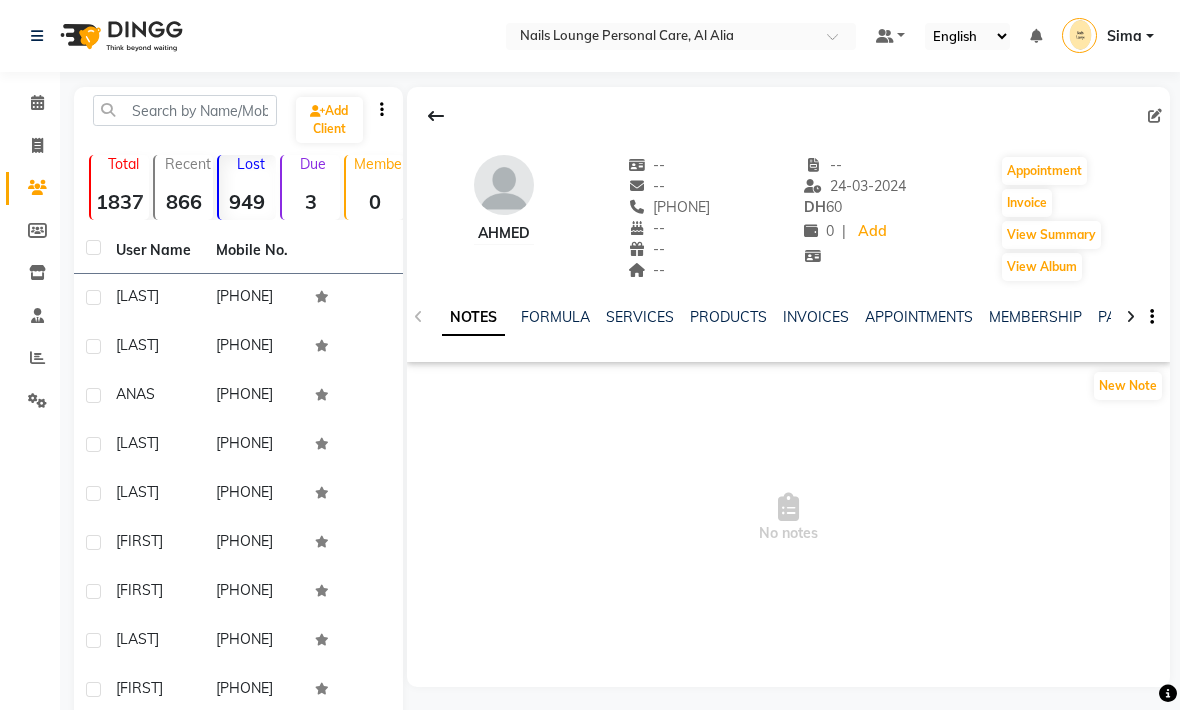 click 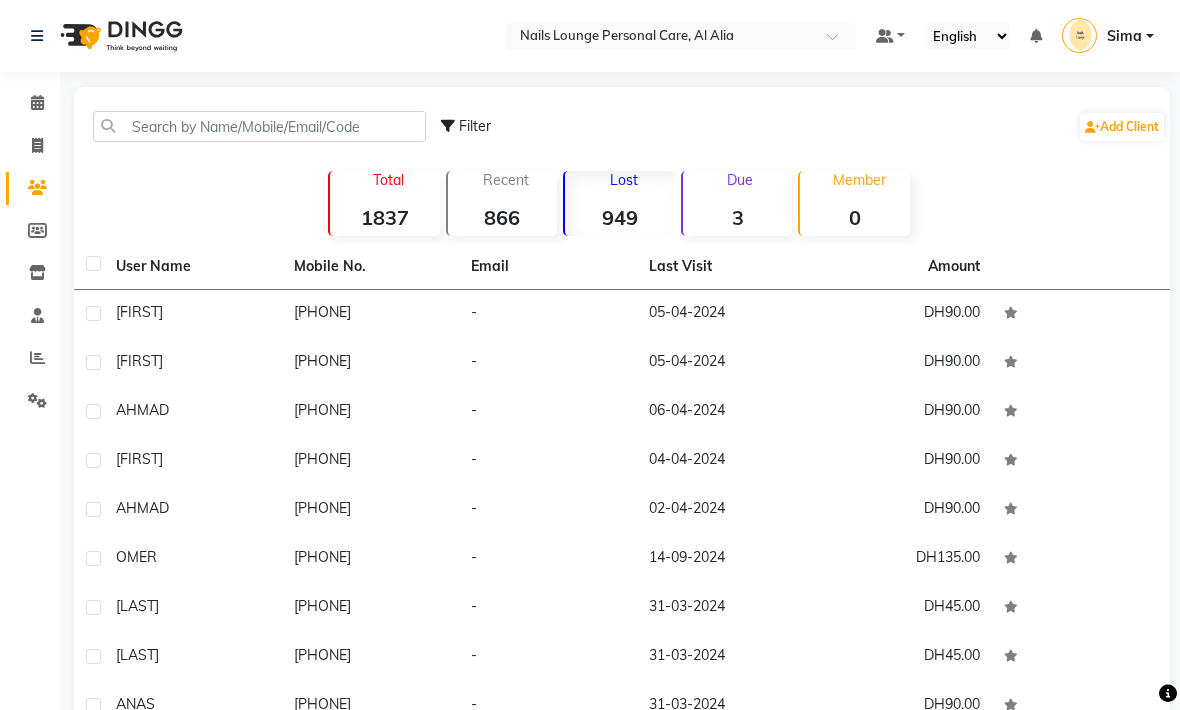 scroll, scrollTop: 0, scrollLeft: 0, axis: both 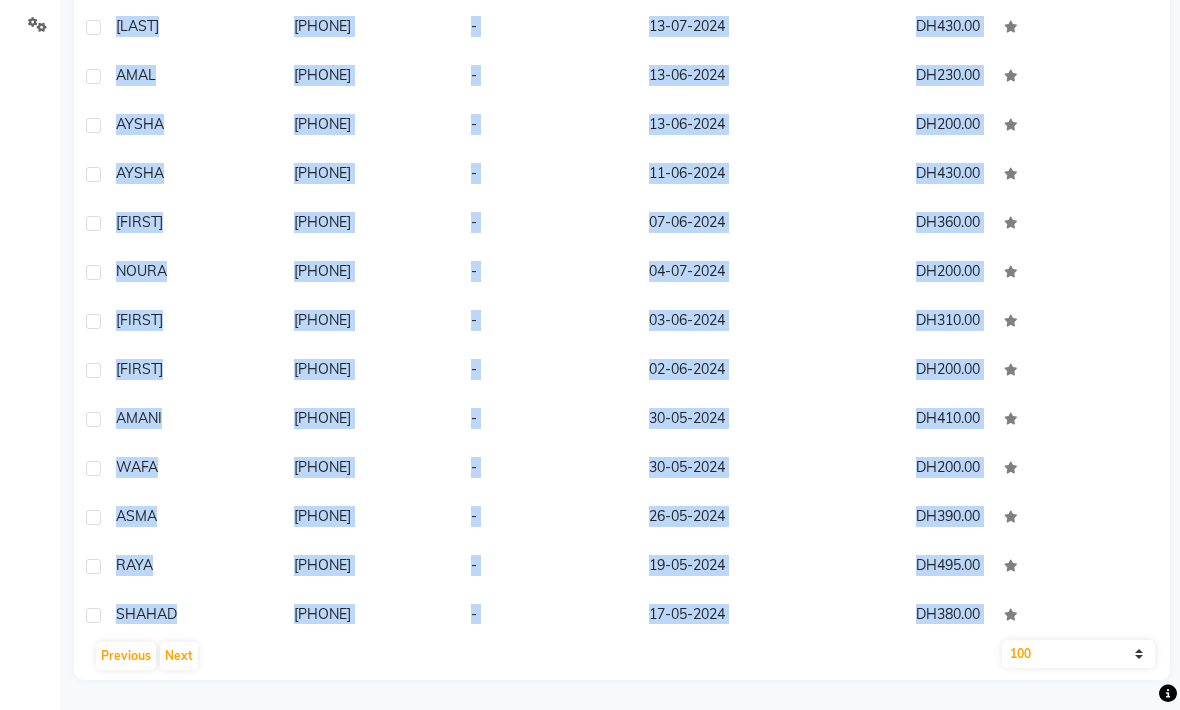 click on "Next" 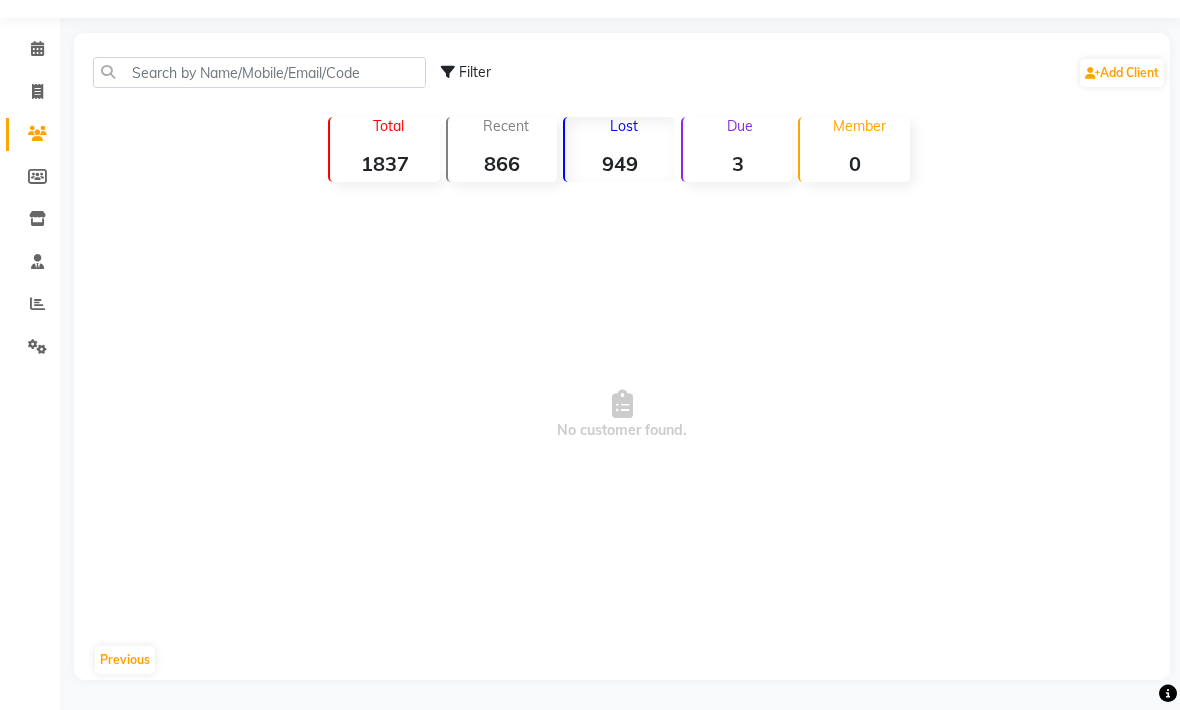scroll, scrollTop: 0, scrollLeft: 0, axis: both 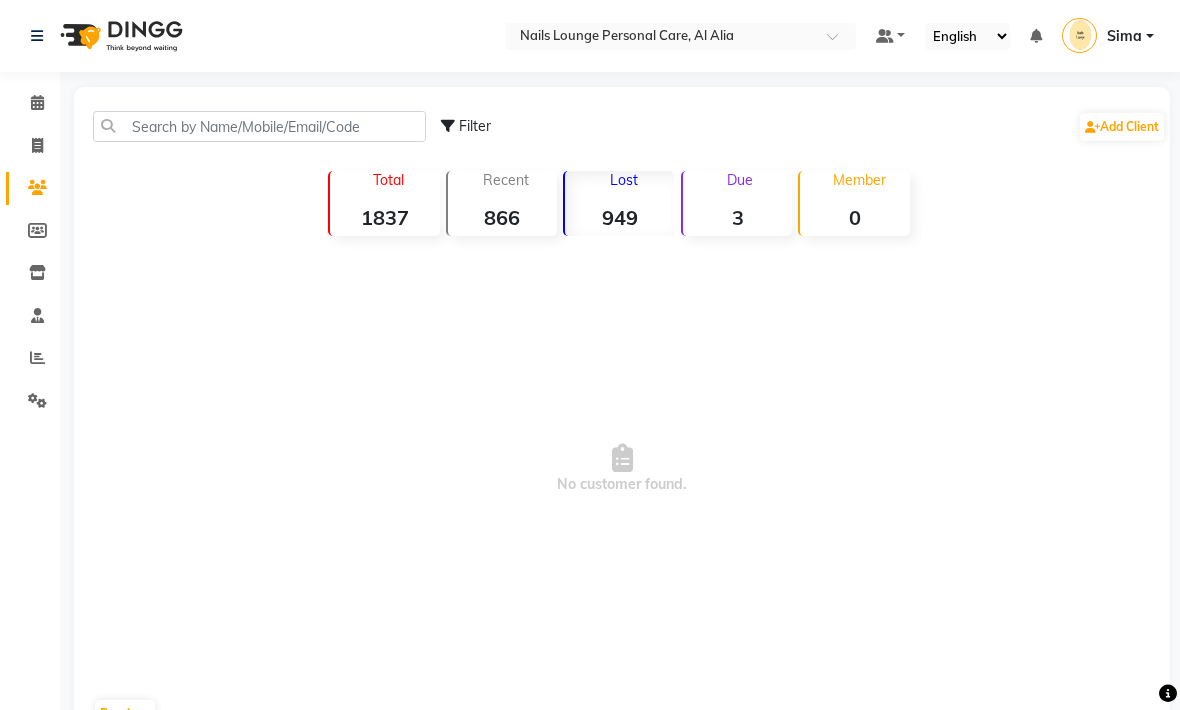 click on "949" 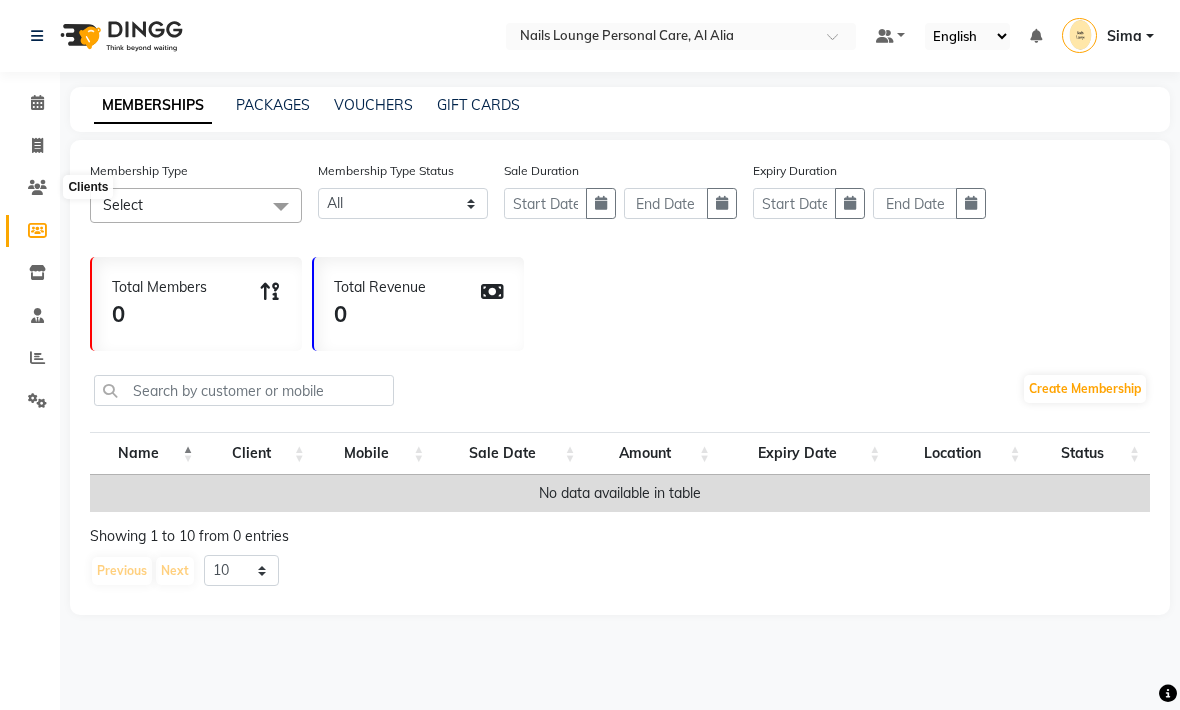 click 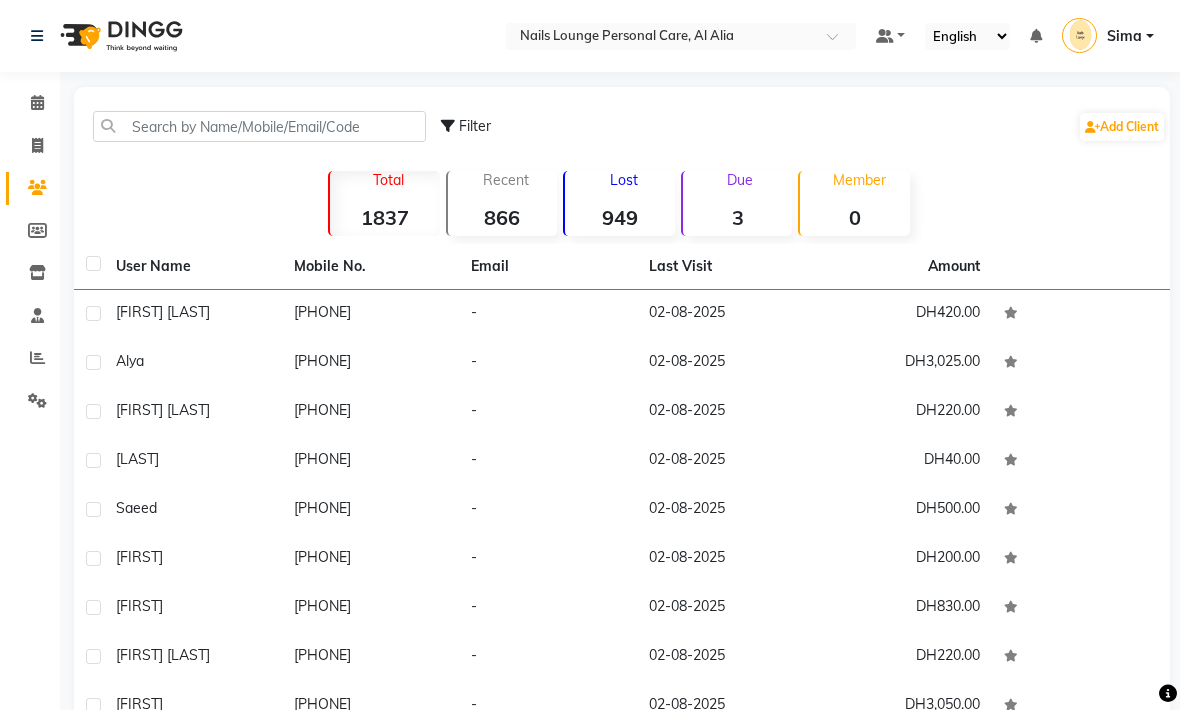 click on "Invoice" 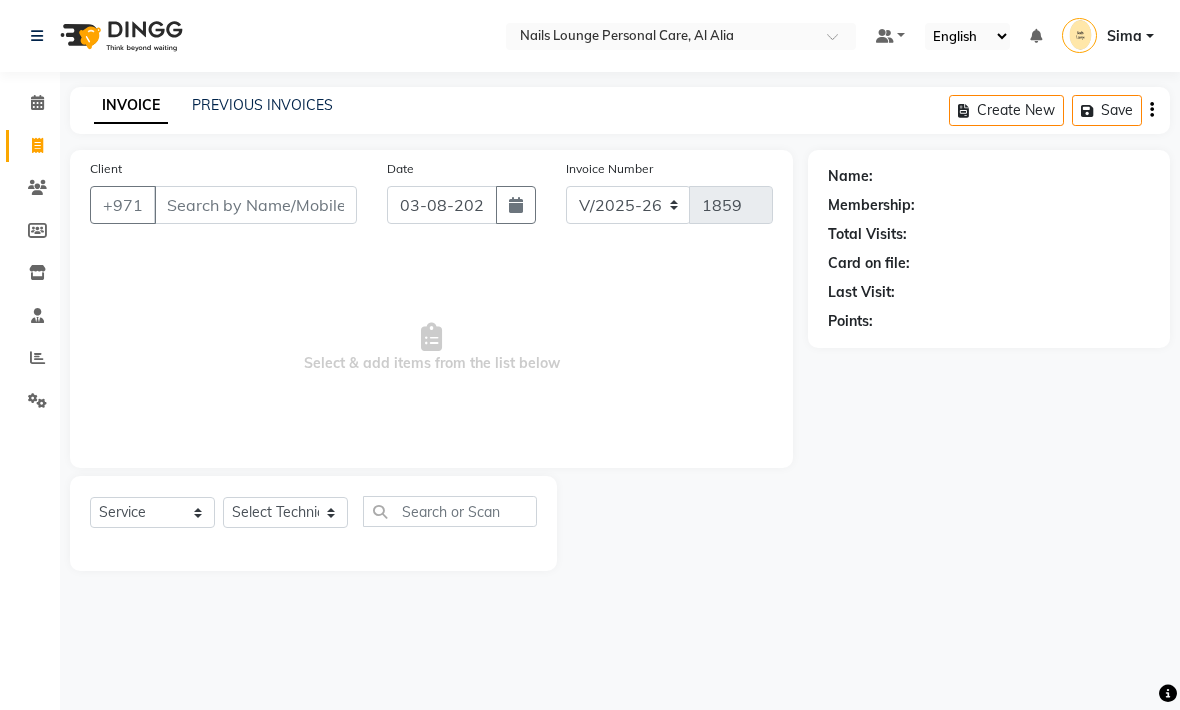 click on "PREVIOUS INVOICES" 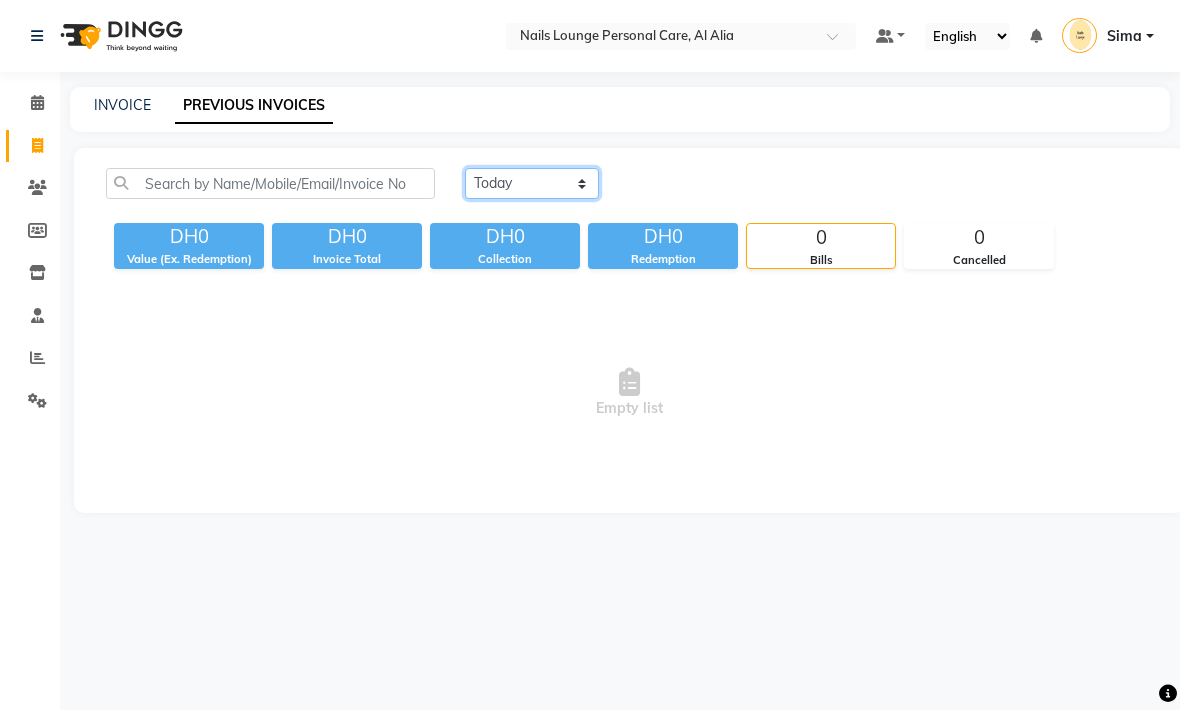 click on "Today Yesterday Custom Range" 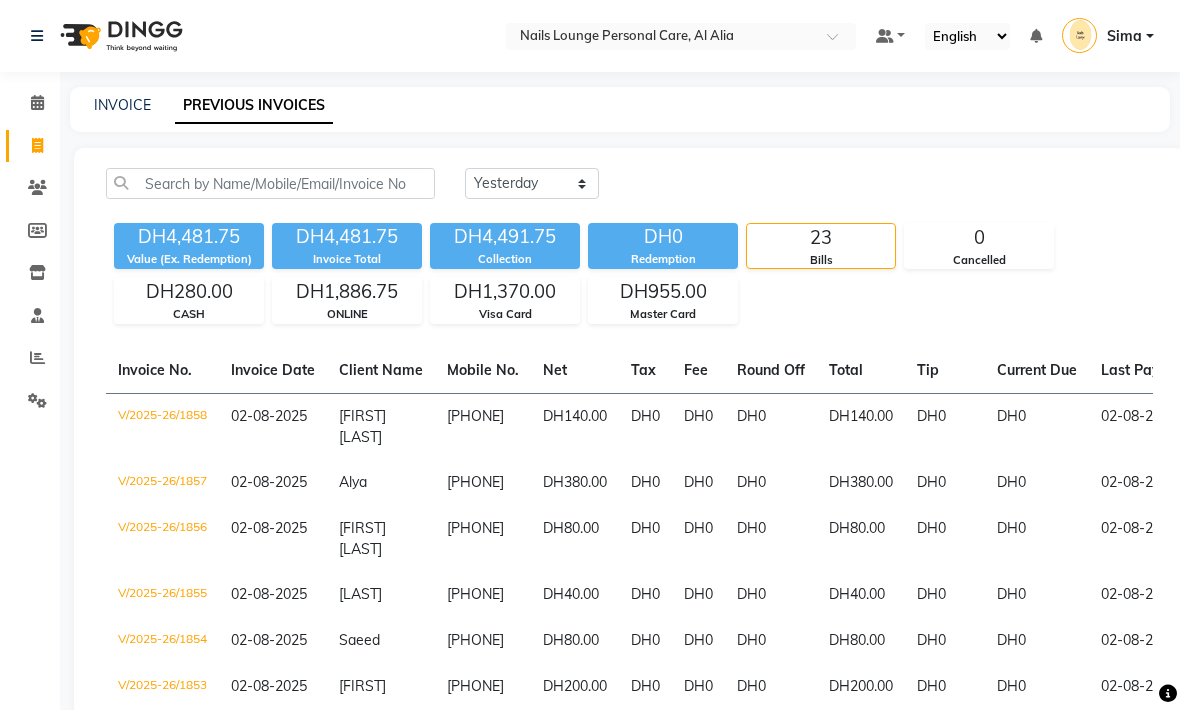 click on "[LAST]" 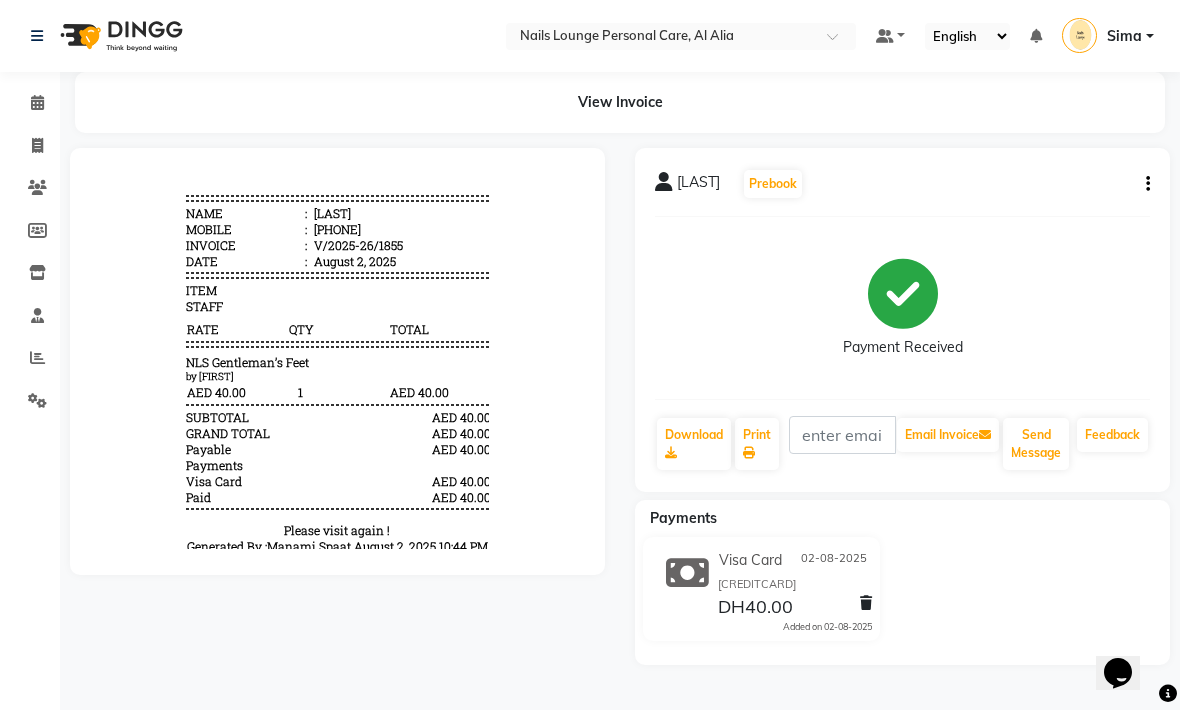 scroll, scrollTop: 0, scrollLeft: 0, axis: both 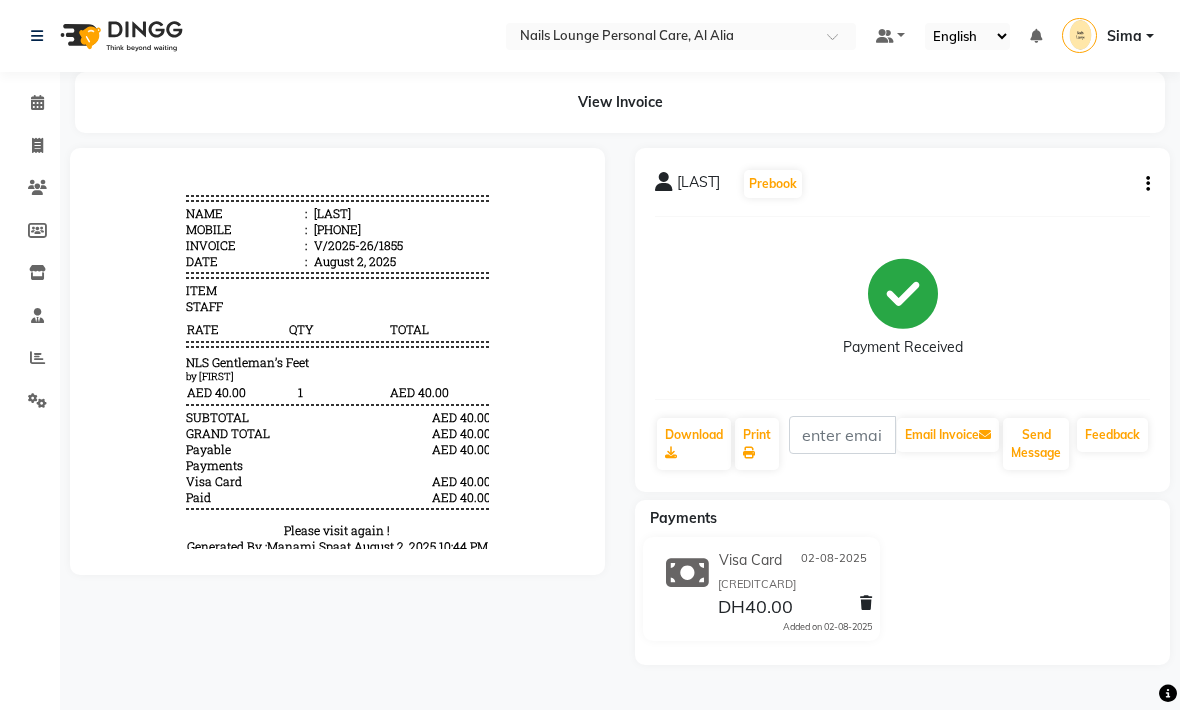 click 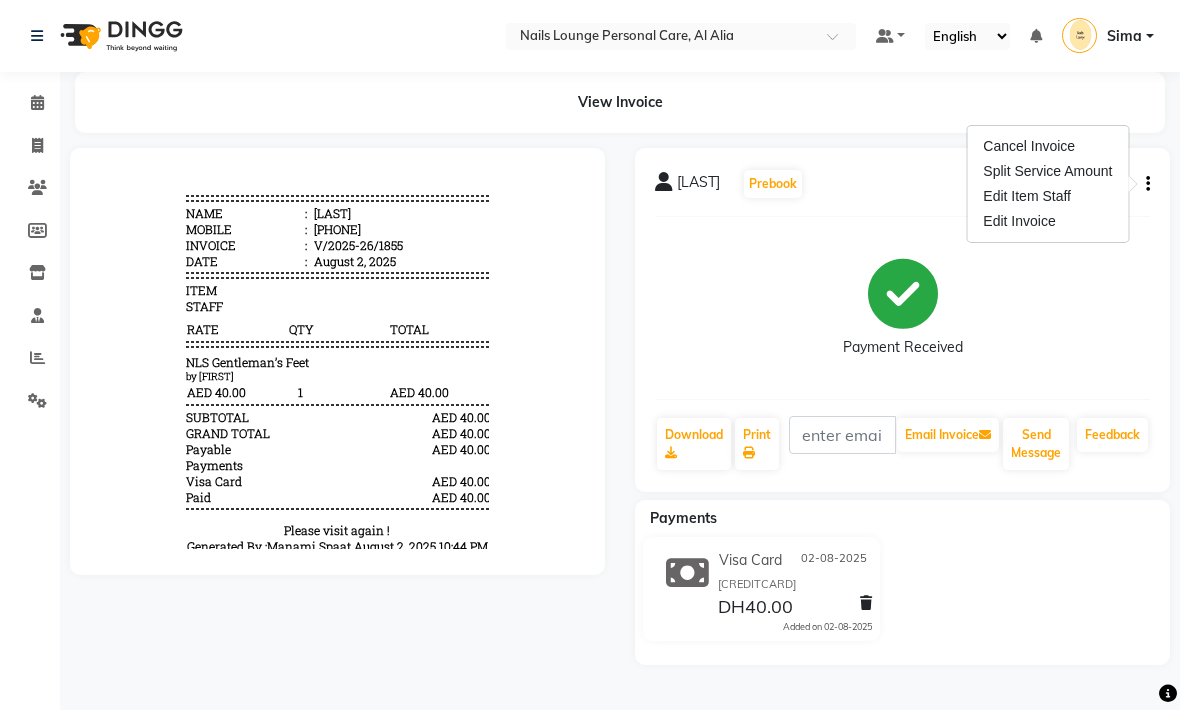 click on "Edit Invoice" at bounding box center (1047, 221) 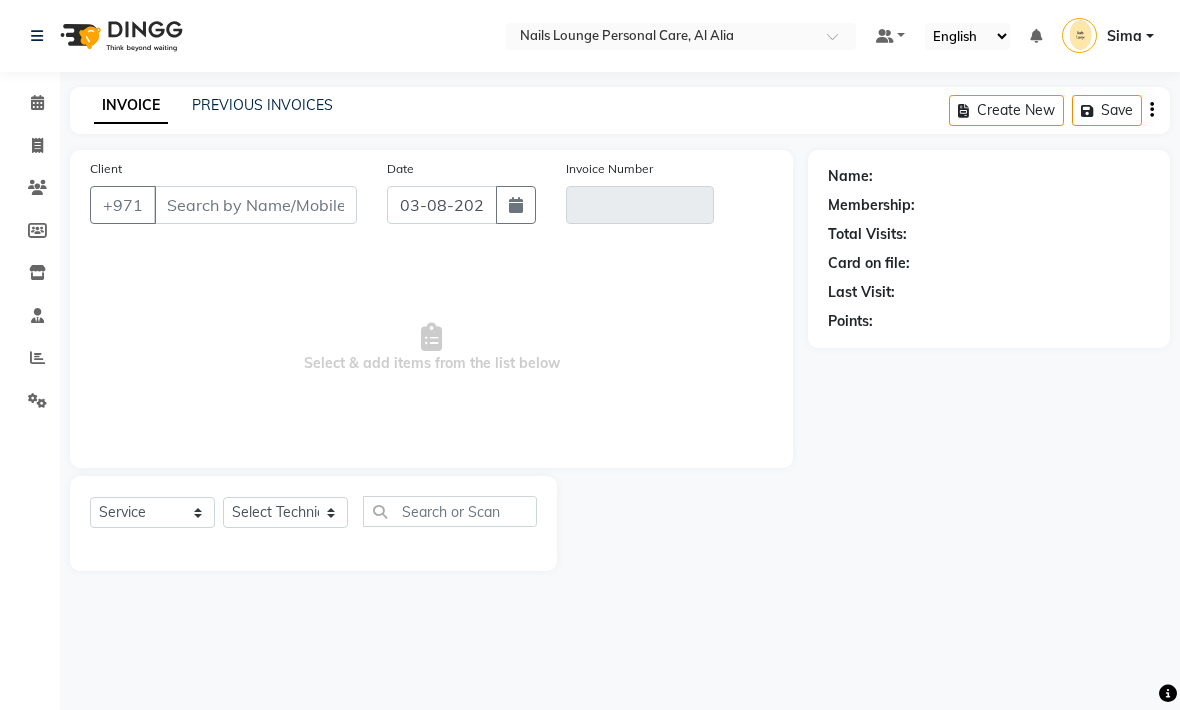 type on "[PHONE]" 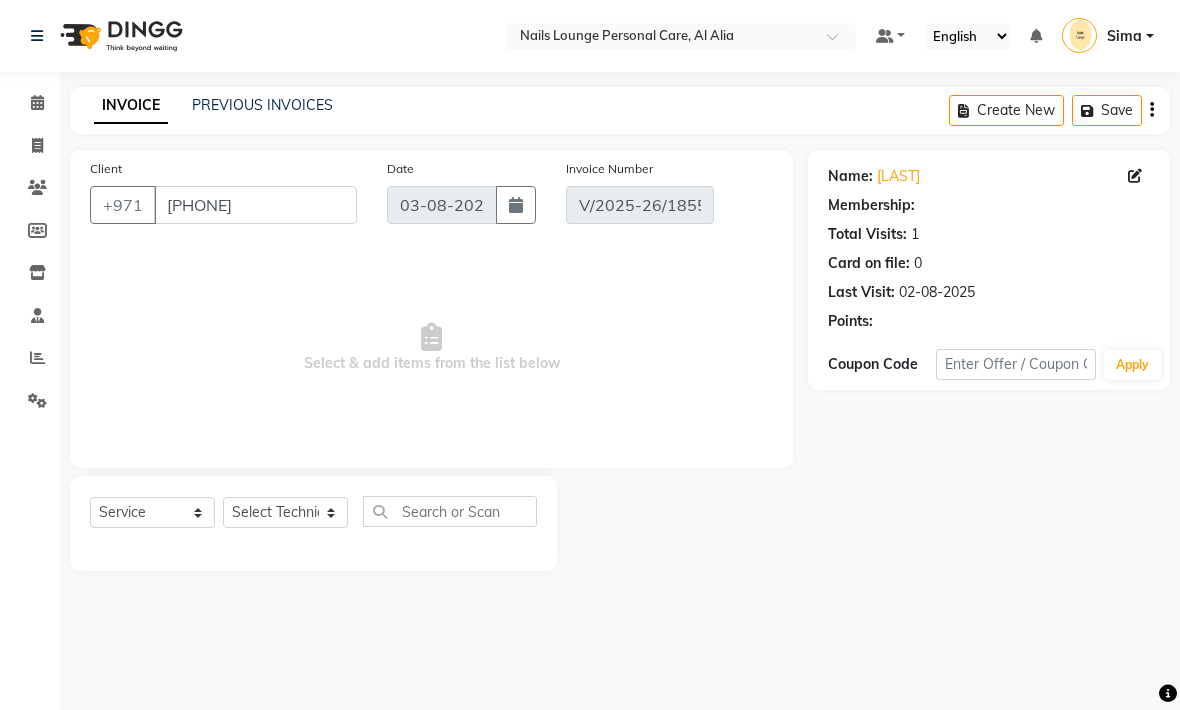 type on "02-08-2025" 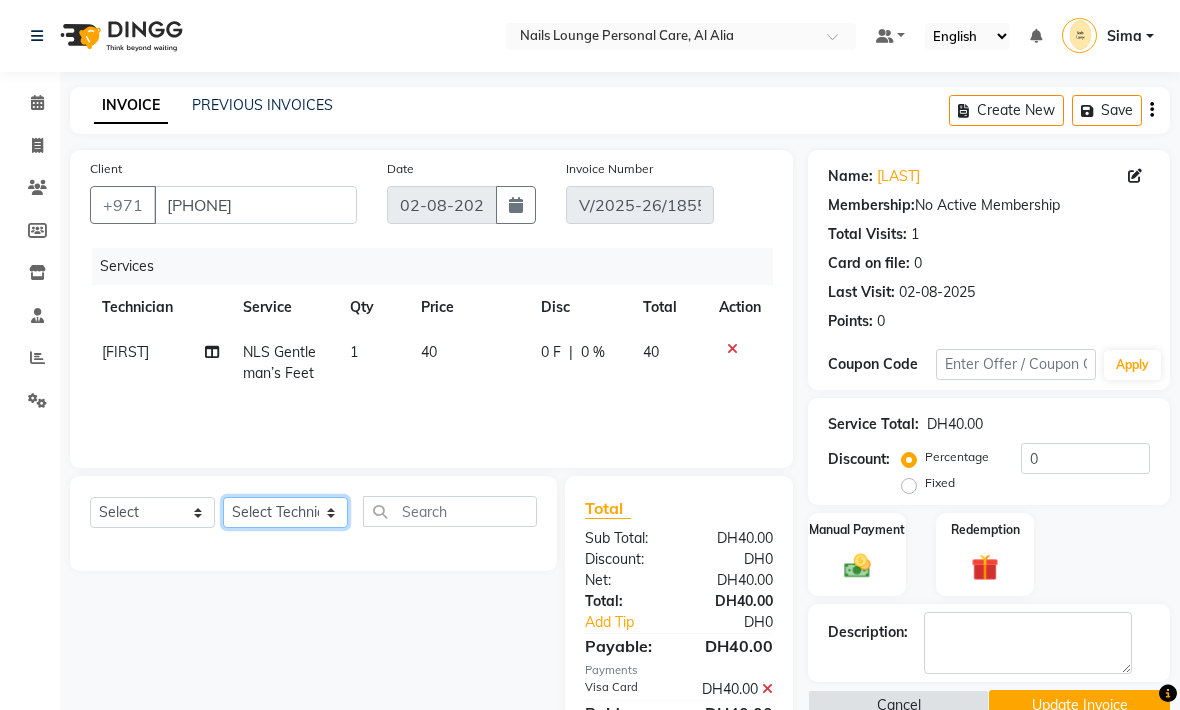 click on "Select Technician [FIRST] [LAST] [FIRST] [FIRST] [FIRST] [FIRST] [FIRST] [FIRST] [FIRST] Spa [FIRST] Spa 2 [FIRST] [FIRST] [FIRST] [FIRST] [FIRST] [FIRST] [FIRST] [FIRST] [FIRST] [FIRST] [FIRST] [FIRST] [FIRST] [FIRST] [FIRST]" 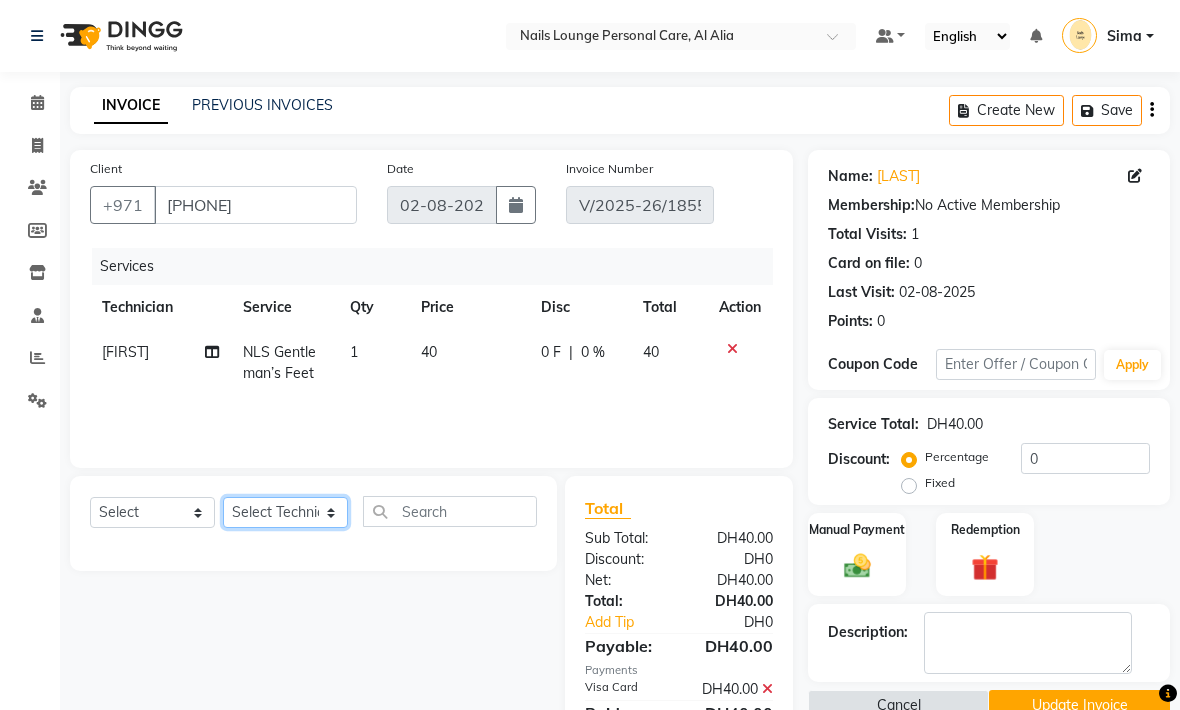 select on "71417" 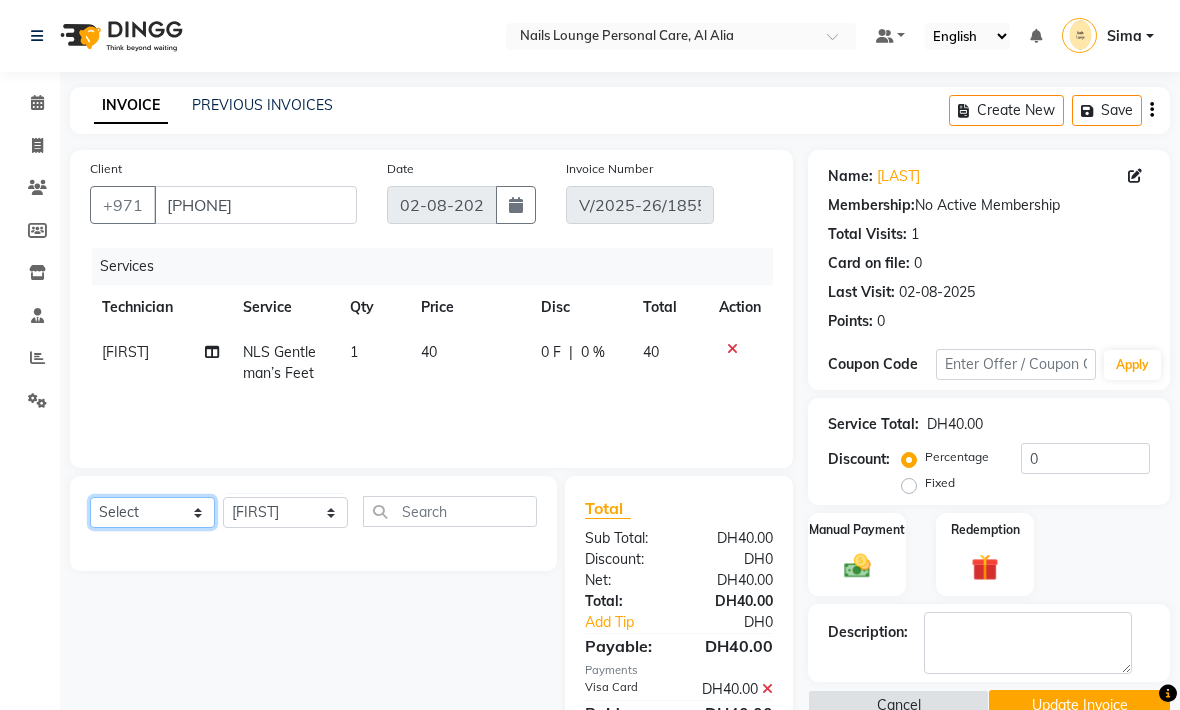 click on "Select  Service  Product  Membership  Package Voucher Prepaid Gift Card" 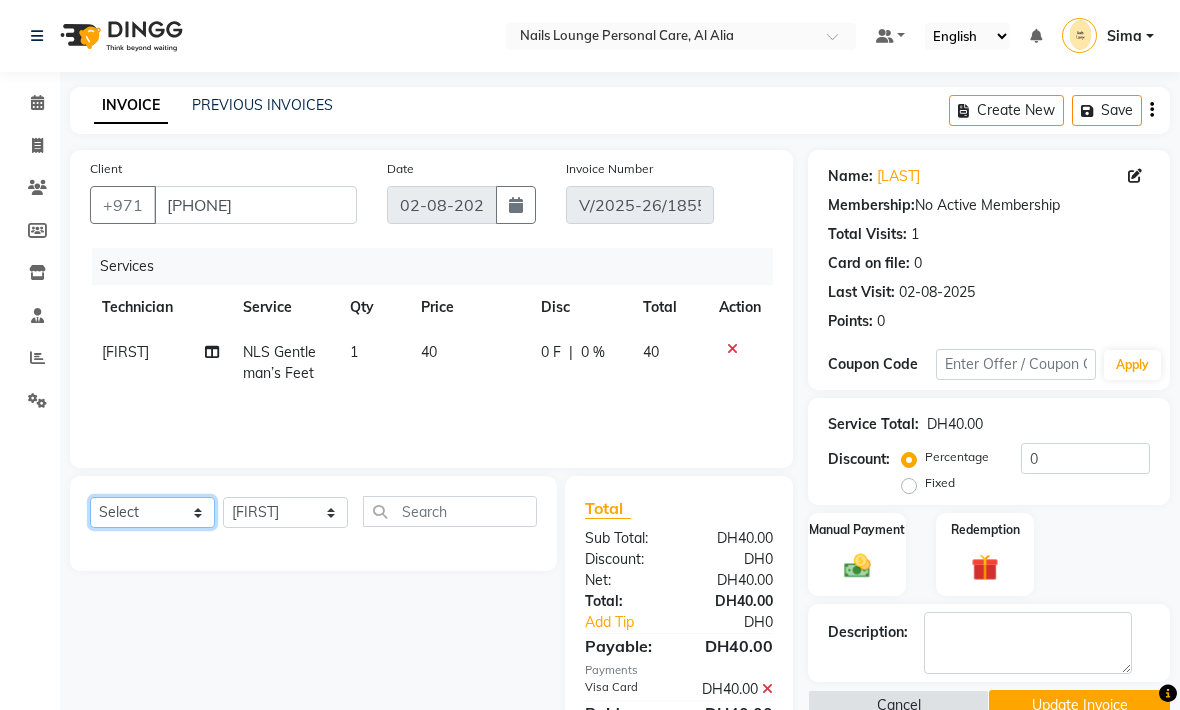 select on "service" 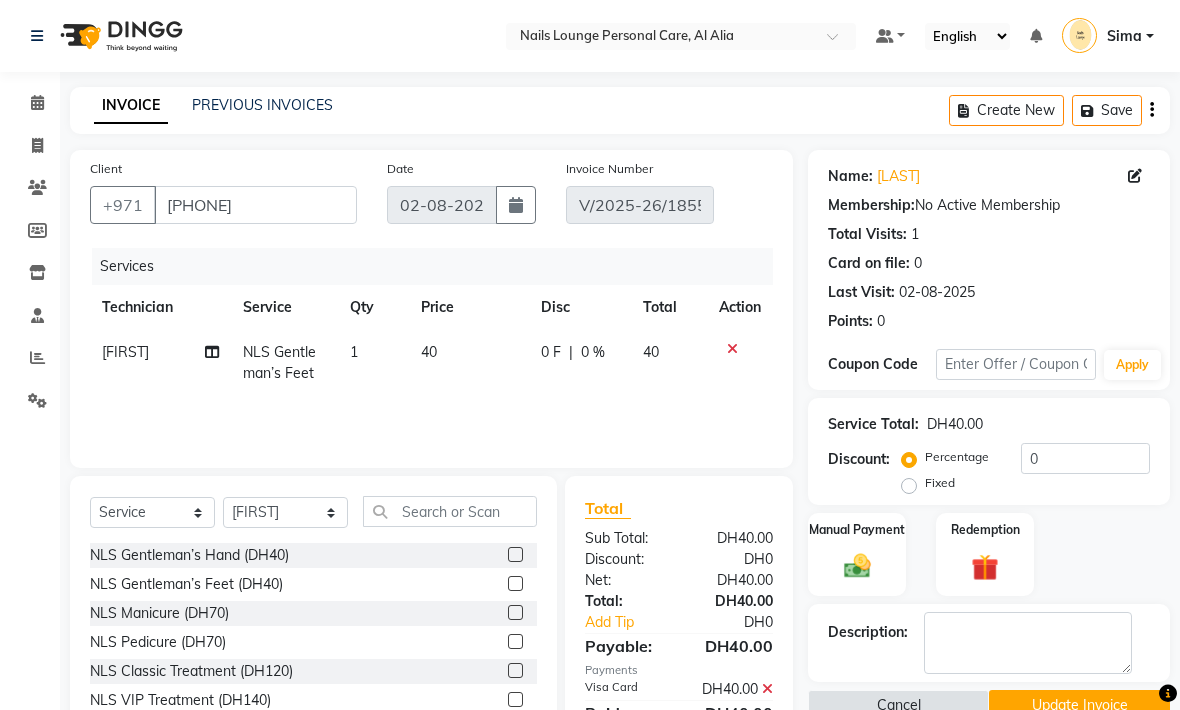 click on "NLS Gentleman’s Hand (DH40)" 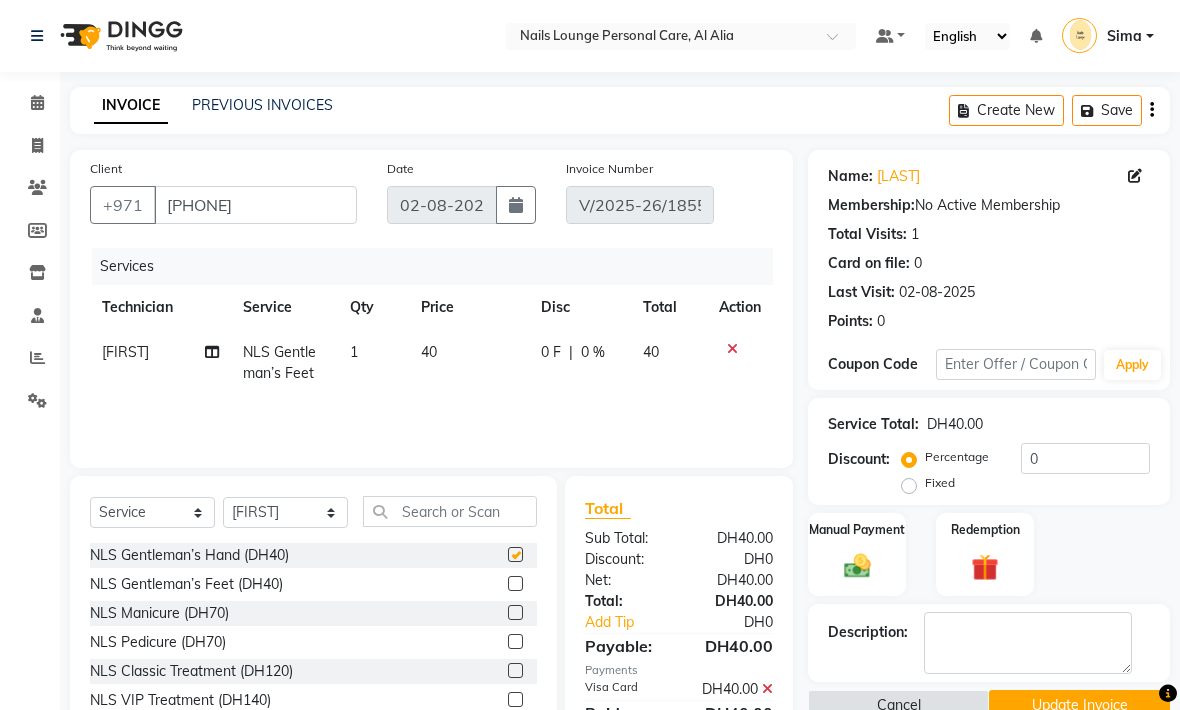checkbox on "false" 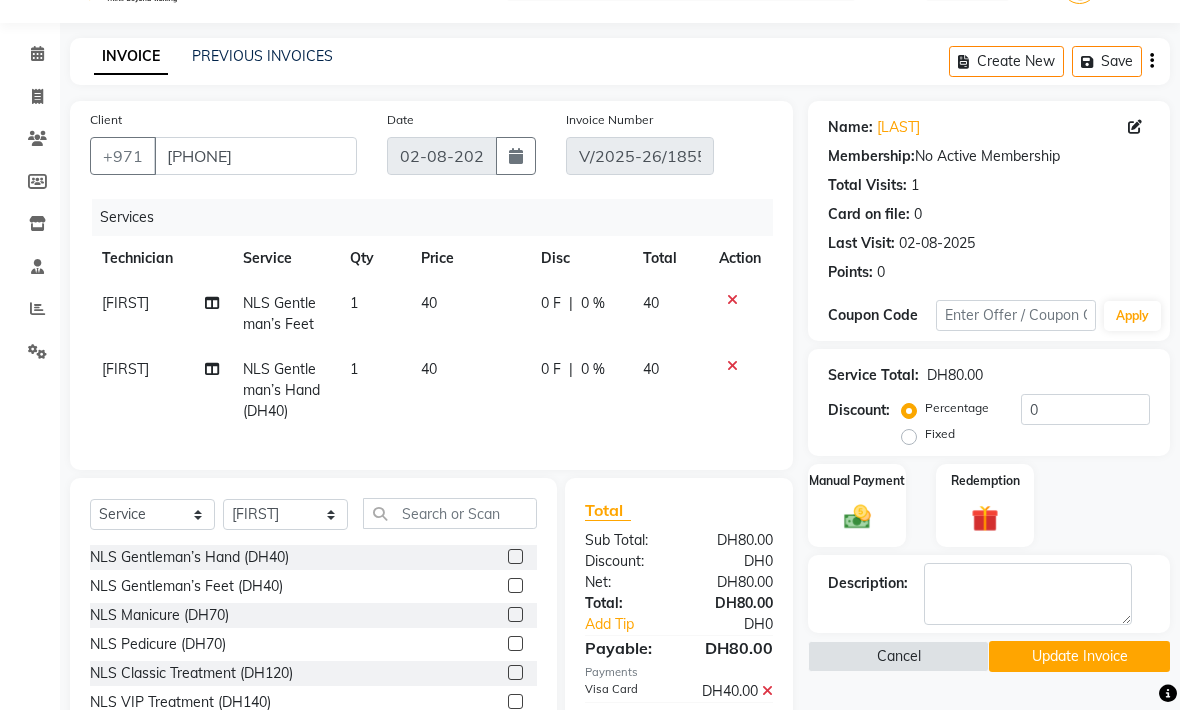 scroll, scrollTop: 76, scrollLeft: 0, axis: vertical 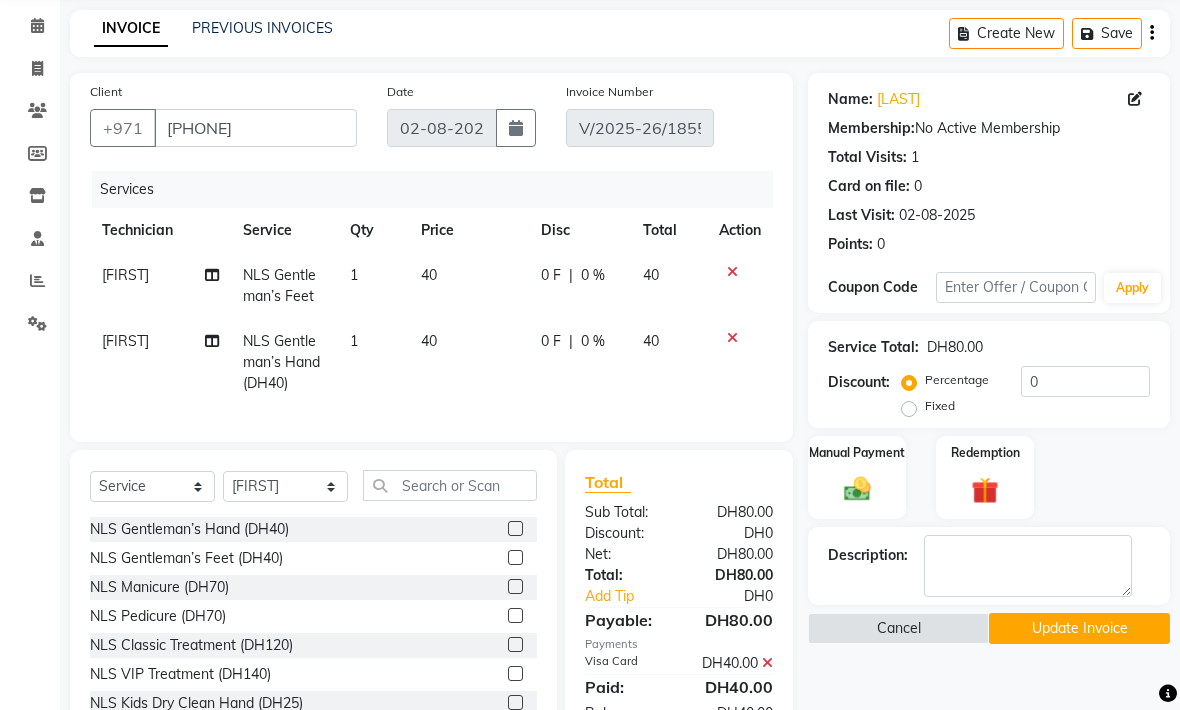 click on "Update Invoice" 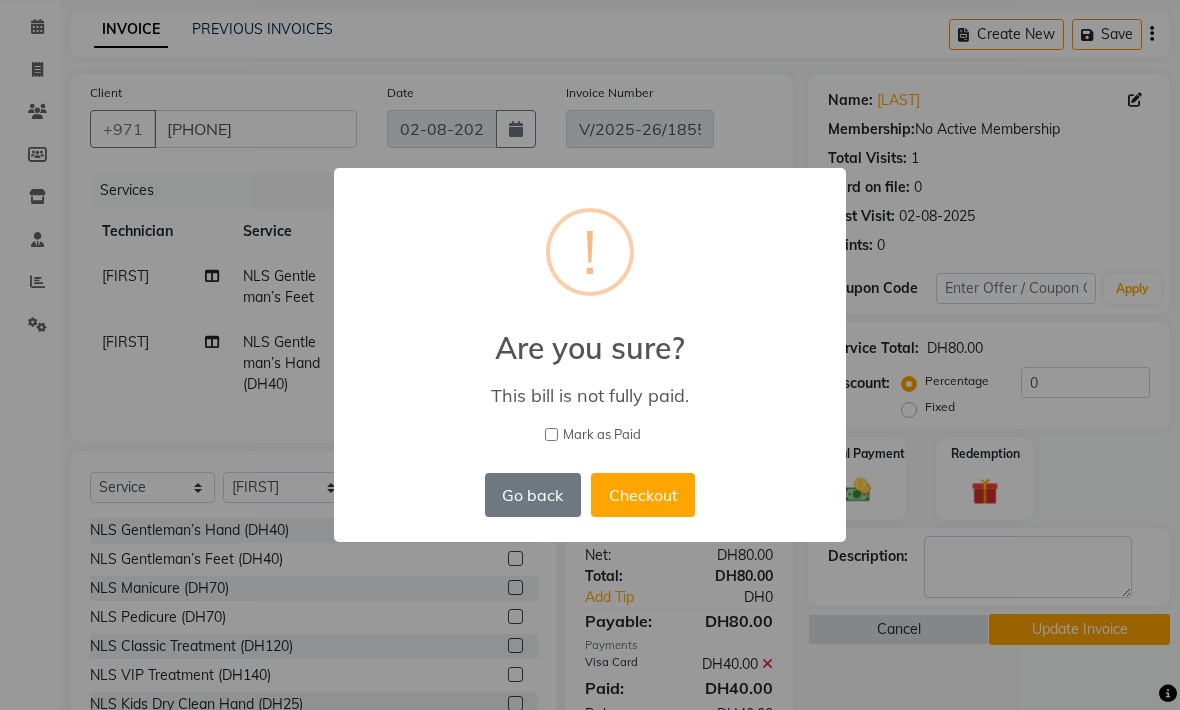 click on "Checkout" at bounding box center [643, 495] 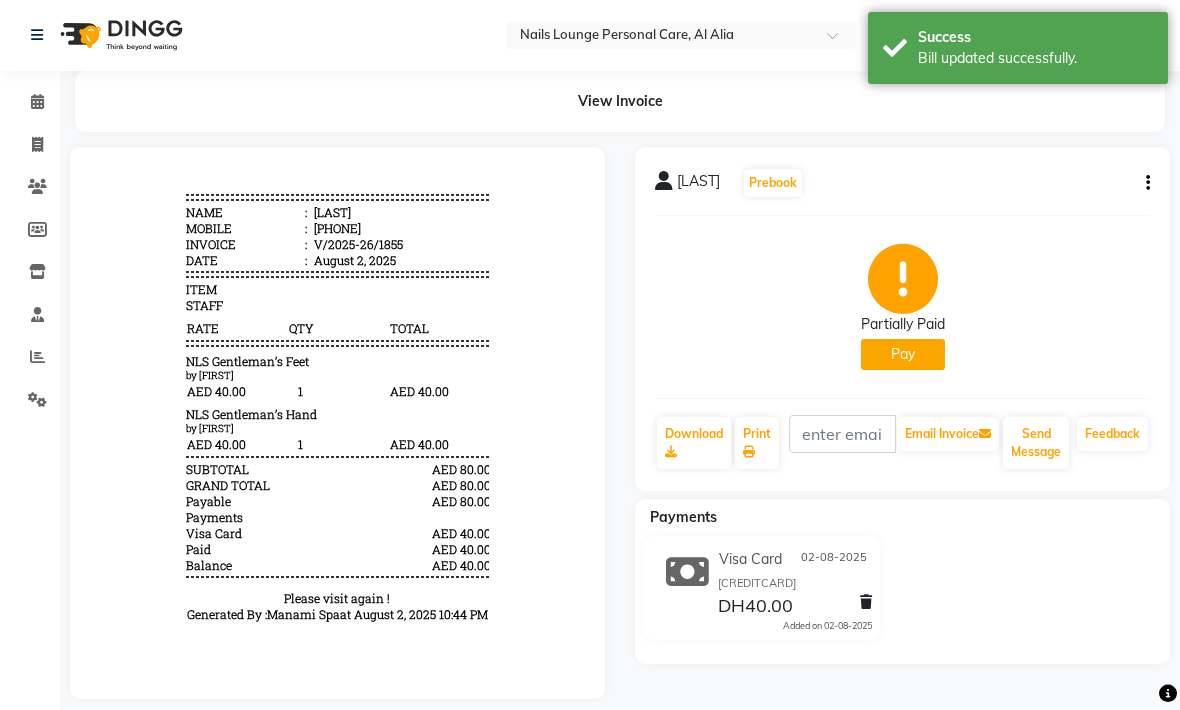 scroll, scrollTop: 19, scrollLeft: 0, axis: vertical 